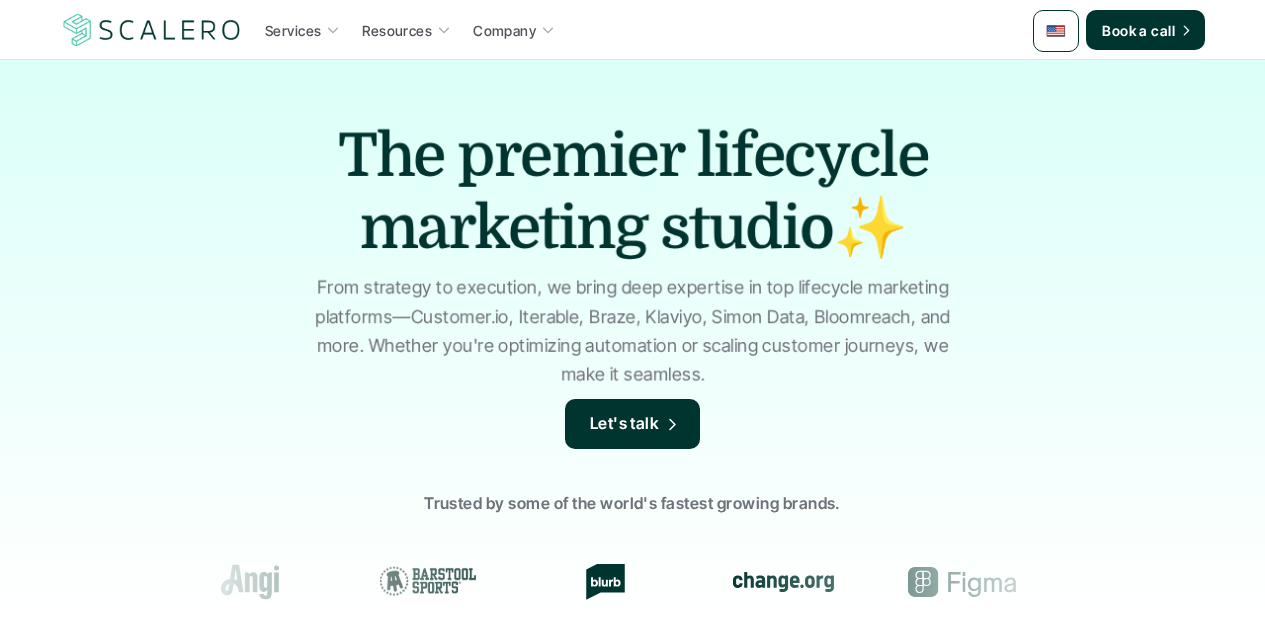 scroll, scrollTop: 2400, scrollLeft: 0, axis: vertical 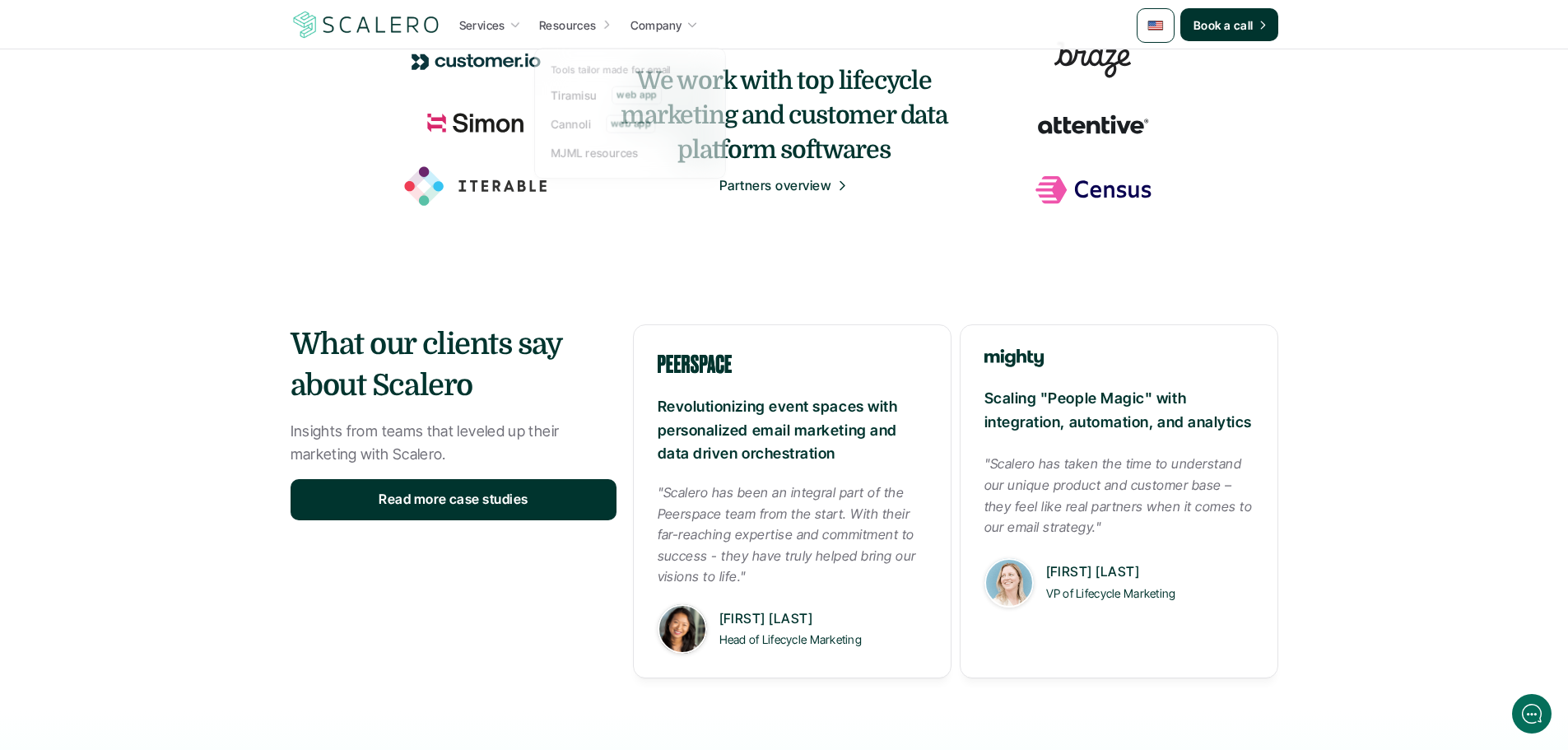 click at bounding box center (1156, 26) 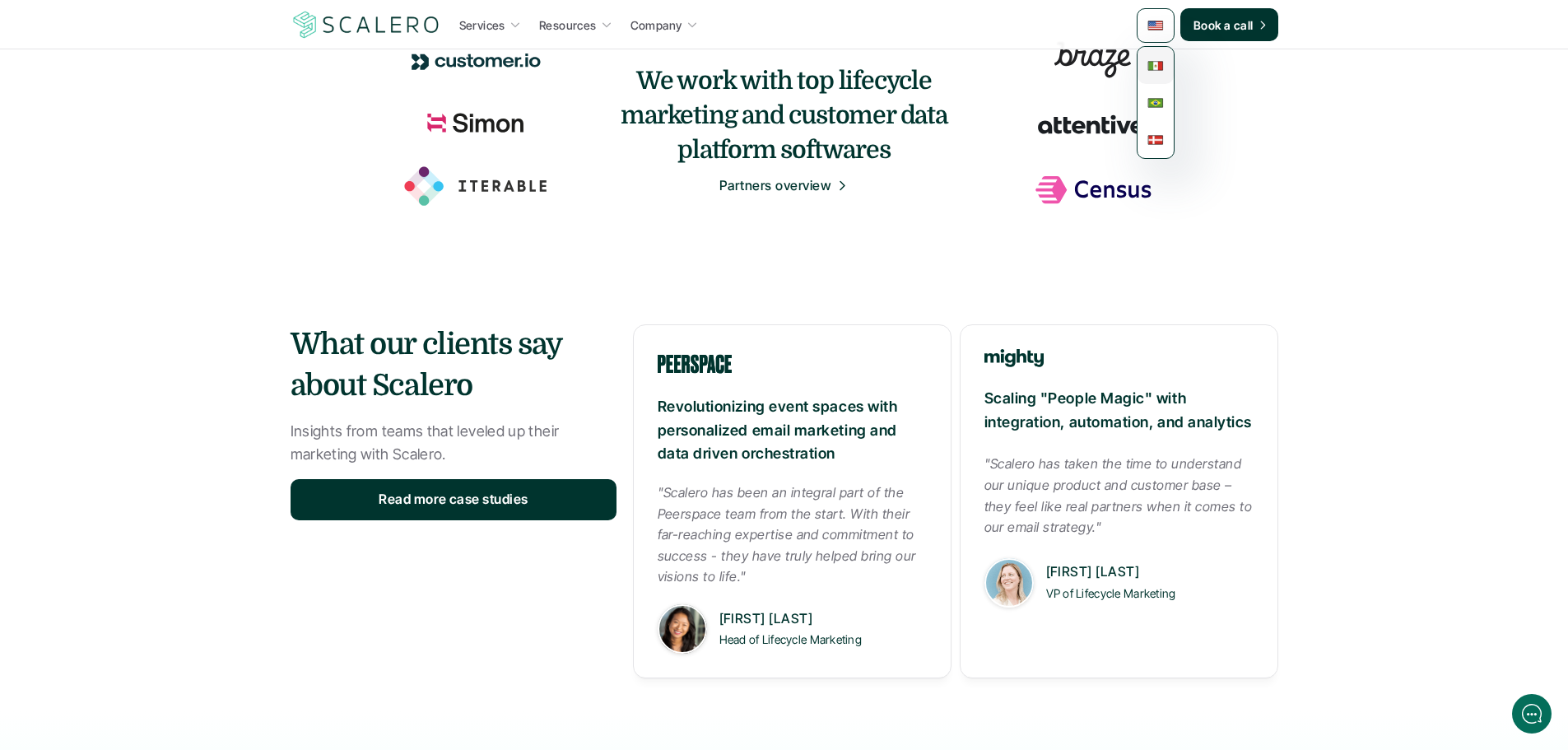 click at bounding box center [1156, 66] 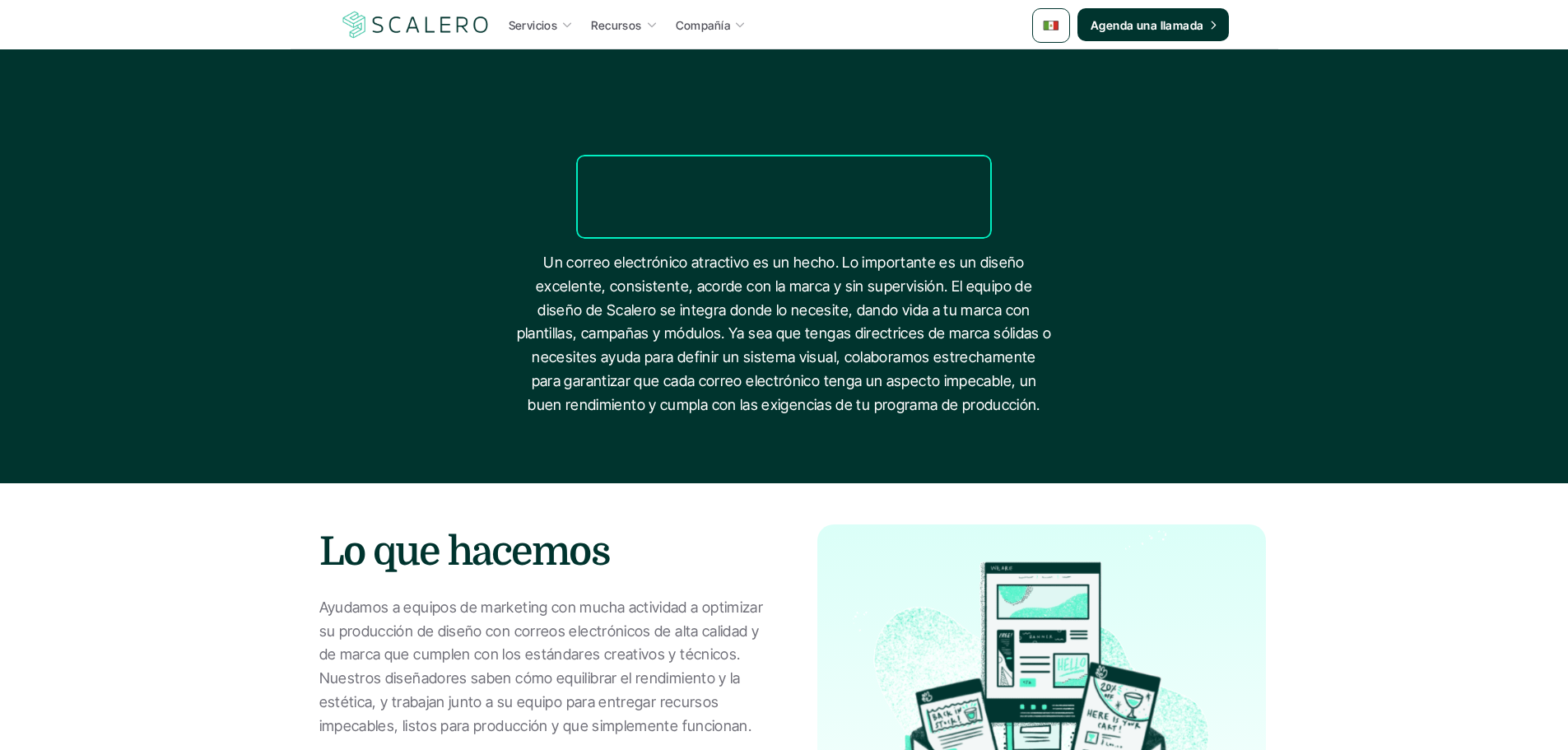 scroll, scrollTop: 0, scrollLeft: 0, axis: both 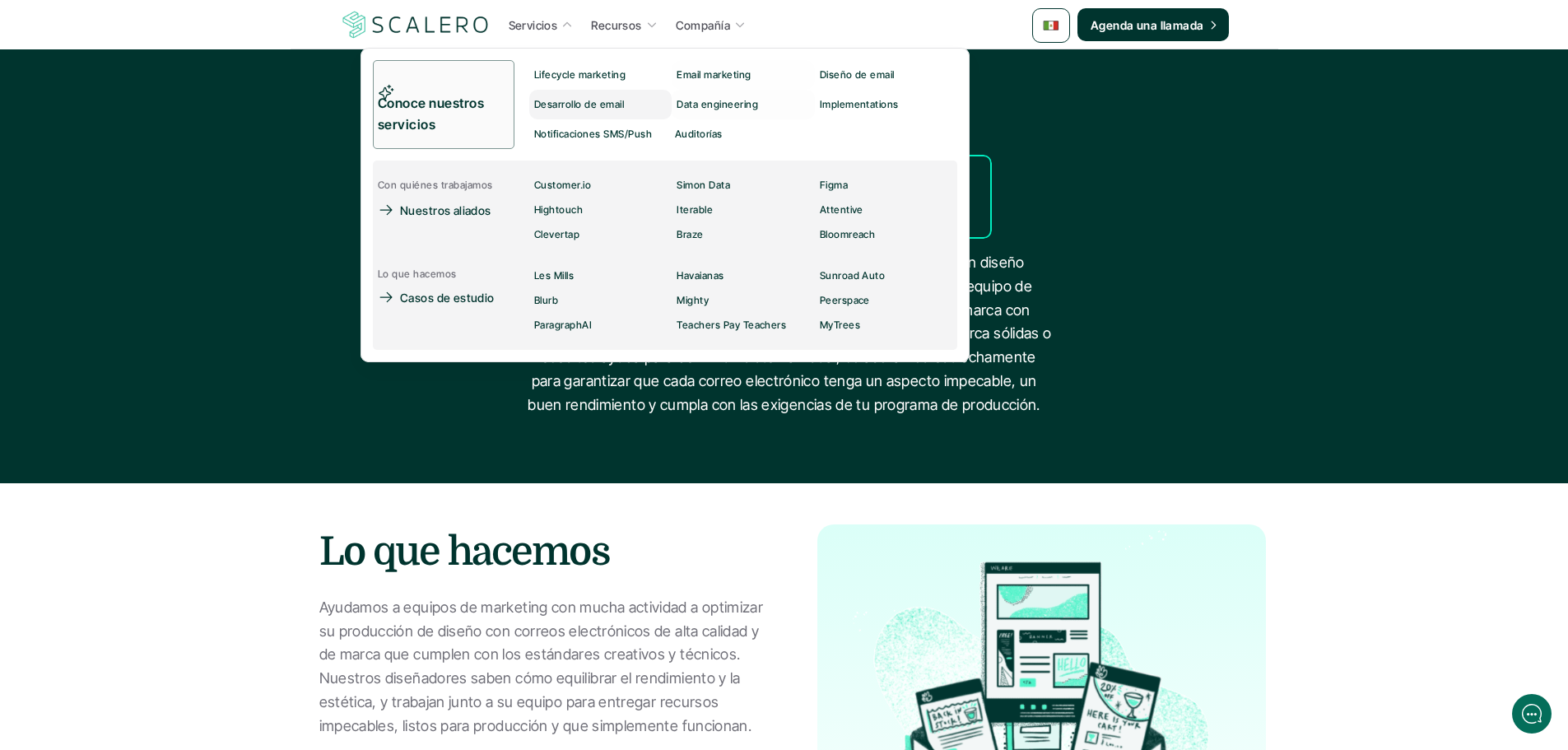 click on "Desarrollo de email" at bounding box center [579, 105] 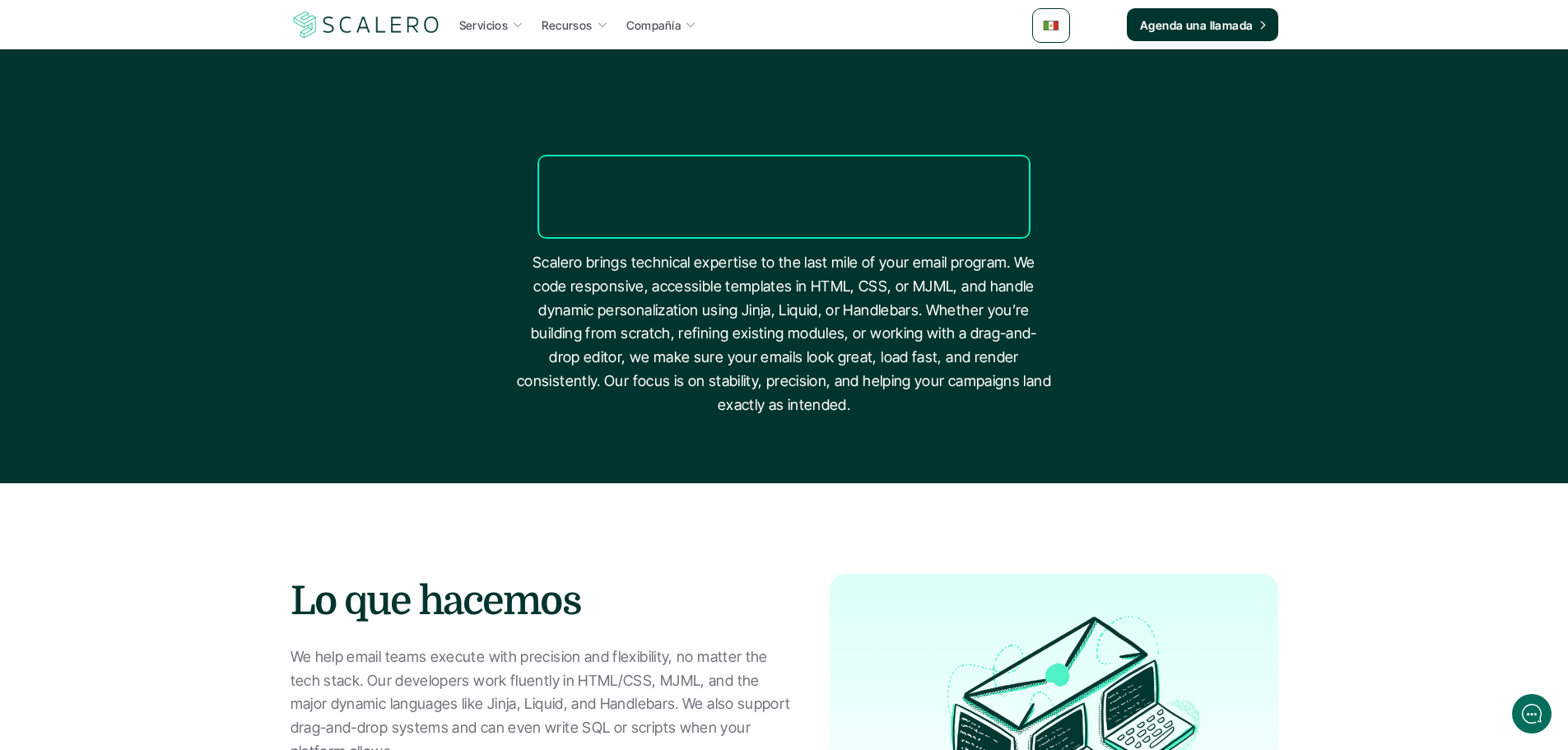 scroll, scrollTop: 0, scrollLeft: 0, axis: both 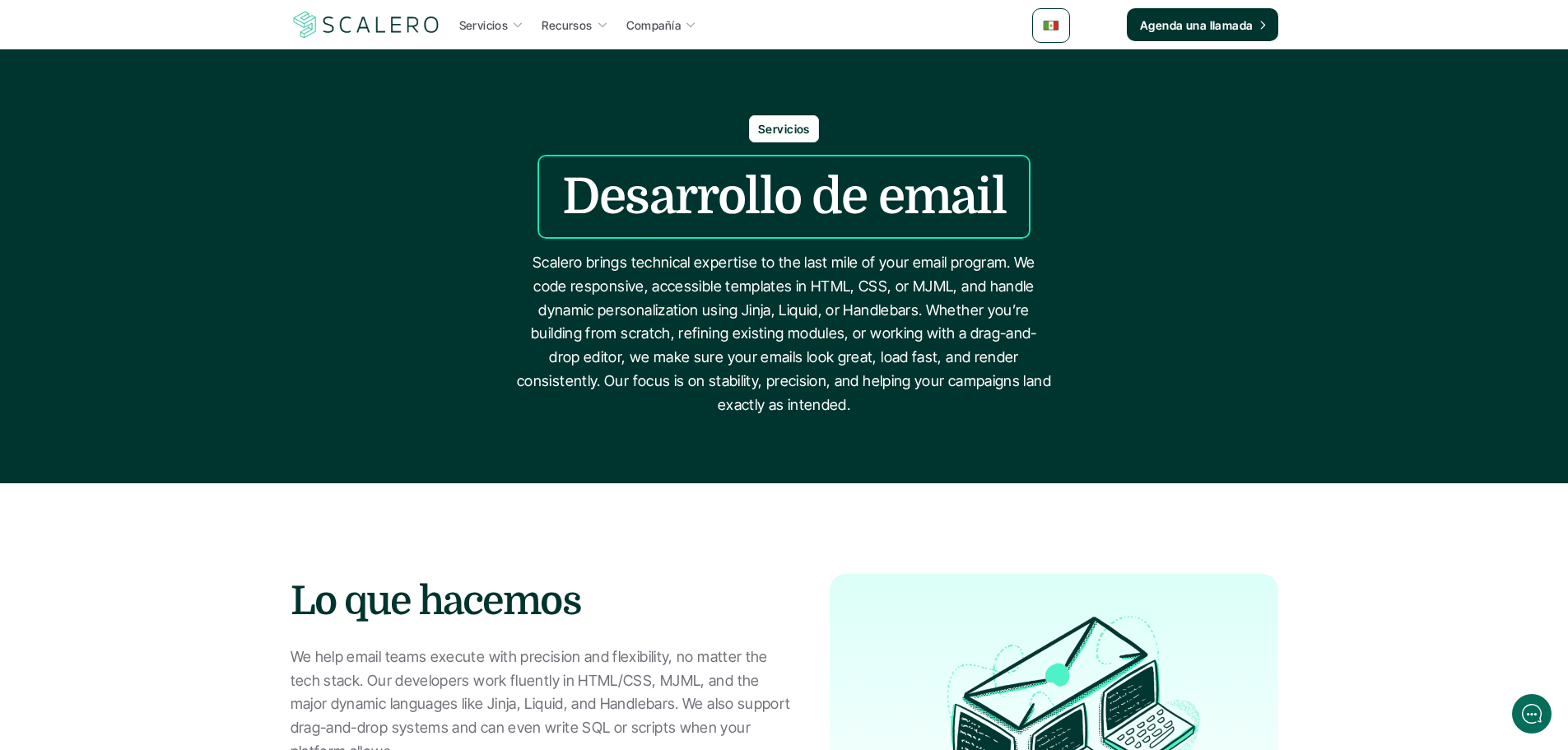 click on "Desarrollo de email" at bounding box center (784, 197) 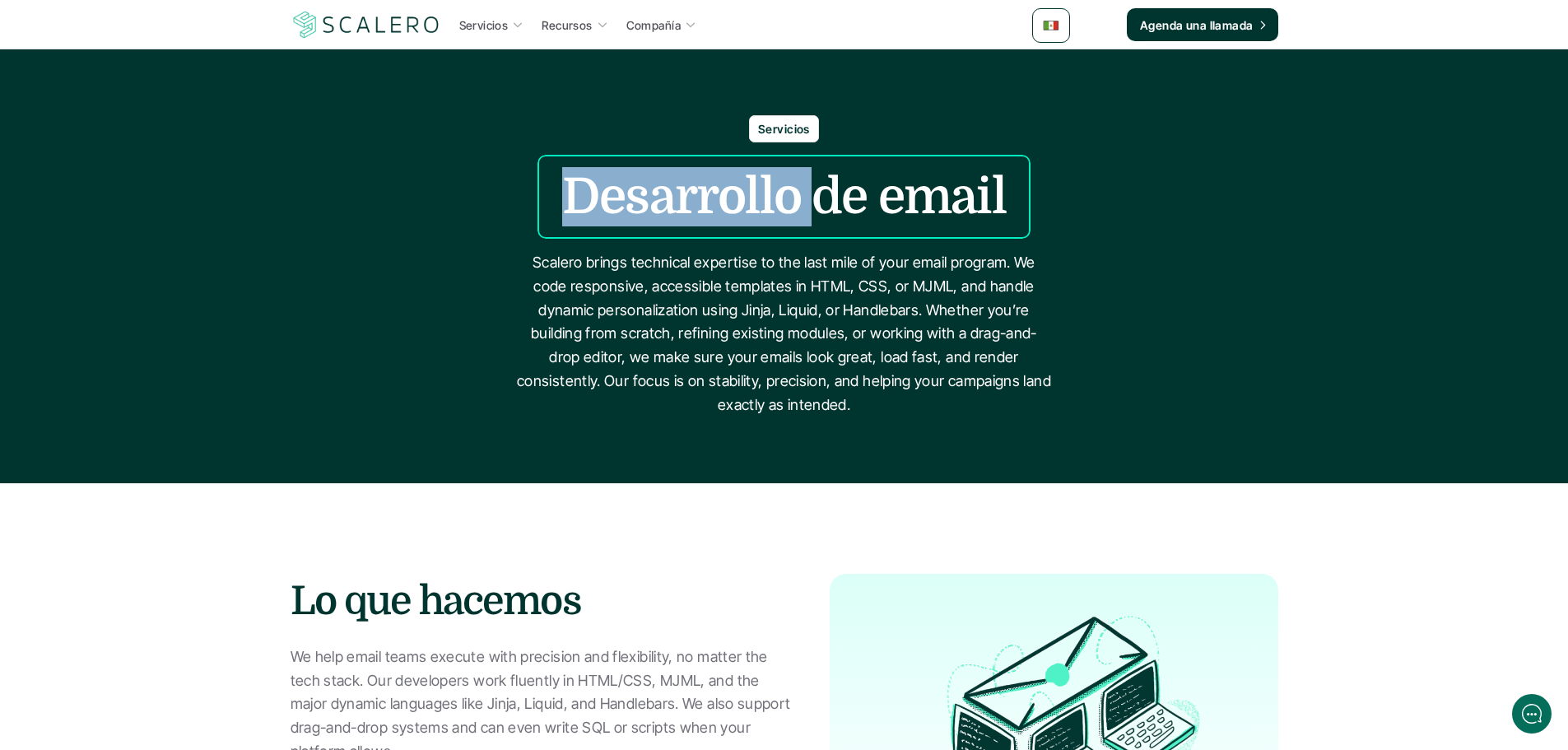 click on "Desarrollo de email" at bounding box center (784, 197) 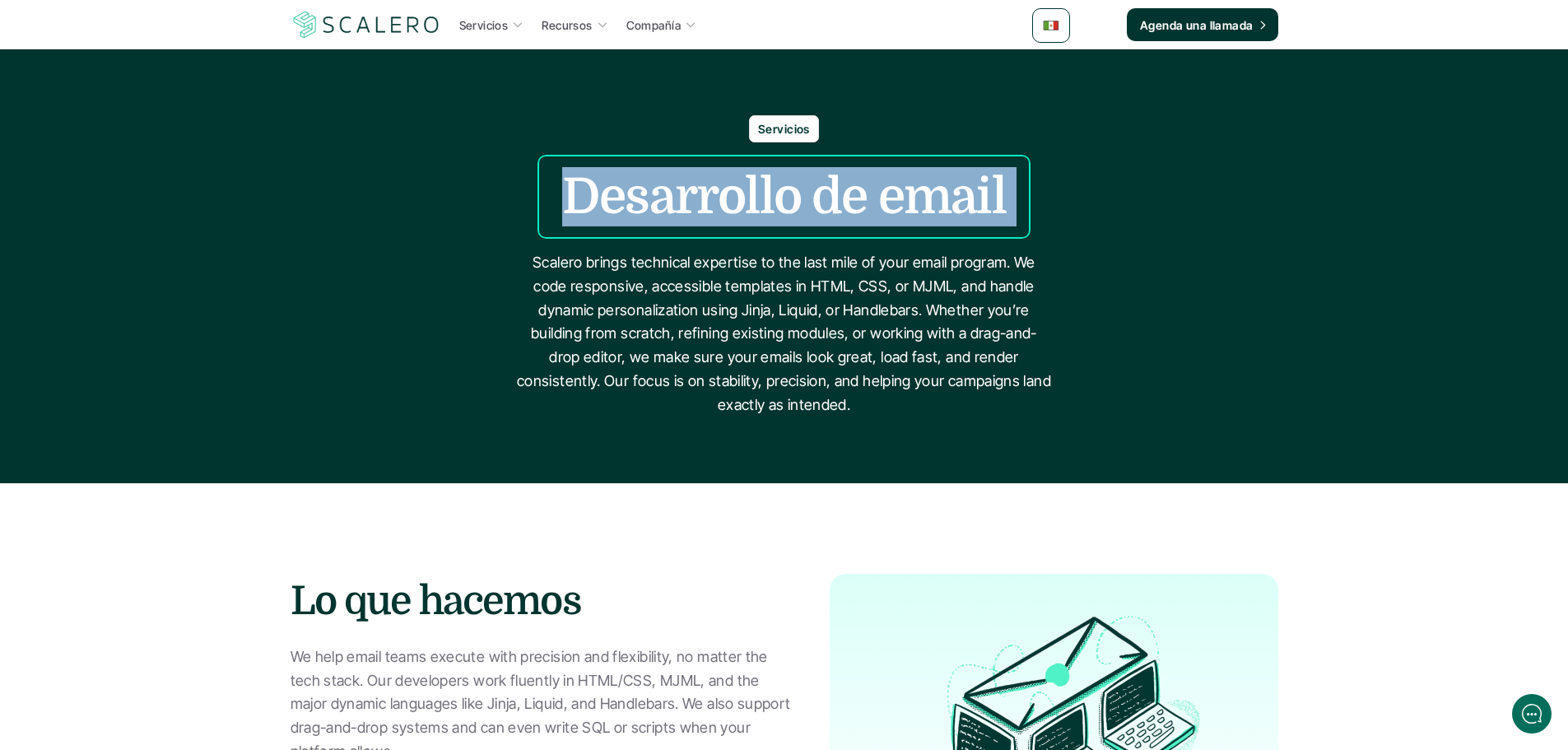 click on "Desarrollo de email" at bounding box center (784, 197) 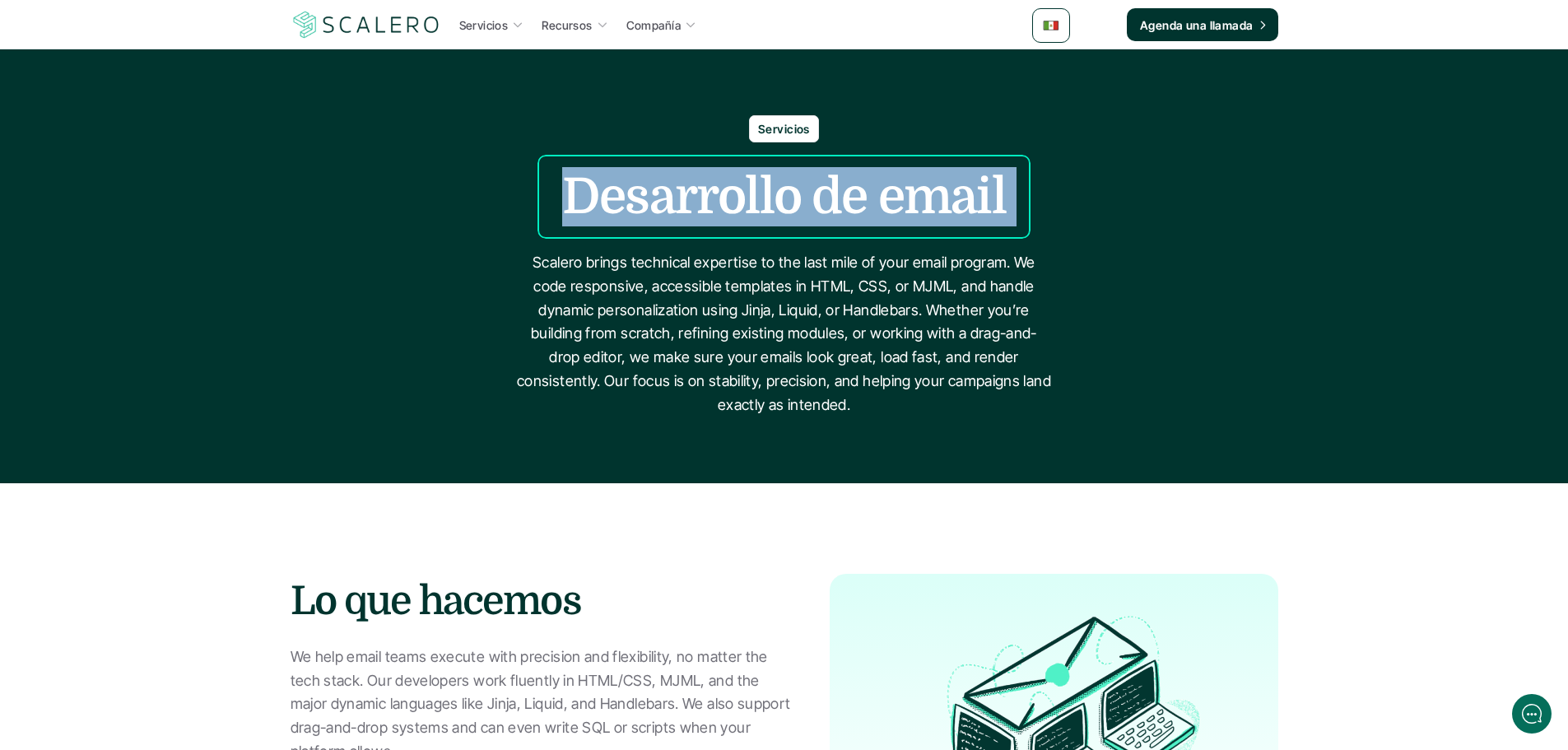 click on "Servicios  Desarrollo de email  Scalero brings technical expertise to the last mile of your email program. We code responsive, accessible templates in HTML, CSS, or MJML, and handle dynamic personalization using Jinja, Liquid, or Handlebars. Whether you’re building from scratch, refining existing modules, or working with a drag-and-drop editor, we make sure your emails look great, load fast, and render consistently. Our focus is on stability, precision, and helping your campaigns land exactly as intended." at bounding box center (784, 266) 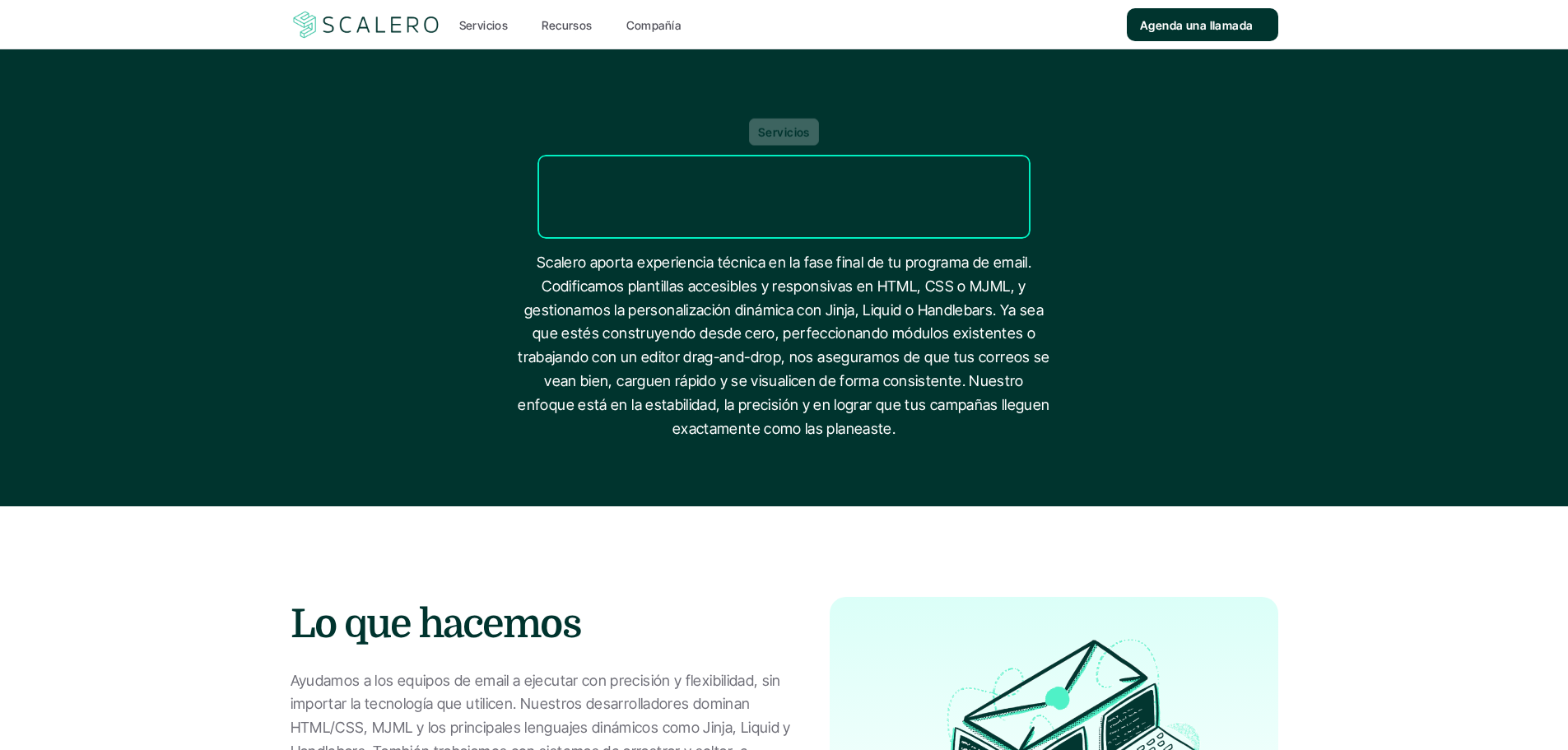 scroll, scrollTop: 0, scrollLeft: 0, axis: both 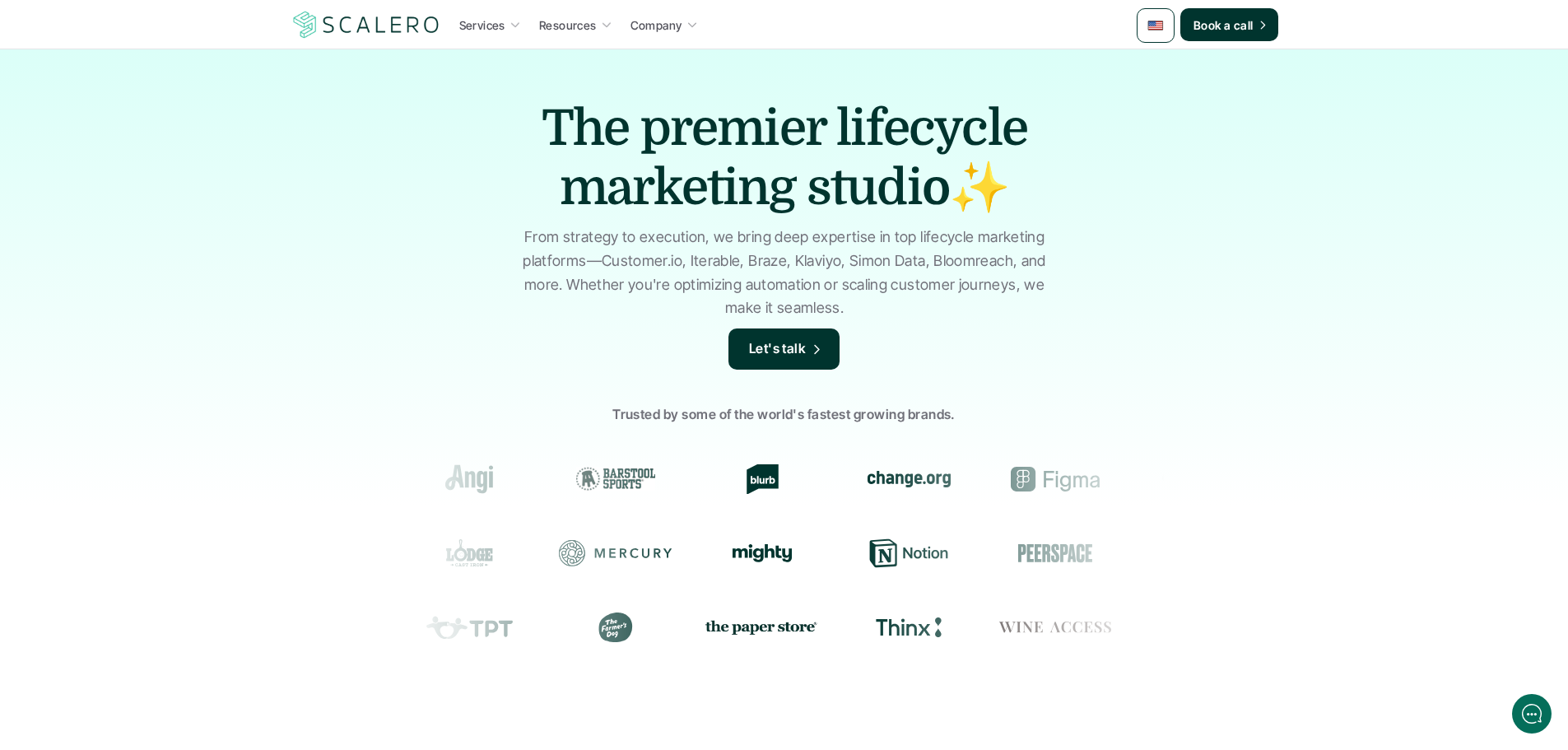 click on "Services Resources Company Book a call The premier lifecycle marketing studio✨ From strategy to execution, we bring deep expertise in top lifecycle marketing platforms—Customer.io, Iterable, Braze, Klaviyo, Simon Data, Bloomreach, and more. Whether you're optimizing automation or scaling customer journeys, we make it seamless. Let's talk Trusted by some of the world's fastest growing brands. Our services Thoughtful partners, reliable execution We strengthen your lifecycle marketing team—regardless if you need to implement new tools or optimize what’s already in place. Execution Strategy Lifecycle marketing Email and lifecycle is a lot to manage across data, automations, segmentation, deliverability, analyses and more. Scalero bolsters existing lifecycle marketing programs, or we can help you start from scratch. We focus on the depth and the breadth of lifecycle marketing. Learn more Connectors Implementations Data engineering See what we do Design HTML/CSS Dive in" at bounding box center [784, 1768] 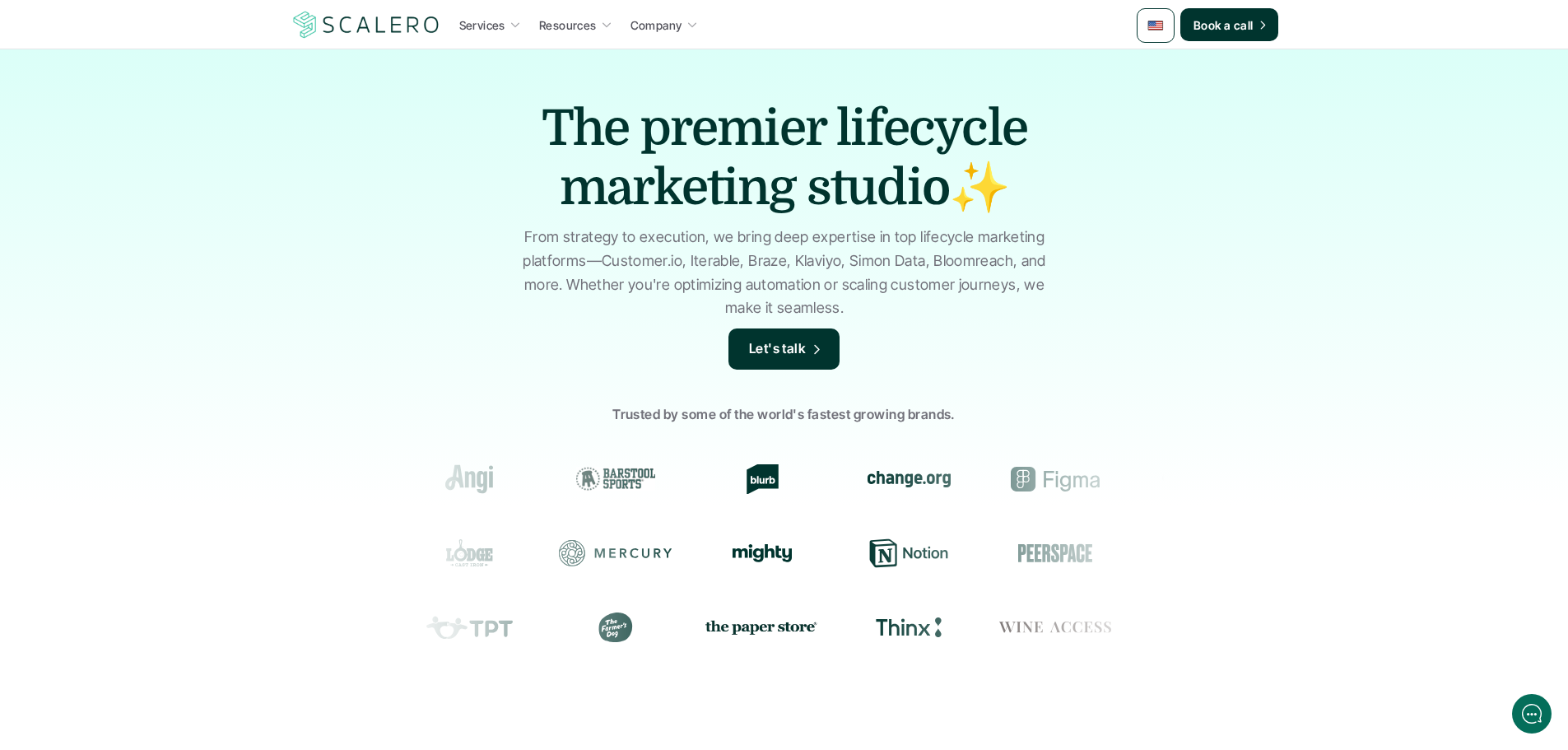 click at bounding box center (1156, 26) 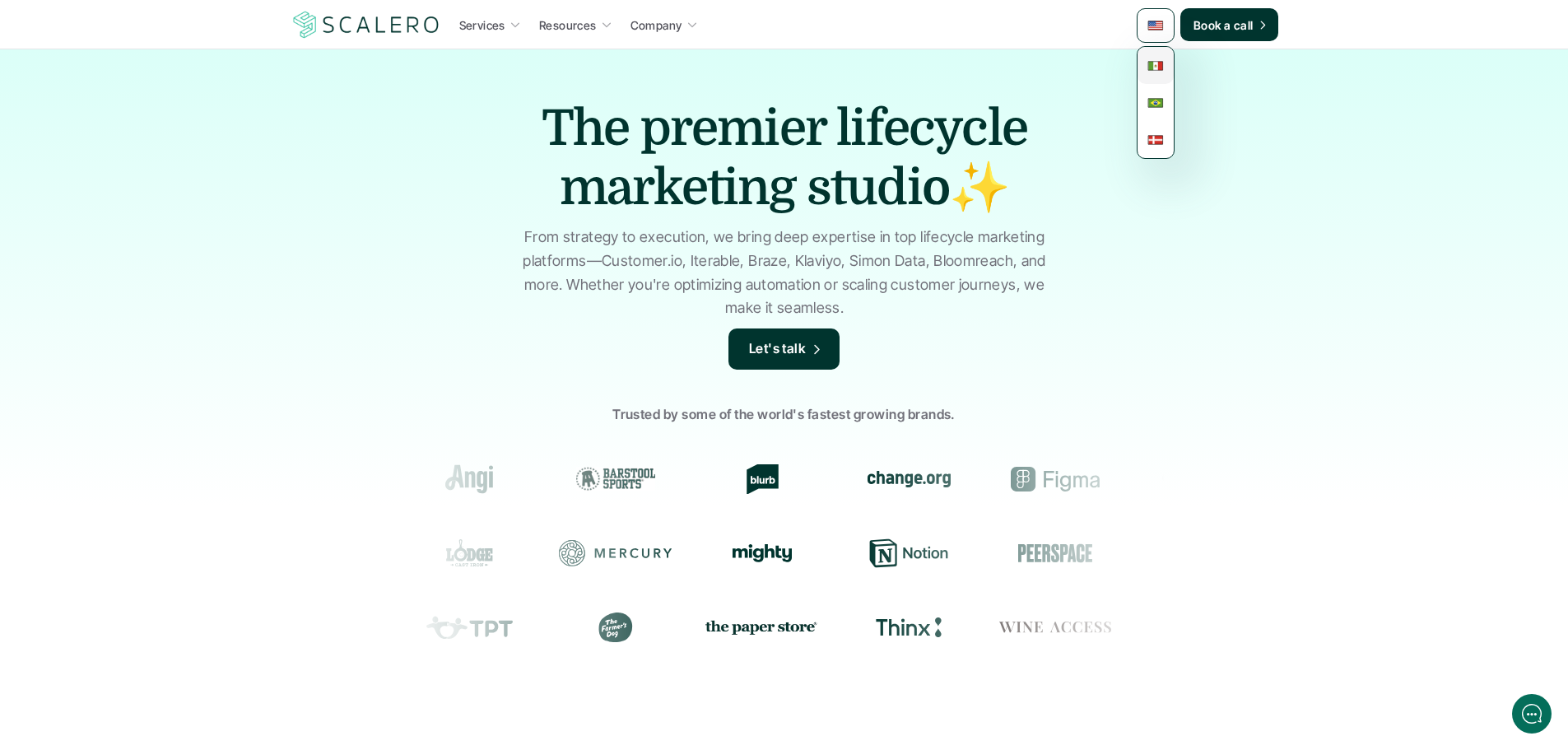 click at bounding box center (1156, 66) 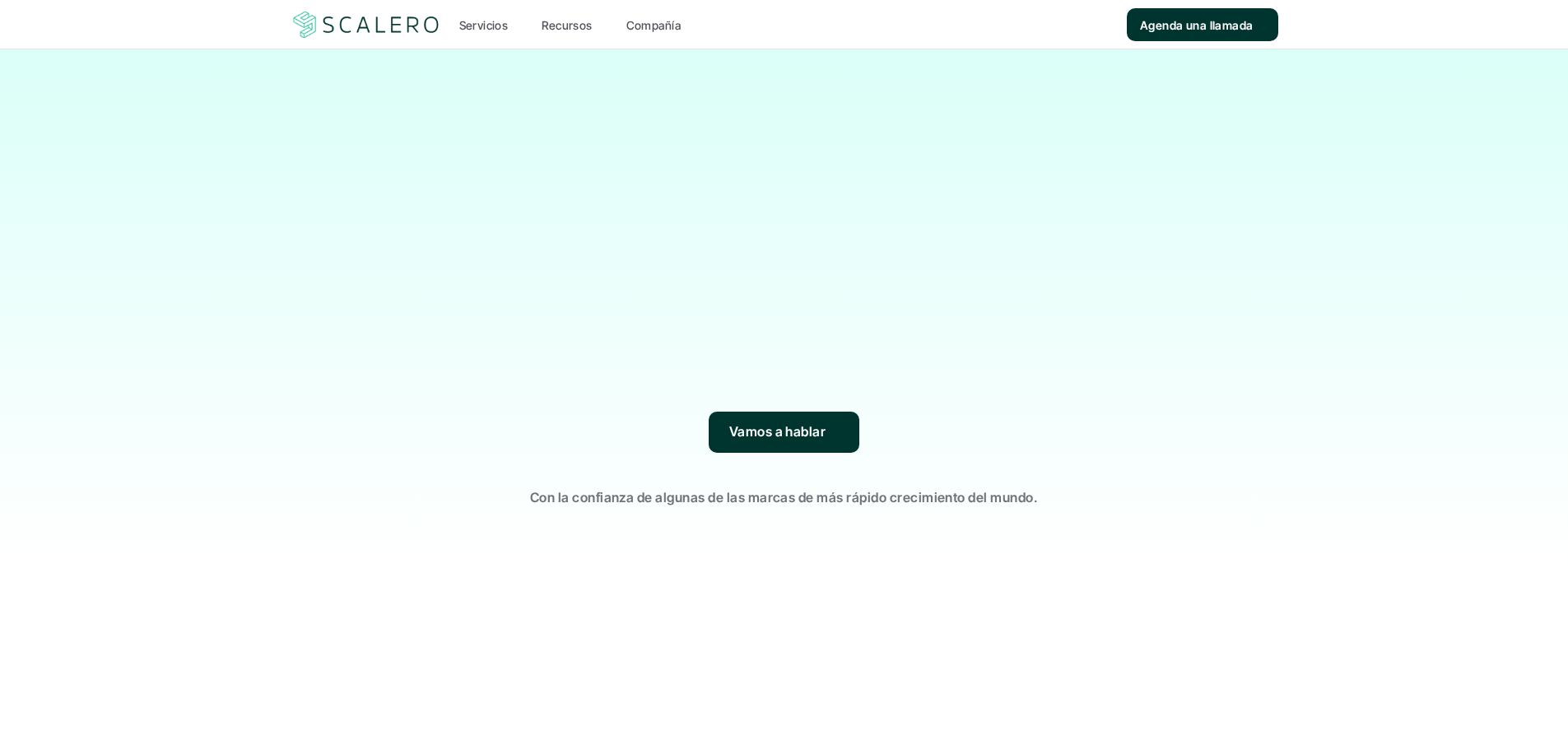 scroll, scrollTop: 0, scrollLeft: 0, axis: both 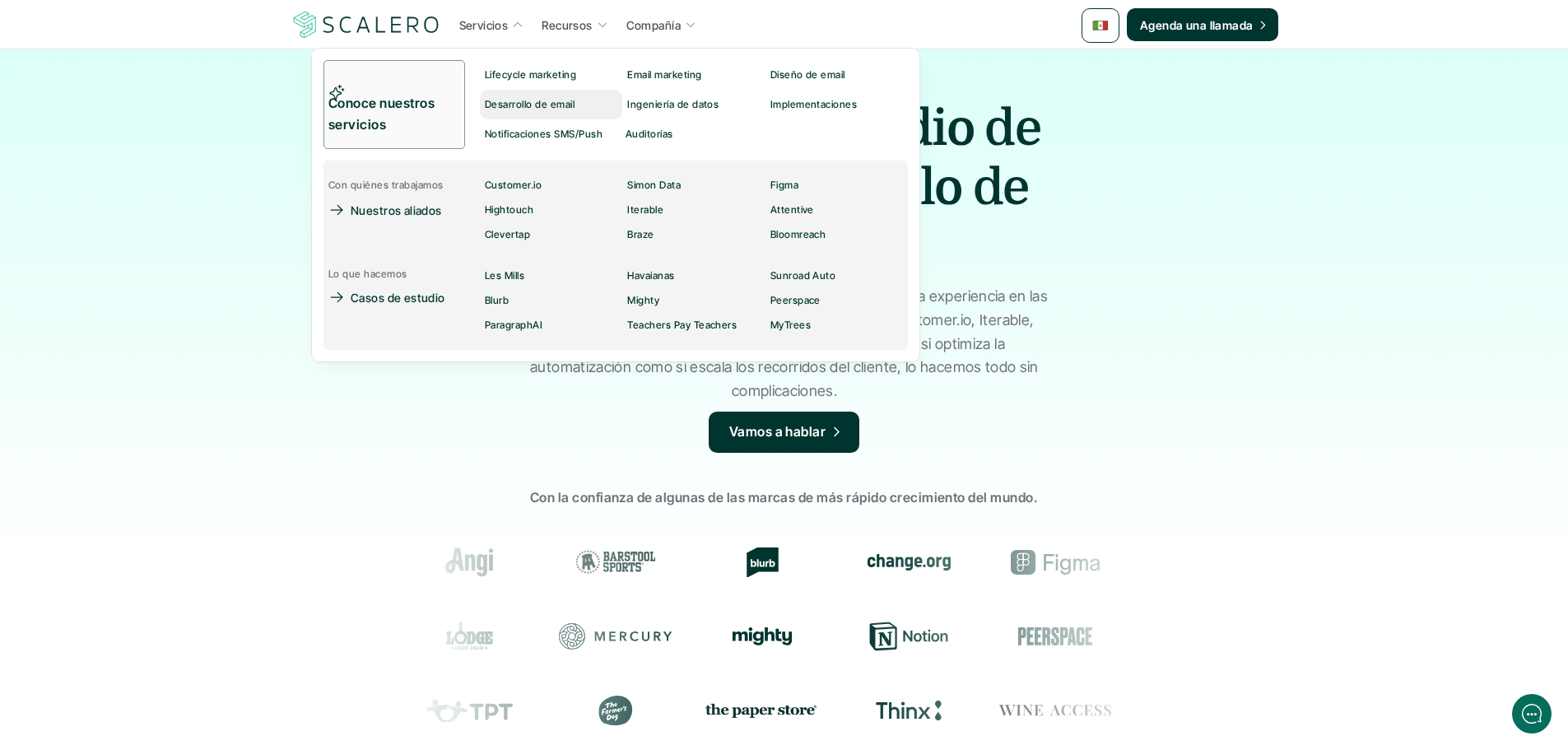 click on "Desarrollo de email" at bounding box center [529, 105] 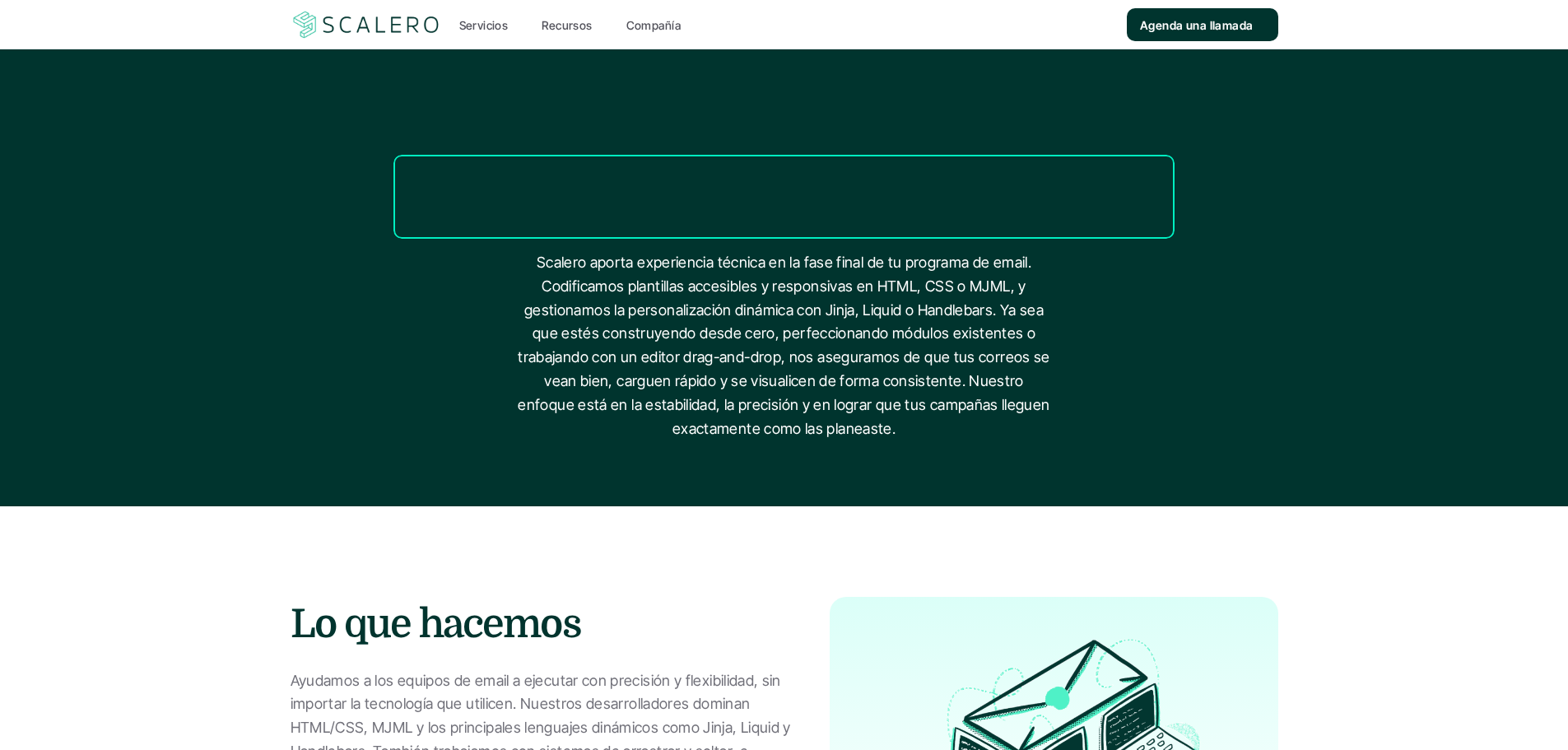 scroll, scrollTop: 0, scrollLeft: 0, axis: both 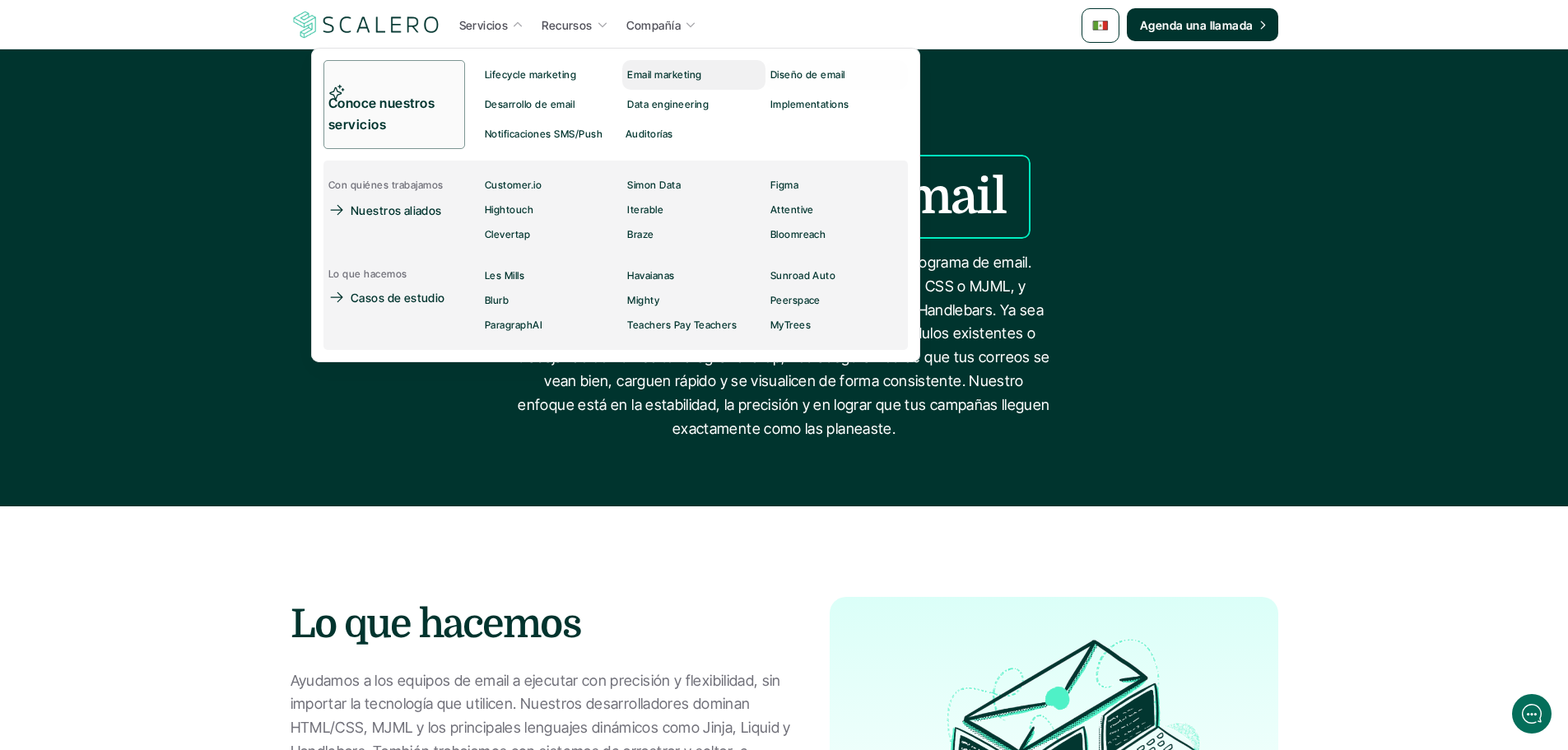 click on "Email marketing" at bounding box center [664, 75] 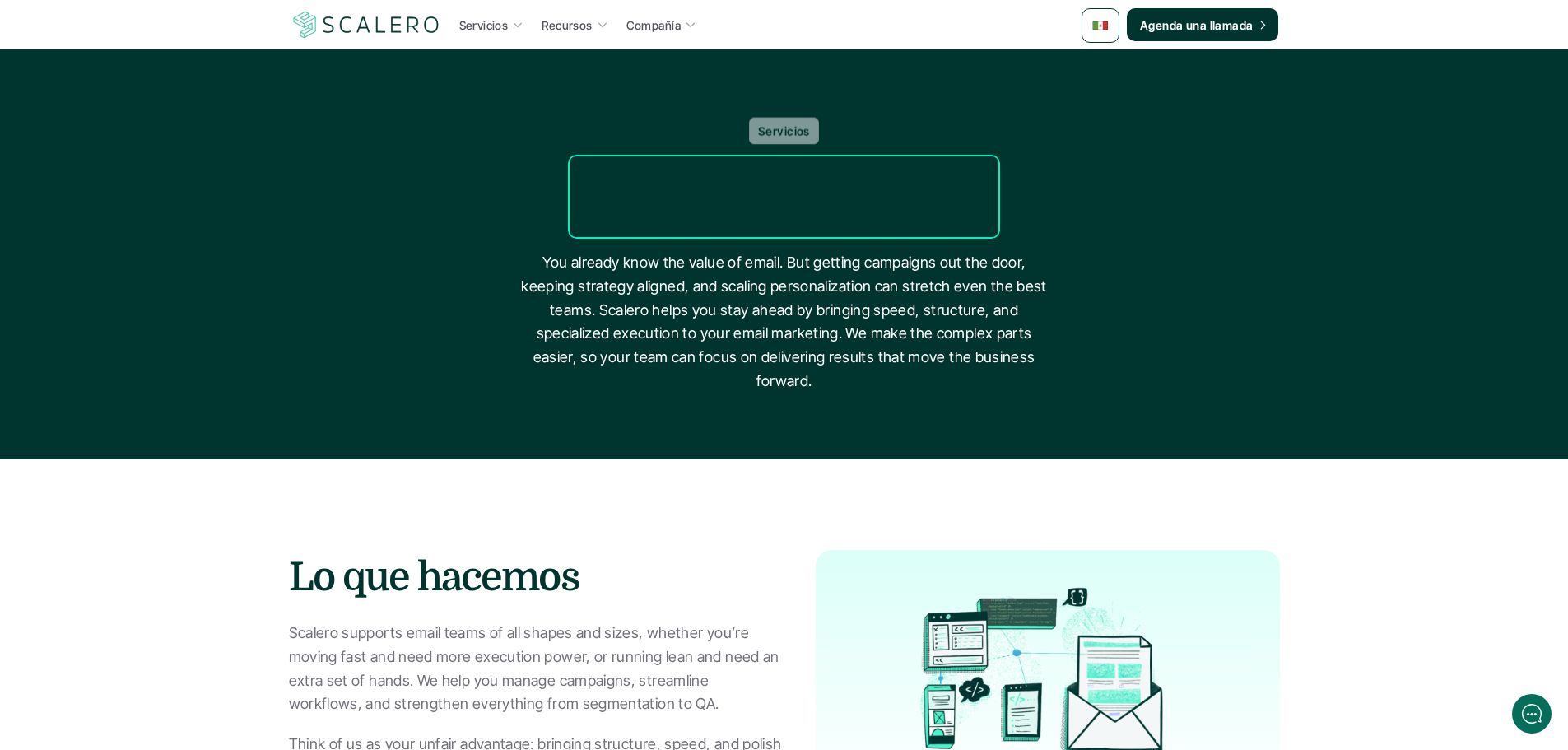 scroll, scrollTop: 0, scrollLeft: 0, axis: both 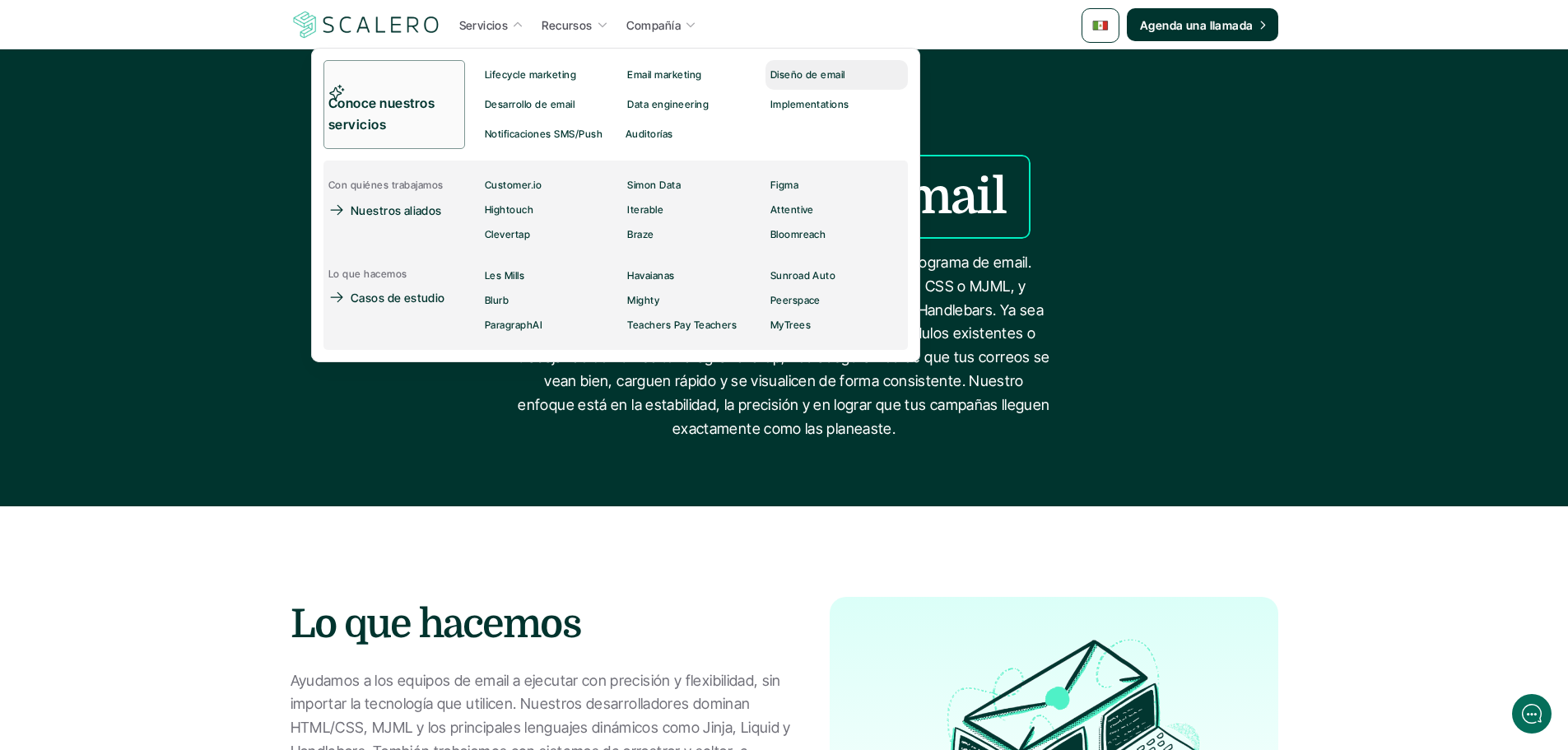 click on "Diseño de email" at bounding box center (807, 75) 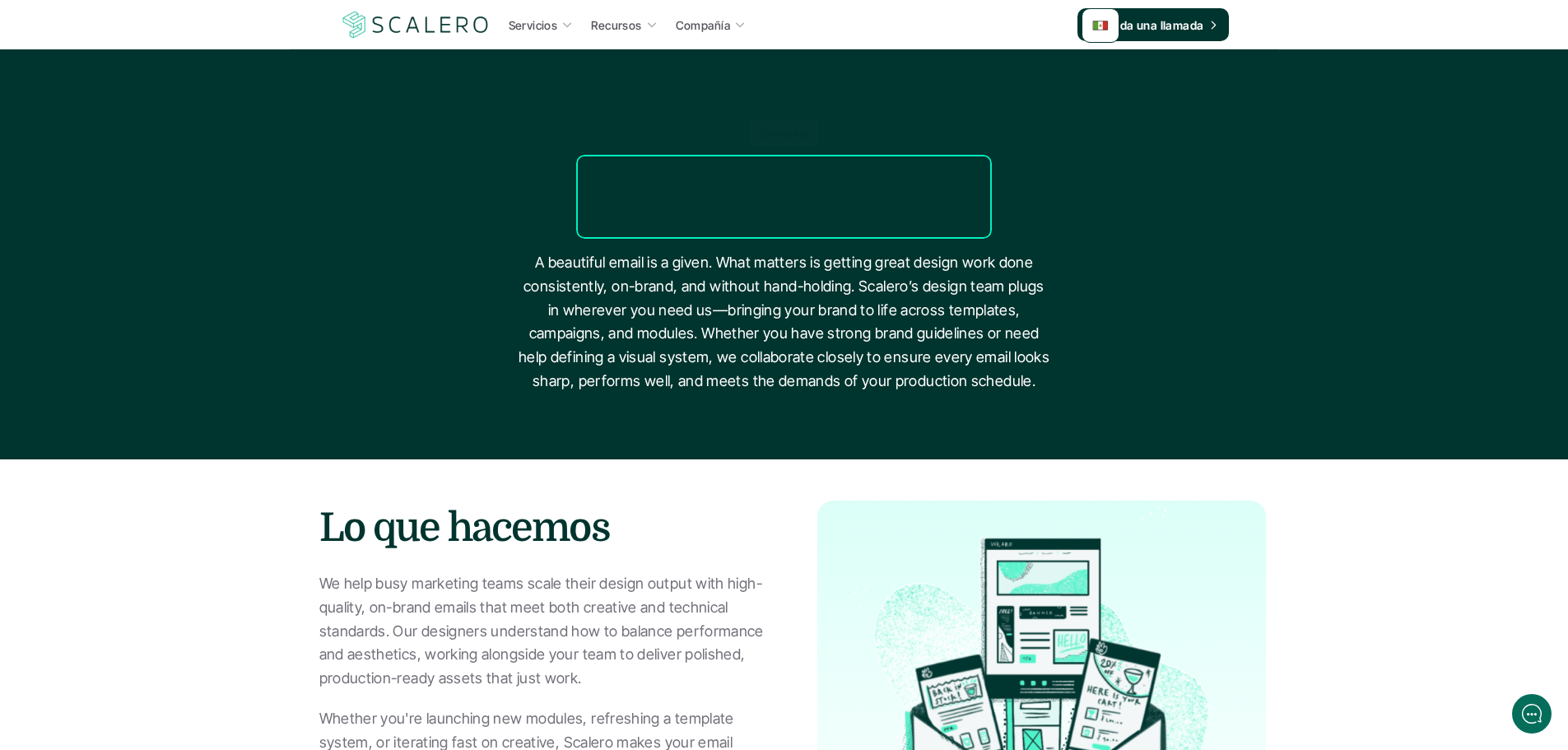 scroll, scrollTop: 0, scrollLeft: 0, axis: both 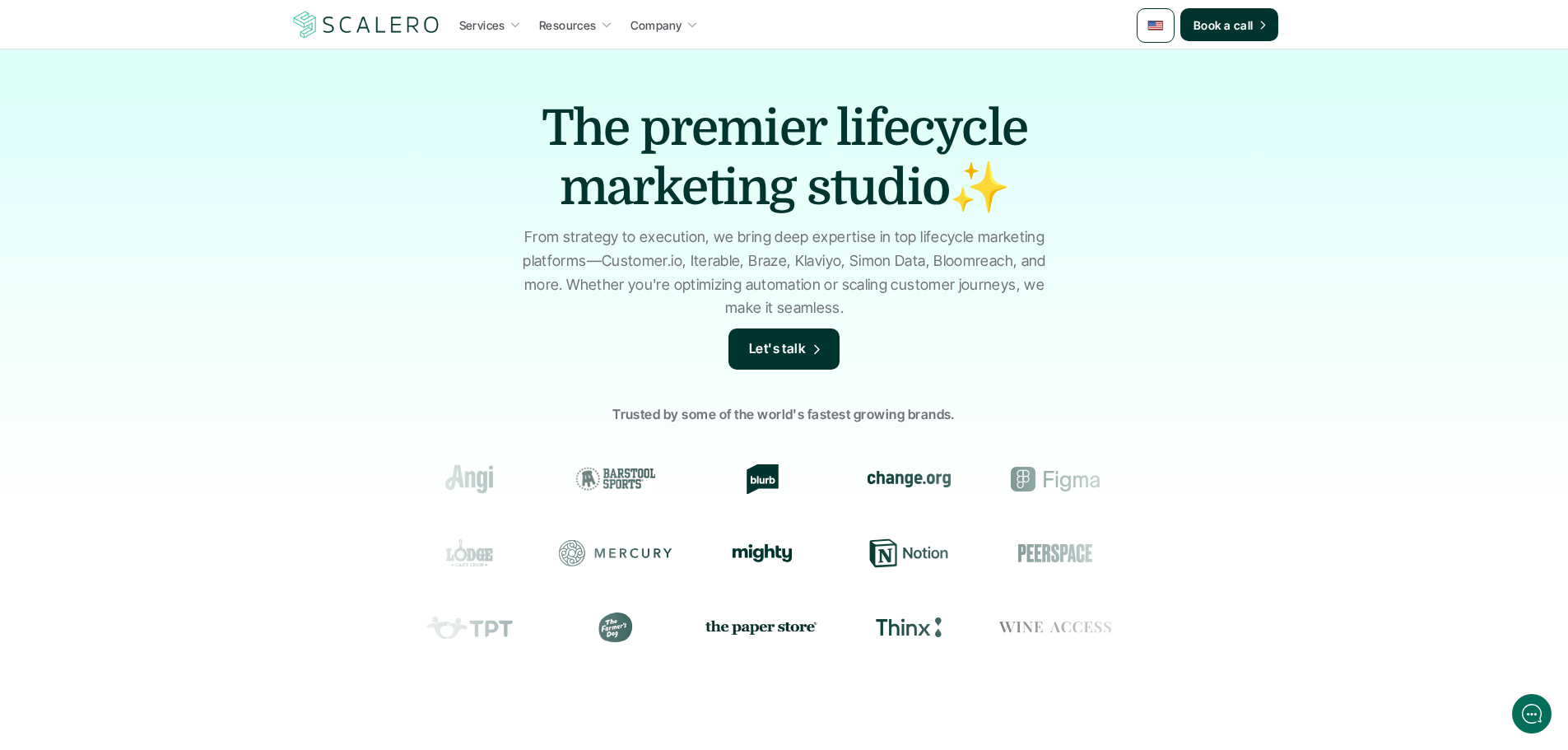 click at bounding box center [1156, 26] 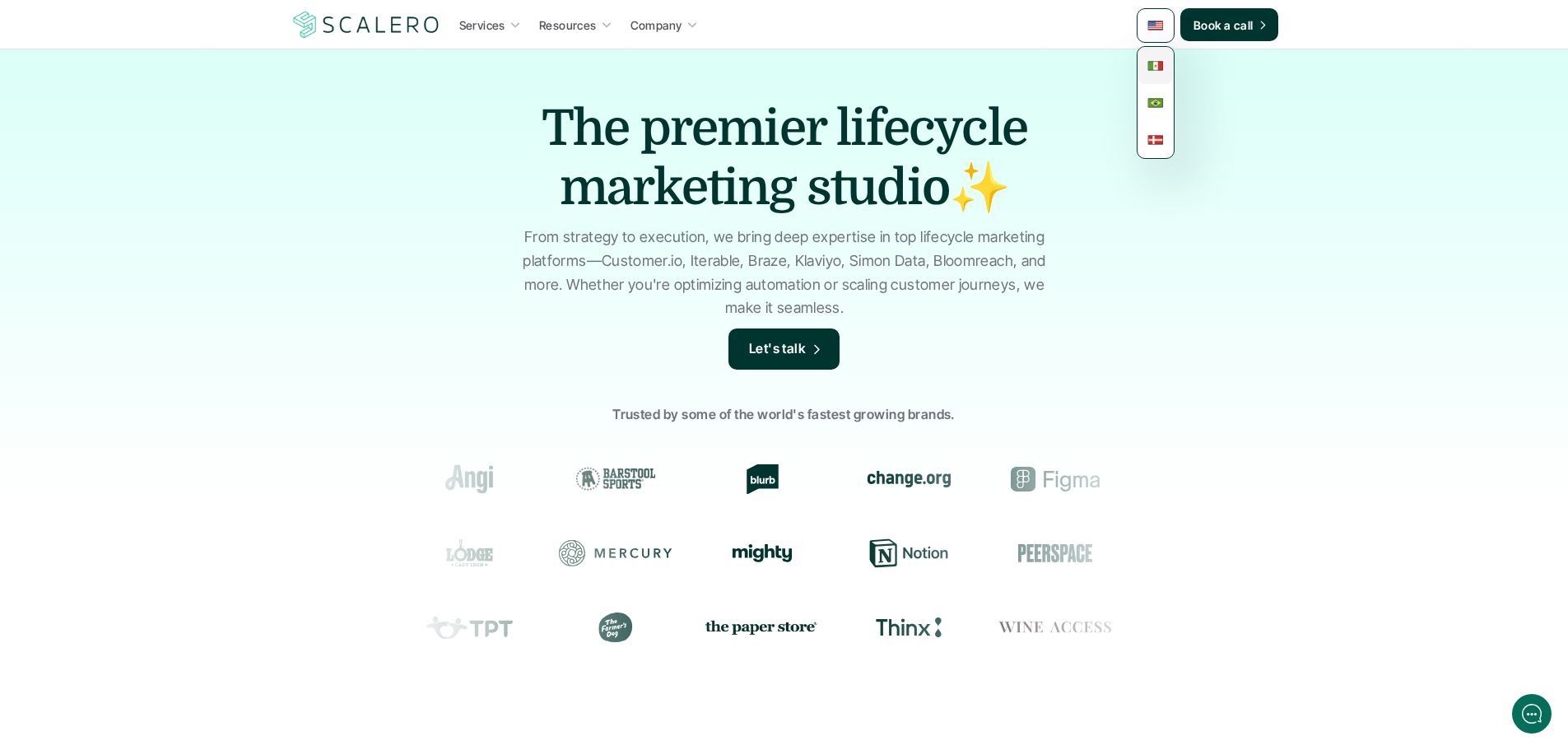 click at bounding box center (1156, 66) 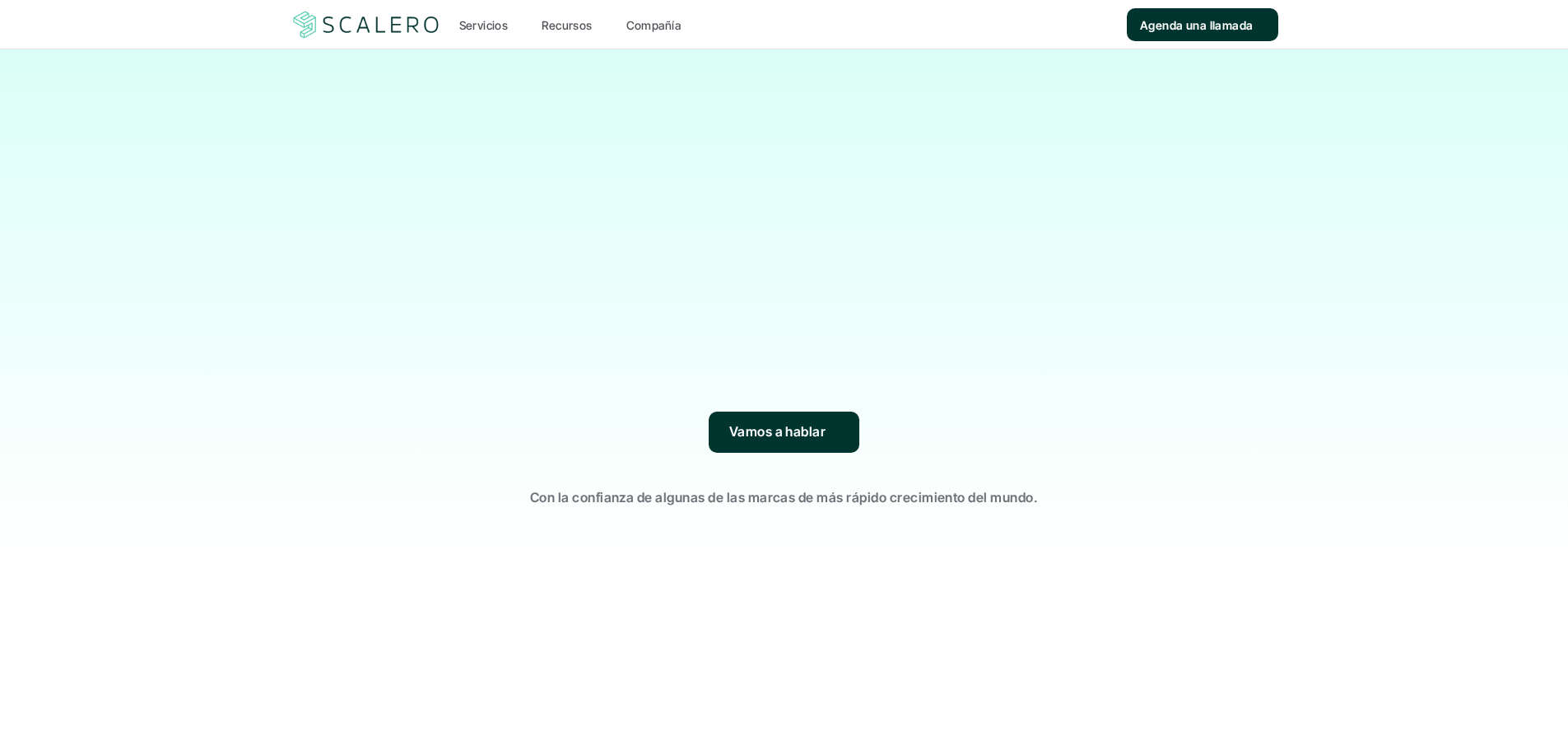 scroll, scrollTop: 0, scrollLeft: 0, axis: both 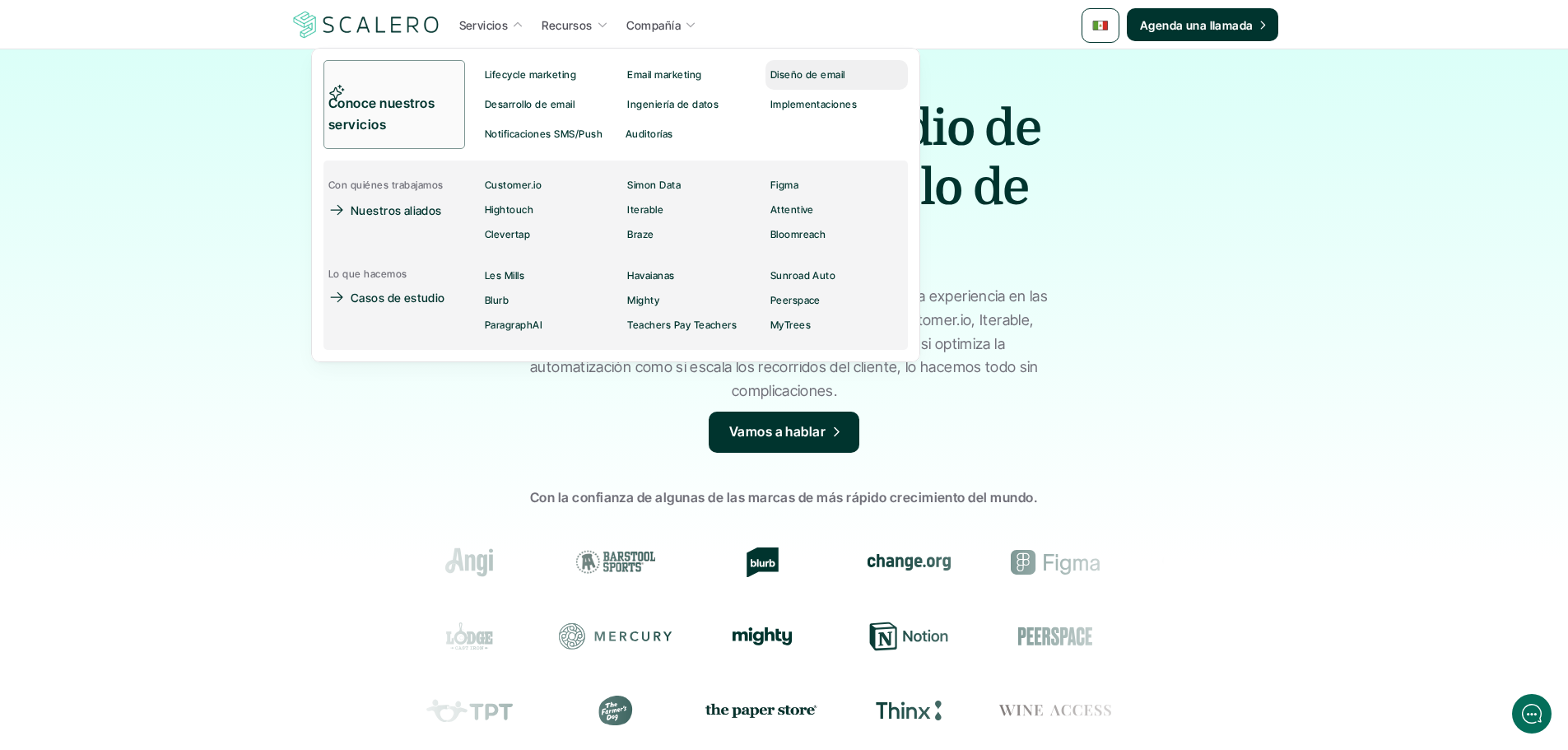 click on "Diseño de email" at bounding box center (807, 75) 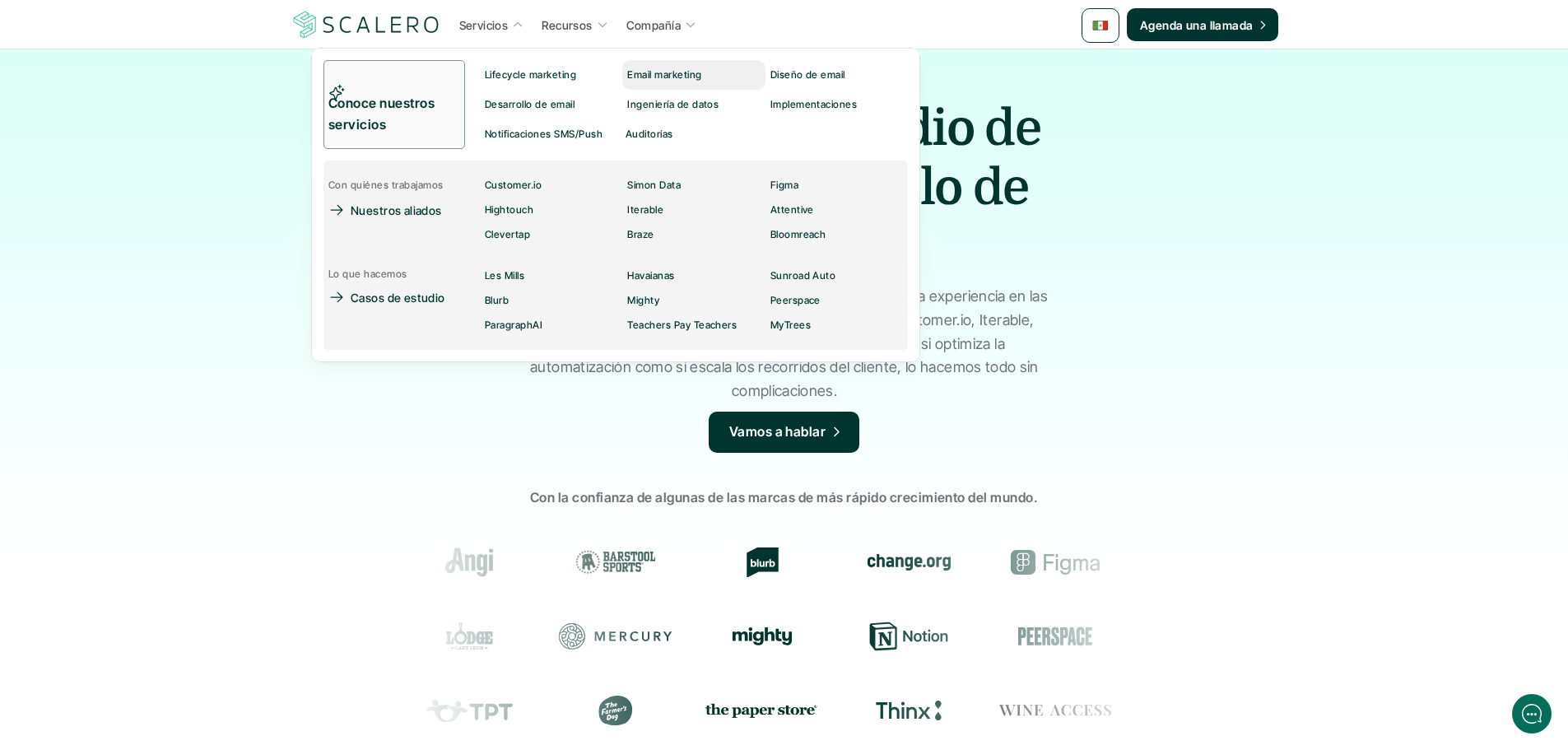 click on "Email marketing" at bounding box center [664, 75] 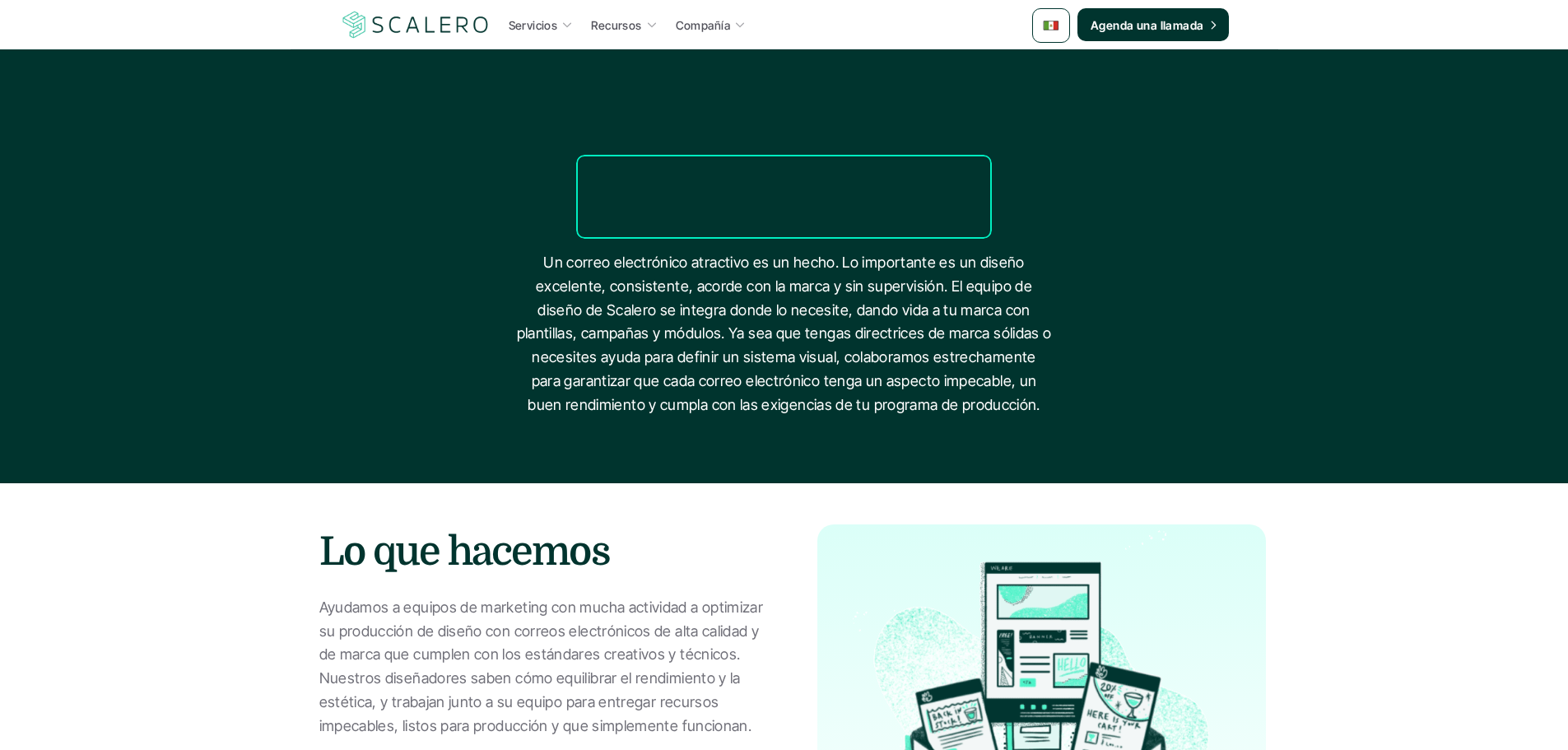 scroll, scrollTop: 0, scrollLeft: 0, axis: both 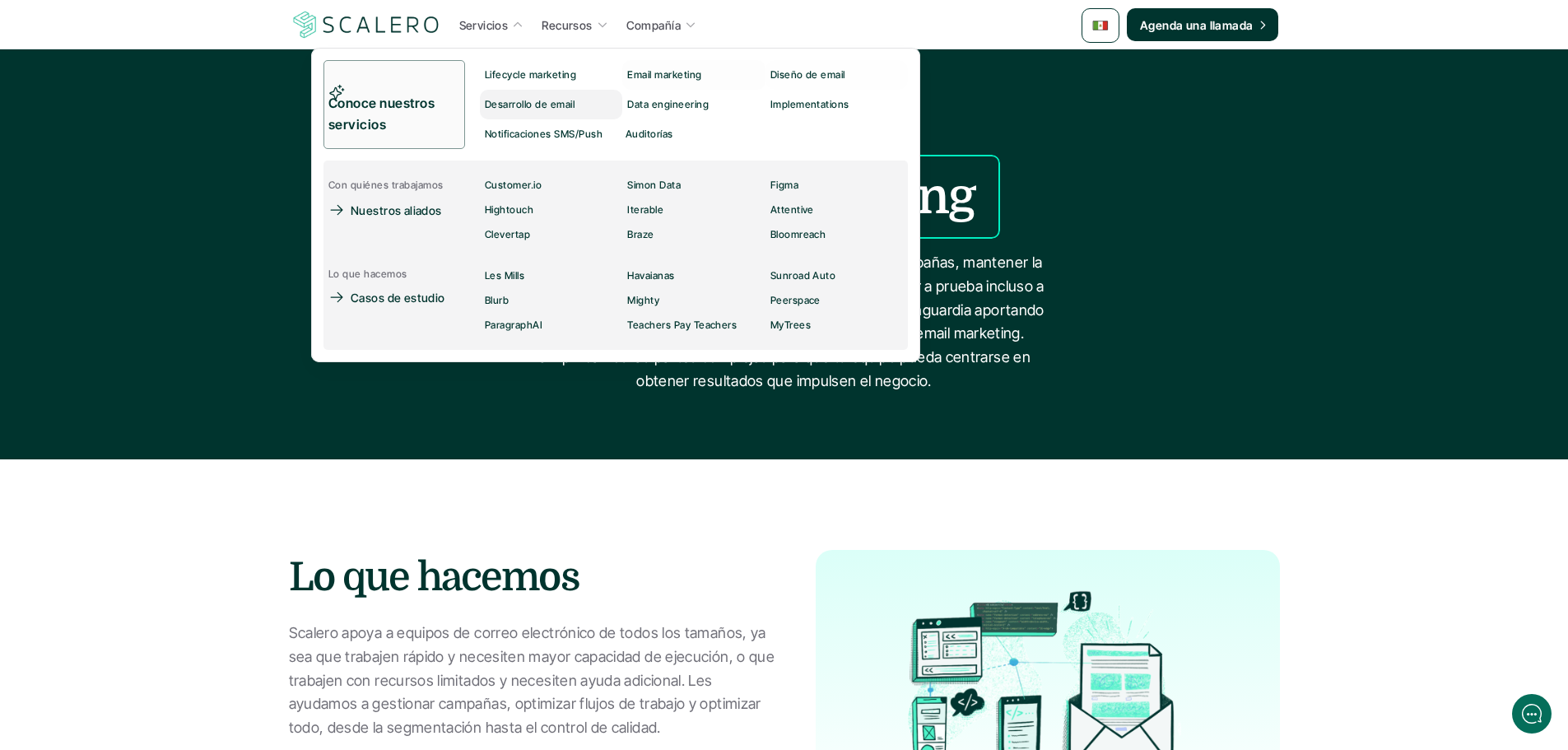 click on "Desarrollo de email" at bounding box center [529, 105] 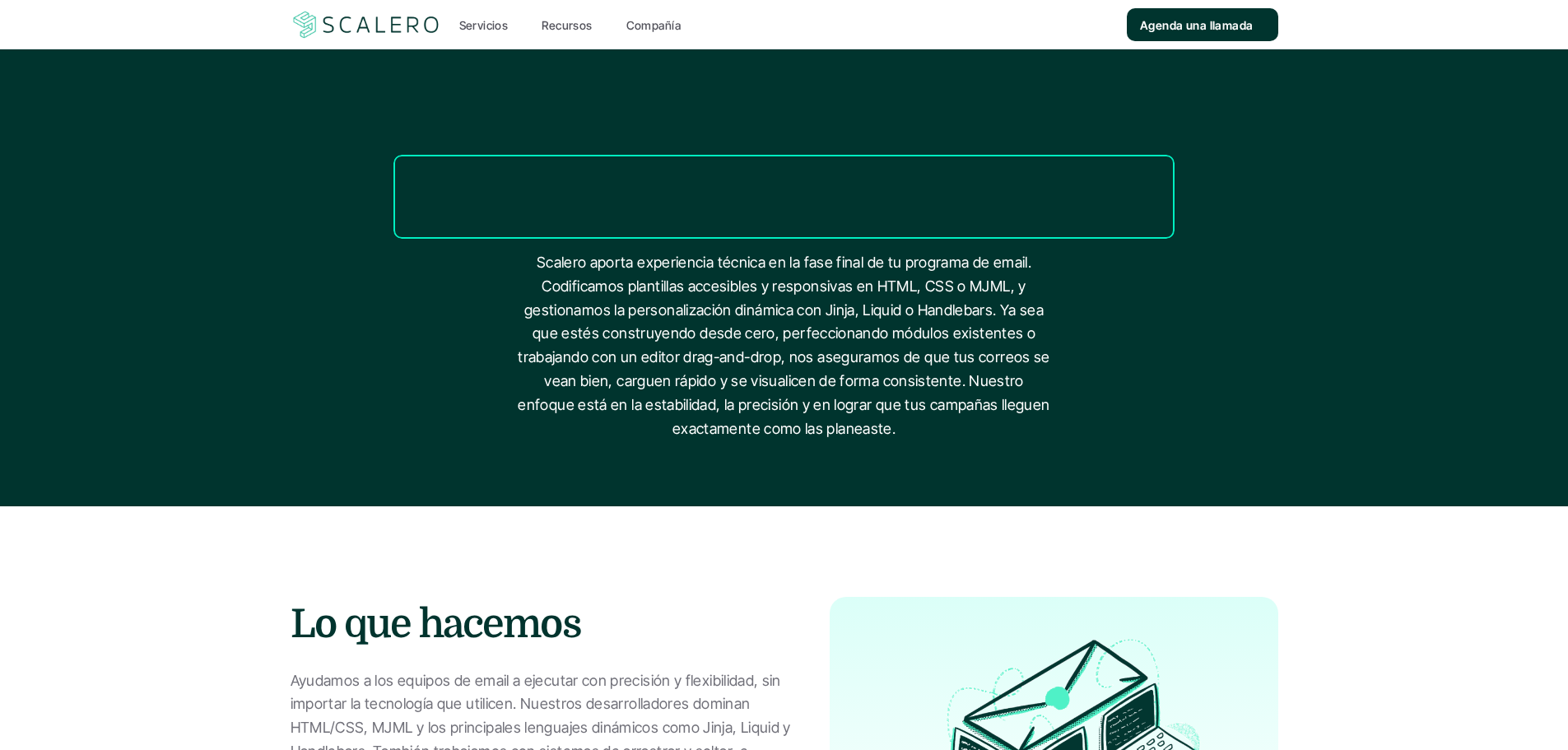 scroll, scrollTop: 0, scrollLeft: 0, axis: both 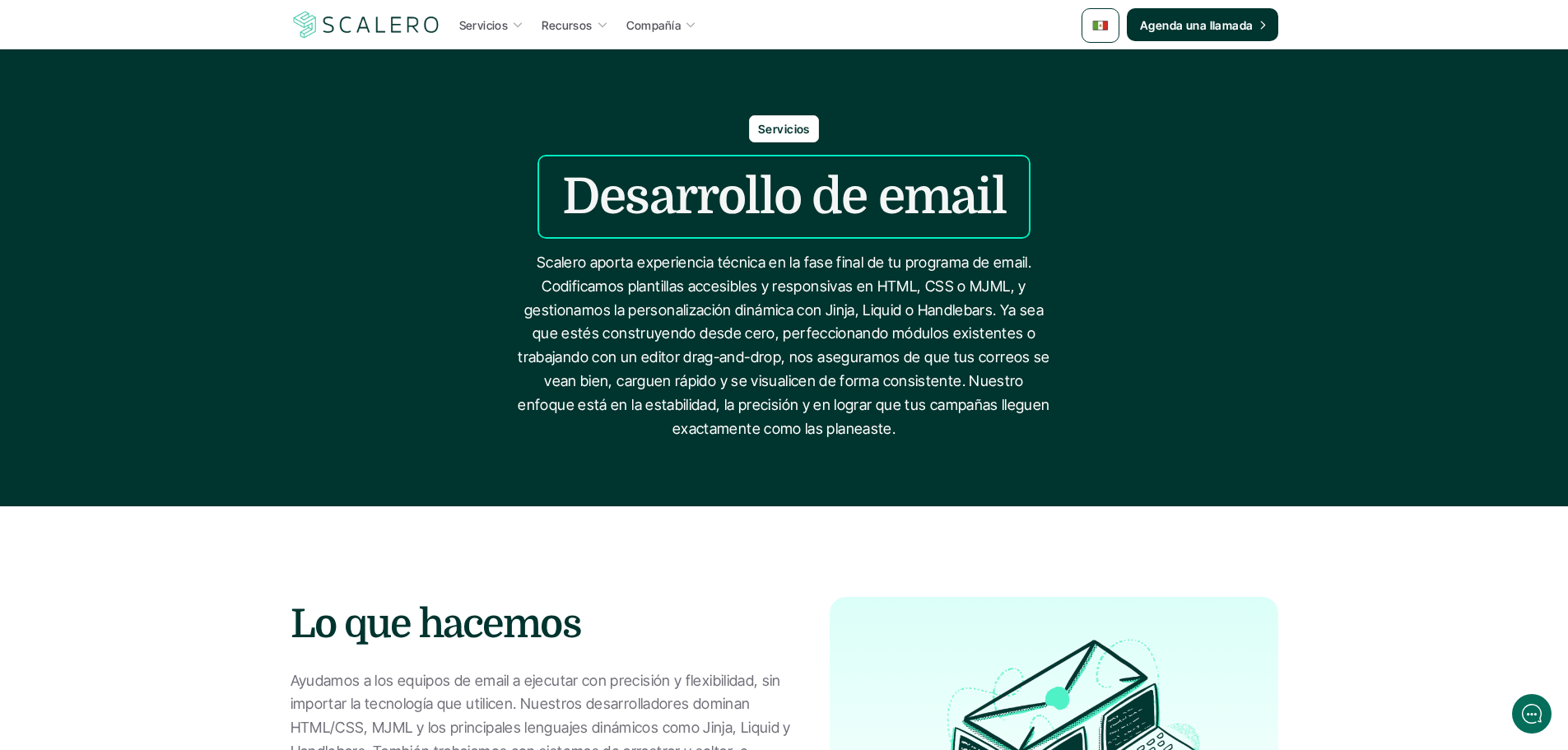 click on "Desarrollo de email" at bounding box center (784, 197) 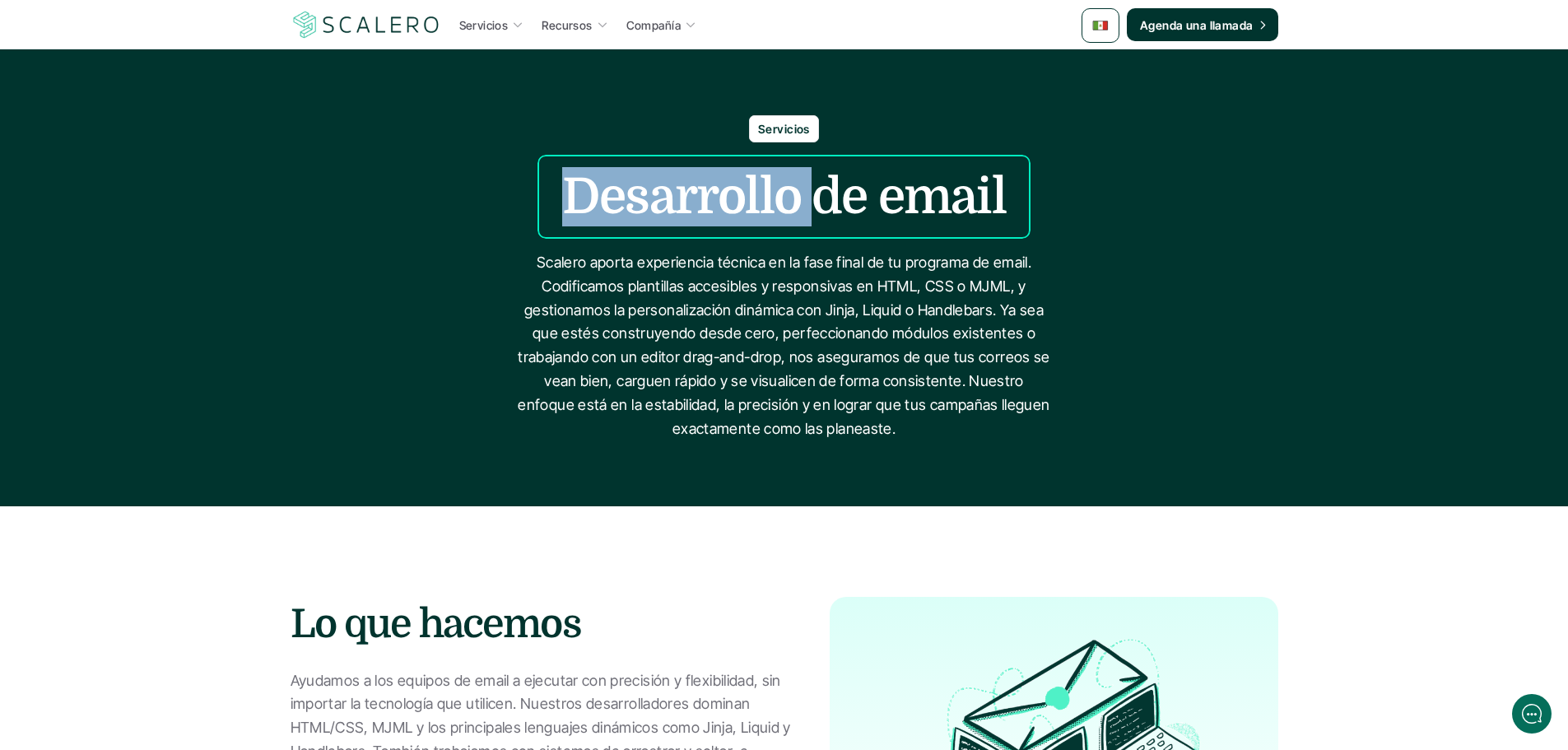 click on "Desarrollo de email" at bounding box center [784, 197] 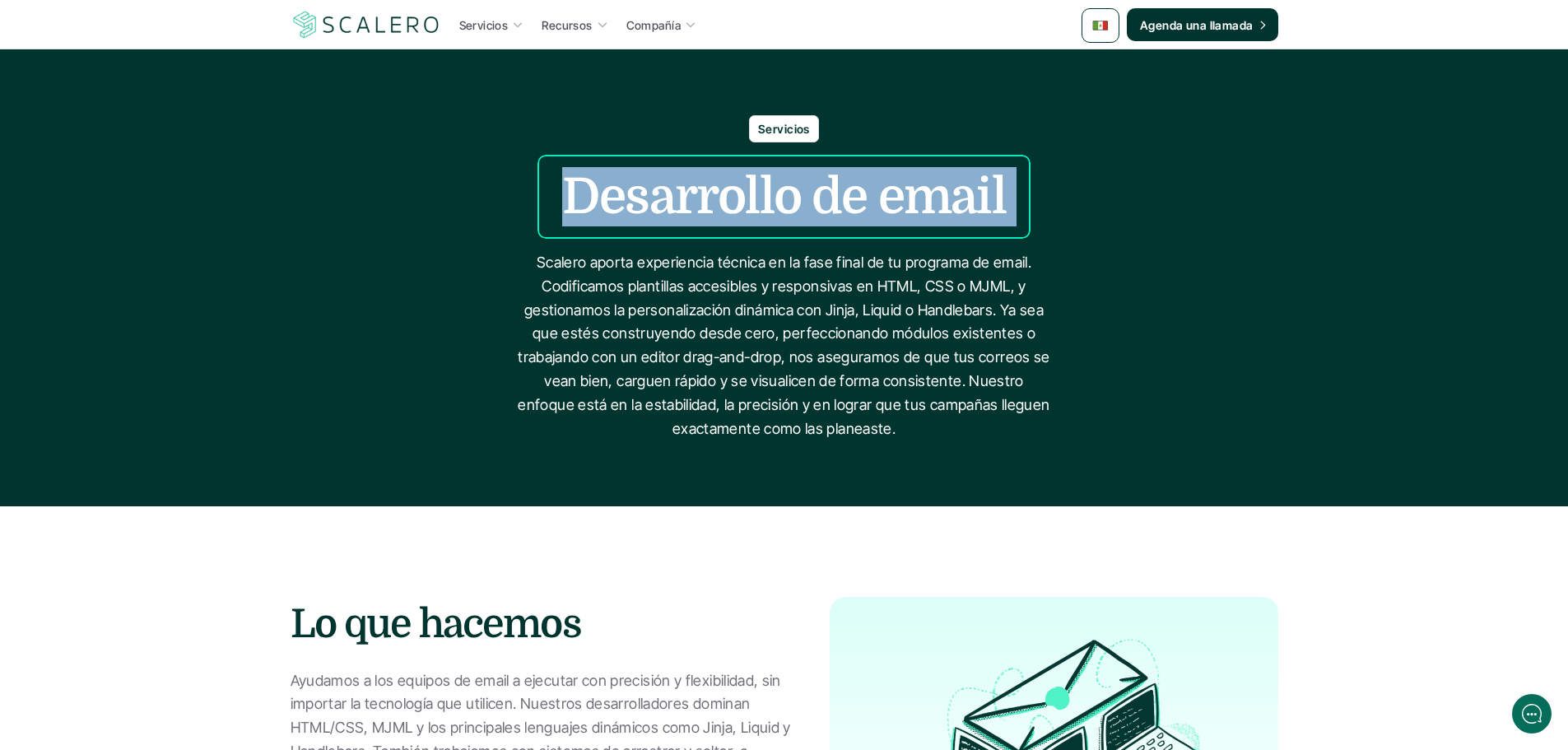 click on "Desarrollo de email" at bounding box center [784, 197] 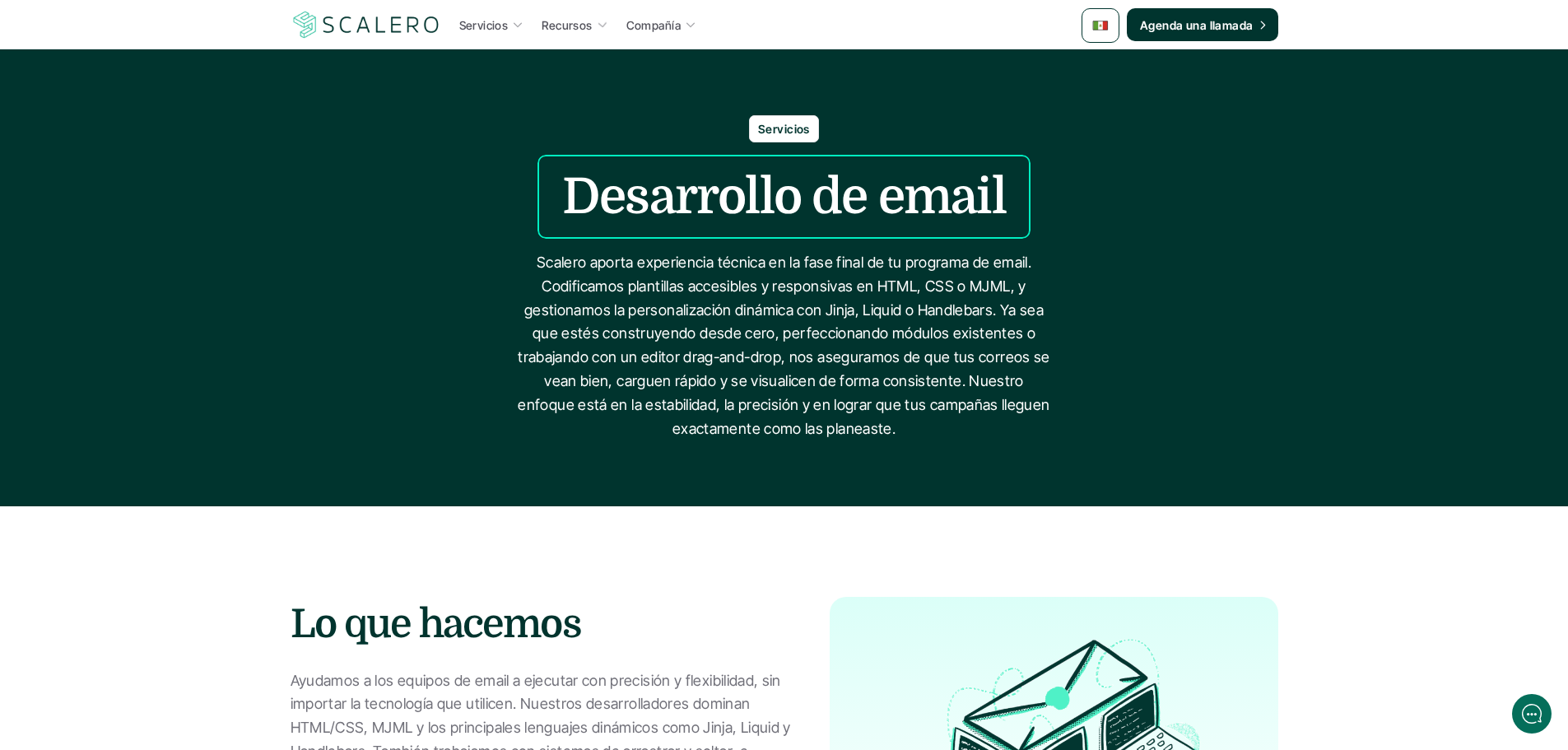 click on "Scalero aporta experiencia técnica en la fase final de tu programa de email. Codificamos plantillas accesibles y responsivas en HTML, CSS o MJML, y gestionamos la personalización dinámica con Jinja, Liquid o Handlebars. Ya sea que estés construyendo desde cero, perfeccionando módulos existentes o trabajando con un editor drag-and-drop, nos aseguramos de que tus correos se vean bien, carguen rápido y se visualicen de forma consistente. Nuestro enfoque está en la estabilidad, la precisión y en lograr que tus campañas lleguen exactamente como las planeaste." at bounding box center [784, 346] 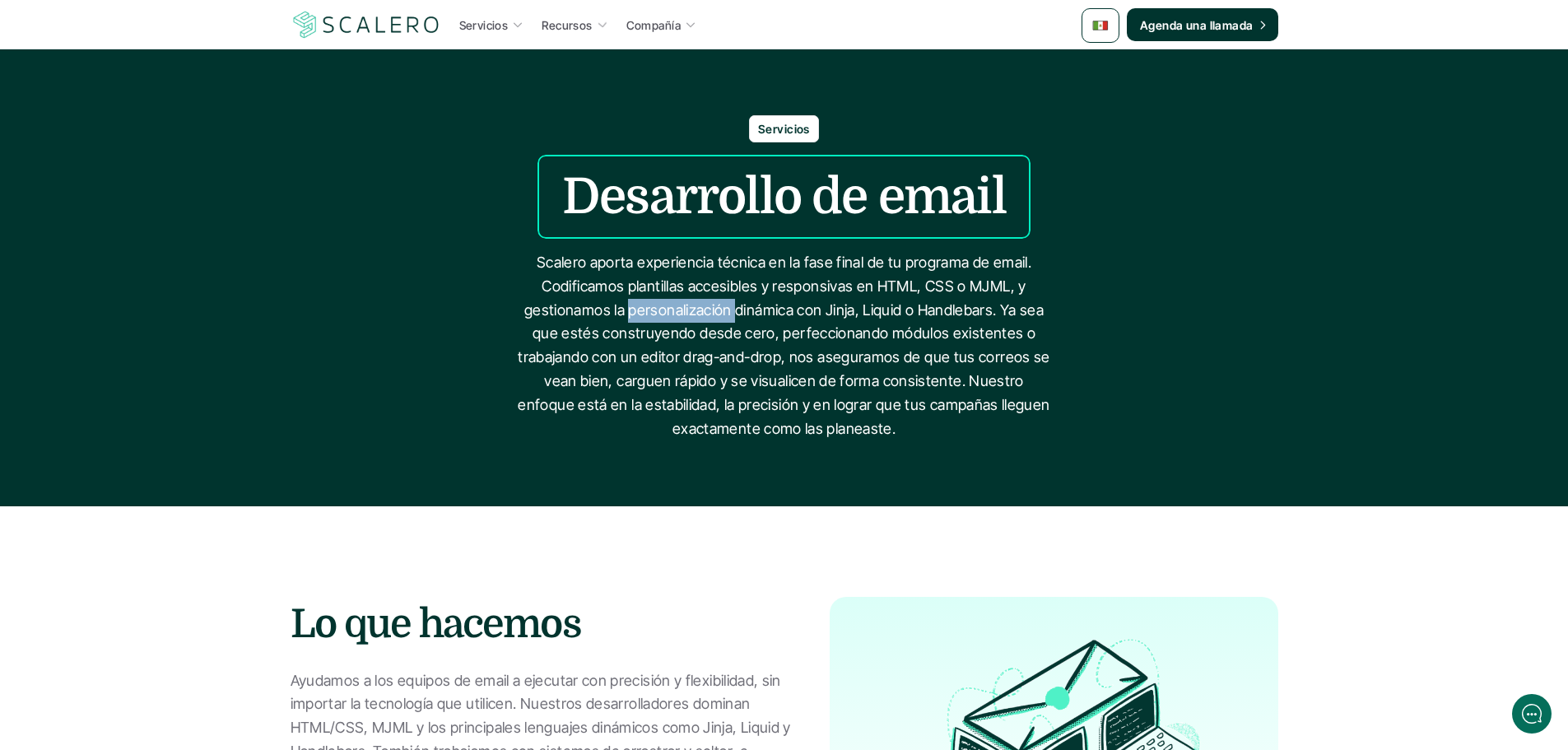 click on "Scalero aporta experiencia técnica en la fase final de tu programa de email. Codificamos plantillas accesibles y responsivas en HTML, CSS o MJML, y gestionamos la personalización dinámica con Jinja, Liquid o Handlebars. Ya sea que estés construyendo desde cero, perfeccionando módulos existentes o trabajando con un editor drag-and-drop, nos aseguramos de que tus correos se vean bien, carguen rápido y se visualicen de forma consistente. Nuestro enfoque está en la estabilidad, la precisión y en lograr que tus campañas lleguen exactamente como las planeaste." at bounding box center (784, 346) 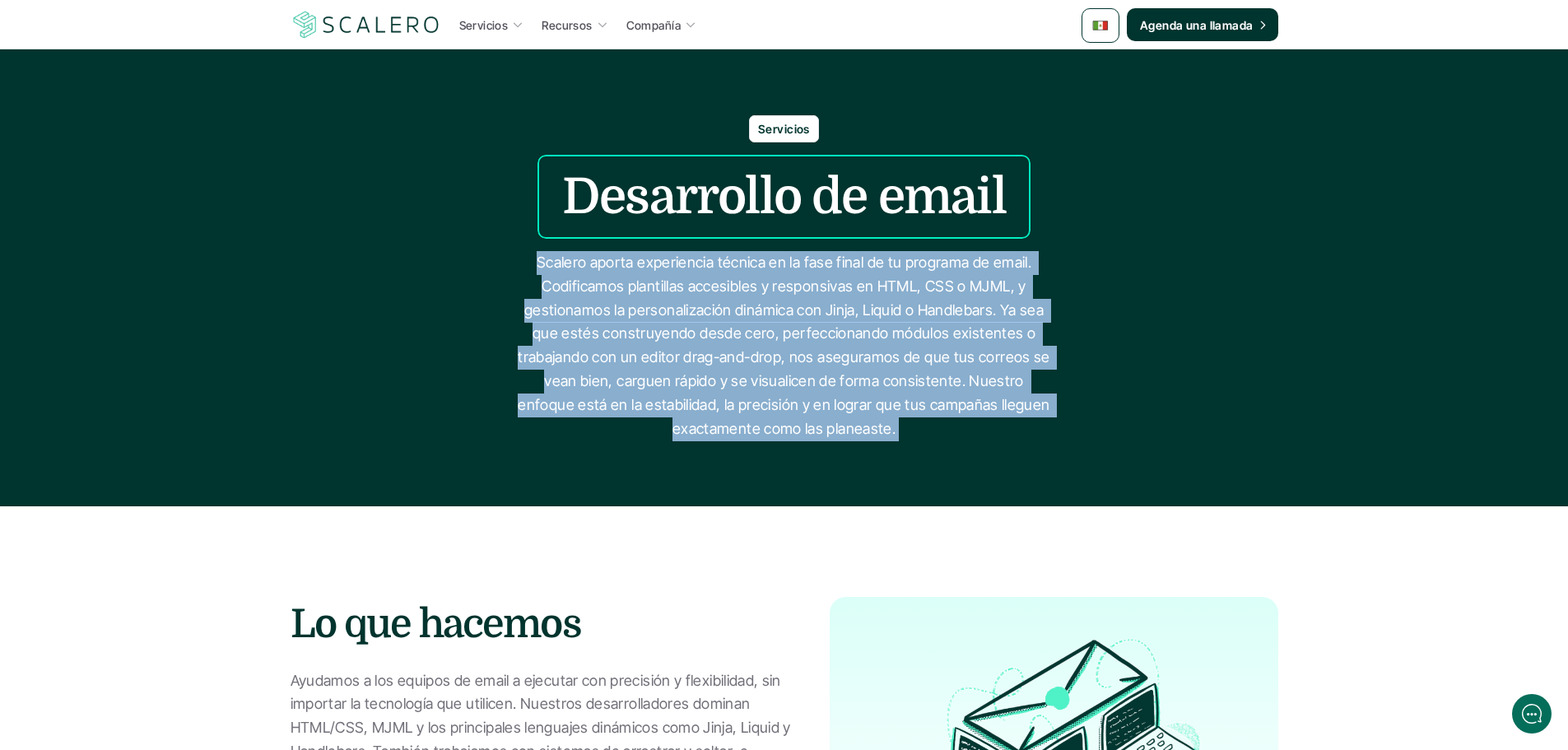 click on "Scalero aporta experiencia técnica en la fase final de tu programa de email. Codificamos plantillas accesibles y responsivas en HTML, CSS o MJML, y gestionamos la personalización dinámica con Jinja, Liquid o Handlebars. Ya sea que estés construyendo desde cero, perfeccionando módulos existentes o trabajando con un editor drag-and-drop, nos aseguramos de que tus correos se vean bien, carguen rápido y se visualicen de forma consistente. Nuestro enfoque está en la estabilidad, la precisión y en lograr que tus campañas lleguen exactamente como las planeaste." at bounding box center [784, 346] 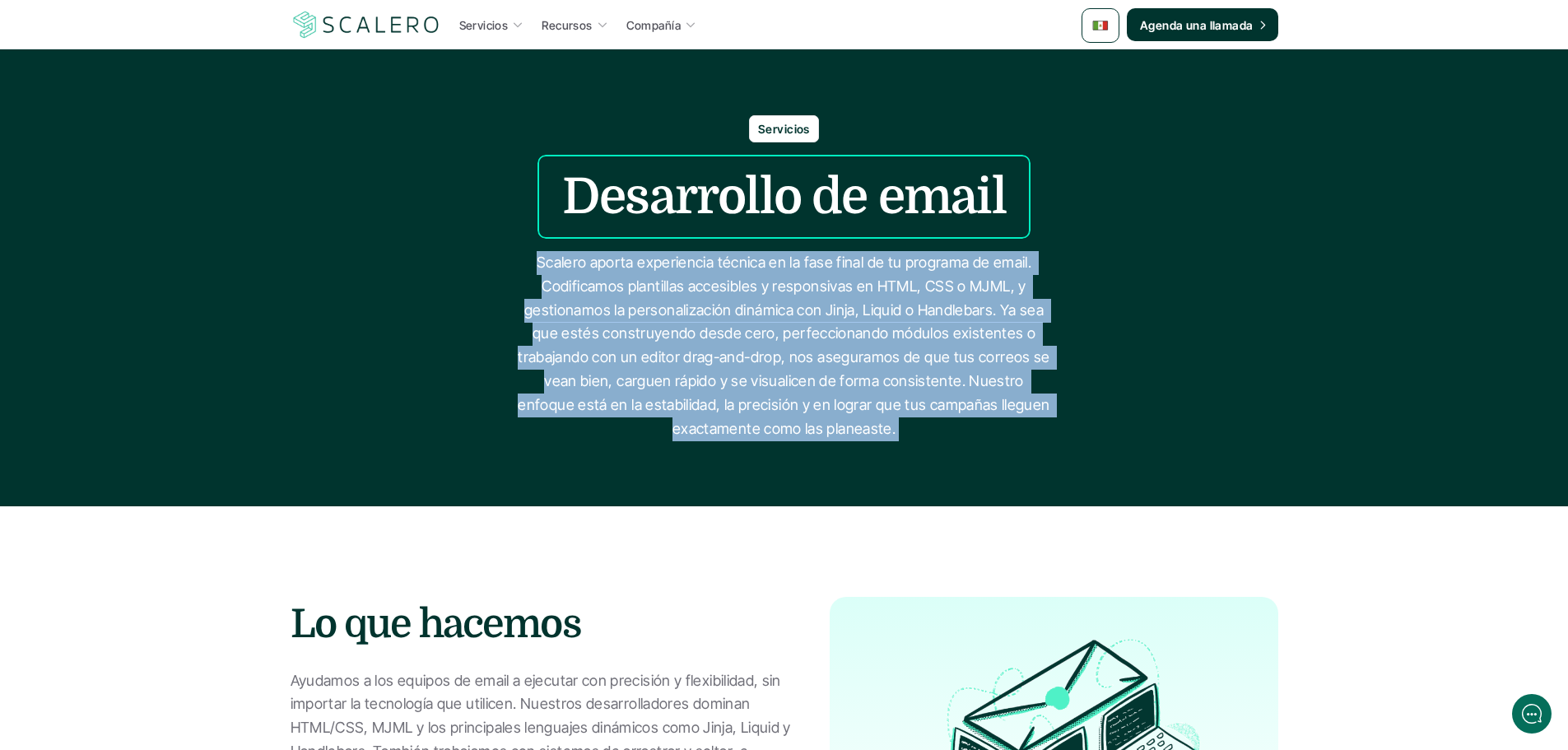copy on "Scalero aporta experiencia técnica en la fase final de tu programa de email. Codificamos plantillas accesibles y responsivas en HTML, CSS o MJML, y gestionamos la personalización dinámica con Jinja, Liquid o Handlebars. Ya sea que estés construyendo desde cero, perfeccionando módulos existentes o trabajando con un editor drag-and-drop, nos aseguramos de que tus correos se vean bien, carguen rápido y se visualicen de forma consistente. Nuestro enfoque está en la estabilidad, la precisión y en lograr que tus campañas lleguen exactamente como las planeaste." 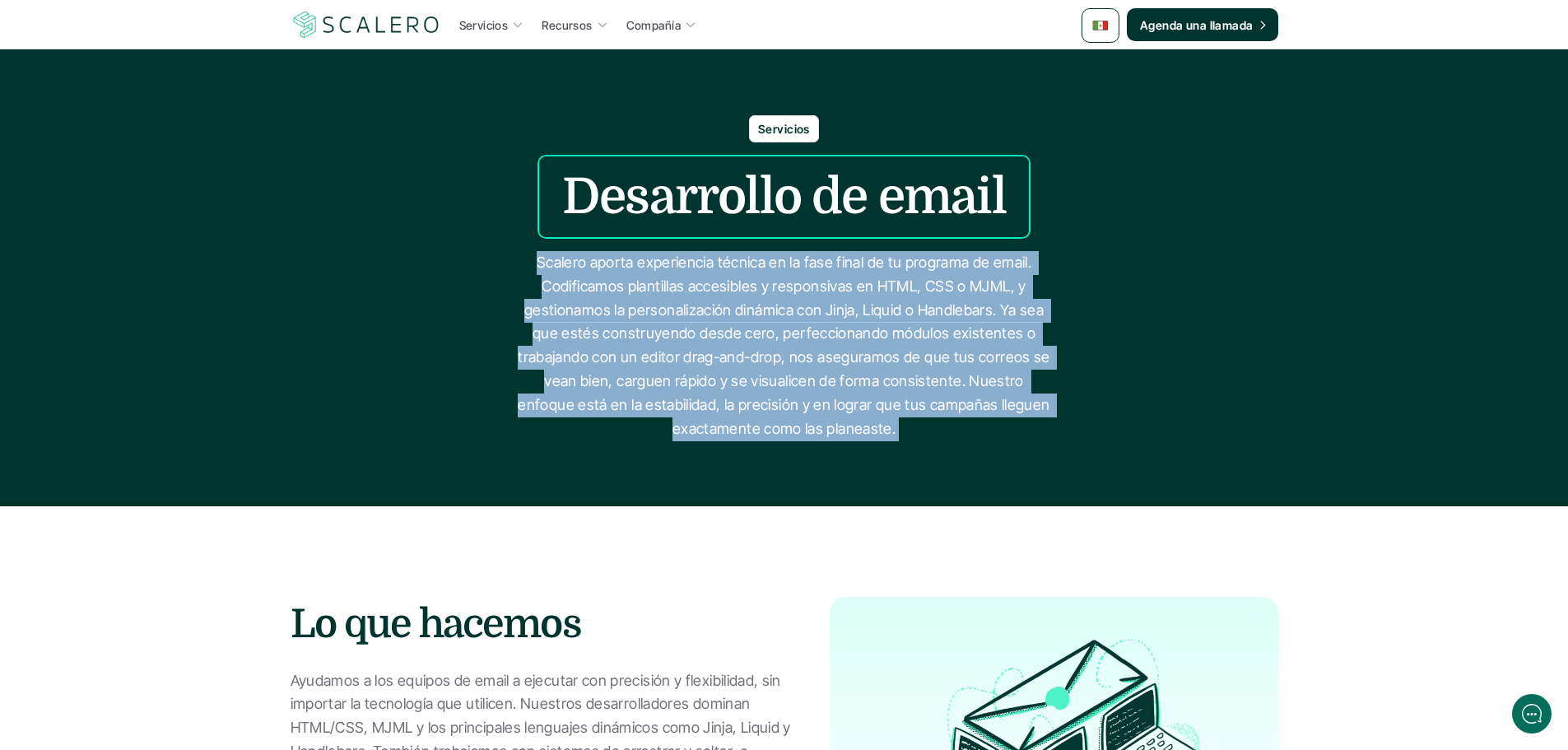 click on "Scalero aporta experiencia técnica en la fase final de tu programa de email. Codificamos plantillas accesibles y responsivas en HTML, CSS o MJML, y gestionamos la personalización dinámica con Jinja, Liquid o Handlebars. Ya sea que estés construyendo desde cero, perfeccionando módulos existentes o trabajando con un editor drag-and-drop, nos aseguramos de que tus correos se vean bien, carguen rápido y se visualicen de forma consistente. Nuestro enfoque está en la estabilidad, la precisión y en lograr que tus campañas lleguen exactamente como las planeaste." at bounding box center [784, 346] 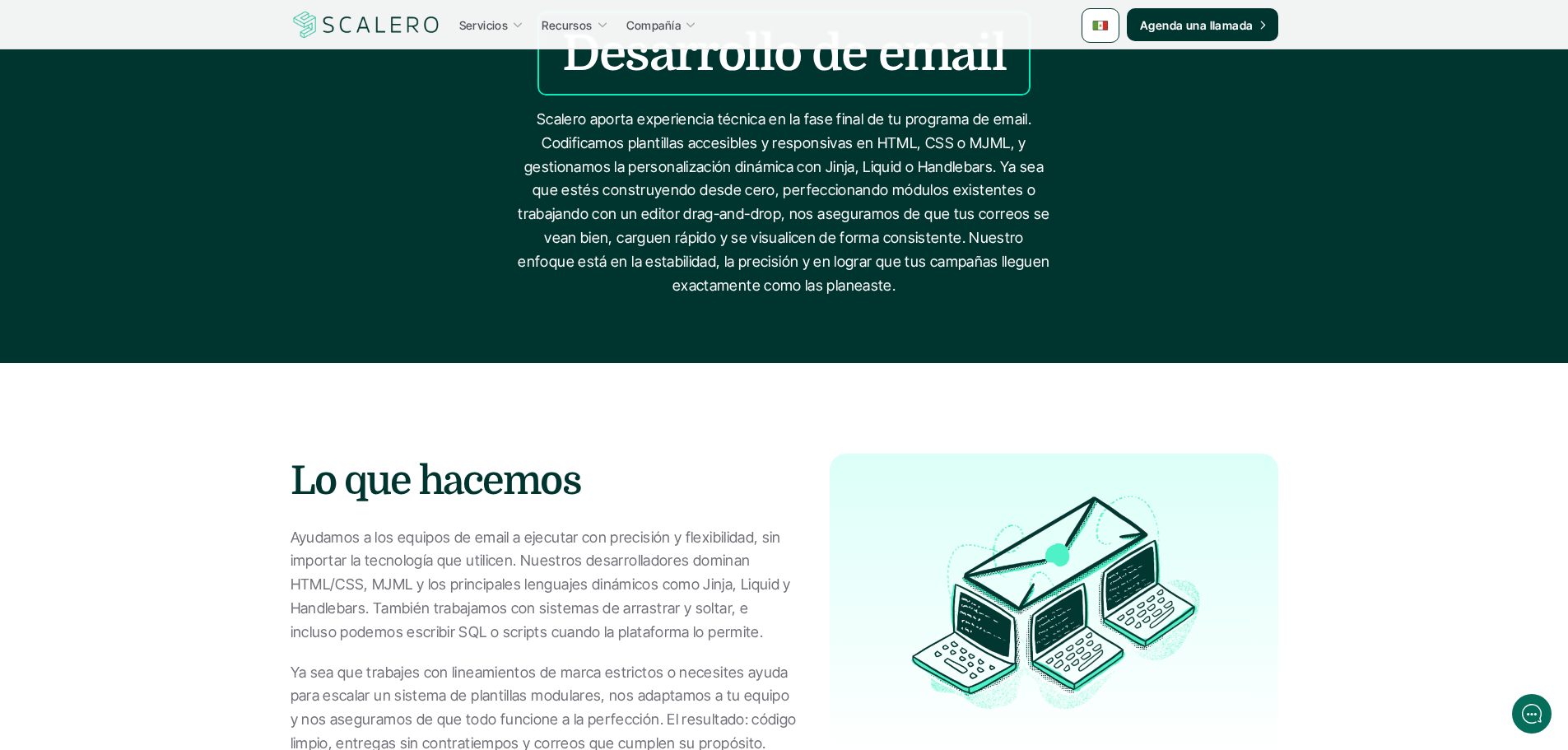 scroll, scrollTop: 329, scrollLeft: 0, axis: vertical 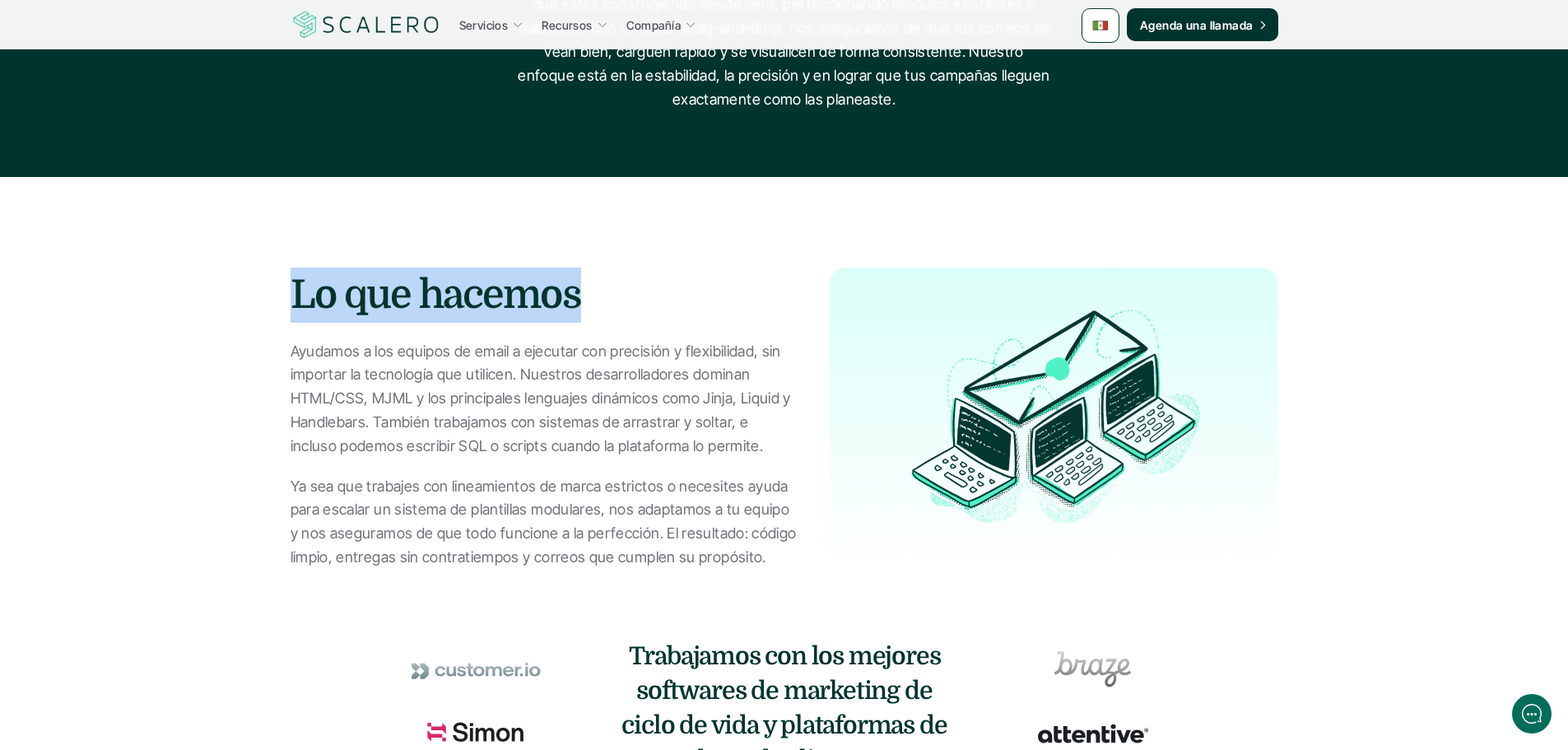 drag, startPoint x: 579, startPoint y: 292, endPoint x: 270, endPoint y: 301, distance: 309.131 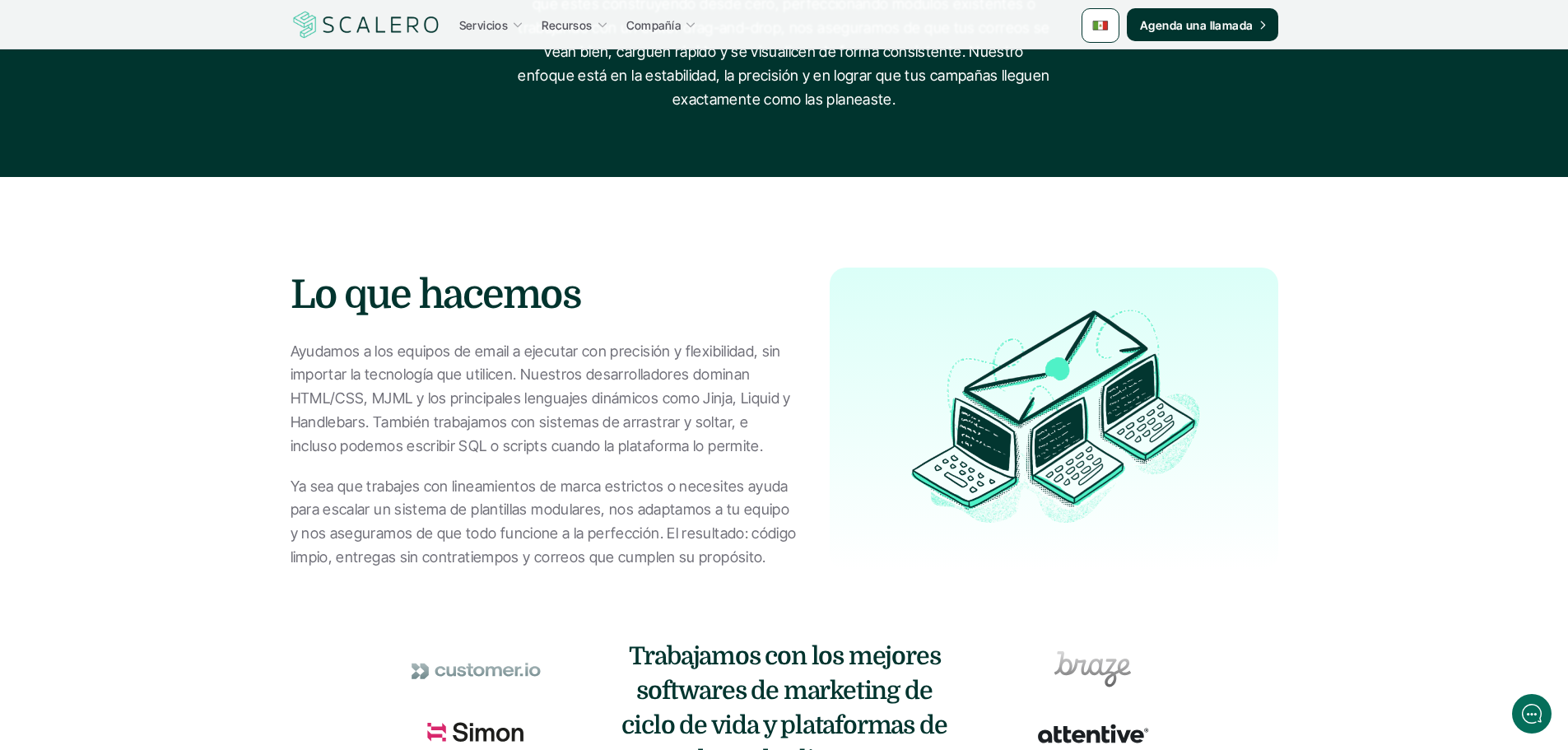 click on "Ayudamos a los equipos de email a ejecutar con precisión y flexibilidad, sin importar la tecnología que utilicen. Nuestros desarrolladores dominan HTML/CSS, MJML y los principales lenguajes dinámicos como Jinja, Liquid y Handlebars. También trabajamos con sistemas de arrastrar y soltar, e incluso podemos escribir SQL o scripts cuando la plataforma lo permite." at bounding box center (543, 399) 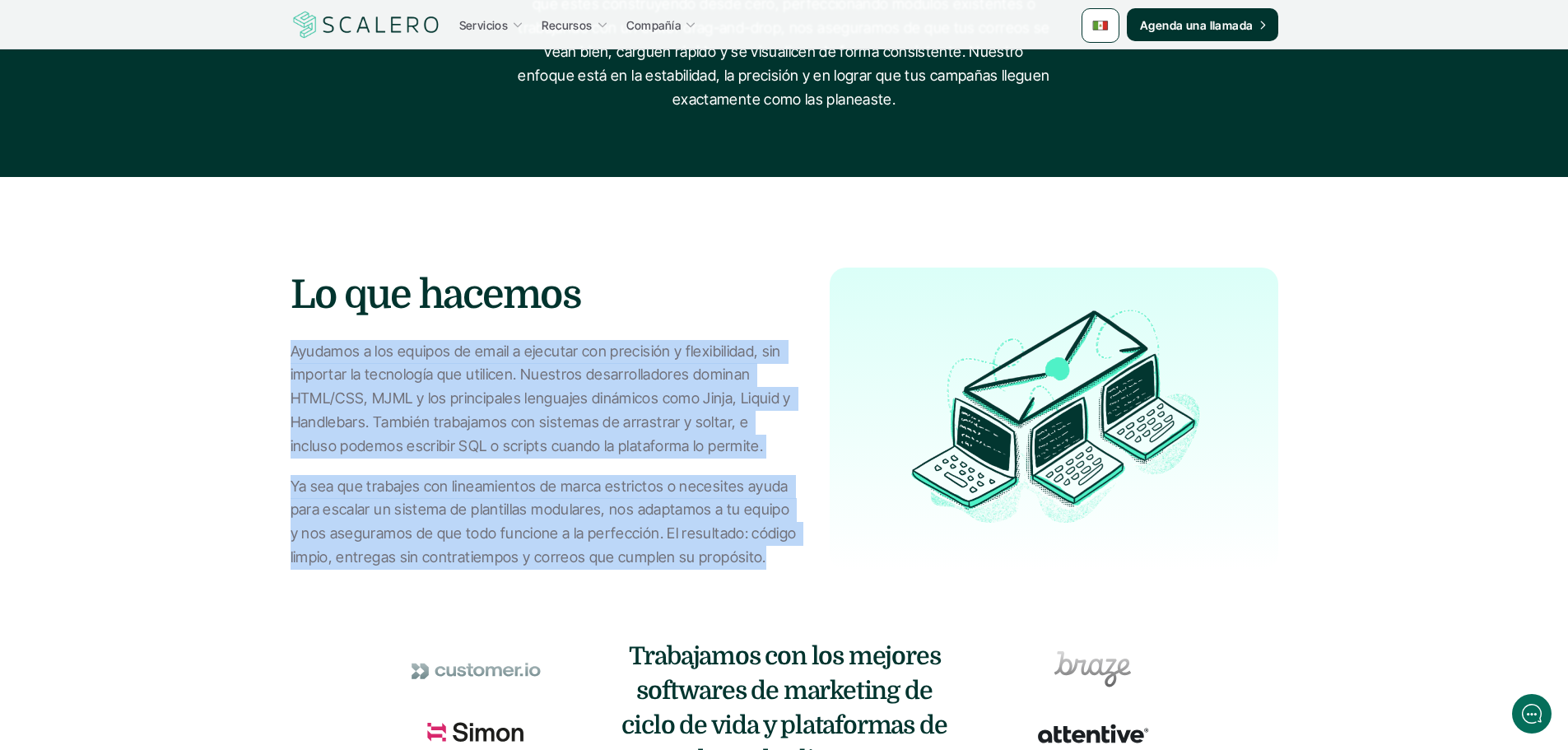 drag, startPoint x: 763, startPoint y: 561, endPoint x: 262, endPoint y: 342, distance: 546.77418 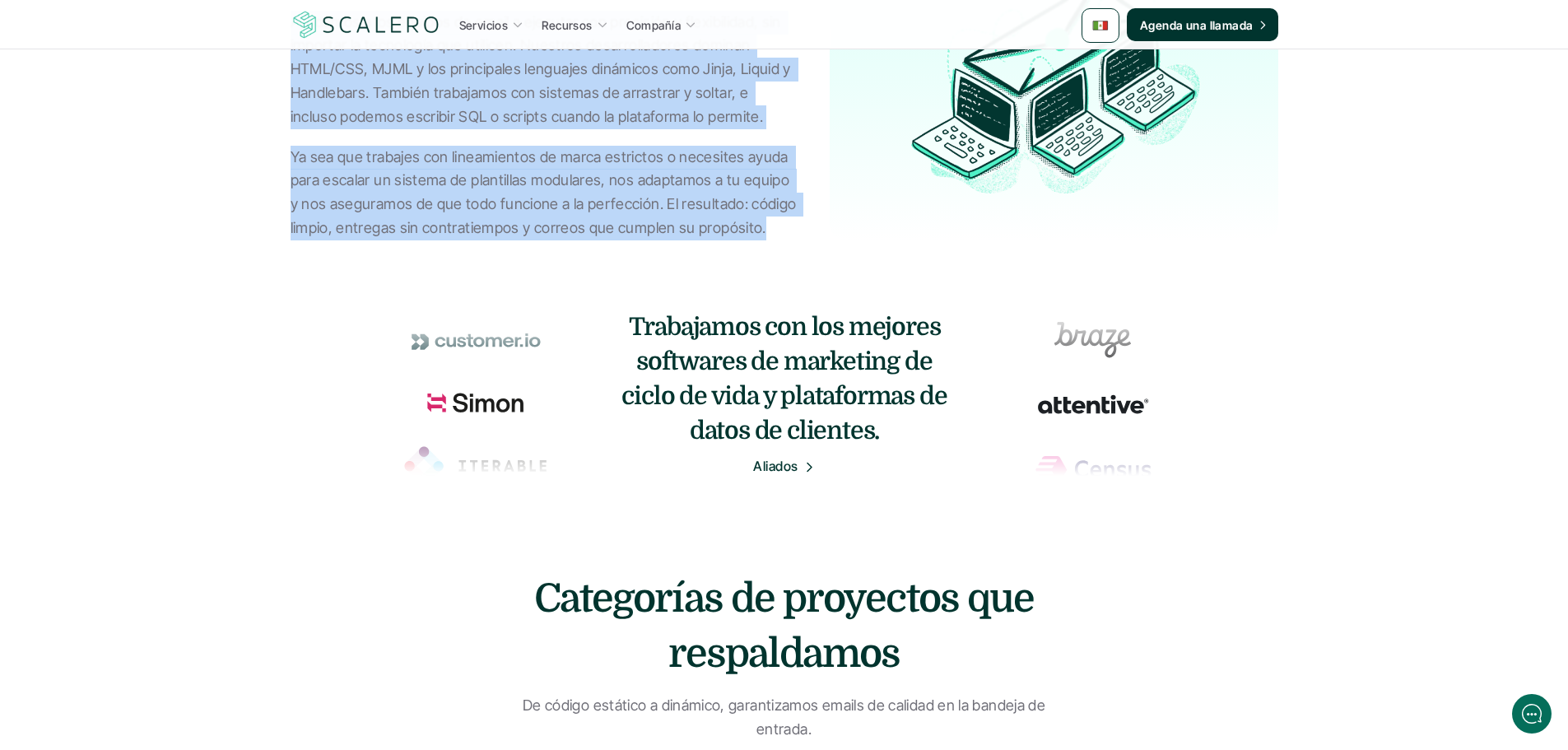 scroll, scrollTop: 988, scrollLeft: 0, axis: vertical 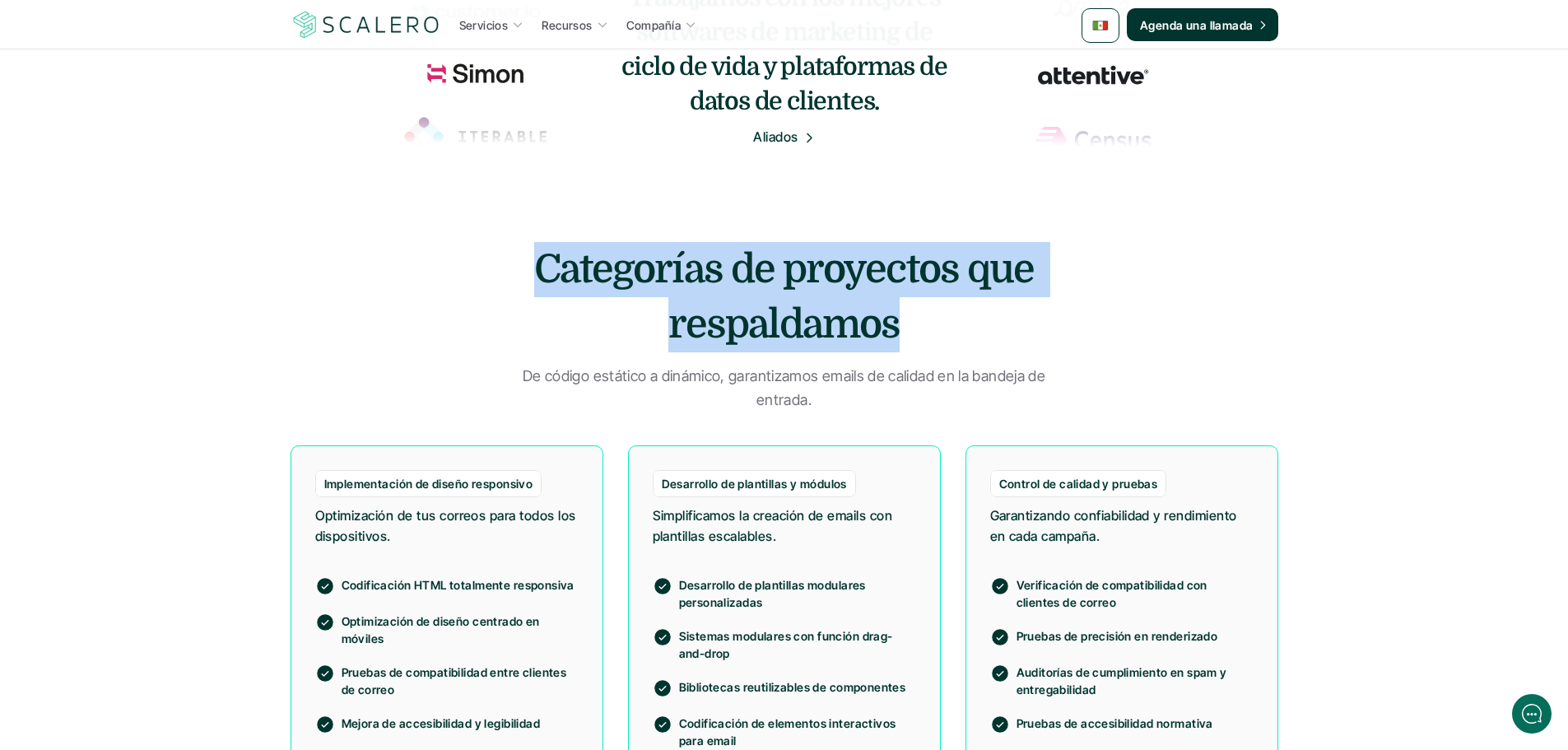 drag, startPoint x: 895, startPoint y: 325, endPoint x: 541, endPoint y: 277, distance: 357.23942 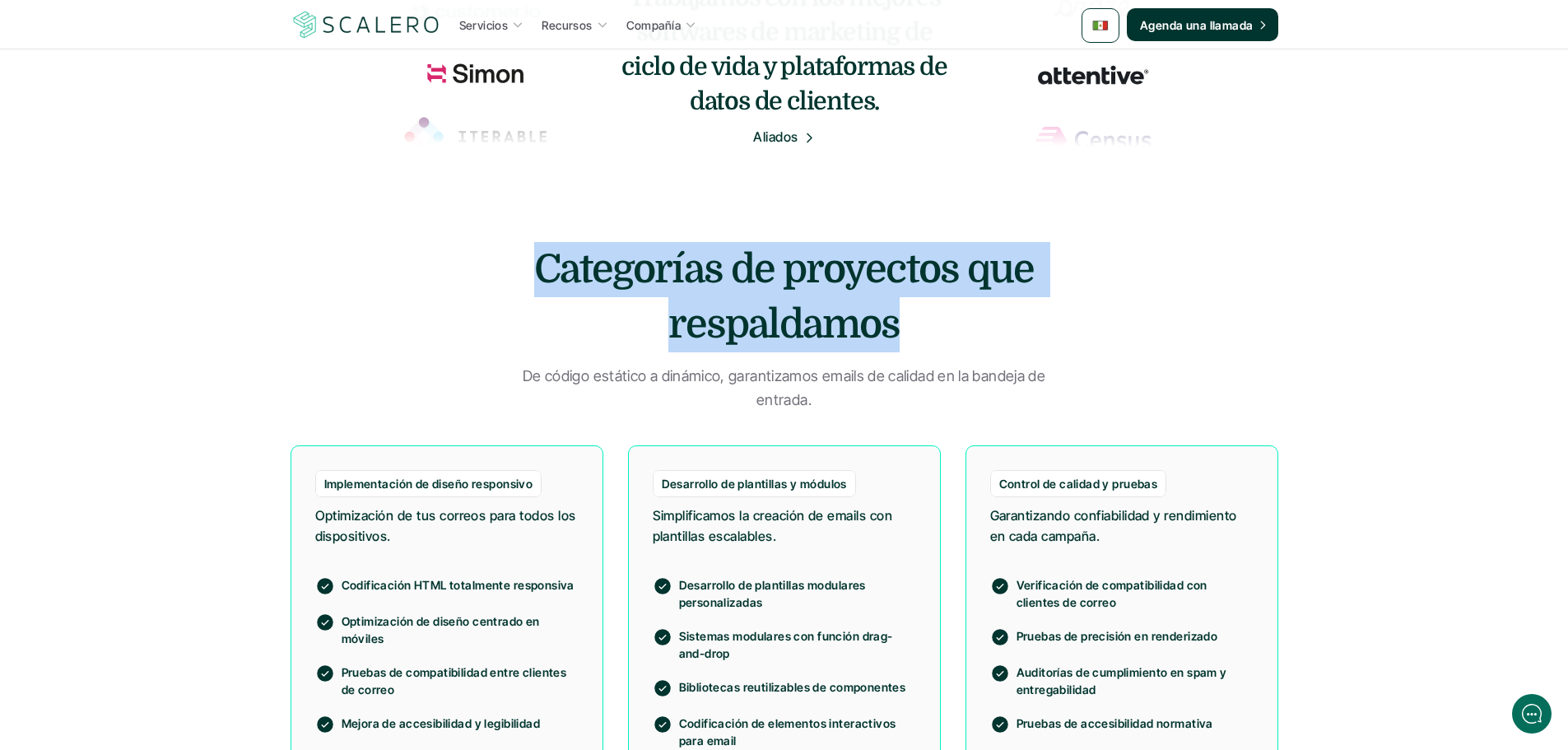 drag, startPoint x: 741, startPoint y: 382, endPoint x: 505, endPoint y: 362, distance: 236.84594 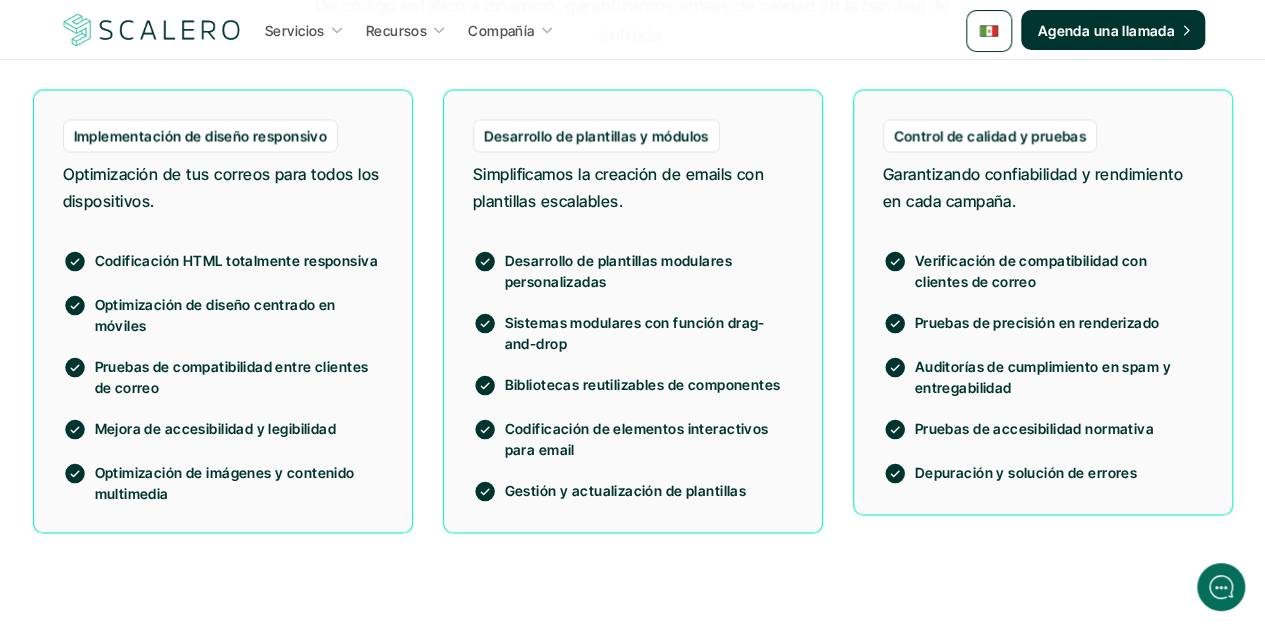 scroll, scrollTop: 1590, scrollLeft: 0, axis: vertical 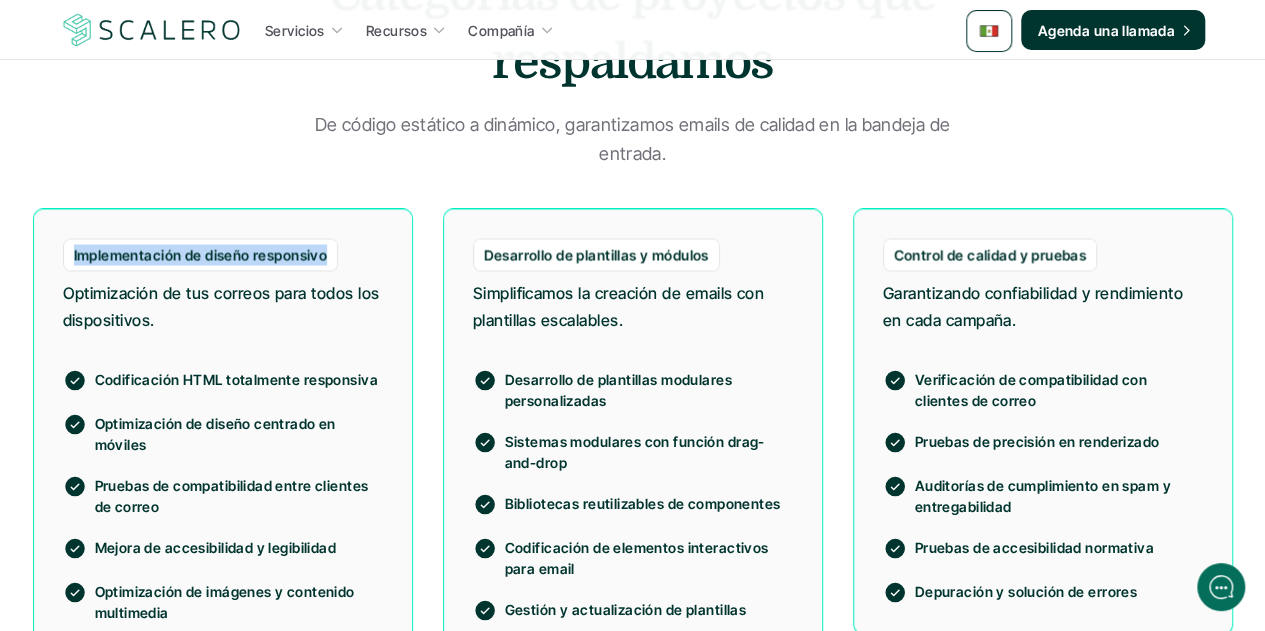 drag, startPoint x: 323, startPoint y: 257, endPoint x: 58, endPoint y: 255, distance: 265.00754 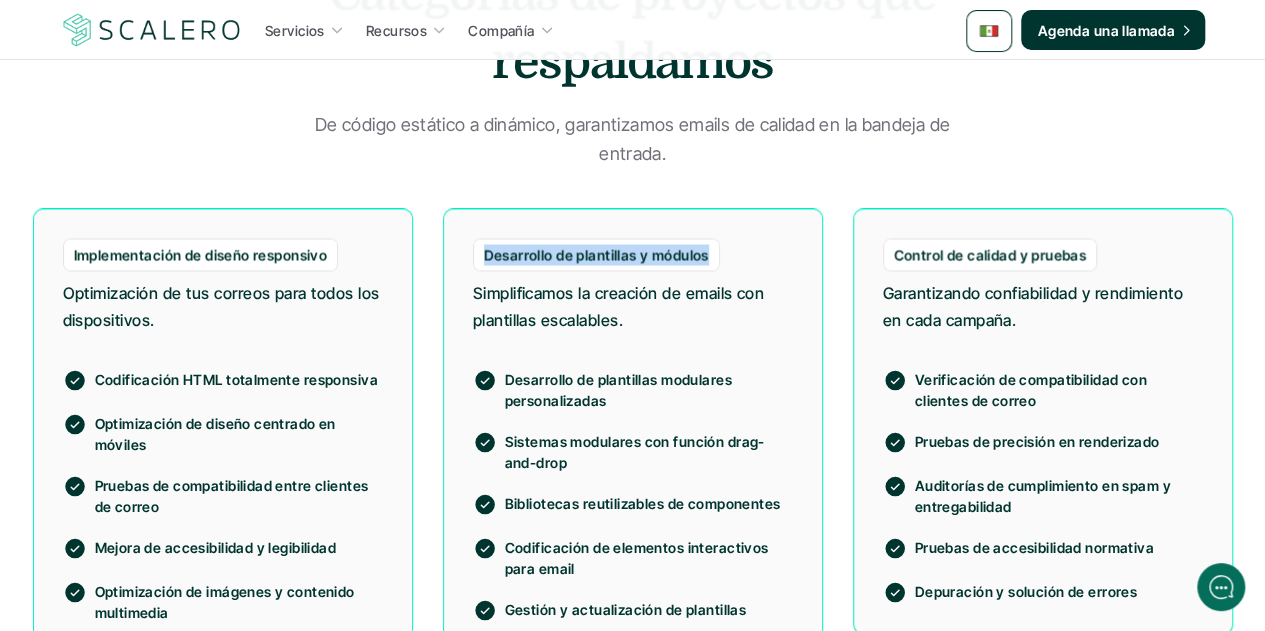 drag, startPoint x: 706, startPoint y: 257, endPoint x: 464, endPoint y: 259, distance: 242.00827 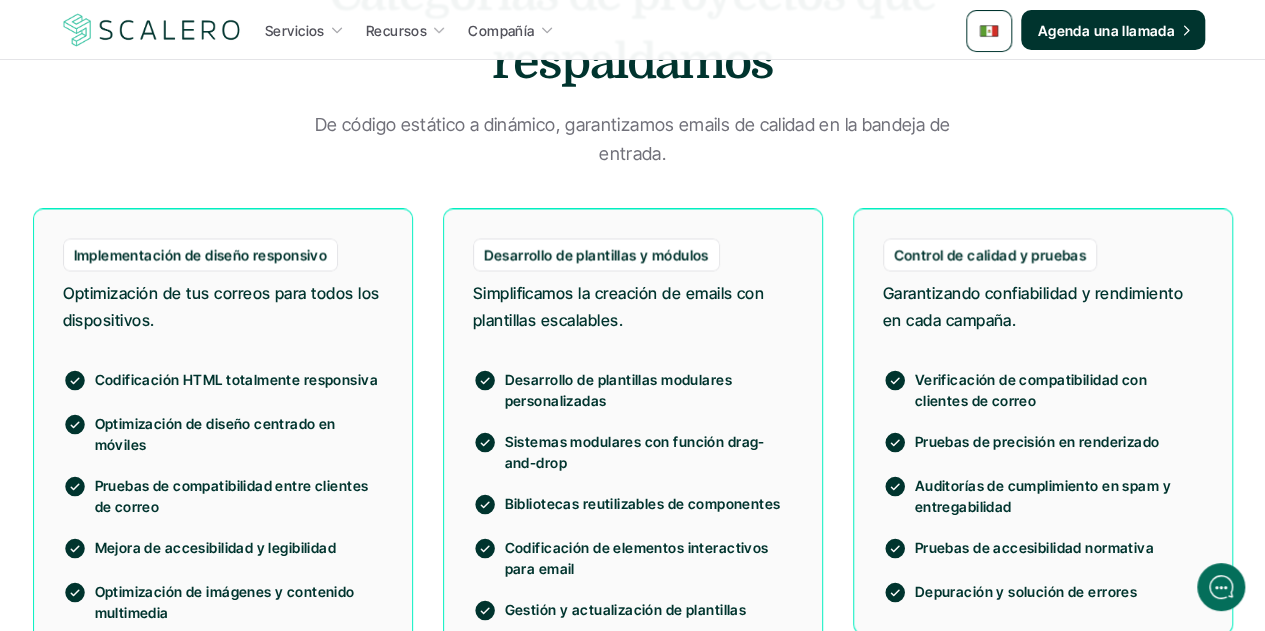 click on "Control de calidad y pruebas" at bounding box center (990, 254) 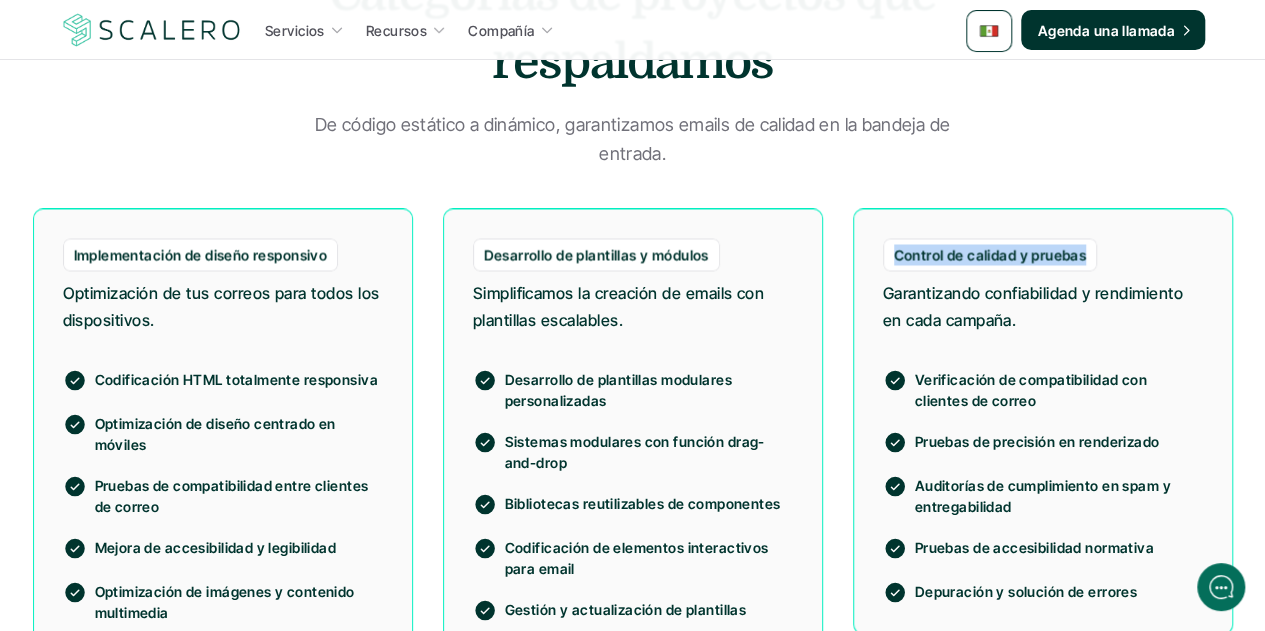 drag, startPoint x: 1082, startPoint y: 257, endPoint x: 896, endPoint y: 255, distance: 186.01076 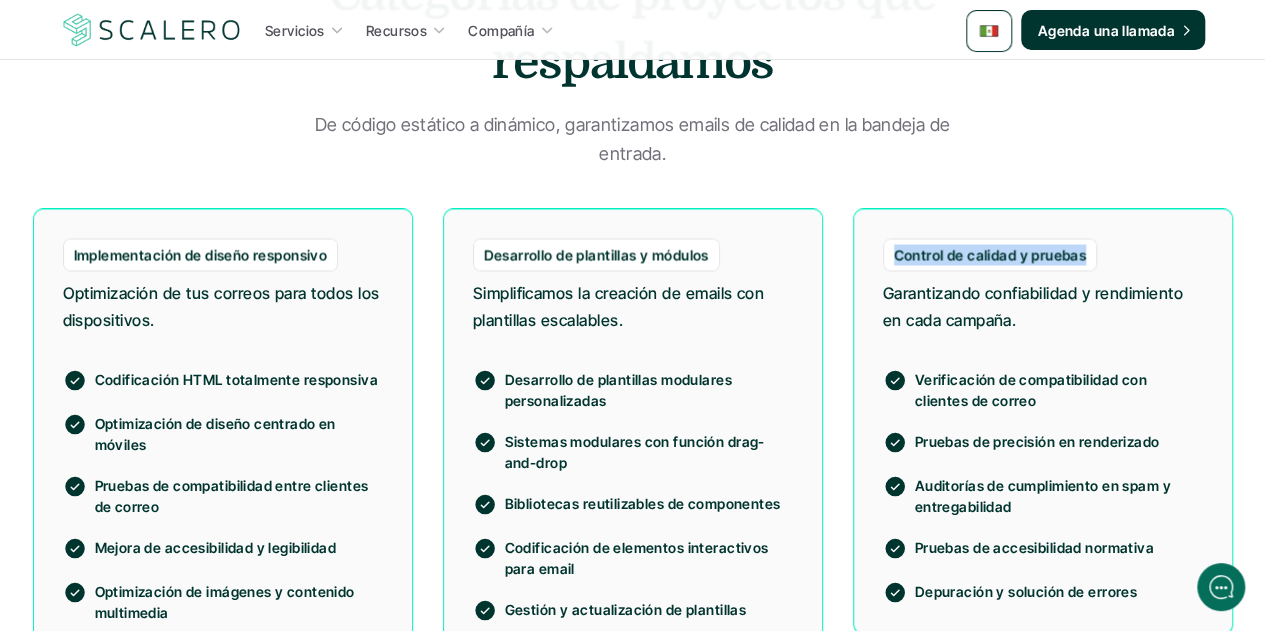 drag, startPoint x: 160, startPoint y: 317, endPoint x: 43, endPoint y: 302, distance: 117.95762 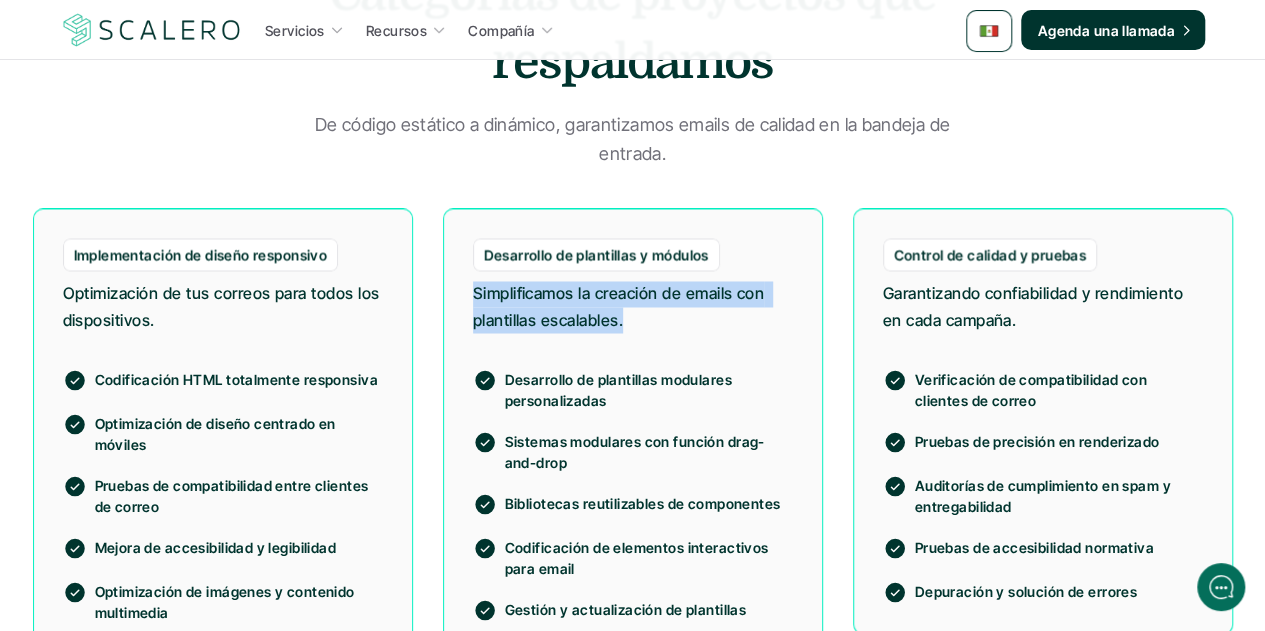drag, startPoint x: 624, startPoint y: 321, endPoint x: 477, endPoint y: 300, distance: 148.49243 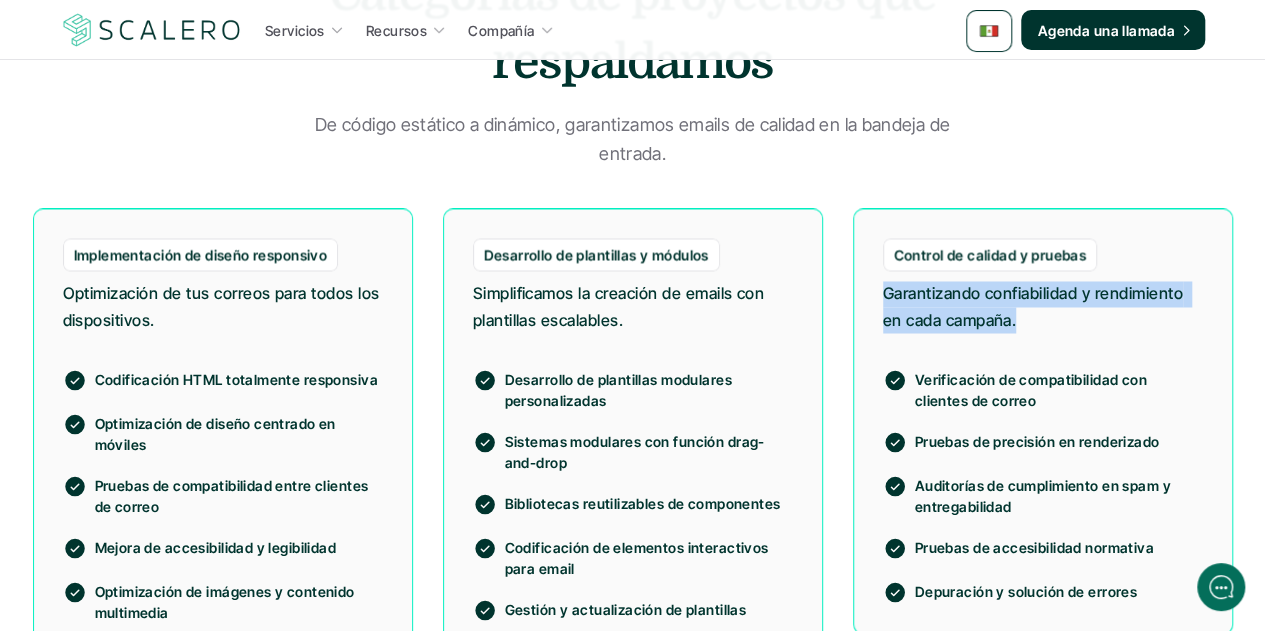 drag, startPoint x: 1018, startPoint y: 323, endPoint x: 867, endPoint y: 303, distance: 152.31874 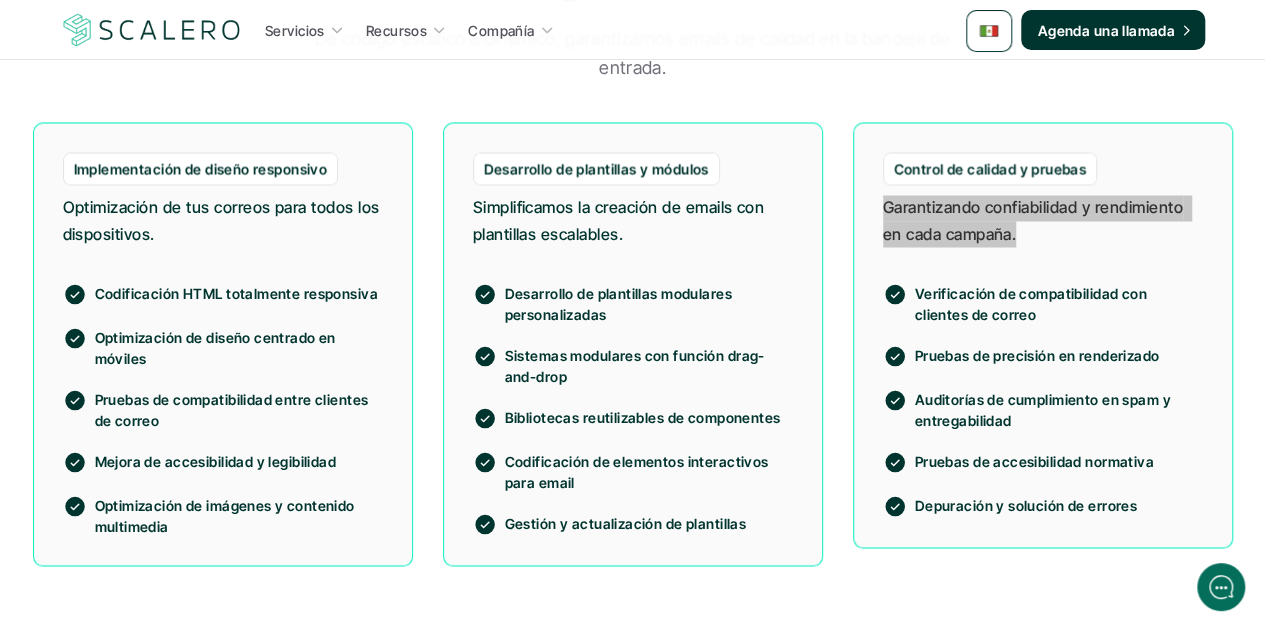 scroll, scrollTop: 1790, scrollLeft: 0, axis: vertical 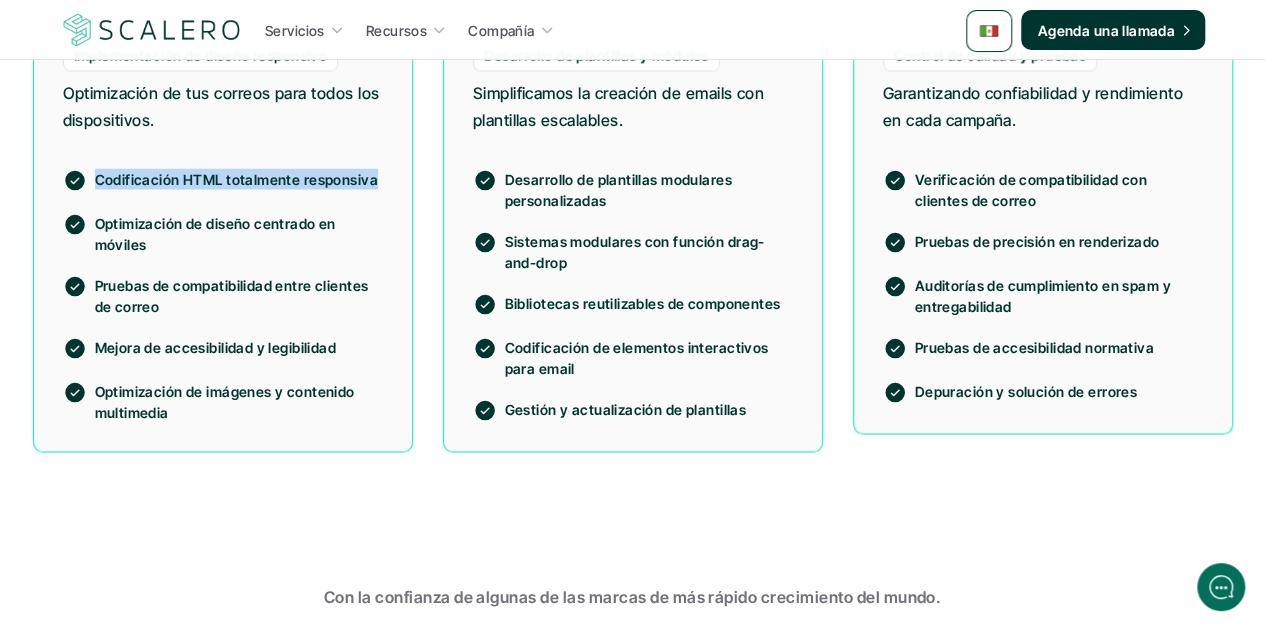 drag, startPoint x: 370, startPoint y: 179, endPoint x: 94, endPoint y: 177, distance: 276.00723 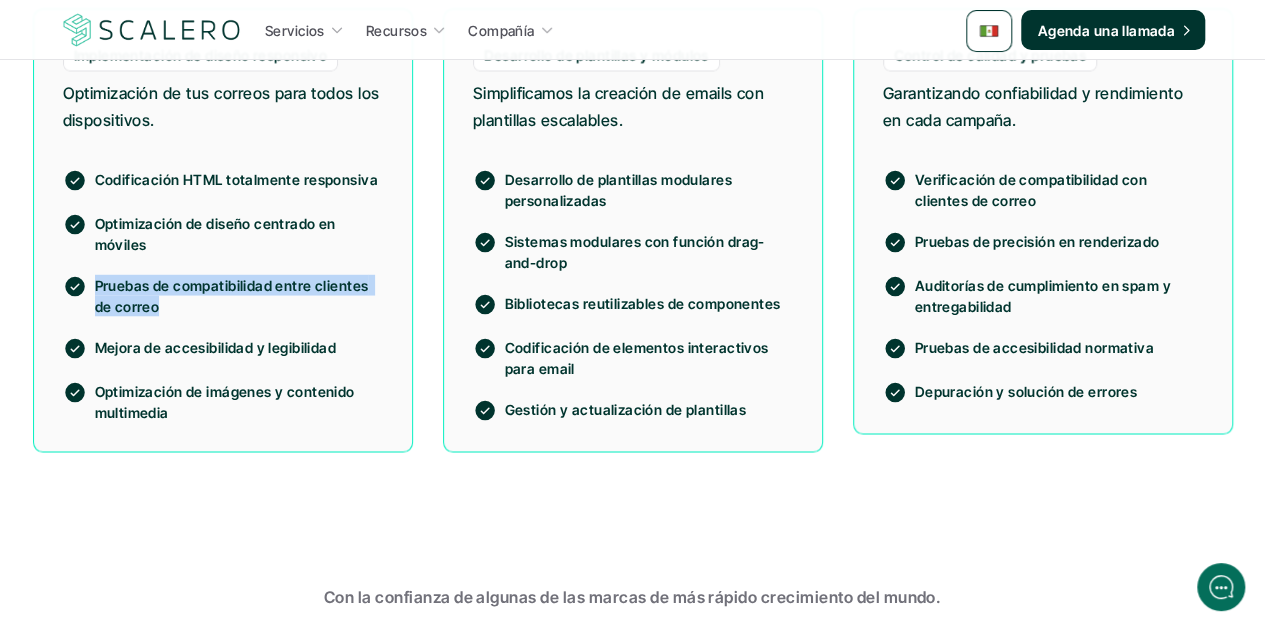 drag, startPoint x: 156, startPoint y: 304, endPoint x: 92, endPoint y: 285, distance: 66.760765 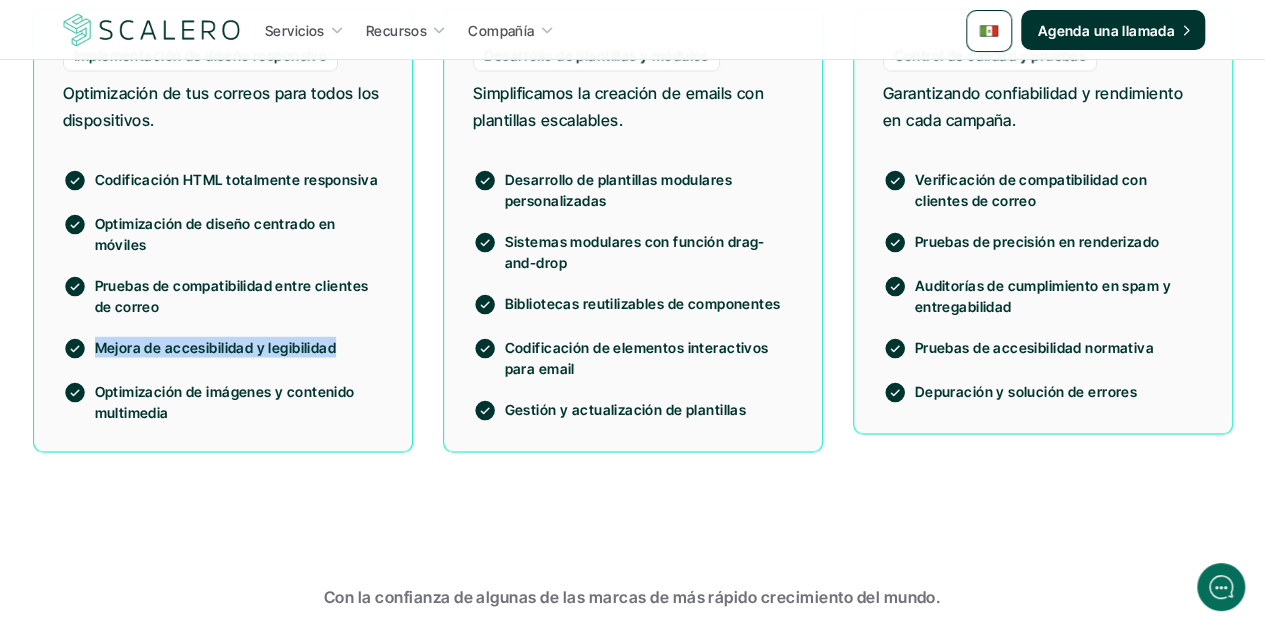 drag, startPoint x: 333, startPoint y: 345, endPoint x: 95, endPoint y: 341, distance: 238.03362 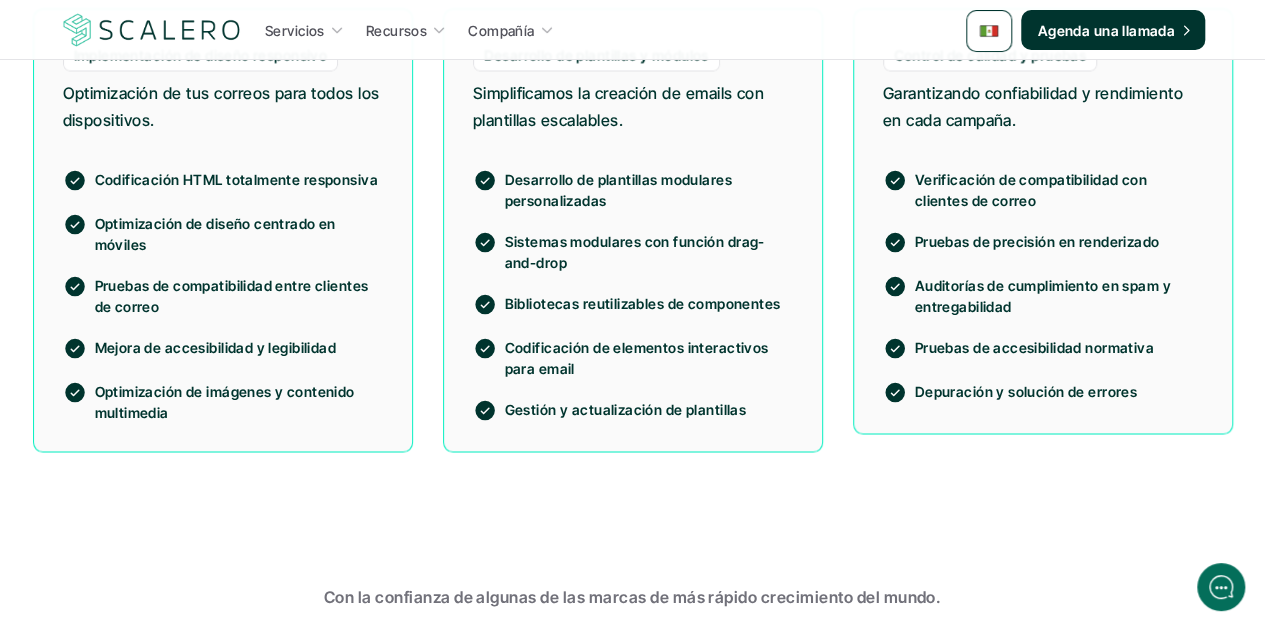click on "Optimización de imágenes y contenido multimedia" at bounding box center [239, 401] 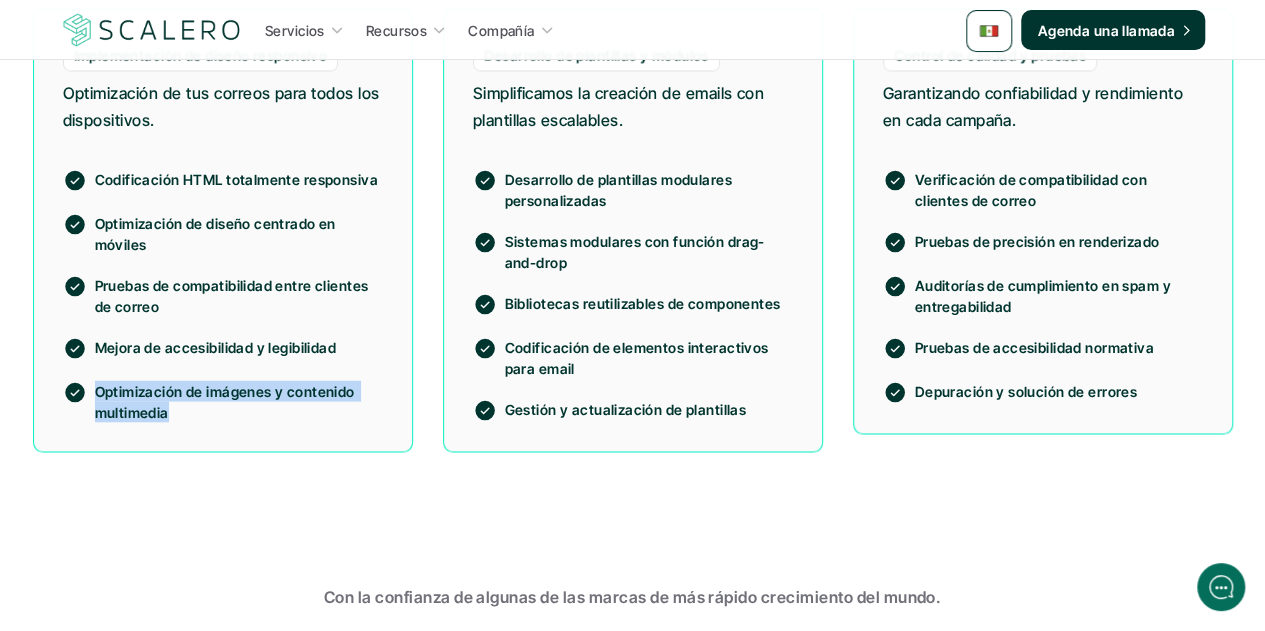 drag, startPoint x: 167, startPoint y: 409, endPoint x: 96, endPoint y: 394, distance: 72.56721 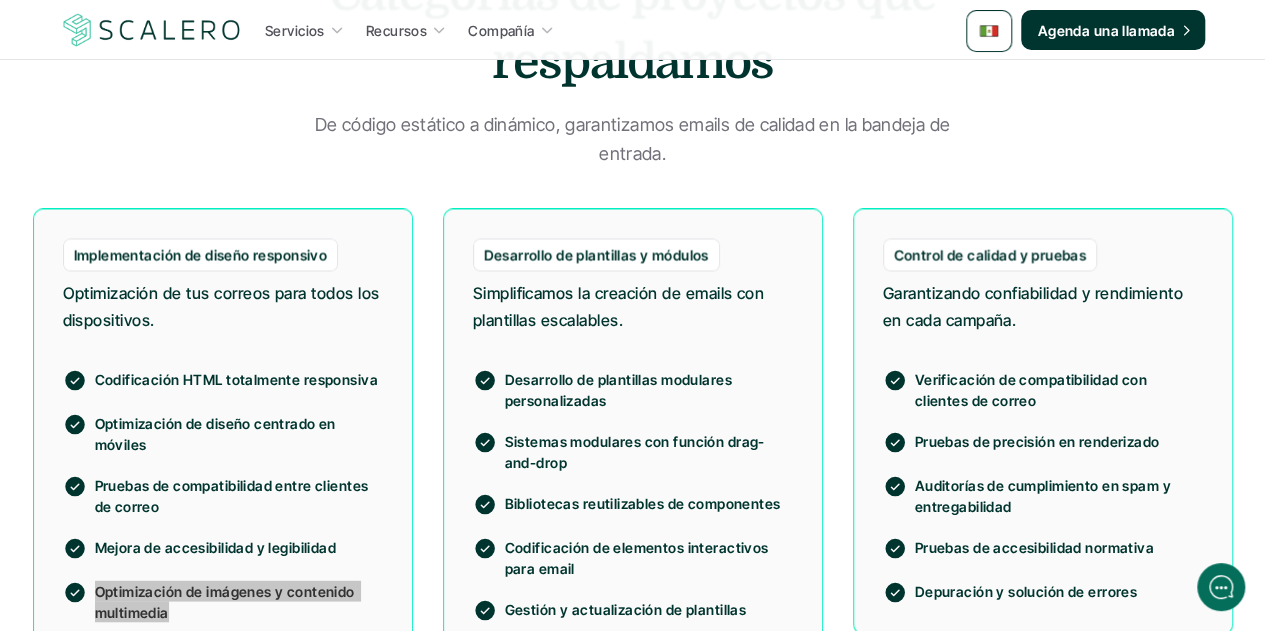 scroll, scrollTop: 1690, scrollLeft: 0, axis: vertical 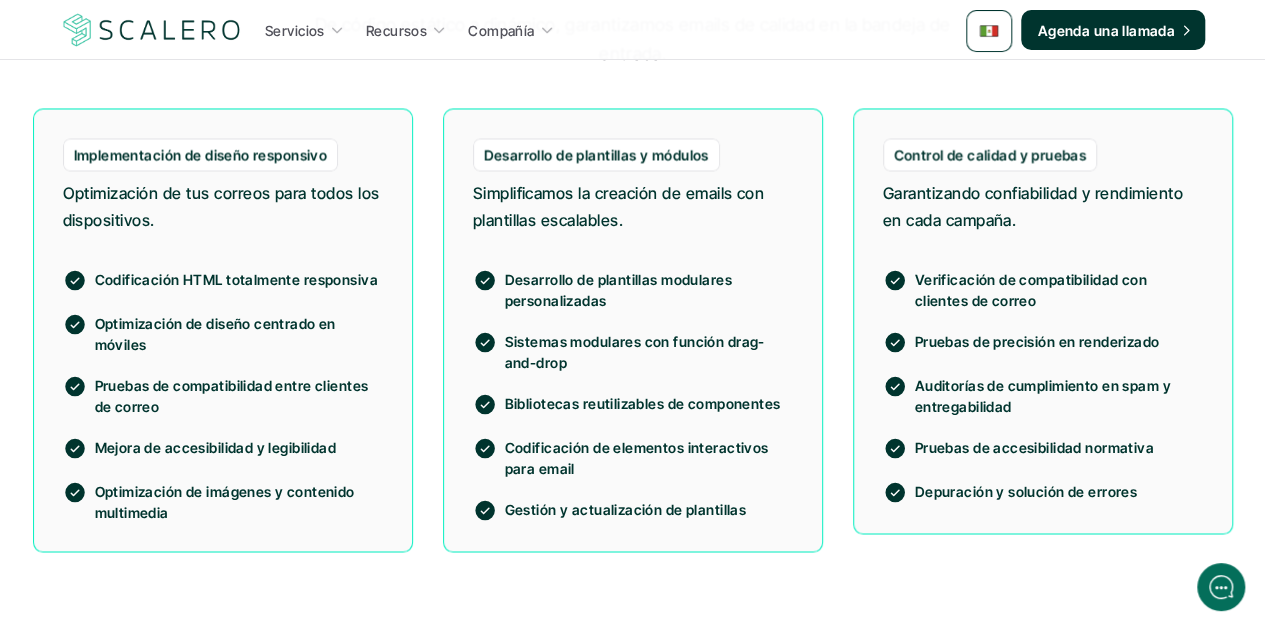 click on "Desarrollo de plantillas modulares personalizadas" at bounding box center [649, 289] 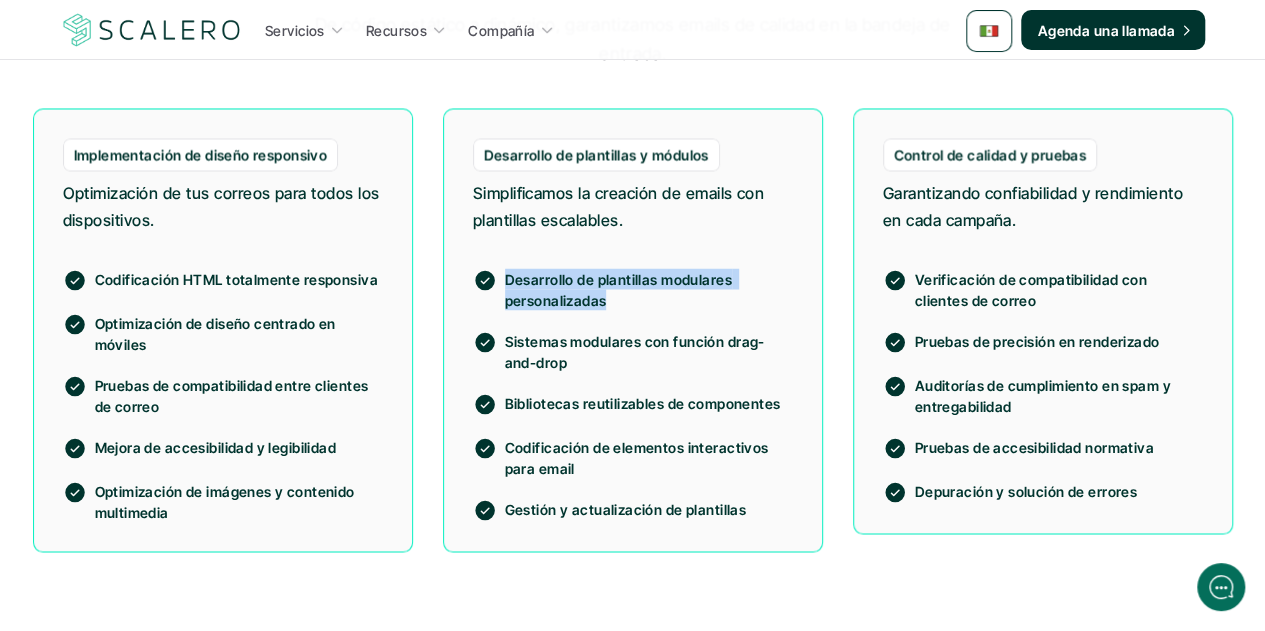 drag, startPoint x: 604, startPoint y: 299, endPoint x: 508, endPoint y: 281, distance: 97.67292 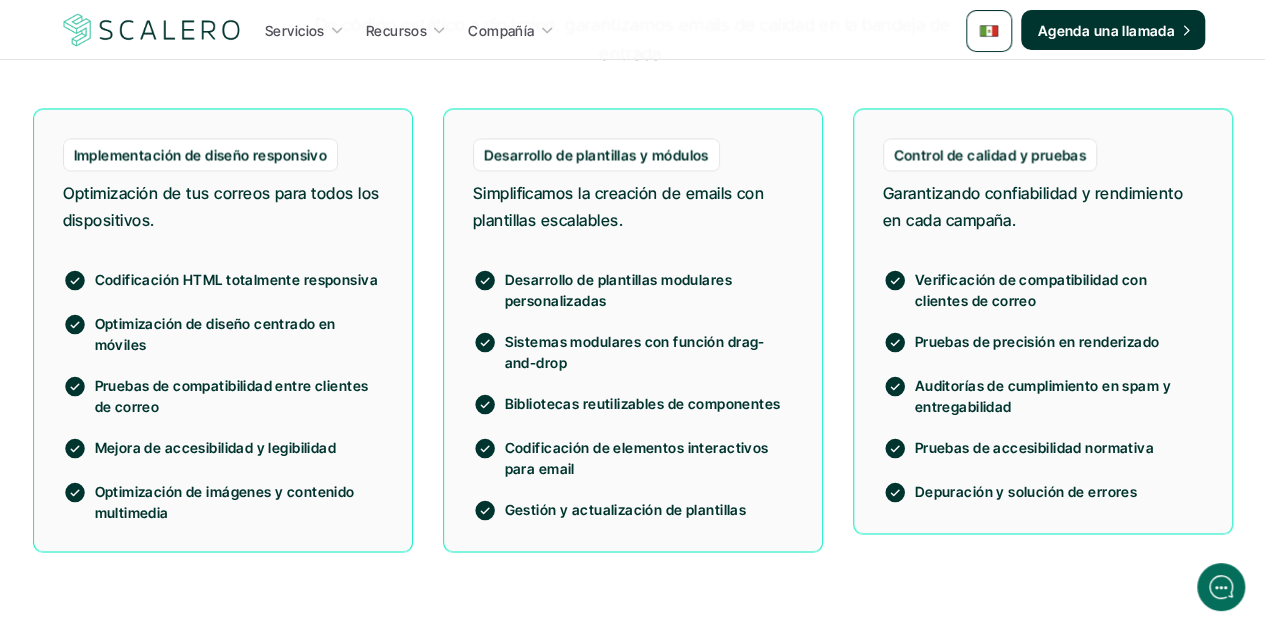 click on "Sistemas modulares con función drag-and-drop" at bounding box center (649, 351) 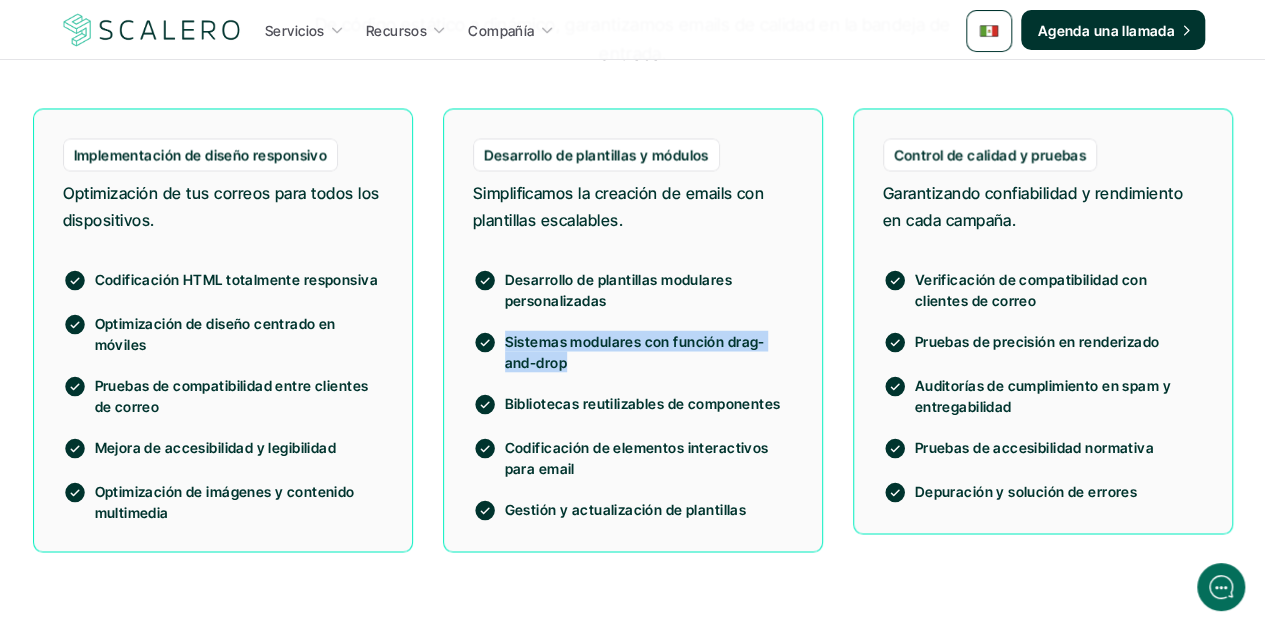 drag, startPoint x: 564, startPoint y: 360, endPoint x: 506, endPoint y: 339, distance: 61.68468 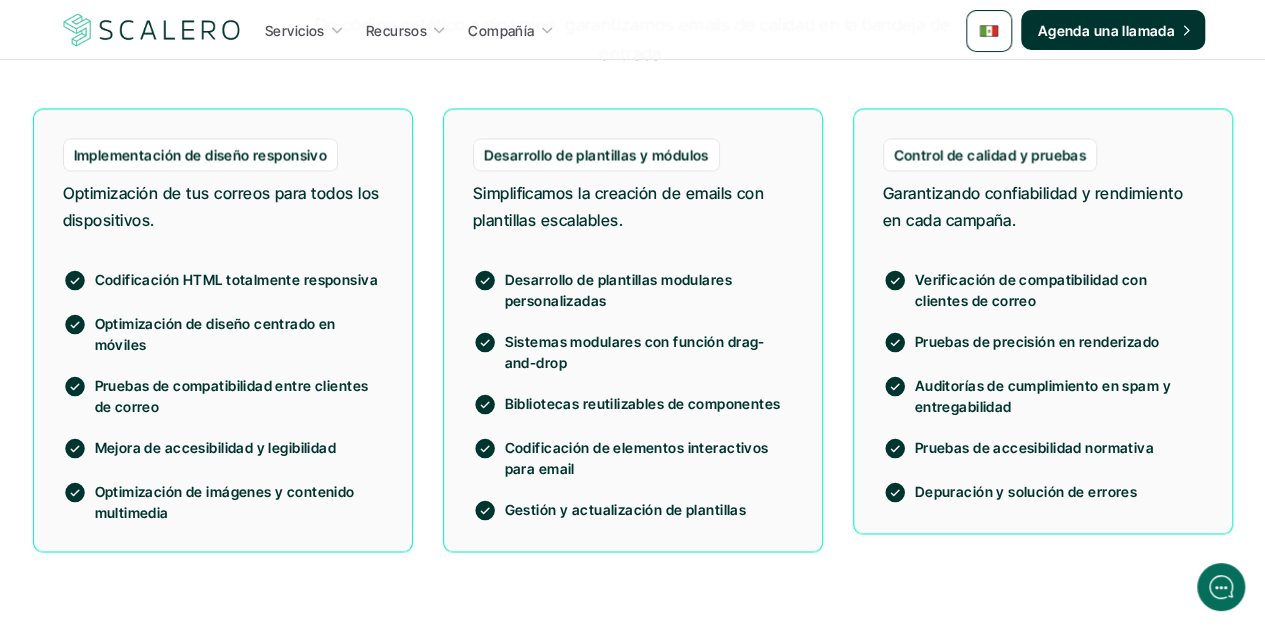 click on "Bibliotecas reutilizables de componentes" at bounding box center (649, 402) 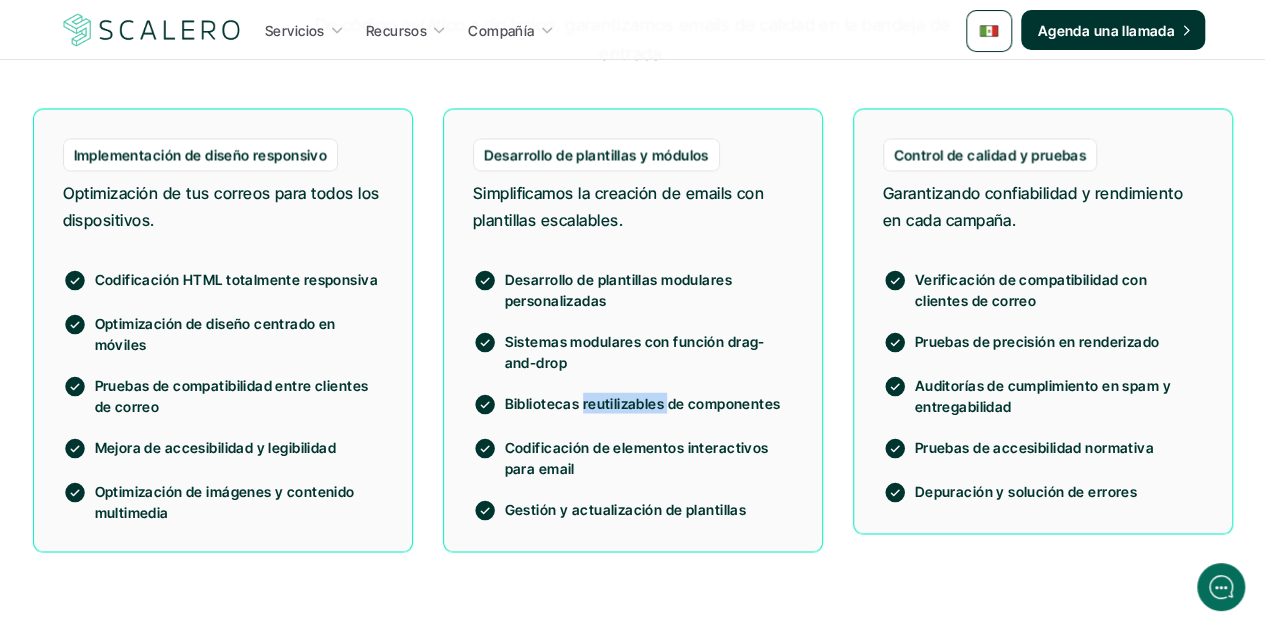 click on "Bibliotecas reutilizables de componentes" at bounding box center (649, 402) 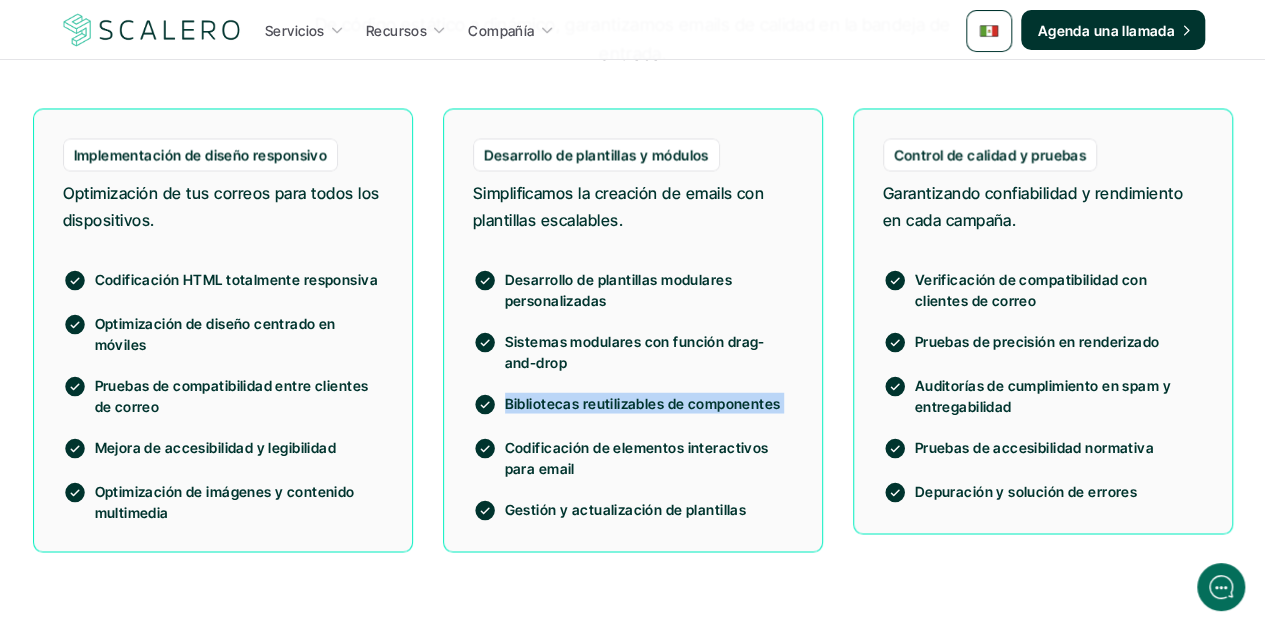 click on "Bibliotecas reutilizables de componentes" at bounding box center (649, 402) 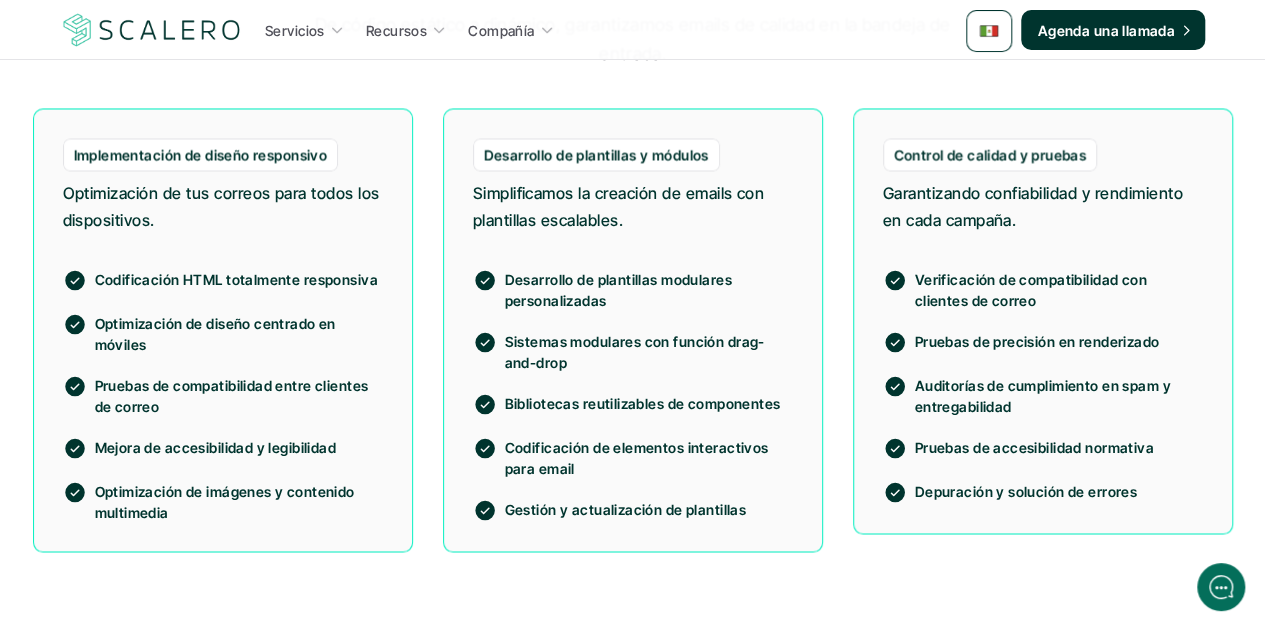 click on "Codificación de elementos interactivos para email" at bounding box center (649, 457) 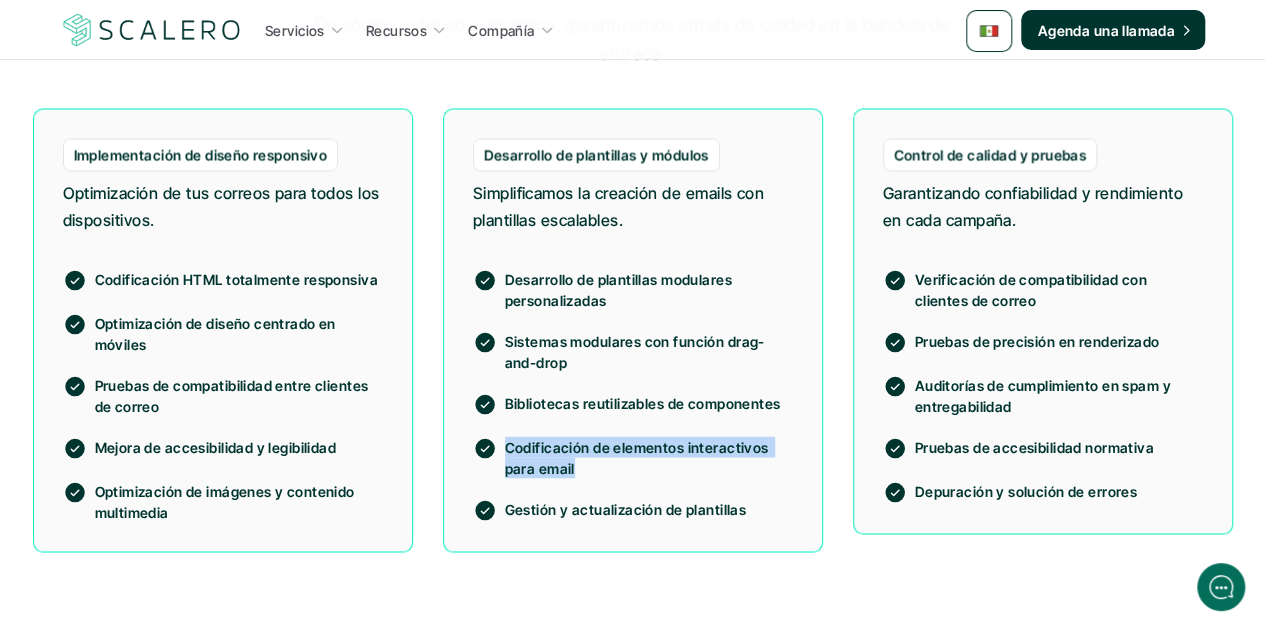 drag, startPoint x: 573, startPoint y: 468, endPoint x: 508, endPoint y: 448, distance: 68.007355 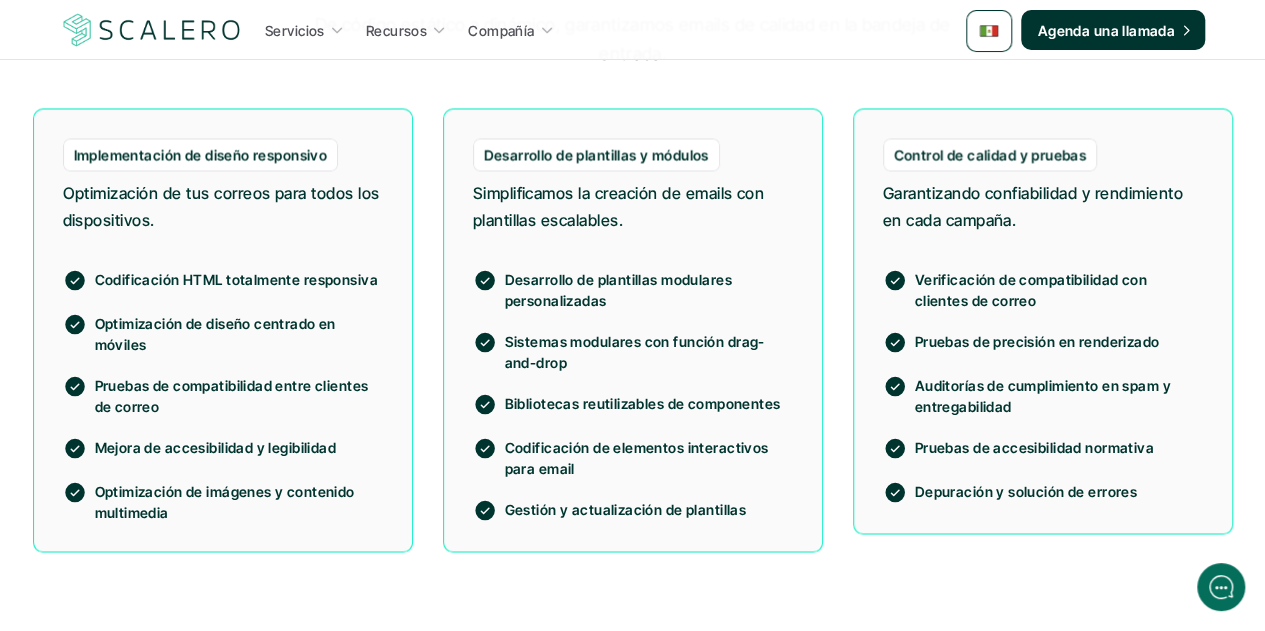 click on "Desarrollo de plantillas y módulos  Simplificamos la creación de emails con plantillas escalables.  Desarrollo de plantillas modulares personalizadas  Sistemas modulares con función drag-and-drop  Bibliotecas reutilizables de componentes  Codificación de elementos interactivos para email  Gestión y actualización de plantillas" at bounding box center (633, 329) 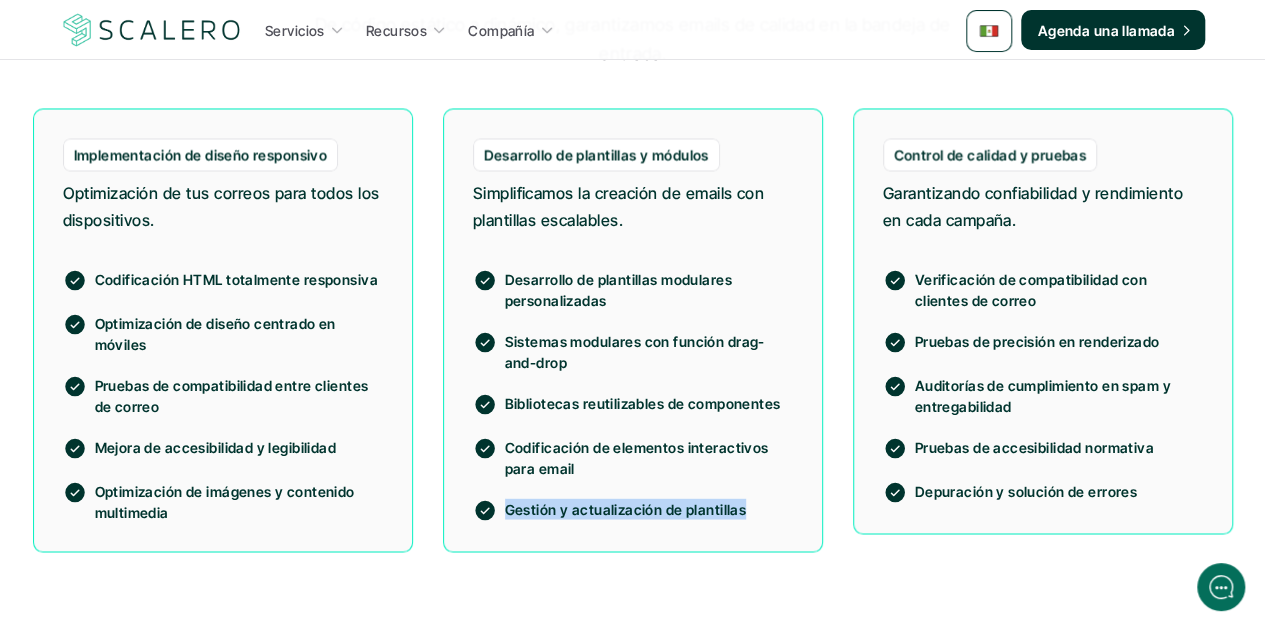 drag, startPoint x: 741, startPoint y: 507, endPoint x: 496, endPoint y: 507, distance: 245 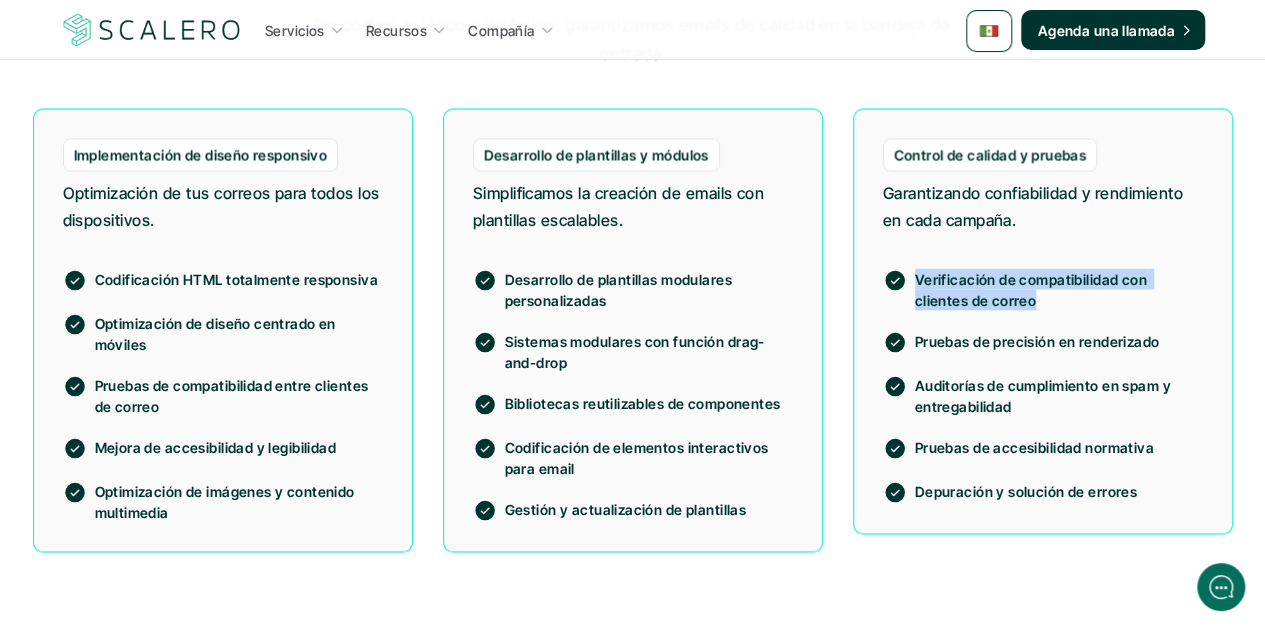 drag, startPoint x: 971, startPoint y: 297, endPoint x: 910, endPoint y: 273, distance: 65.551506 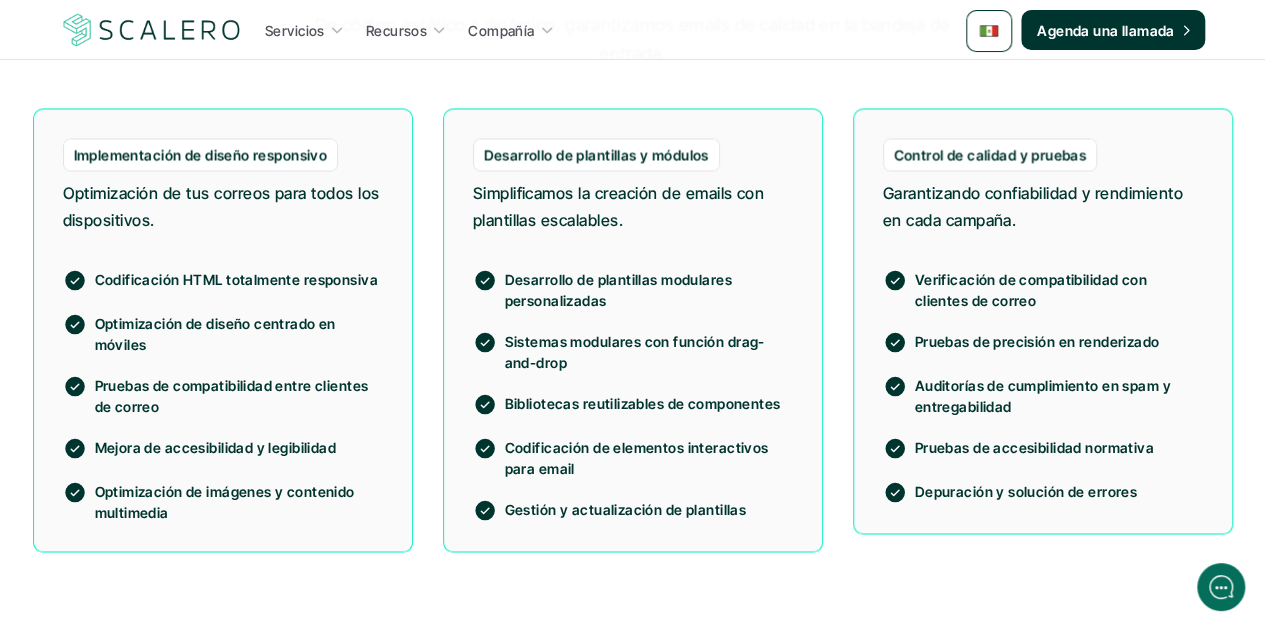 click on "Pruebas de precisión en renderizado" at bounding box center (1059, 340) 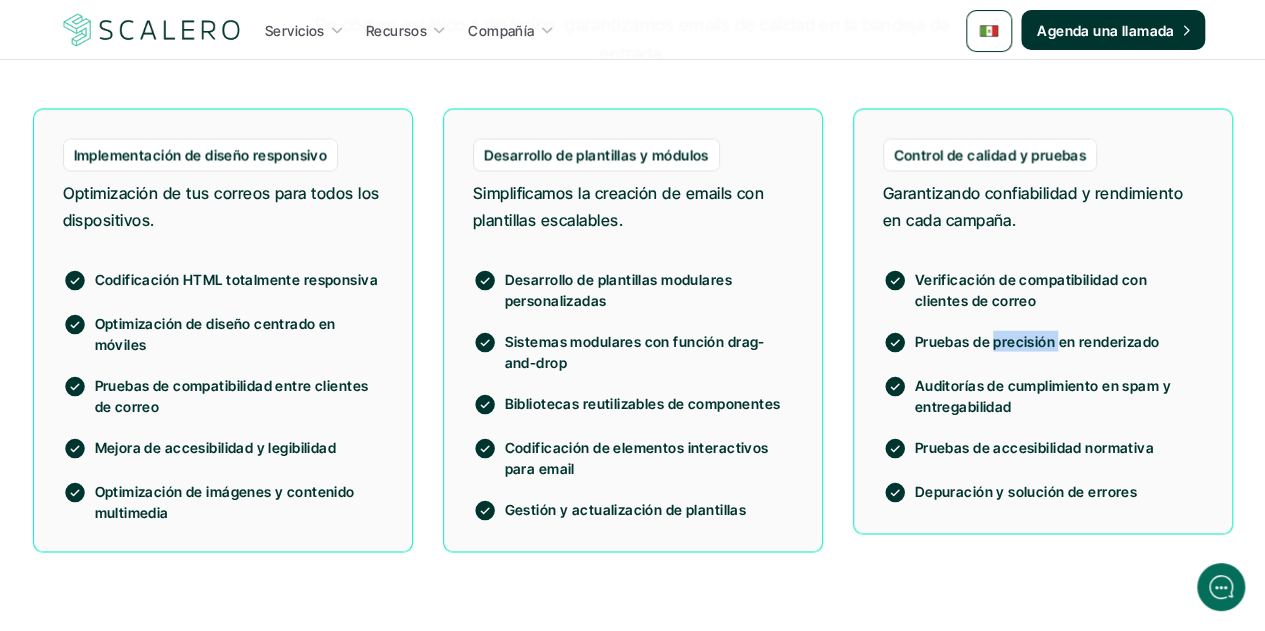 click on "Pruebas de precisión en renderizado" at bounding box center [1059, 340] 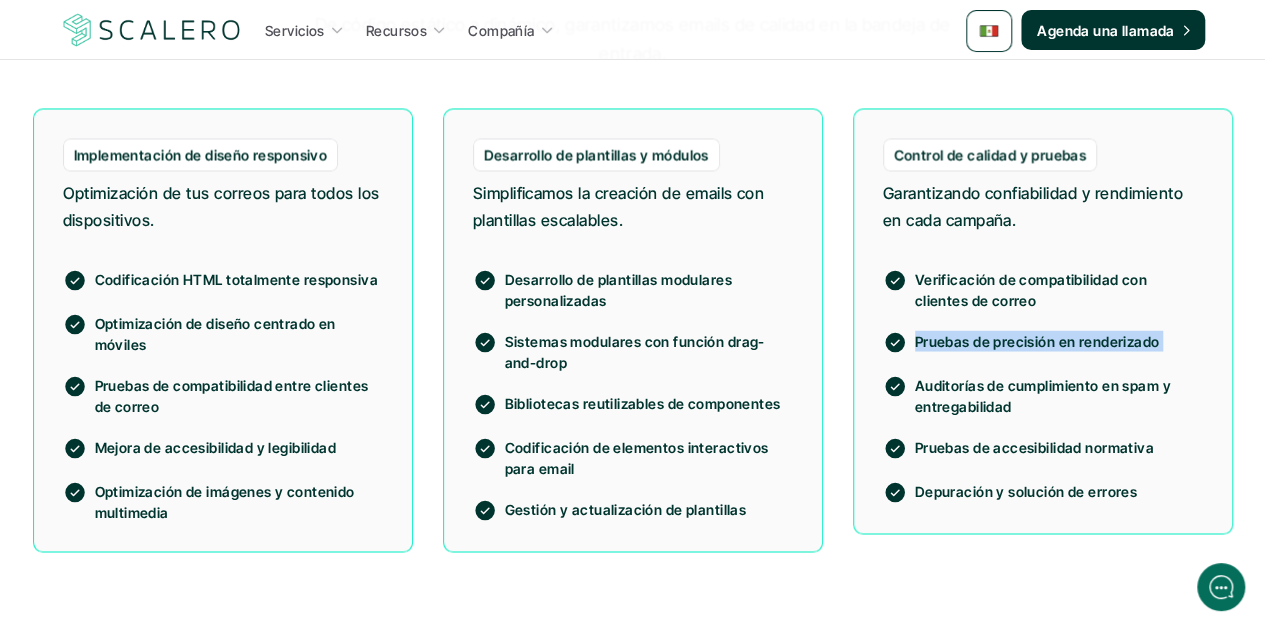 click on "Pruebas de precisión en renderizado" at bounding box center (1059, 340) 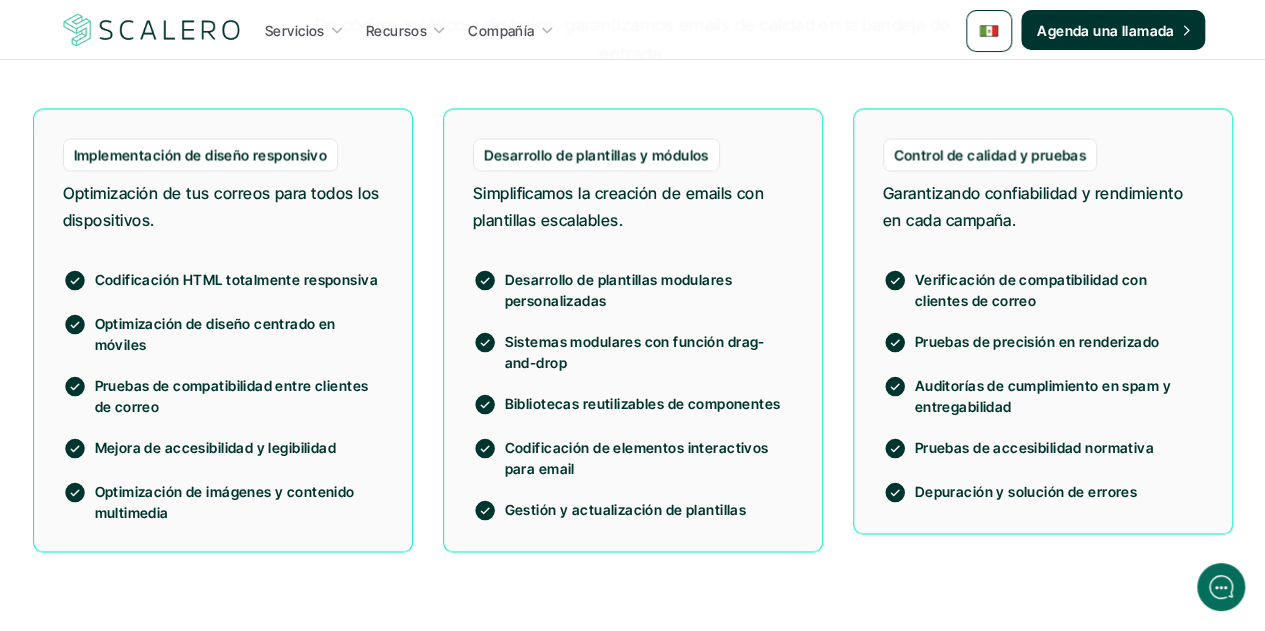 click on "Auditorías de cumplimiento en spam y entregabilidad" at bounding box center (1059, 395) 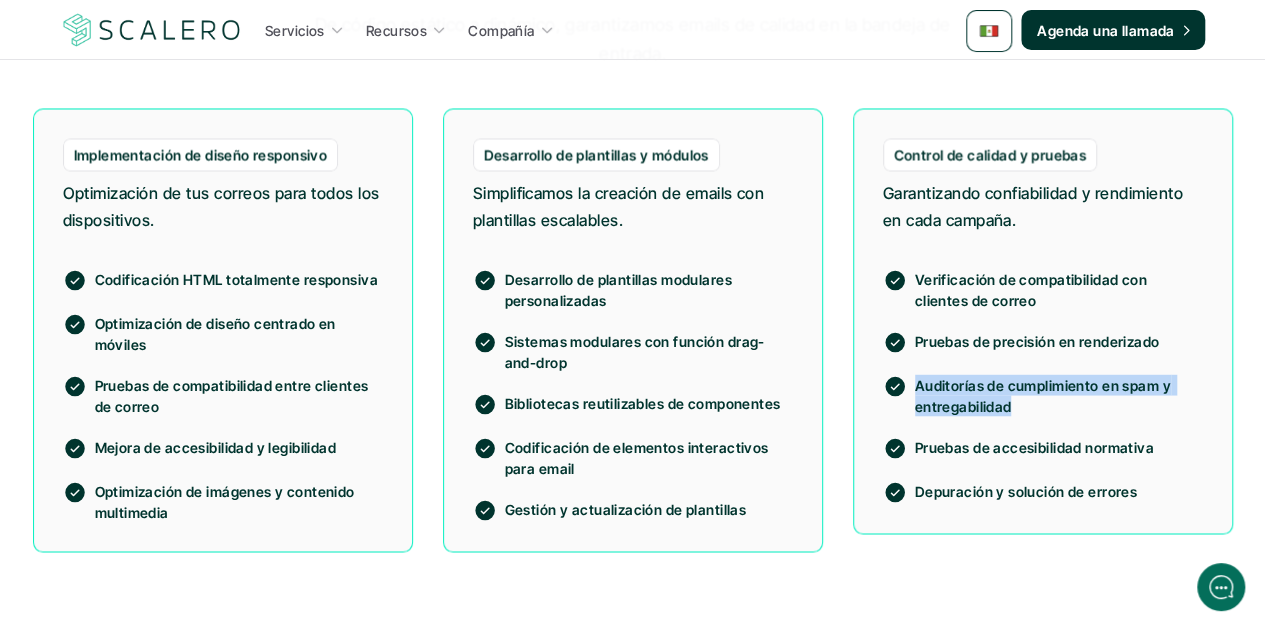 drag, startPoint x: 1010, startPoint y: 410, endPoint x: 917, endPoint y: 385, distance: 96.30161 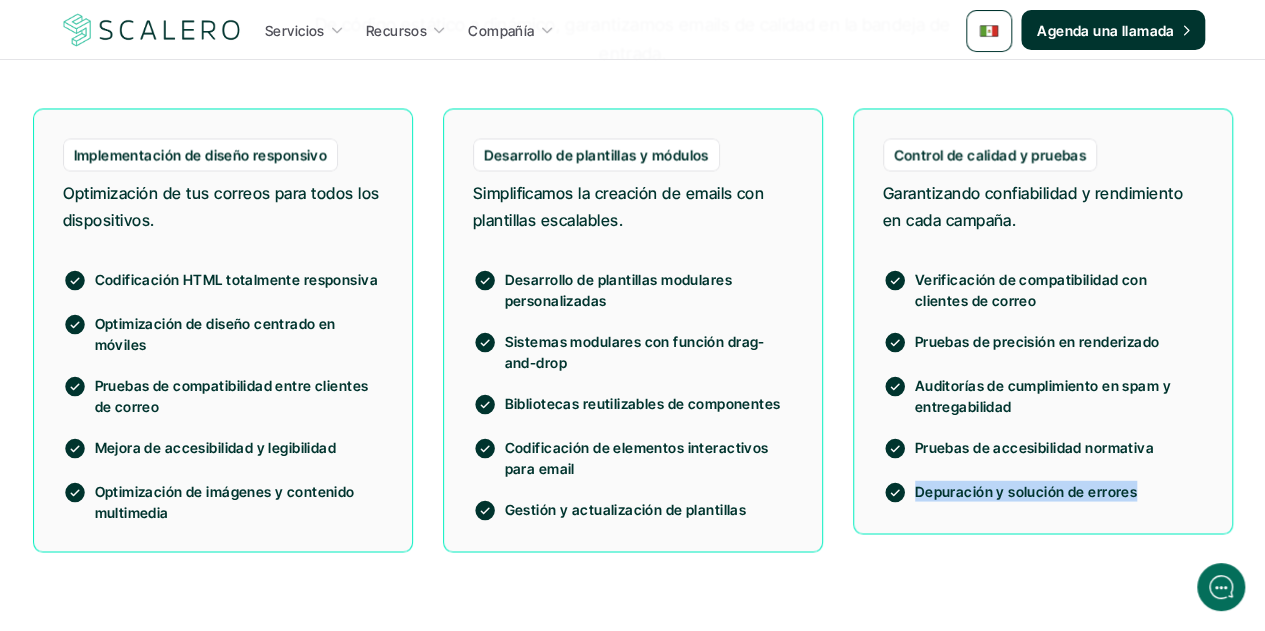 drag, startPoint x: 1135, startPoint y: 485, endPoint x: 919, endPoint y: 487, distance: 216.00926 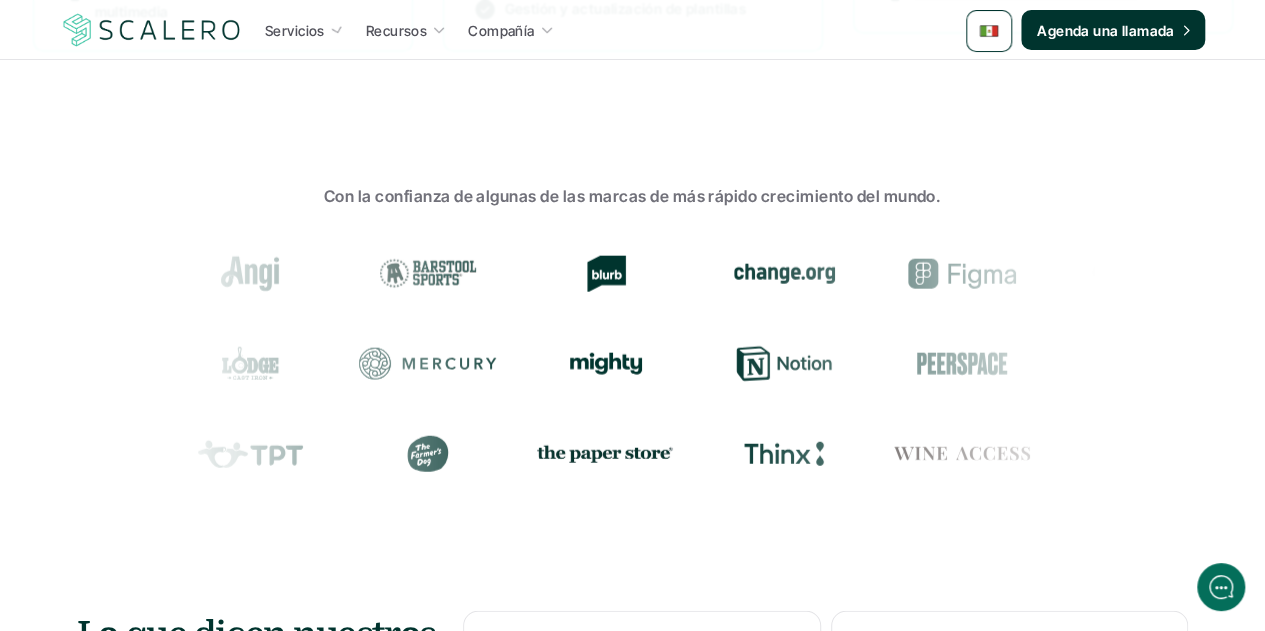 scroll, scrollTop: 2690, scrollLeft: 0, axis: vertical 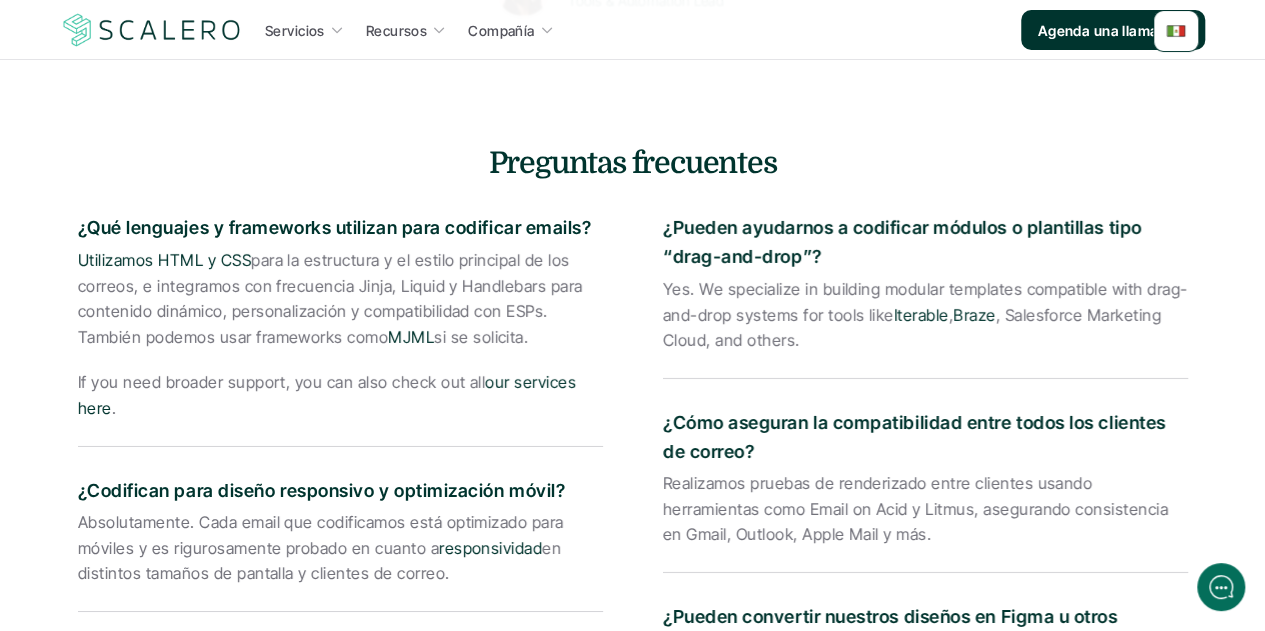 drag, startPoint x: 588, startPoint y: 225, endPoint x: 75, endPoint y: 216, distance: 513.0789 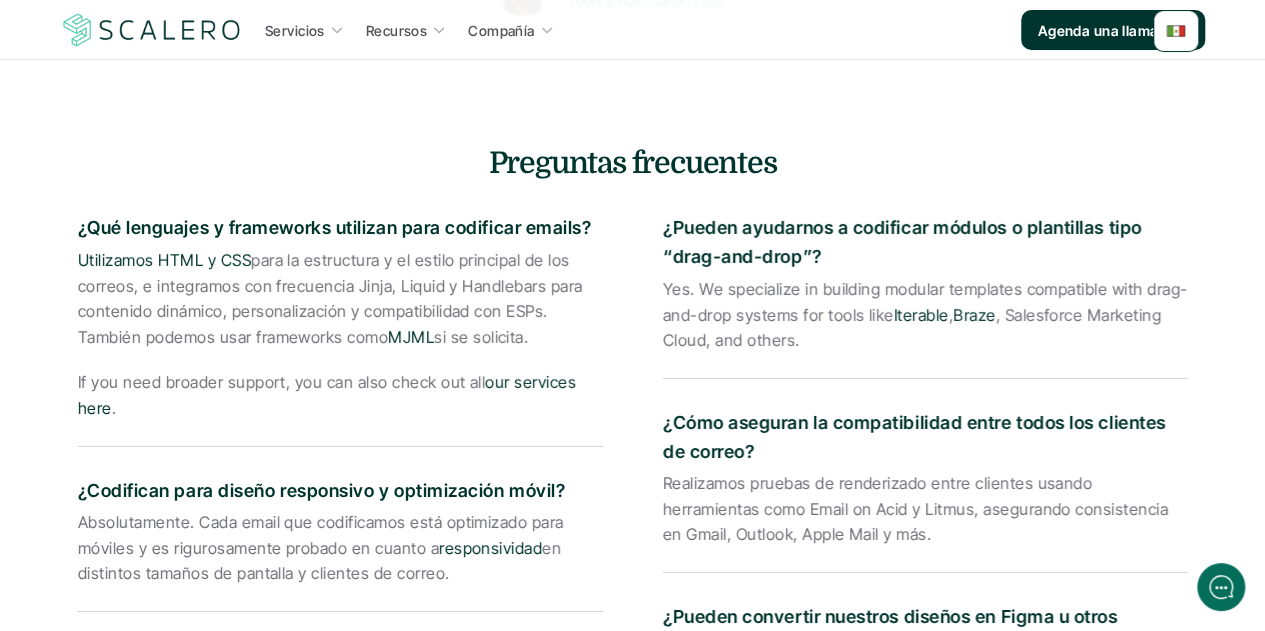 drag, startPoint x: 529, startPoint y: 337, endPoint x: 76, endPoint y: 270, distance: 457.92795 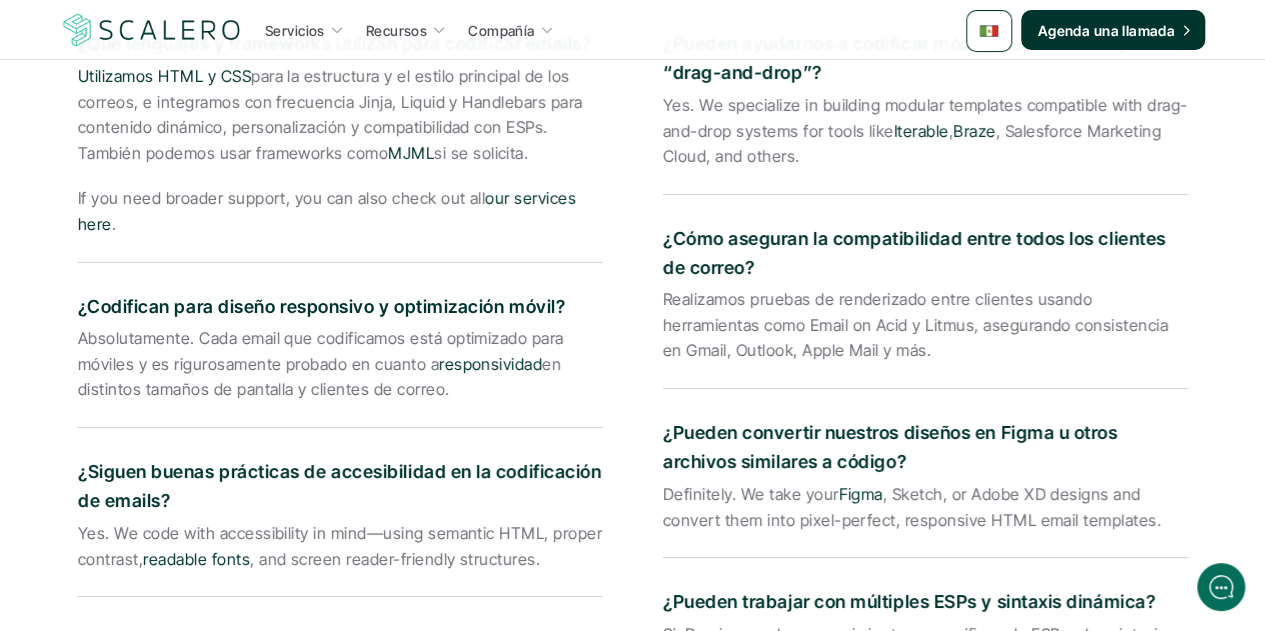 scroll, scrollTop: 3454, scrollLeft: 0, axis: vertical 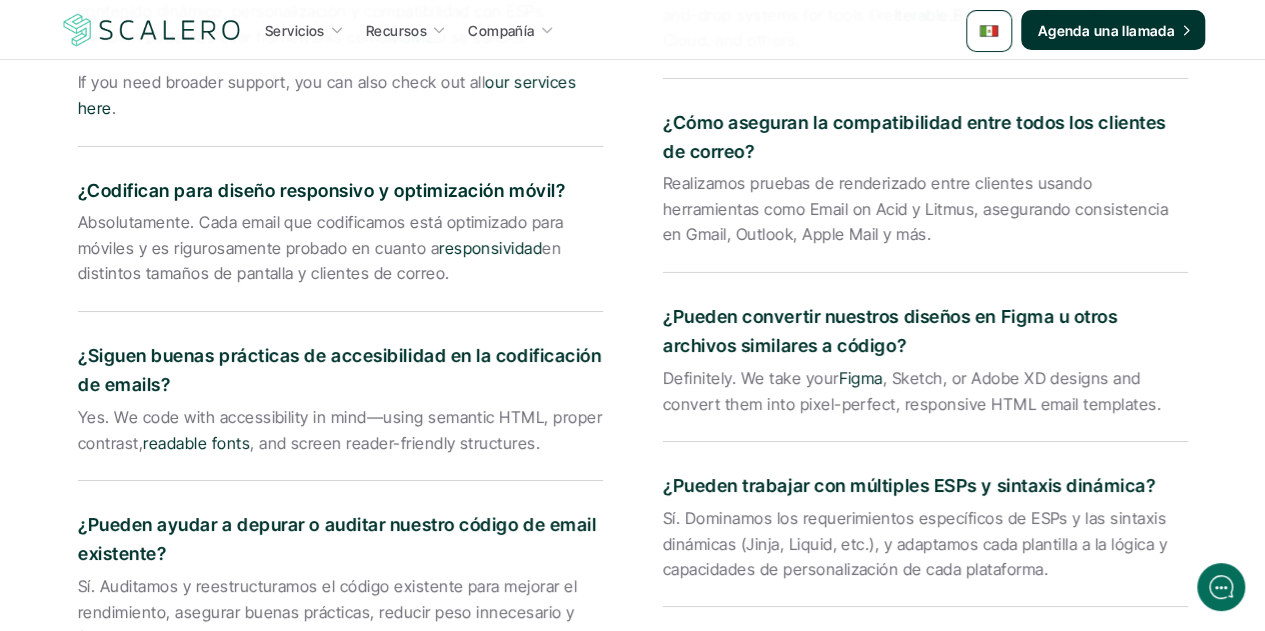 drag, startPoint x: 560, startPoint y: 189, endPoint x: 66, endPoint y: 188, distance: 494.001 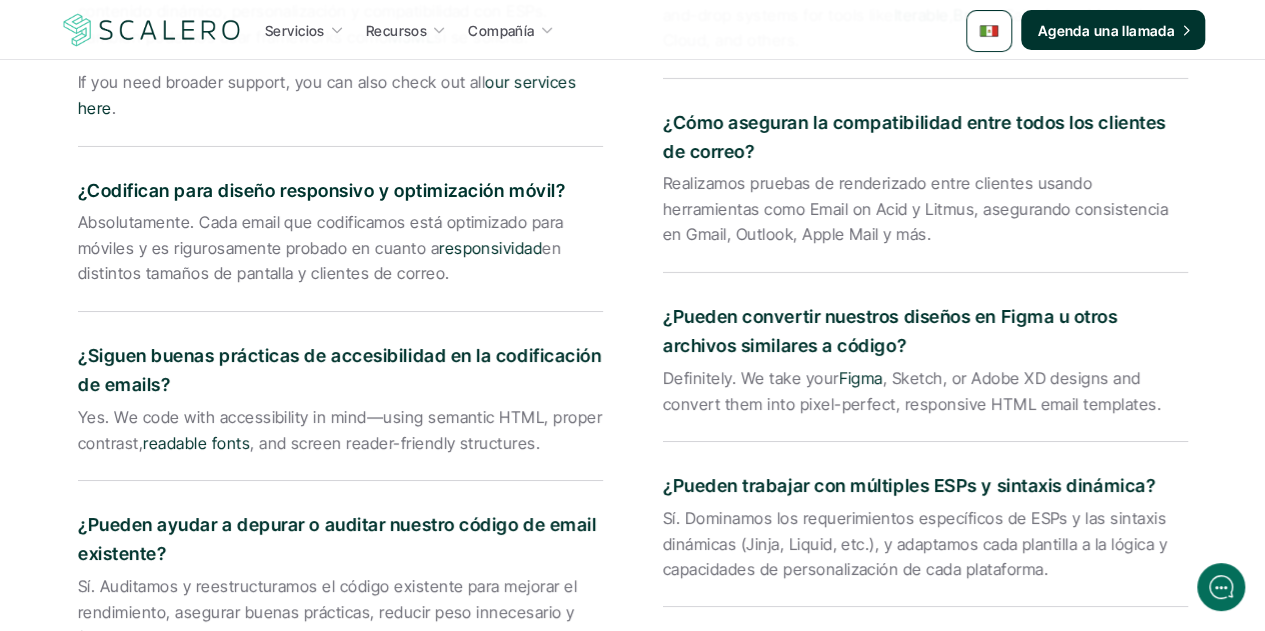 drag, startPoint x: 444, startPoint y: 275, endPoint x: 73, endPoint y: 227, distance: 374.09222 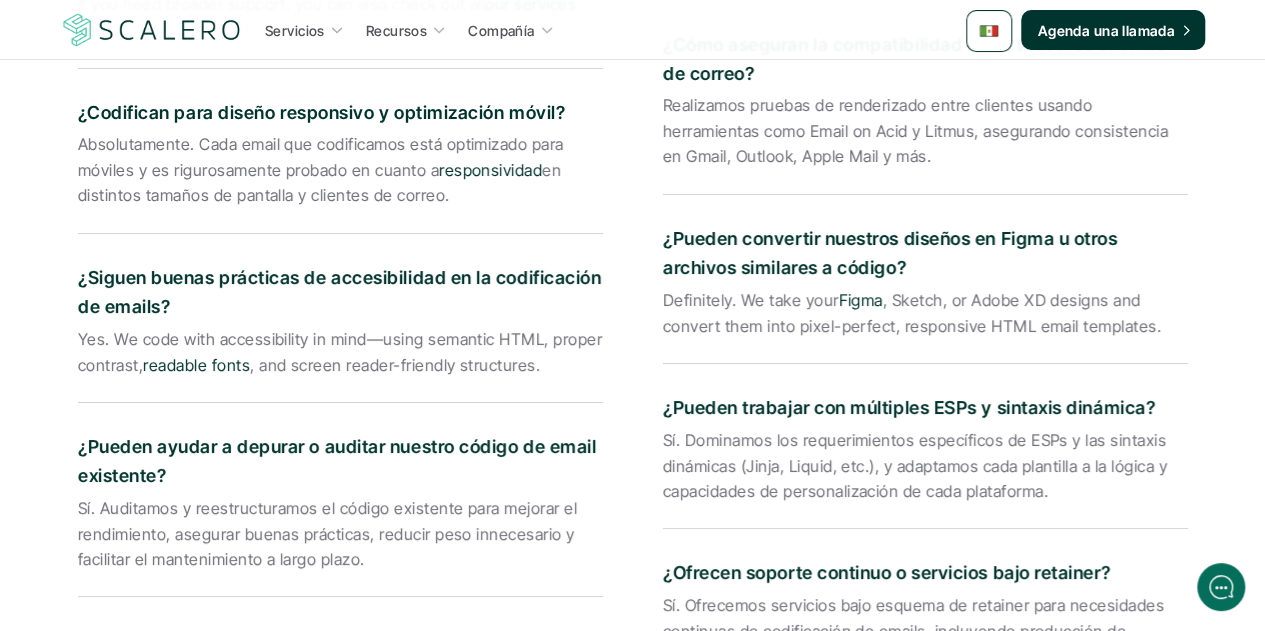 scroll, scrollTop: 3654, scrollLeft: 0, axis: vertical 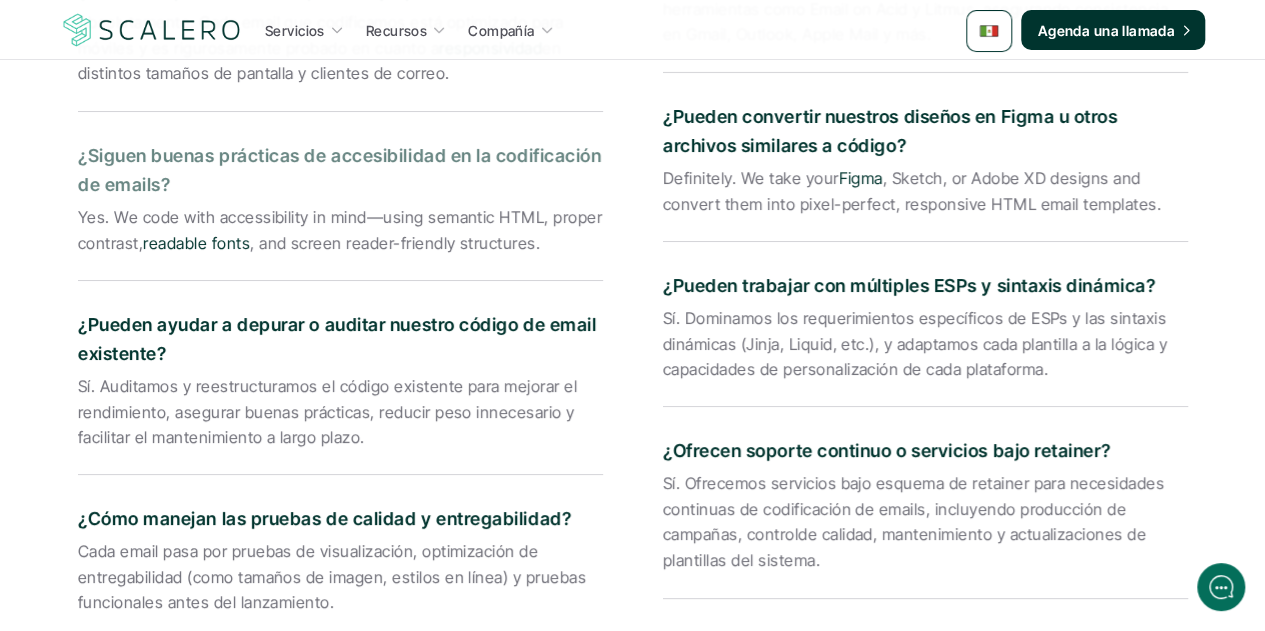 drag, startPoint x: 172, startPoint y: 181, endPoint x: 74, endPoint y: 163, distance: 99.63935 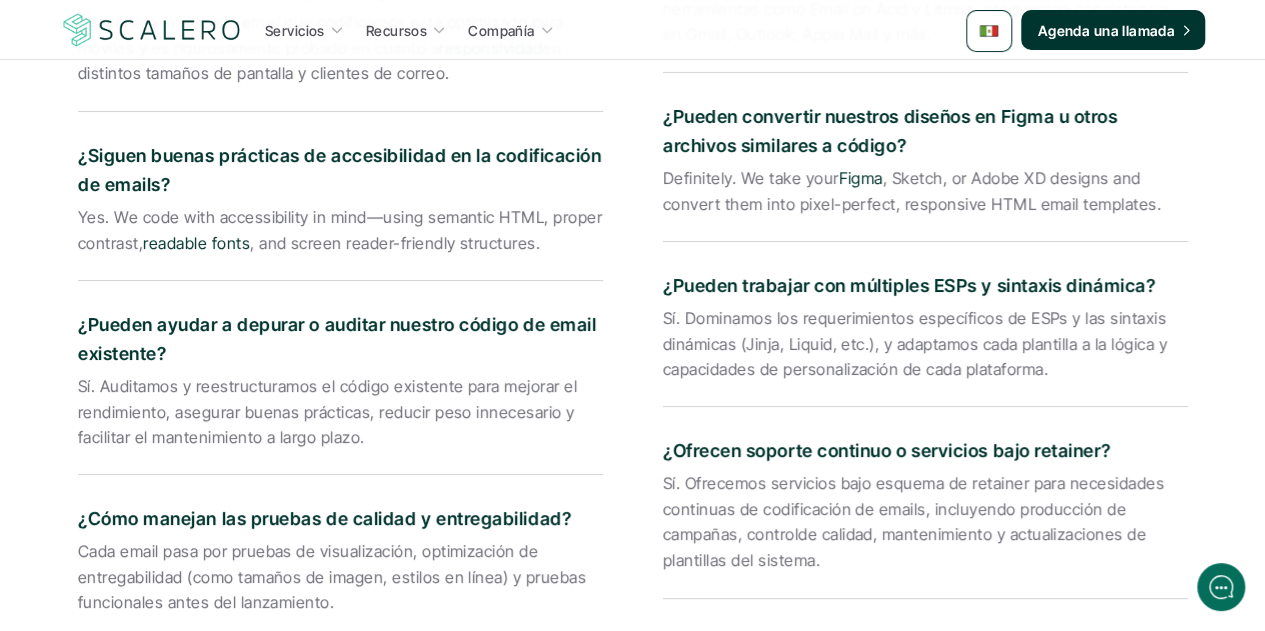drag, startPoint x: 485, startPoint y: 241, endPoint x: 60, endPoint y: 227, distance: 425.23053 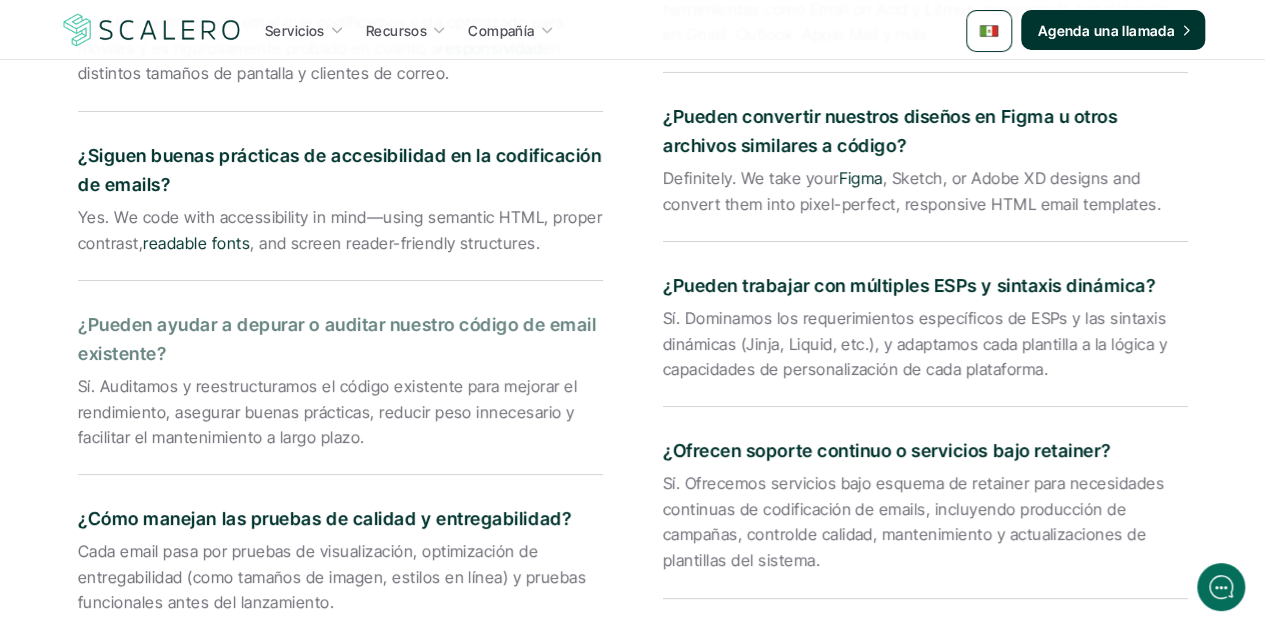 drag, startPoint x: 168, startPoint y: 352, endPoint x: 72, endPoint y: 331, distance: 98.270035 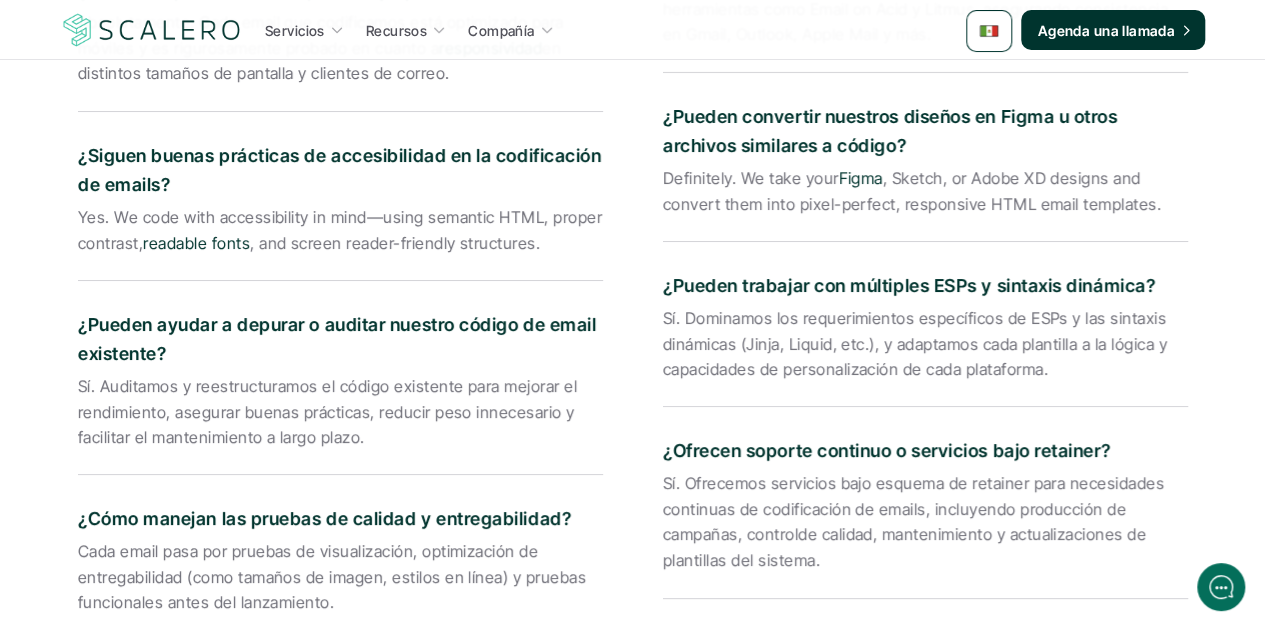 drag, startPoint x: 362, startPoint y: 439, endPoint x: 56, endPoint y: 397, distance: 308.8689 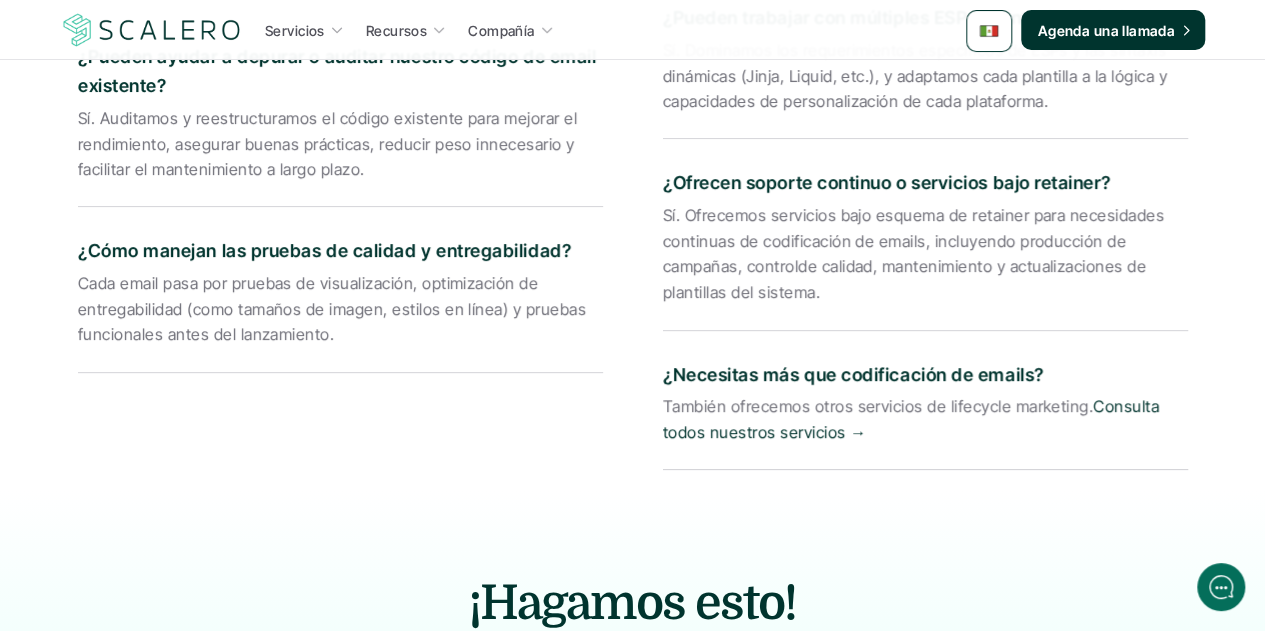 scroll, scrollTop: 3954, scrollLeft: 0, axis: vertical 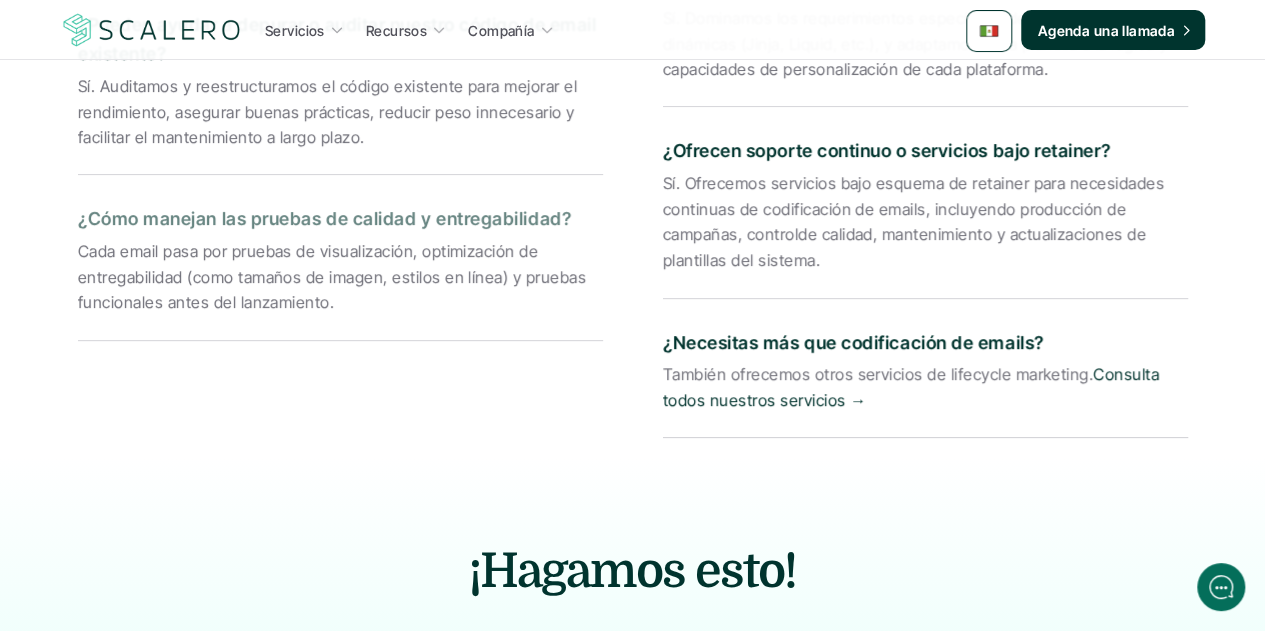drag, startPoint x: 563, startPoint y: 218, endPoint x: 76, endPoint y: 205, distance: 487.1735 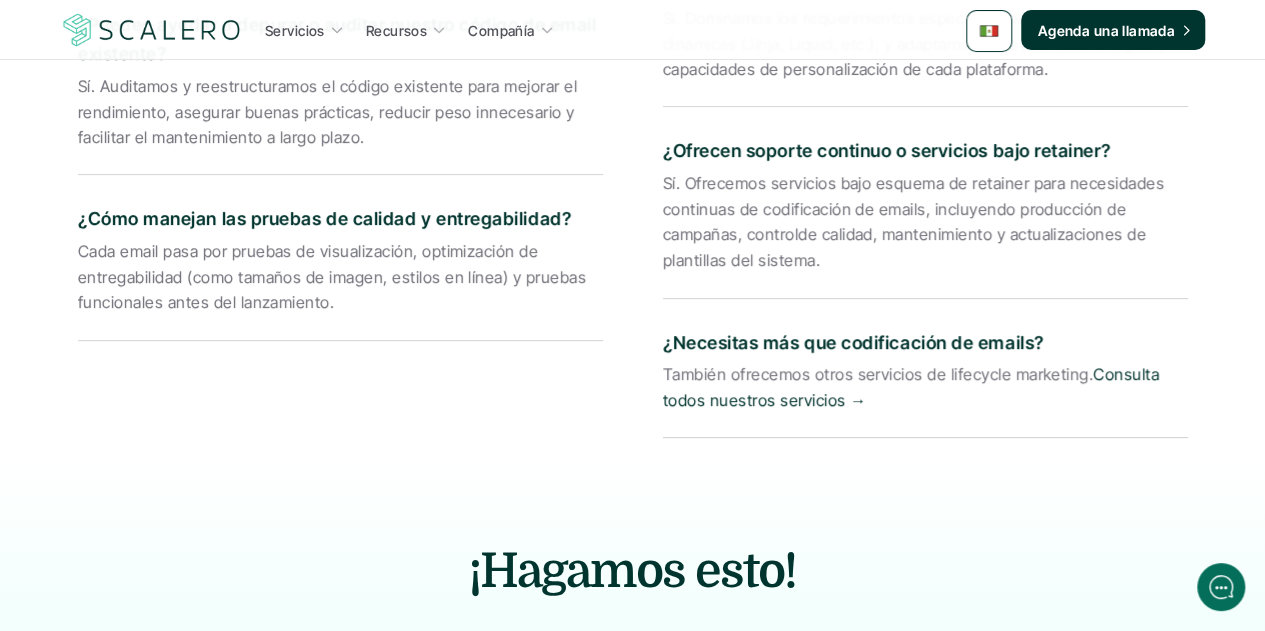 drag, startPoint x: 276, startPoint y: 301, endPoint x: 37, endPoint y: 260, distance: 242.49124 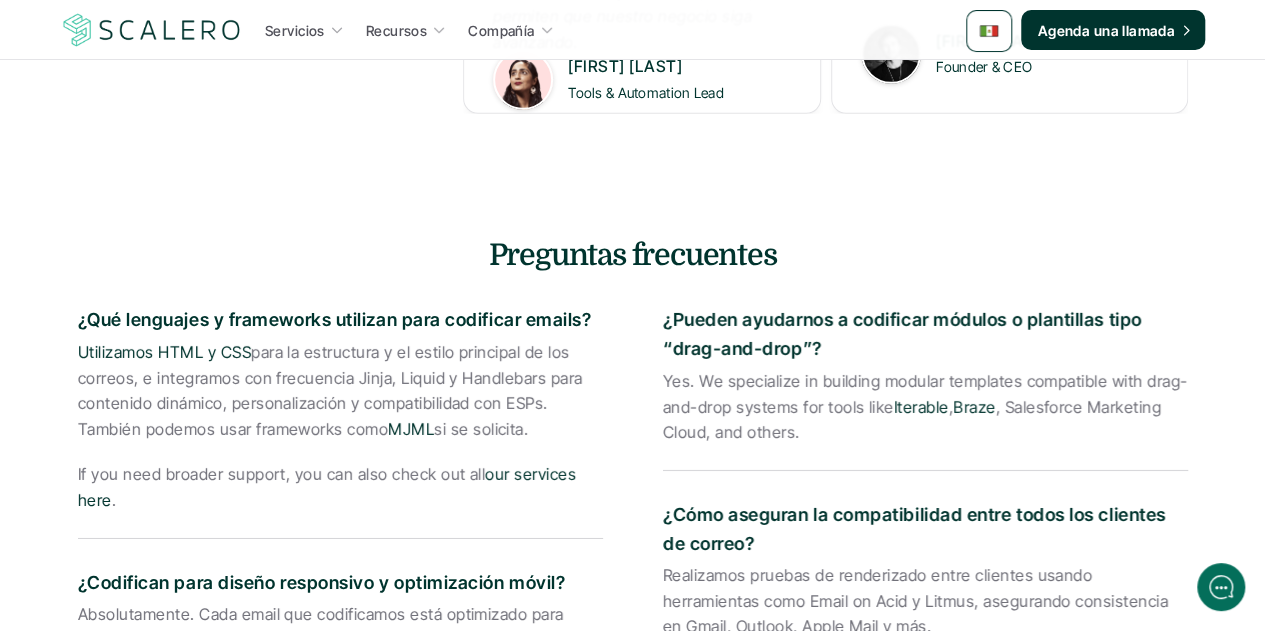 scroll, scrollTop: 3054, scrollLeft: 0, axis: vertical 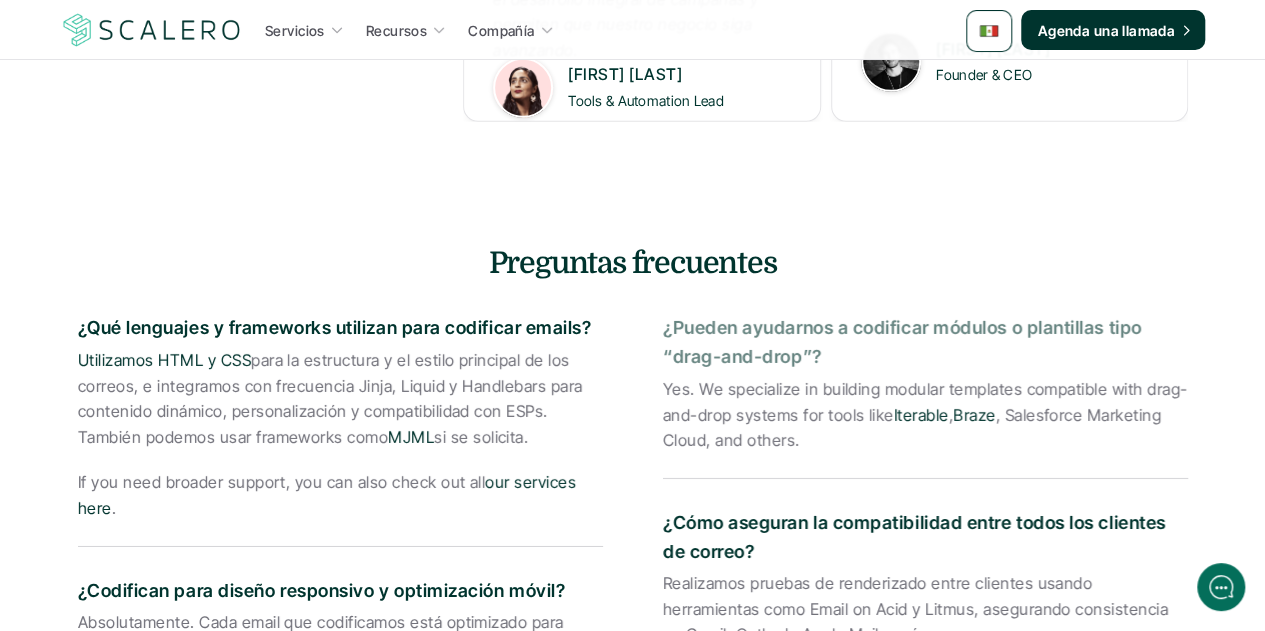 drag, startPoint x: 820, startPoint y: 357, endPoint x: 658, endPoint y: 336, distance: 163.35544 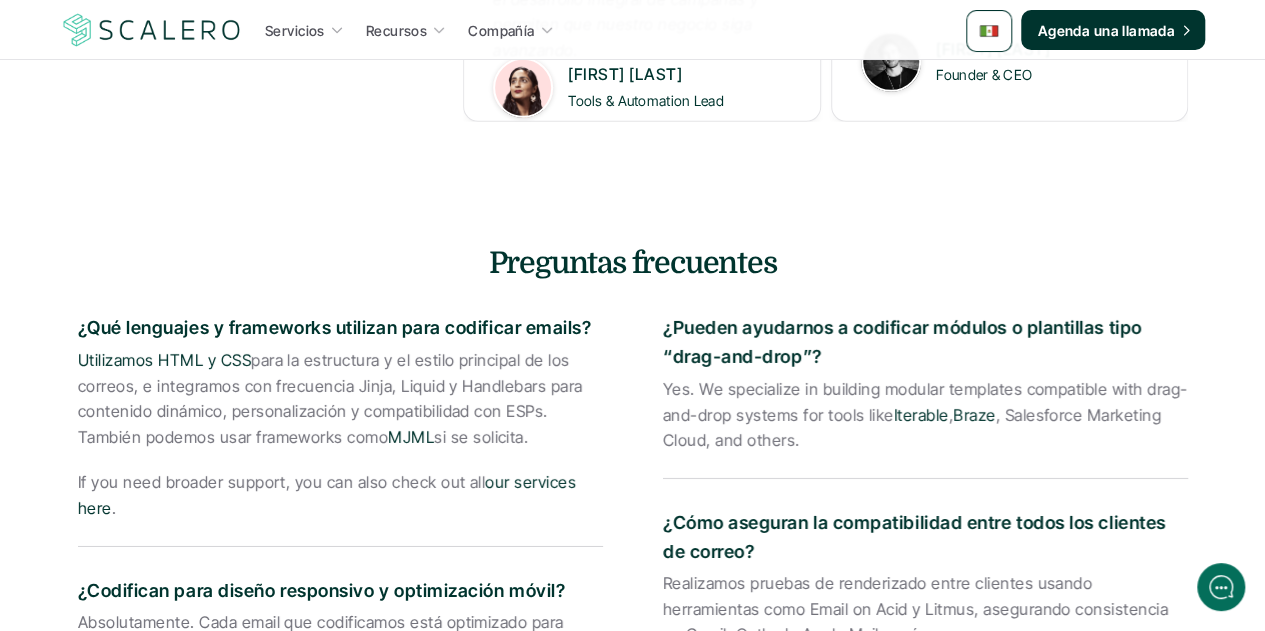 drag, startPoint x: 797, startPoint y: 439, endPoint x: 652, endPoint y: 396, distance: 151.24153 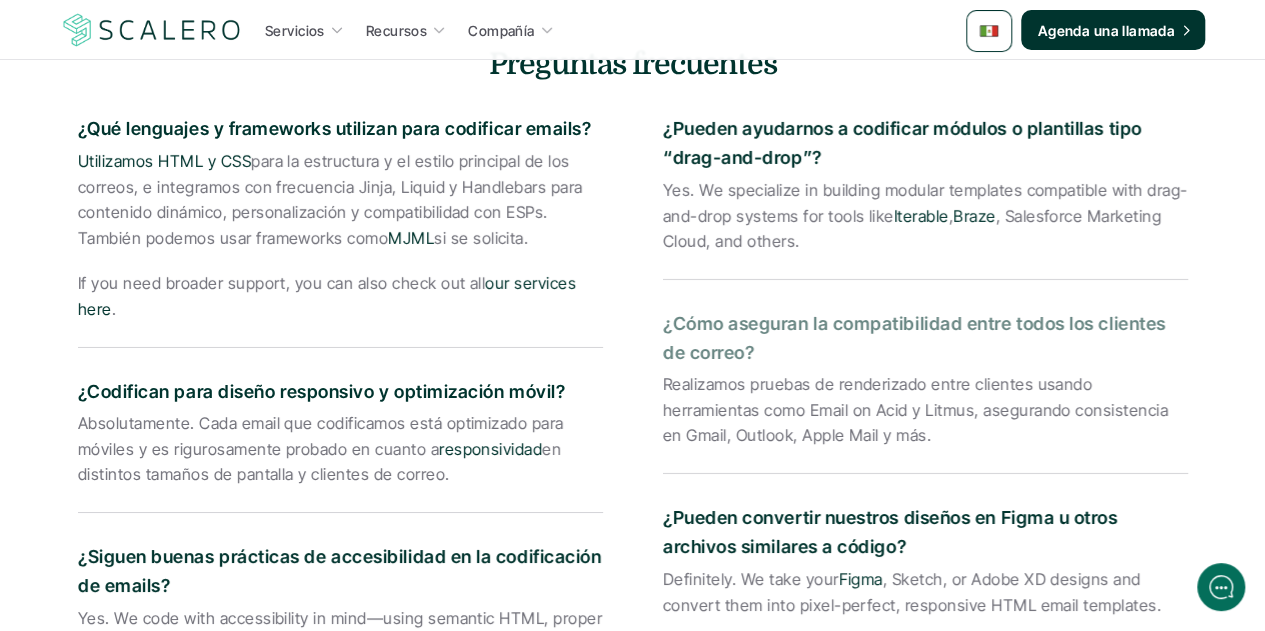 scroll, scrollTop: 3254, scrollLeft: 0, axis: vertical 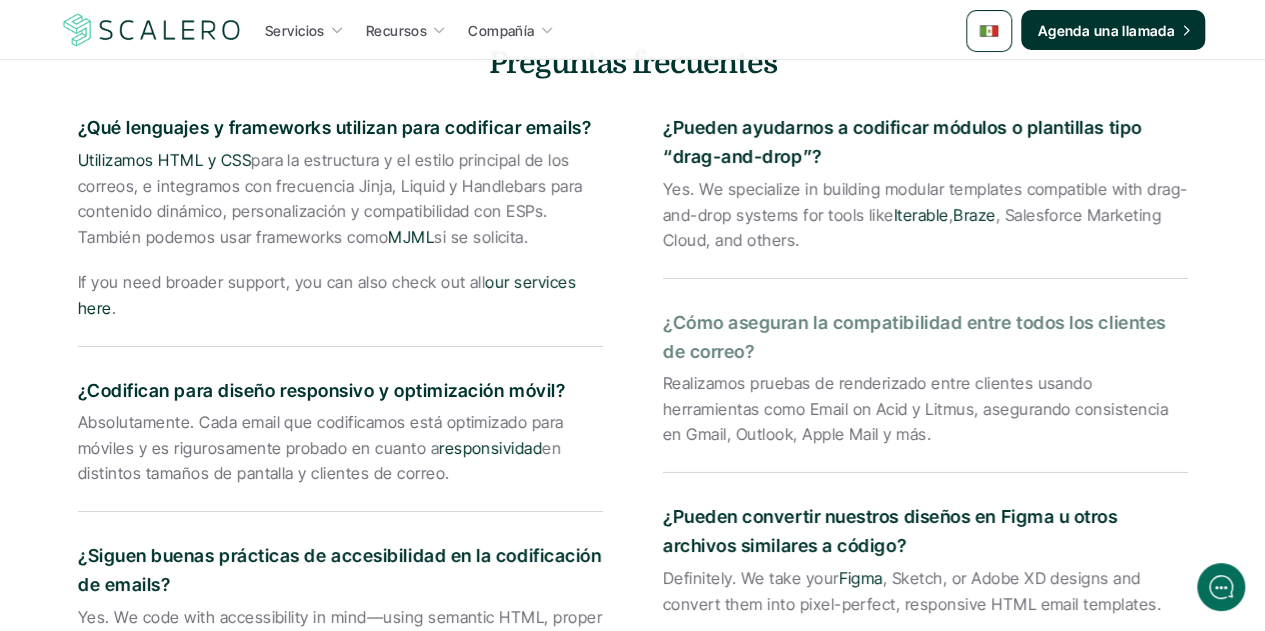 drag, startPoint x: 756, startPoint y: 352, endPoint x: 656, endPoint y: 321, distance: 104.69479 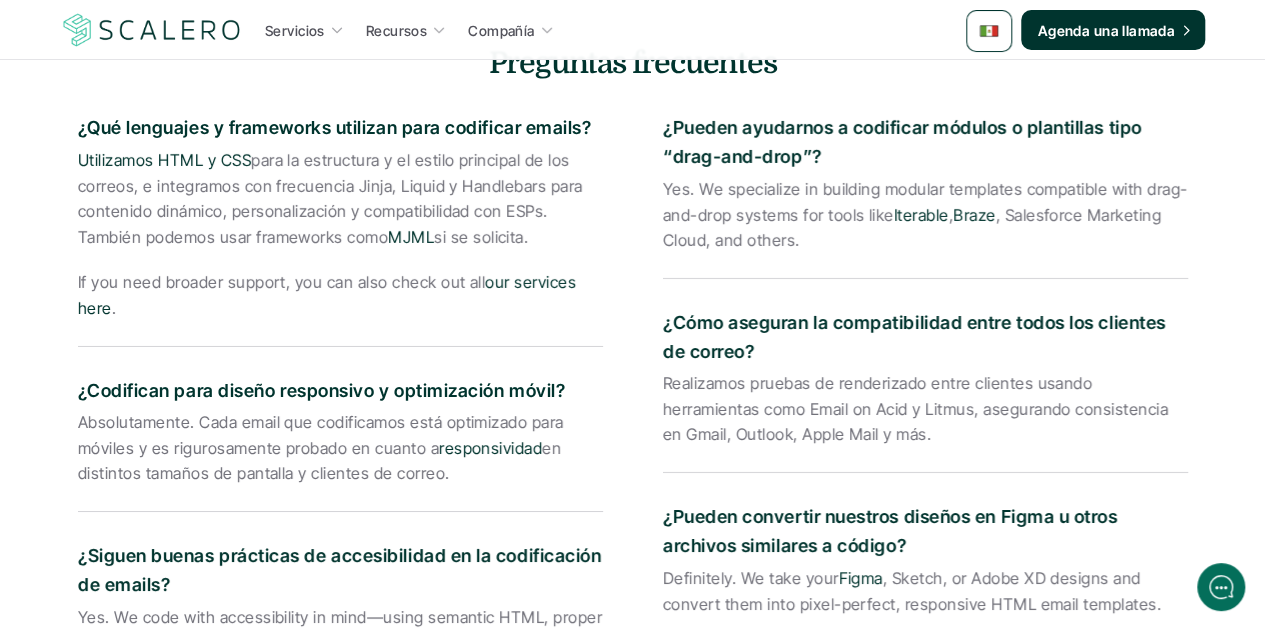 drag, startPoint x: 856, startPoint y: 437, endPoint x: 654, endPoint y: 394, distance: 206.52603 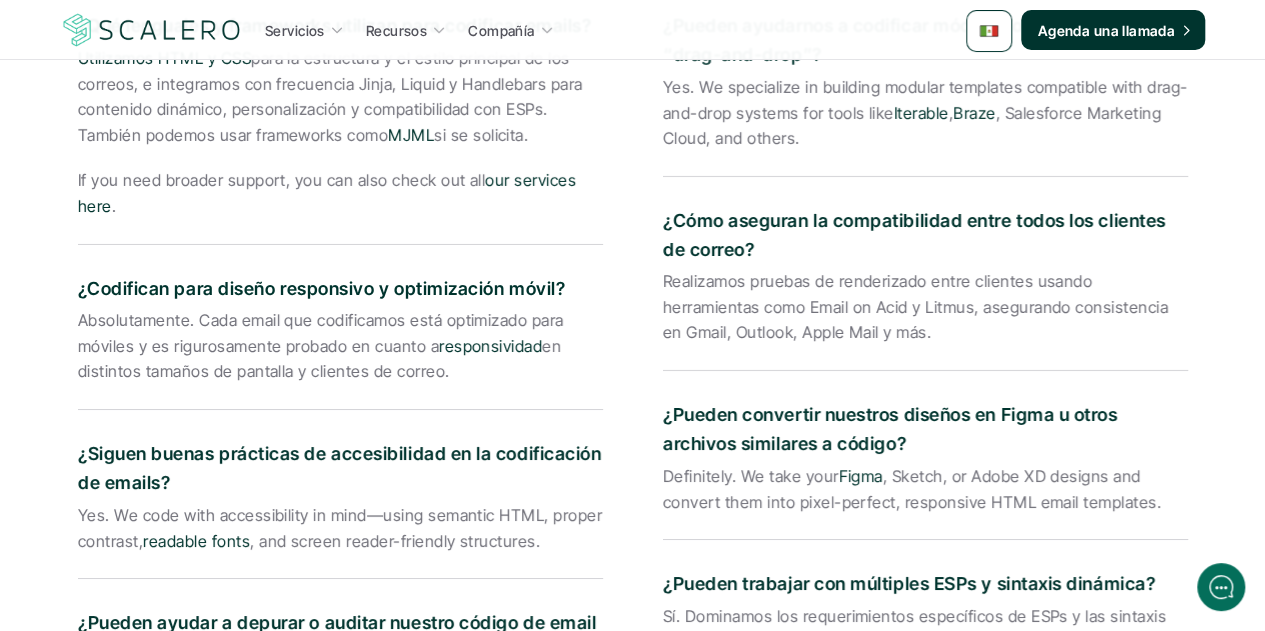 scroll, scrollTop: 3554, scrollLeft: 0, axis: vertical 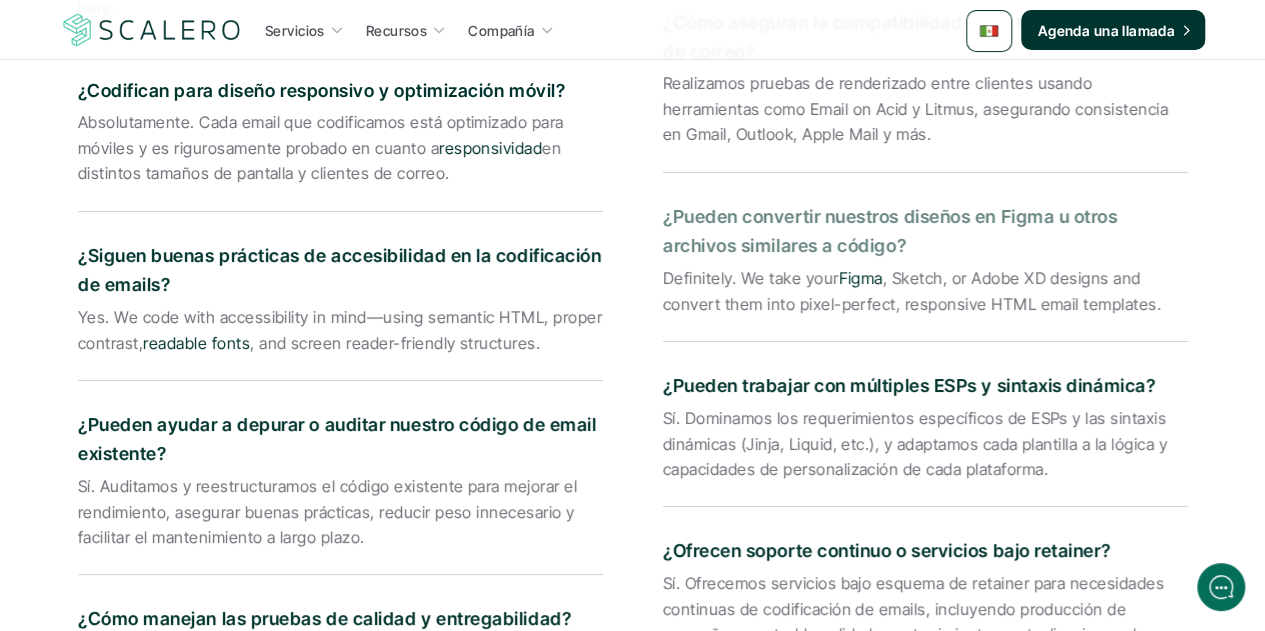 drag, startPoint x: 904, startPoint y: 244, endPoint x: 643, endPoint y: 229, distance: 261.43066 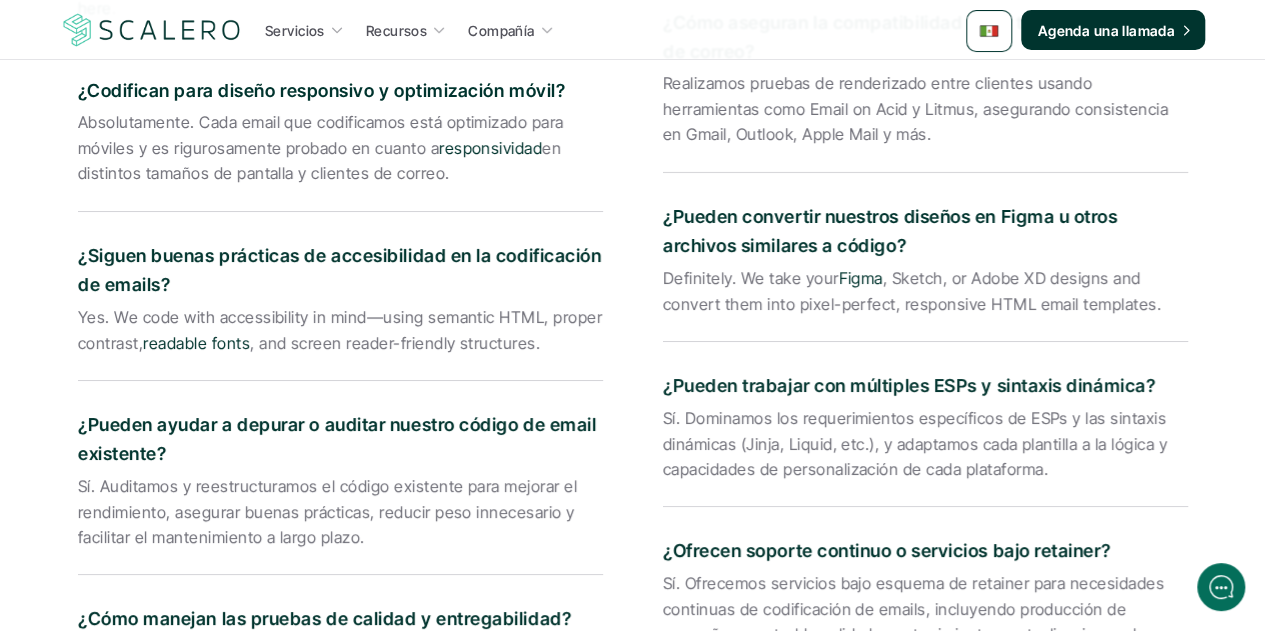click on "Definitely. We take your  Figma , Sketch, or Adobe XD designs and convert them into pixel-perfect, responsive HTML email templates." at bounding box center (925, 291) 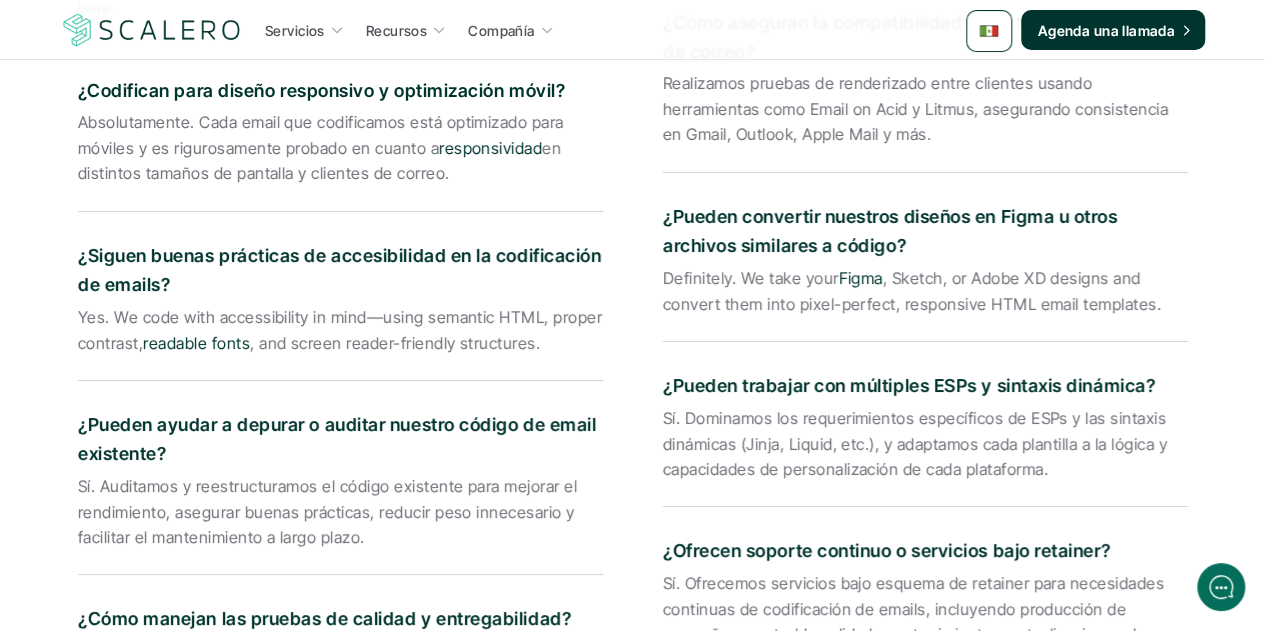drag, startPoint x: 1148, startPoint y: 307, endPoint x: 650, endPoint y: 276, distance: 498.96393 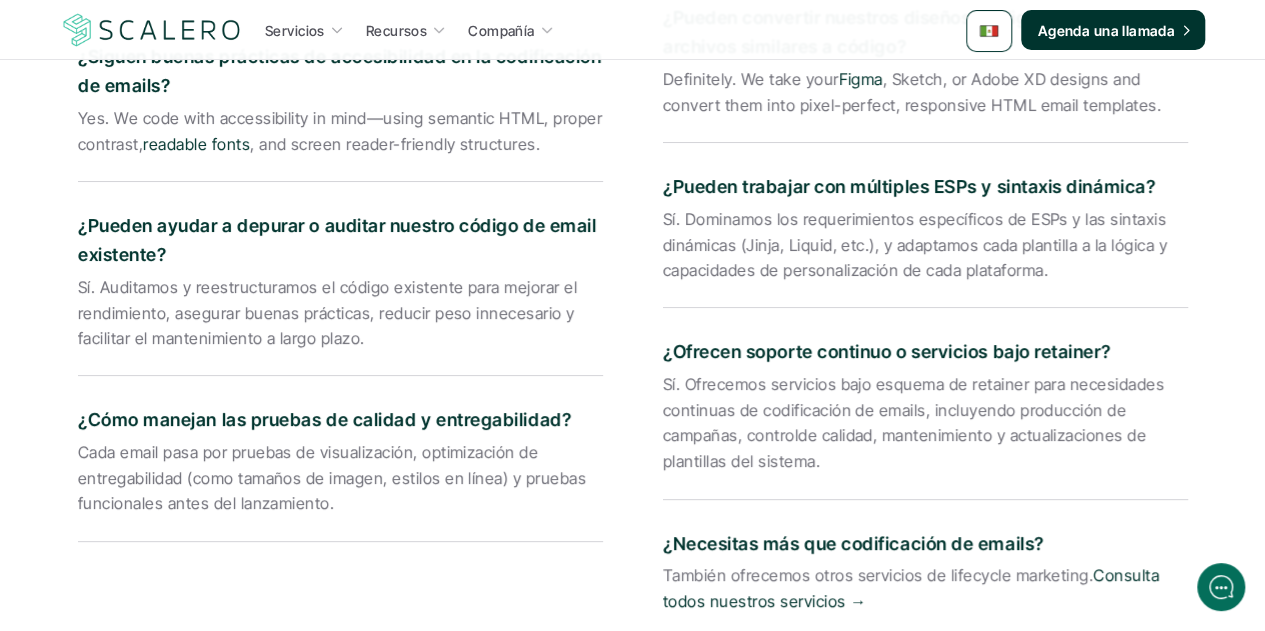 scroll, scrollTop: 3754, scrollLeft: 0, axis: vertical 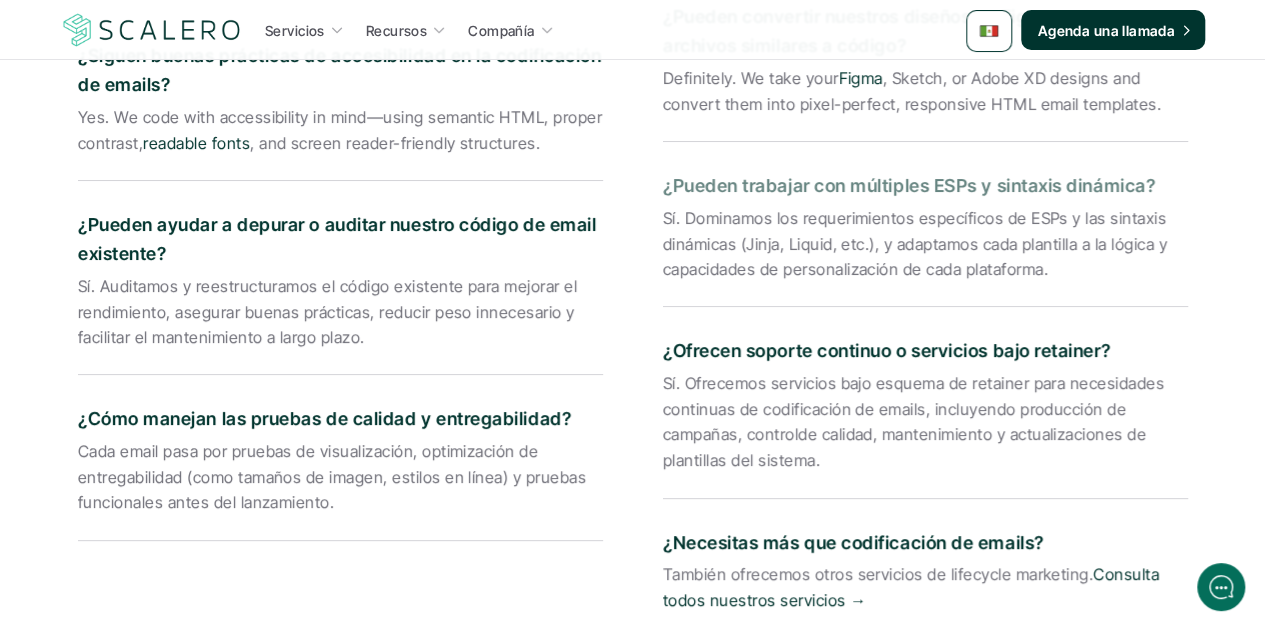 drag, startPoint x: 1154, startPoint y: 187, endPoint x: 650, endPoint y: 186, distance: 504.001 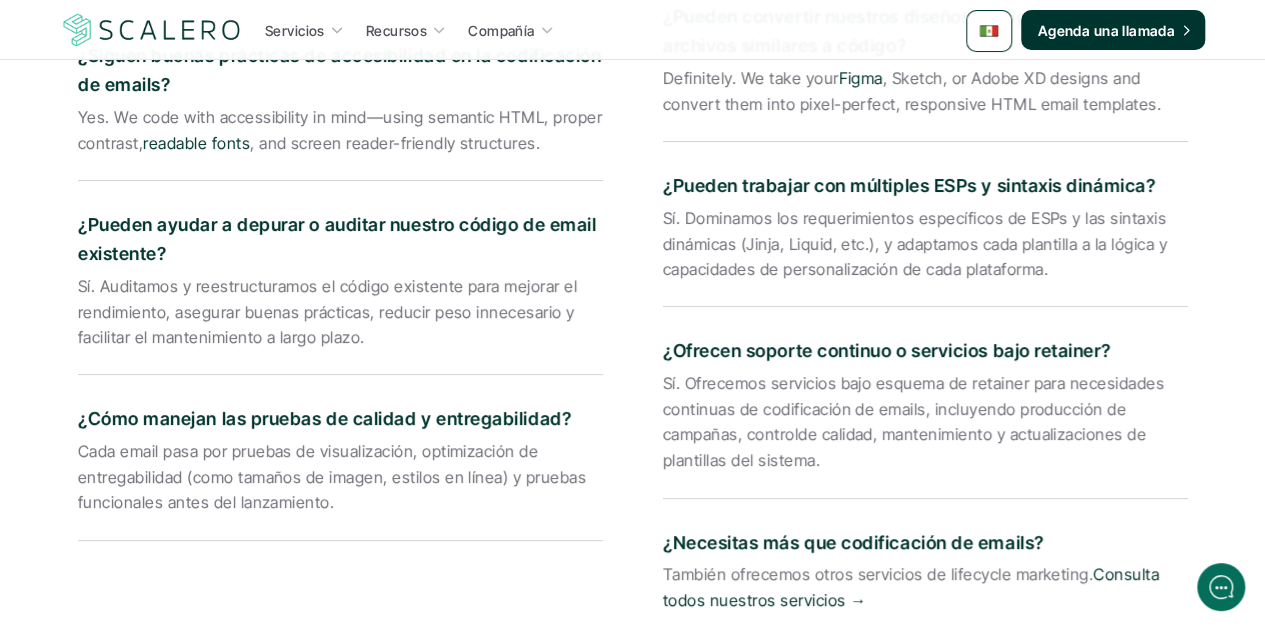 drag, startPoint x: 1046, startPoint y: 271, endPoint x: 653, endPoint y: 219, distance: 396.42526 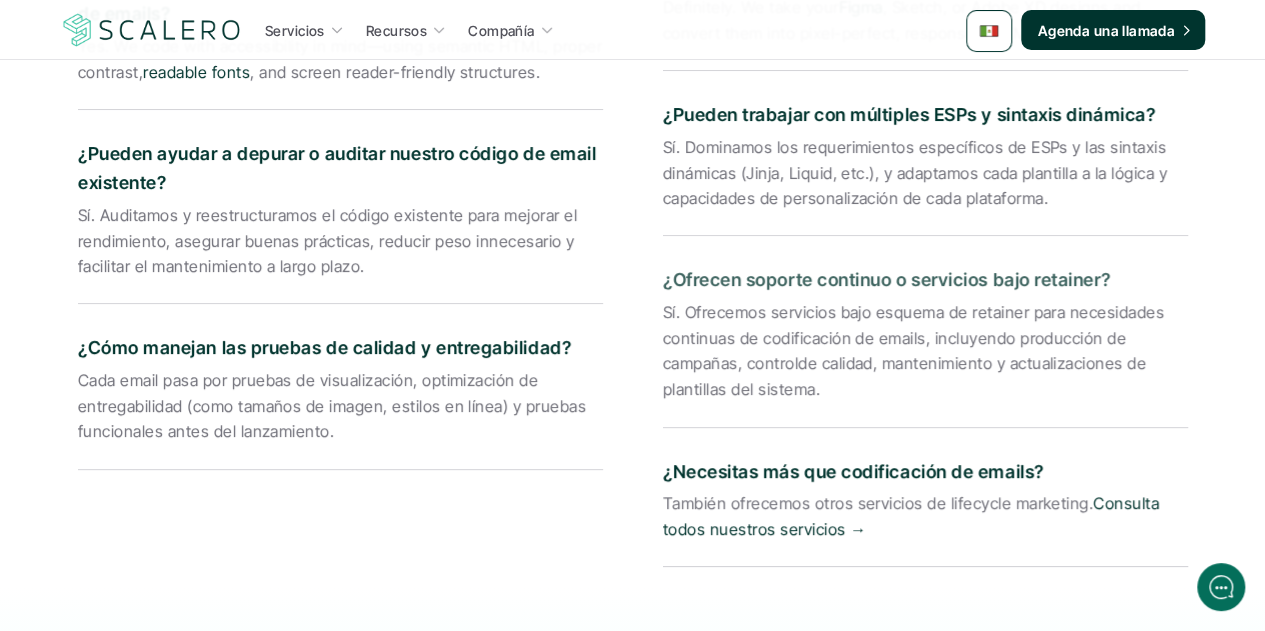 scroll, scrollTop: 3954, scrollLeft: 0, axis: vertical 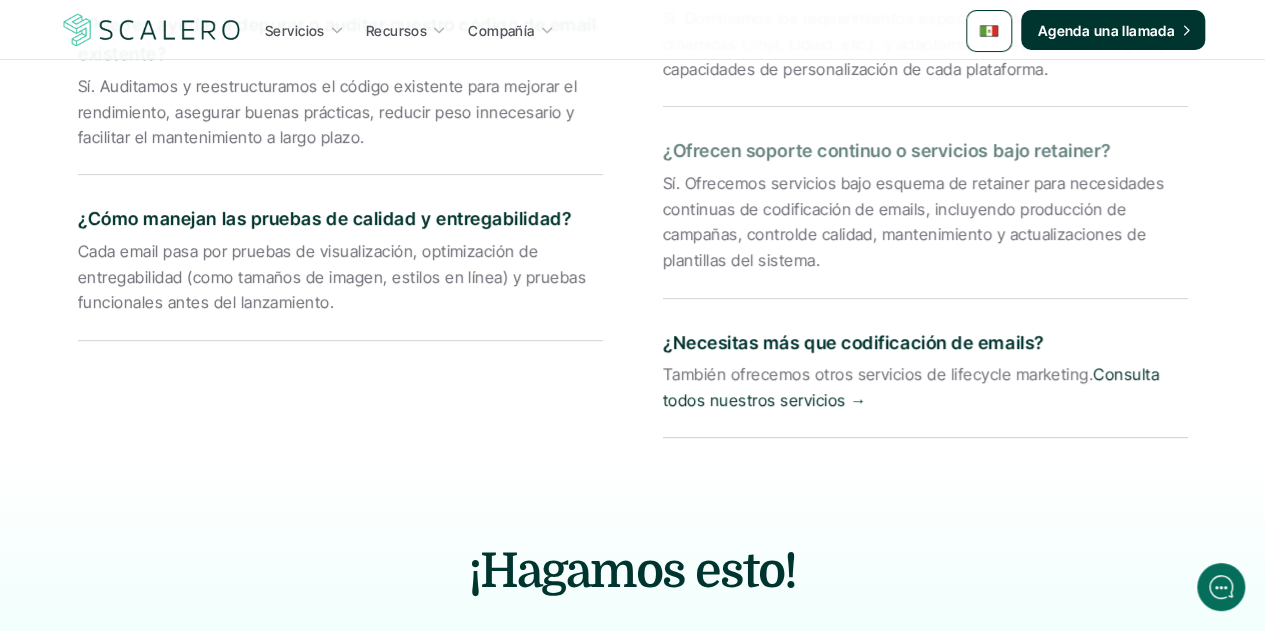 drag, startPoint x: 1112, startPoint y: 150, endPoint x: 652, endPoint y: 148, distance: 460.00433 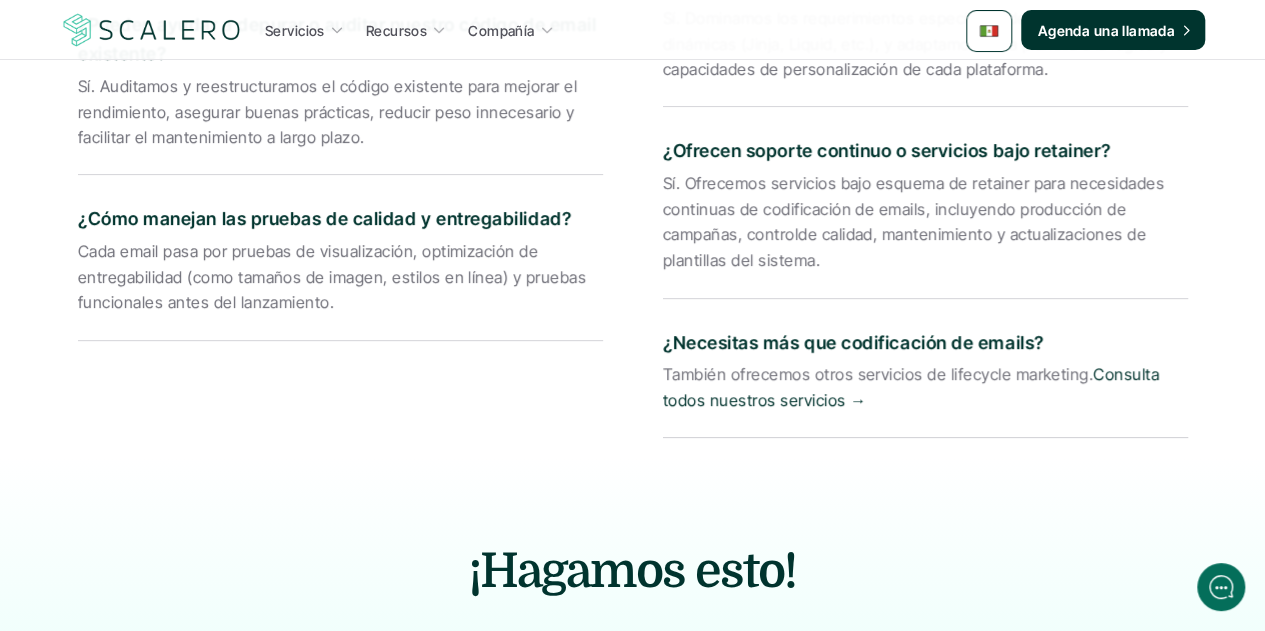 drag, startPoint x: 821, startPoint y: 259, endPoint x: 643, endPoint y: 185, distance: 192.76929 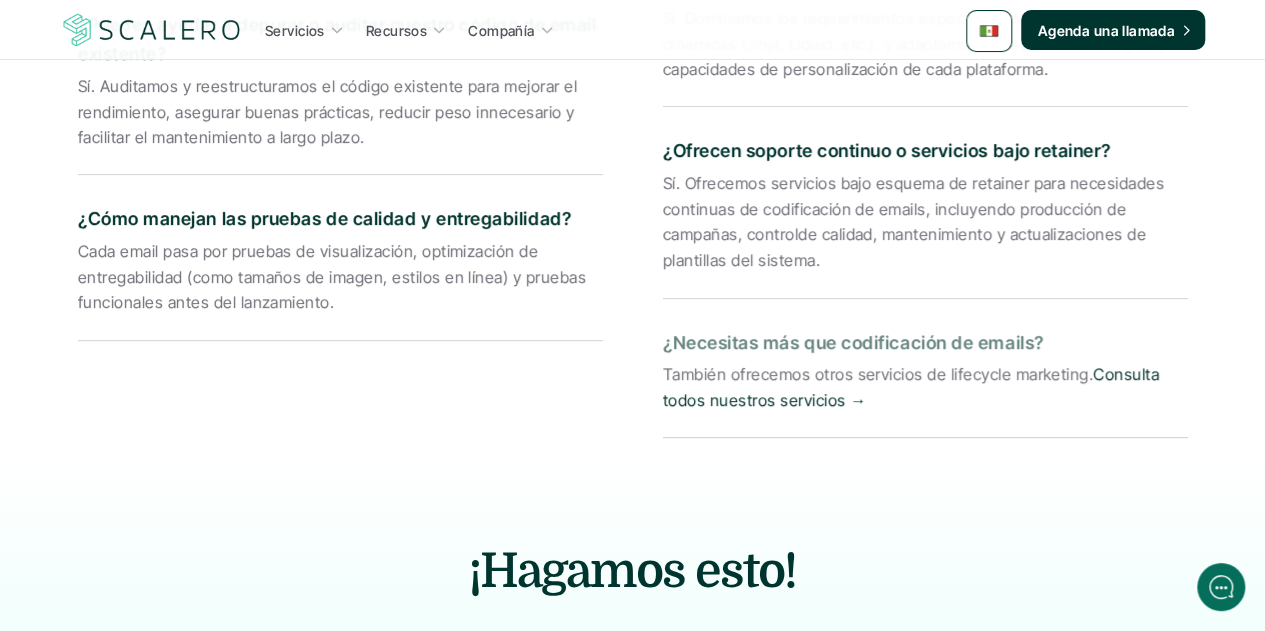drag, startPoint x: 1042, startPoint y: 343, endPoint x: 666, endPoint y: 346, distance: 376.01196 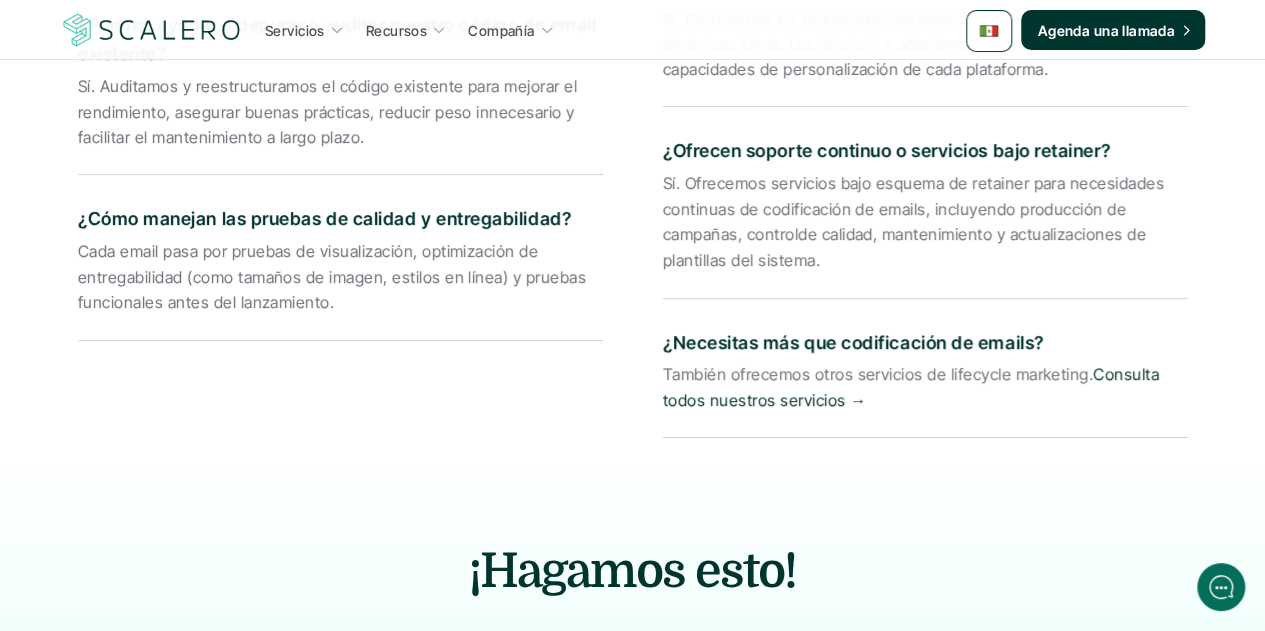 drag, startPoint x: 870, startPoint y: 402, endPoint x: 625, endPoint y: 376, distance: 246.37573 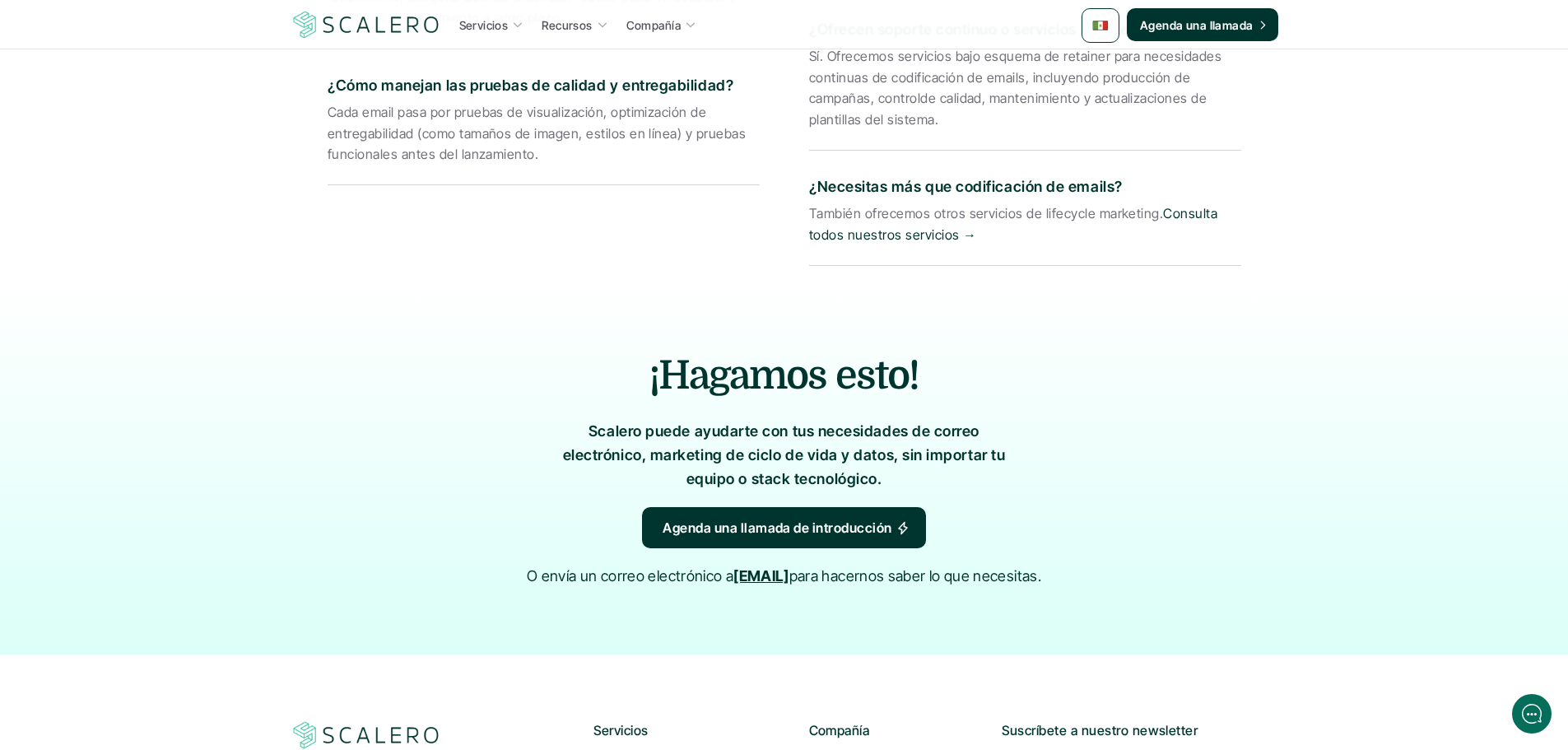 scroll, scrollTop: 3030, scrollLeft: 0, axis: vertical 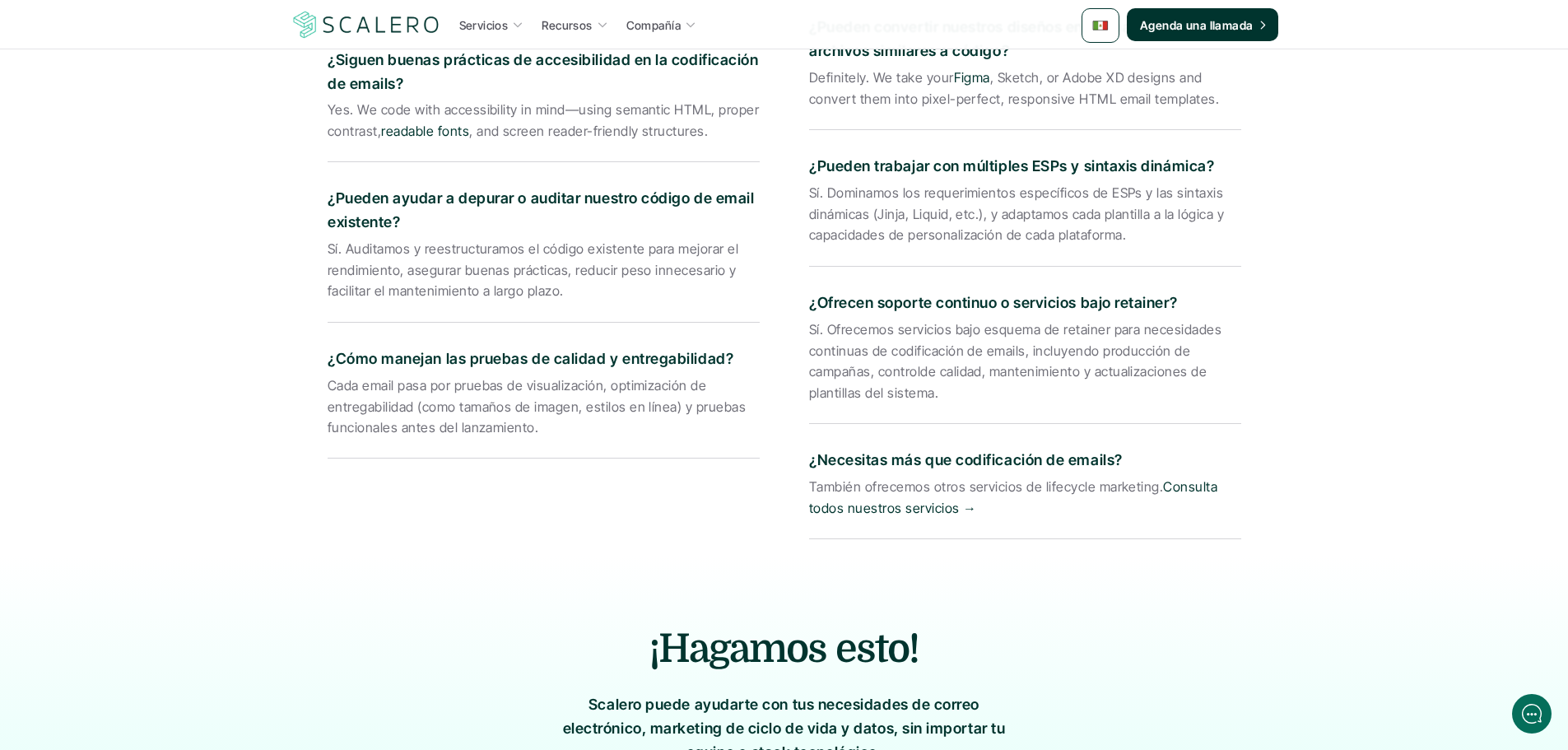 click on "¿Qué lenguajes y frameworks utilizan para codificar emails?  Utilizamos HTML y CSS  para la estructura y el estilo principal de los correos, e integramos con frecuencia Jinja, Liquid y Handlebars para contenido dinámico, personalización y compatibilidad con ESPs. También podemos usar frameworks como  MJML  si se solicita. If you need broader support, you can also check out all  our services here . ¿Codifican para diseño responsivo y optimización móvil?  Absolutamente. Cada email que codificamos está optimizado para móviles y es rigurosamente probado en cuanto a  responsividad  en distintos tamaños de pantalla y clientes de correo. ¿Siguen buenas prácticas de accesibilidad en la codificación de emails?  Yes. We code with accessibility in mind—using semantic HTML, proper contrast,  readable fonts , and screen reader-friendly structures. ¿Pueden ayudar a depurar o auditar nuestro código de email existente?  ¿Cómo manejan las pruebas de calidad y entregabilidad?  Iterable ,  Braze Figma" at bounding box center (784, 109) 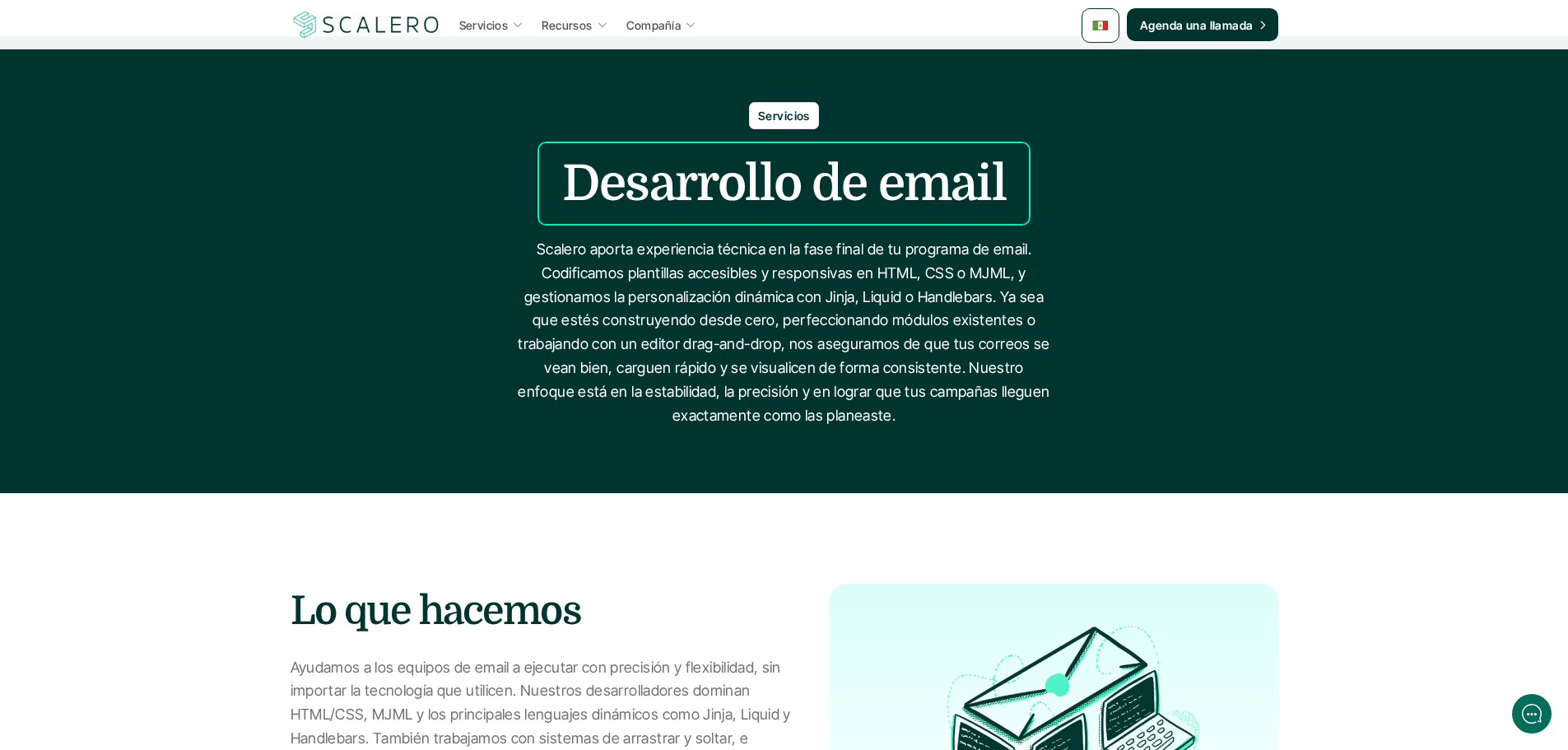 scroll, scrollTop: 0, scrollLeft: 0, axis: both 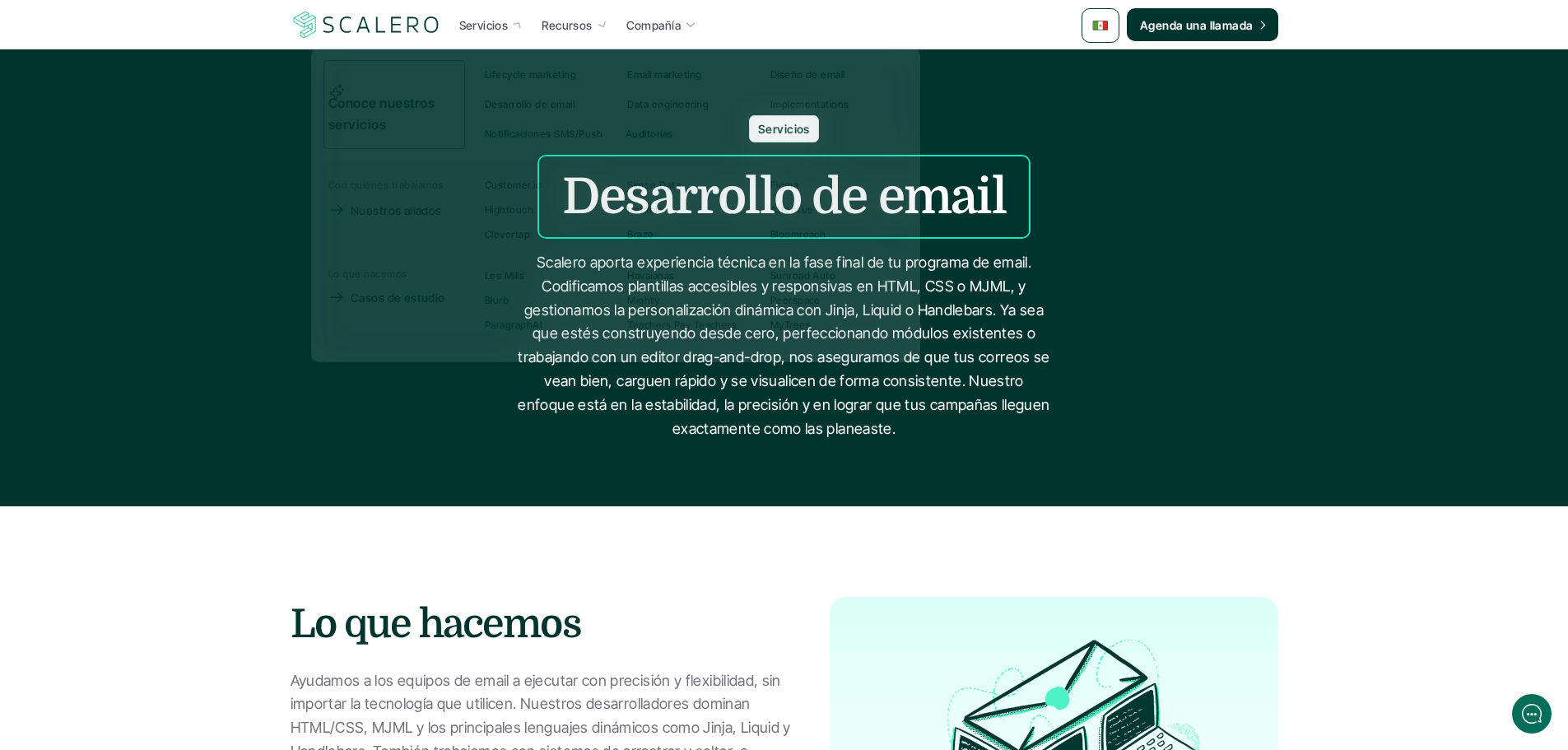 click at bounding box center [366, 25] 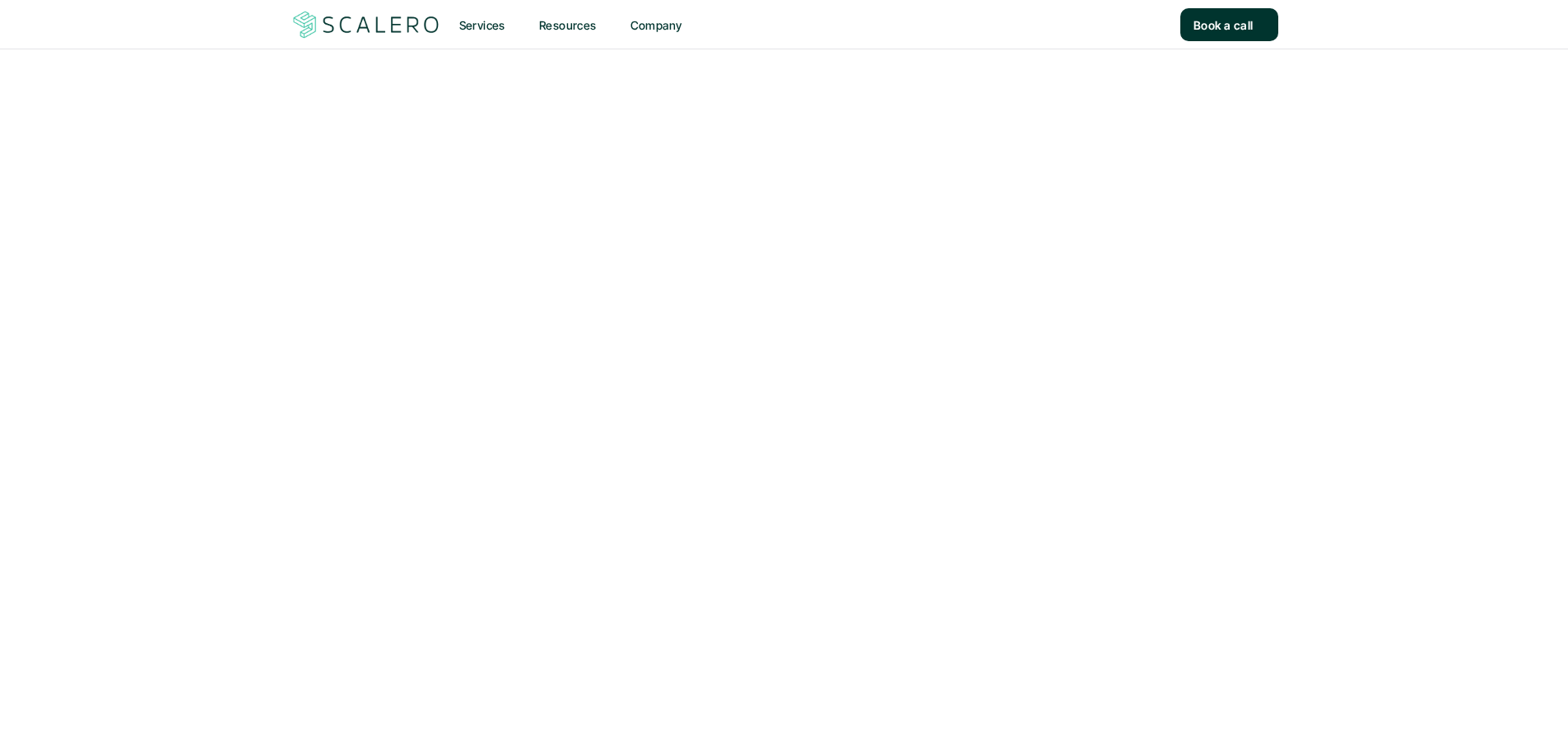 scroll, scrollTop: 0, scrollLeft: 0, axis: both 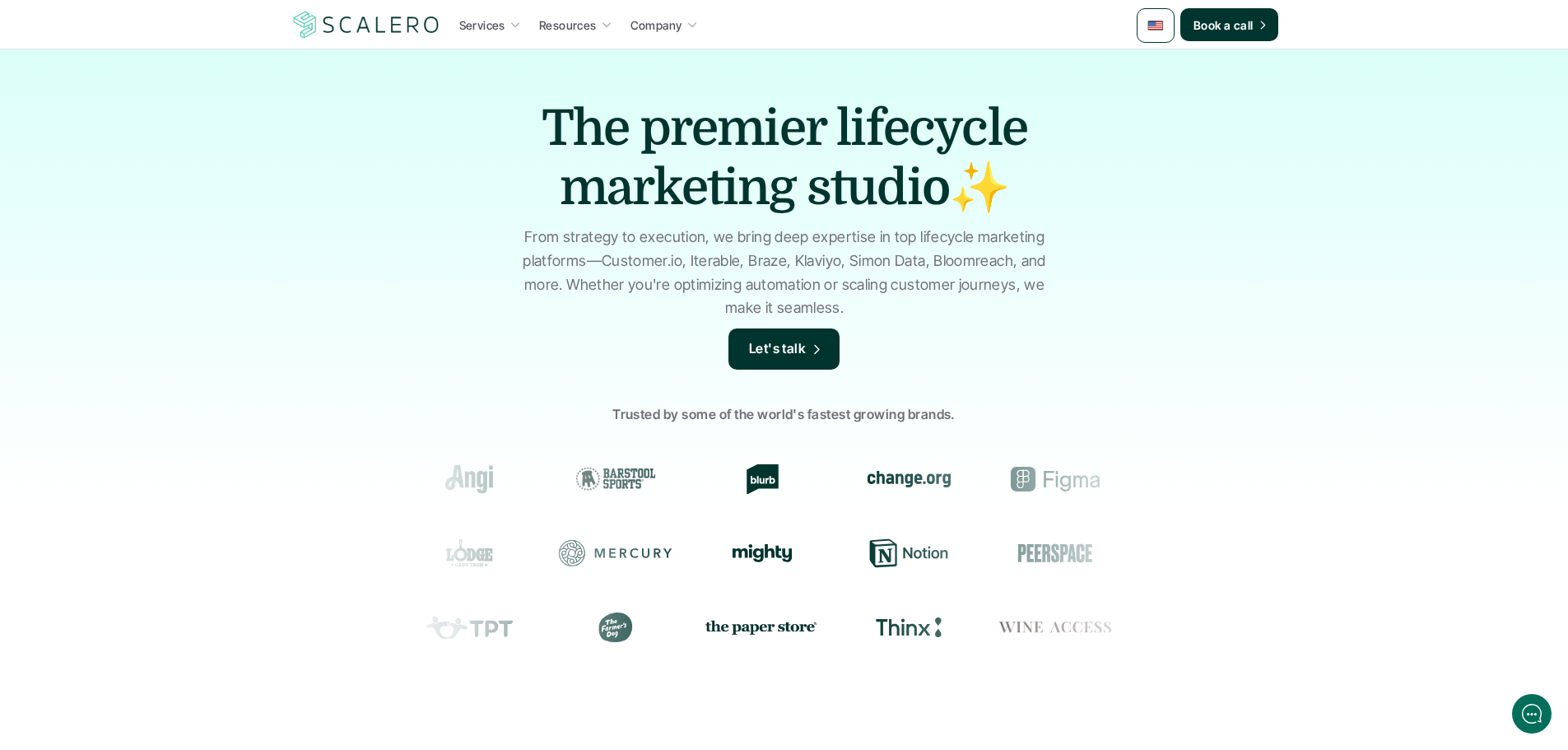 click at bounding box center [1156, 26] 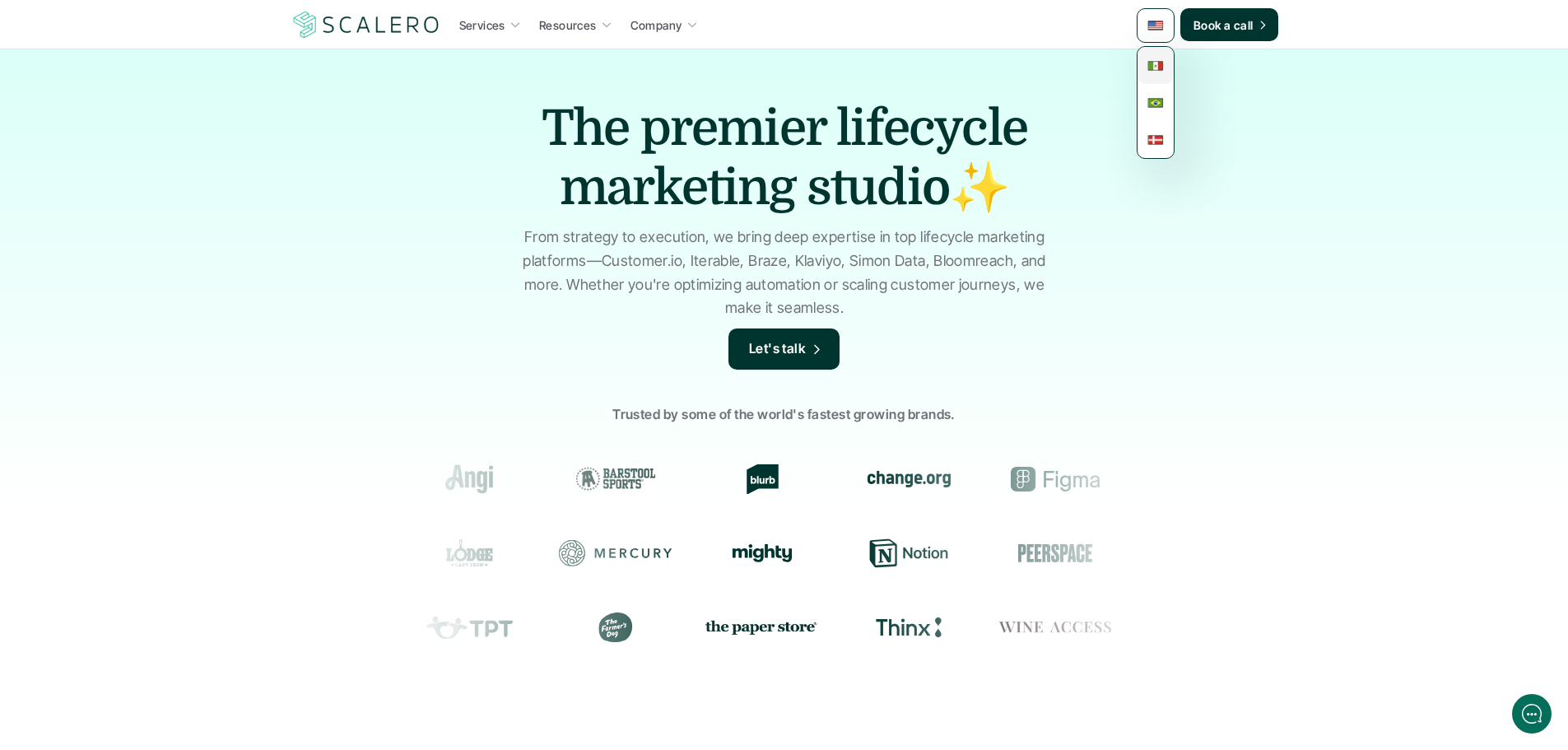 click at bounding box center [1156, 66] 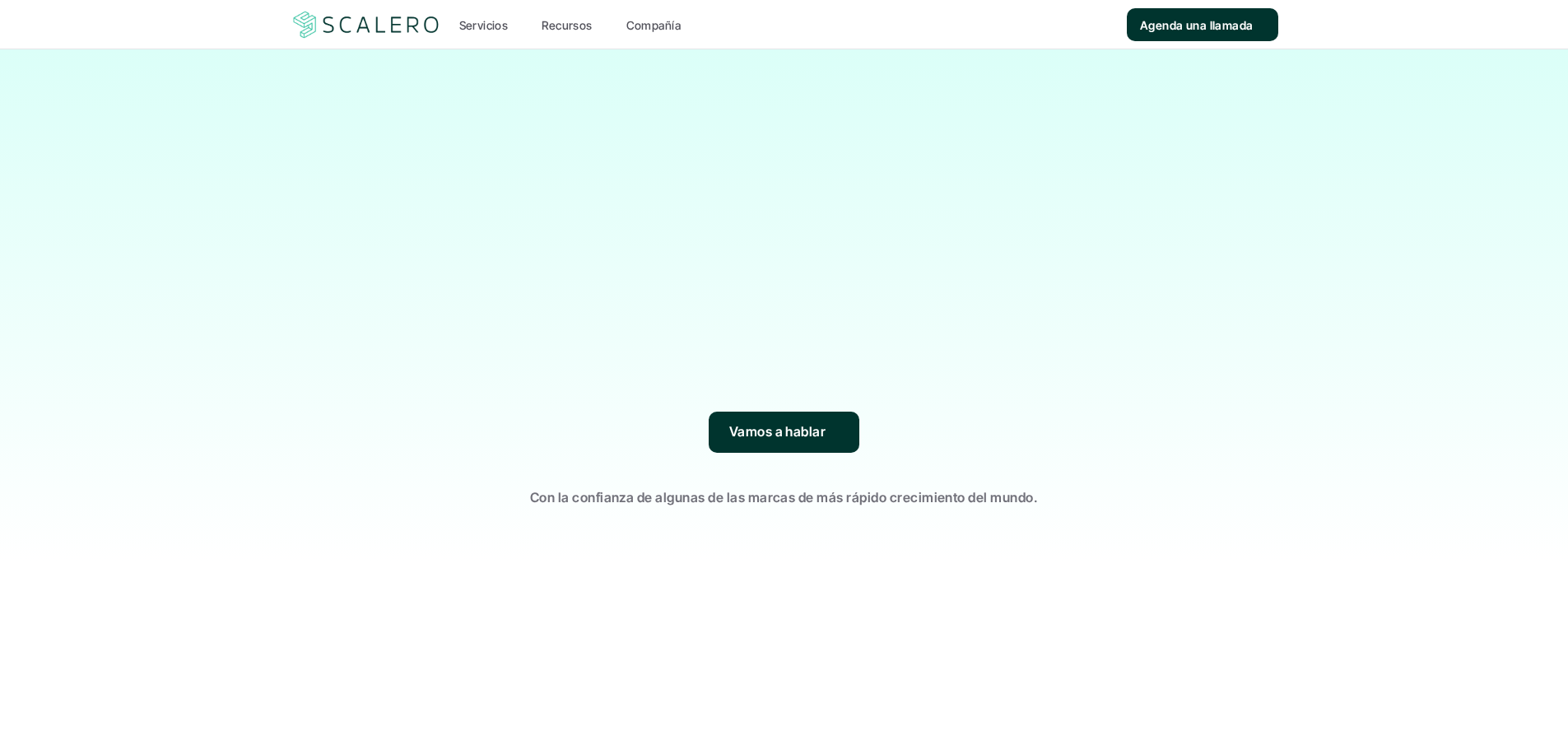 scroll, scrollTop: 0, scrollLeft: 0, axis: both 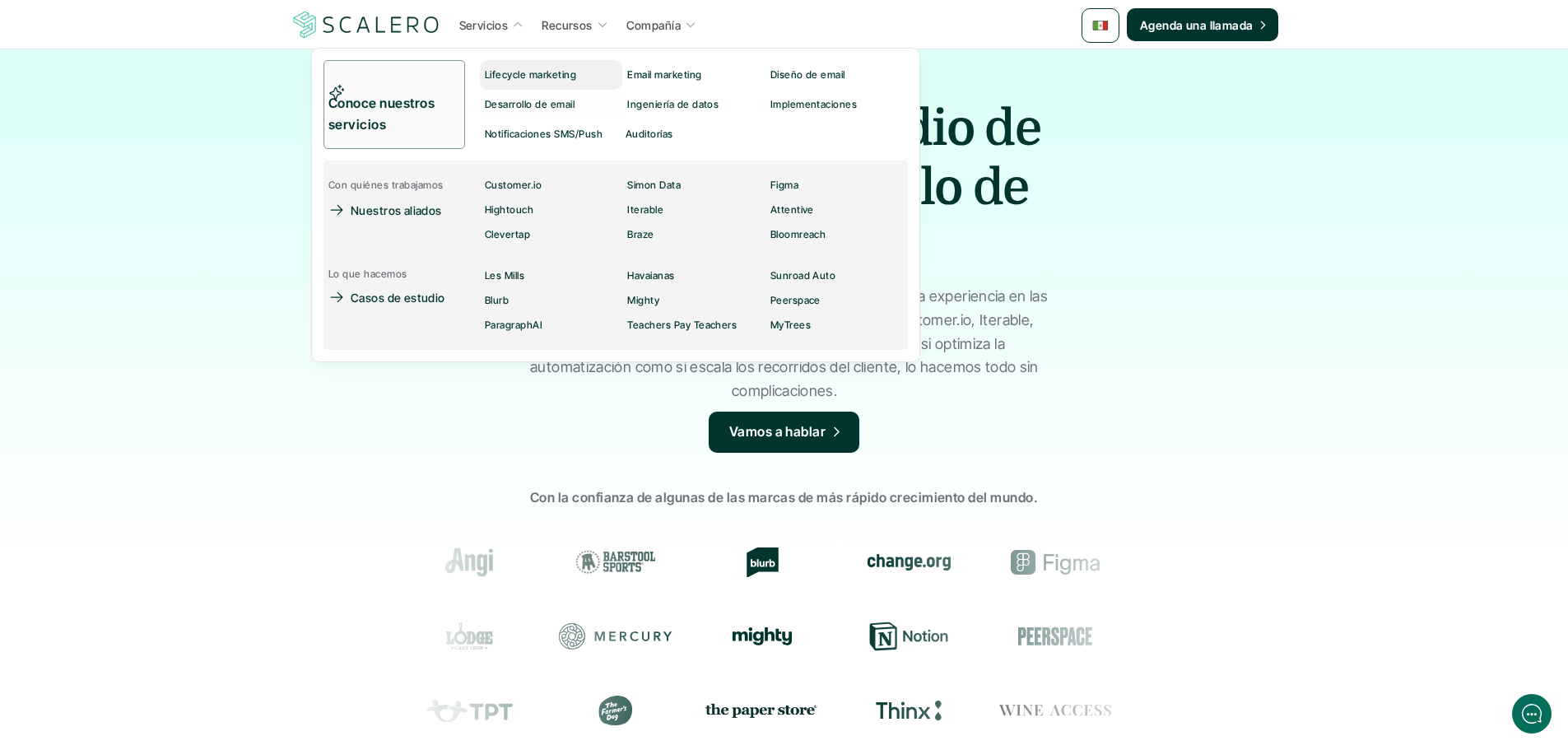 click on "Lifecycle marketing" at bounding box center [530, 75] 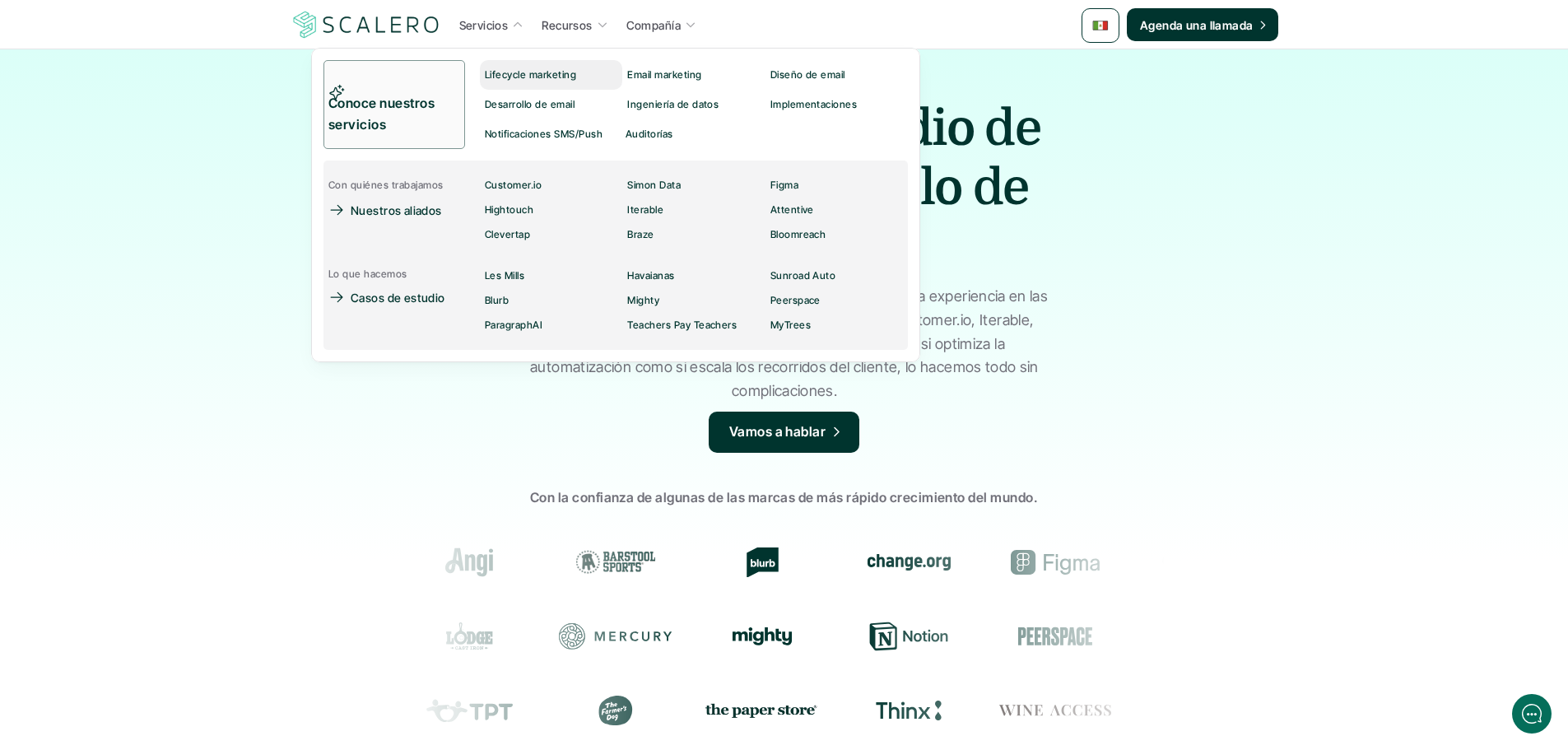 click on "Lifecycle marketing" at bounding box center [530, 75] 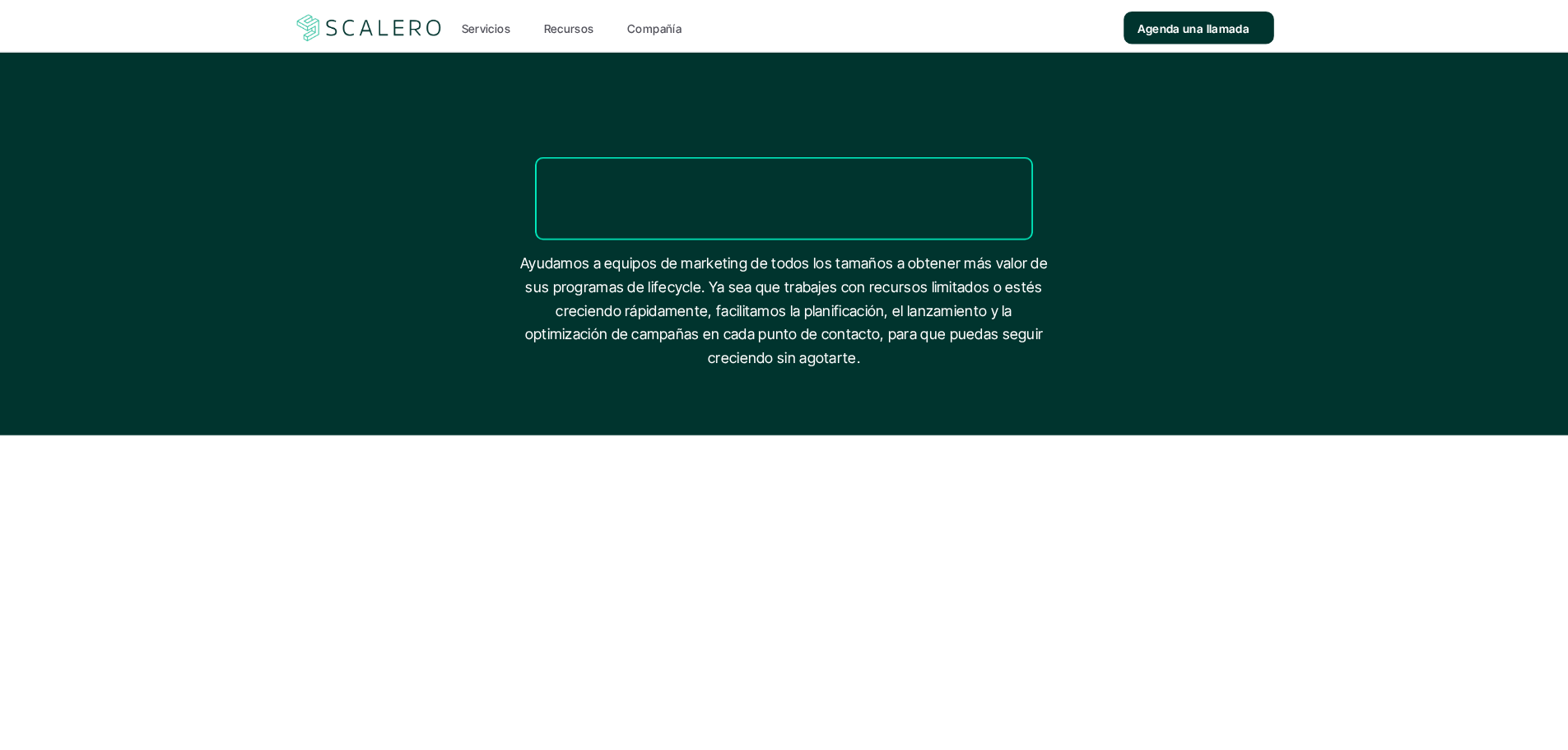 scroll, scrollTop: 0, scrollLeft: 0, axis: both 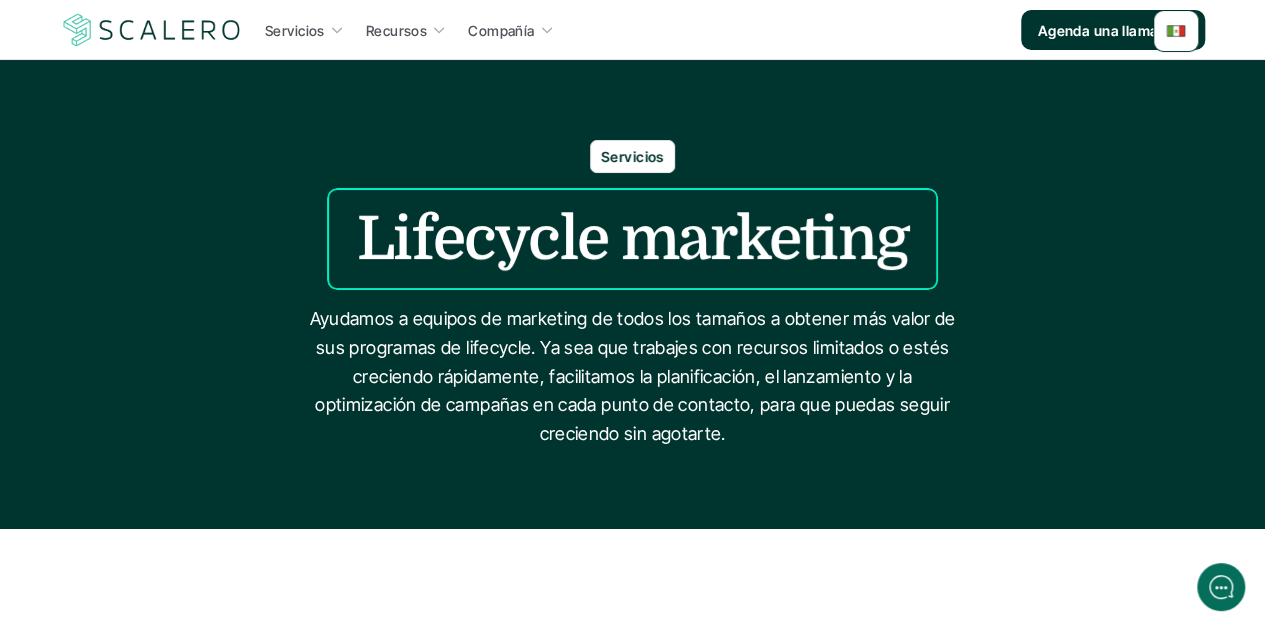 drag, startPoint x: 736, startPoint y: 437, endPoint x: 296, endPoint y: 327, distance: 453.54163 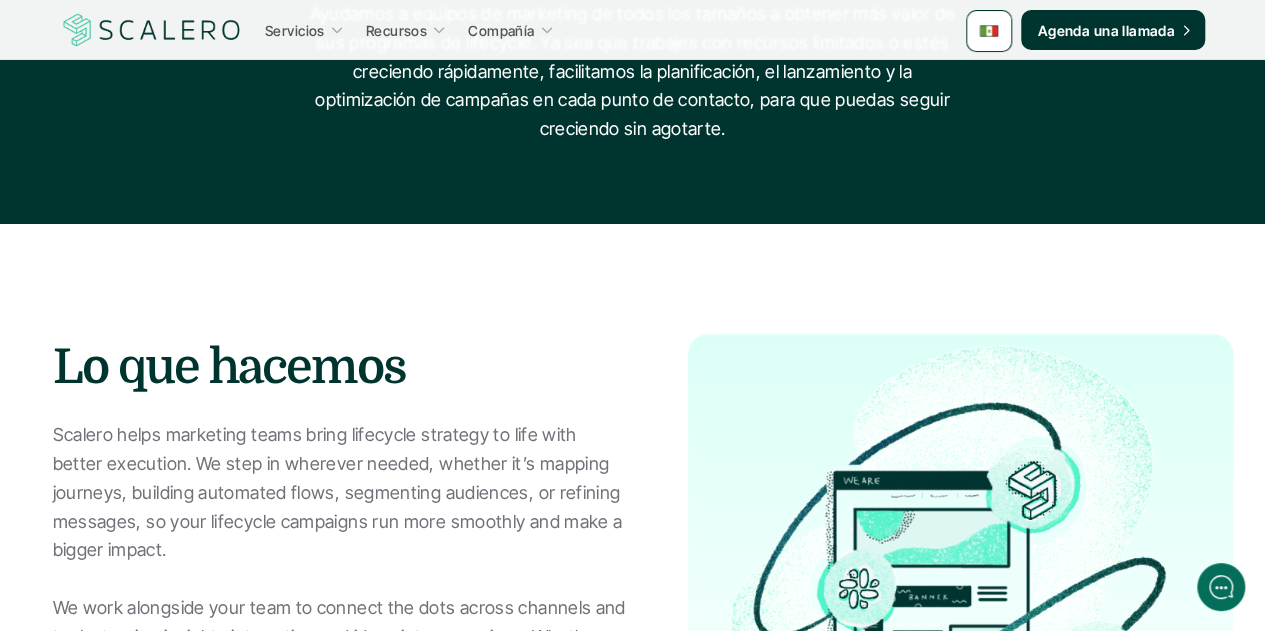 scroll, scrollTop: 500, scrollLeft: 0, axis: vertical 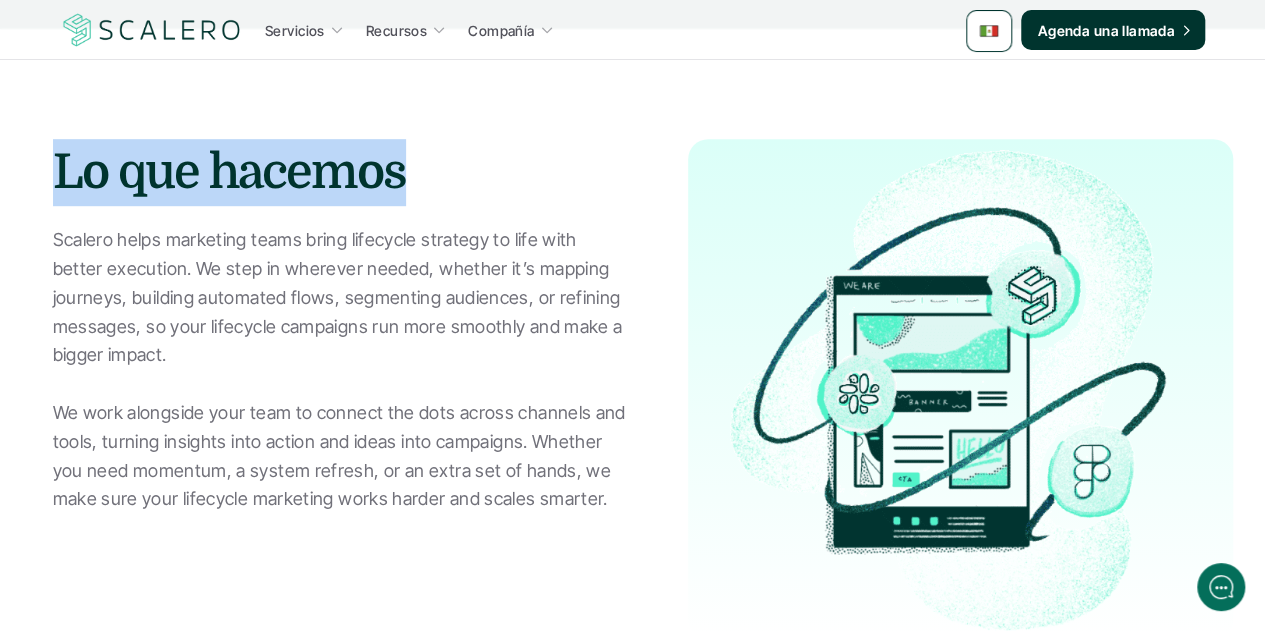 drag, startPoint x: 340, startPoint y: 169, endPoint x: 57, endPoint y: 169, distance: 283 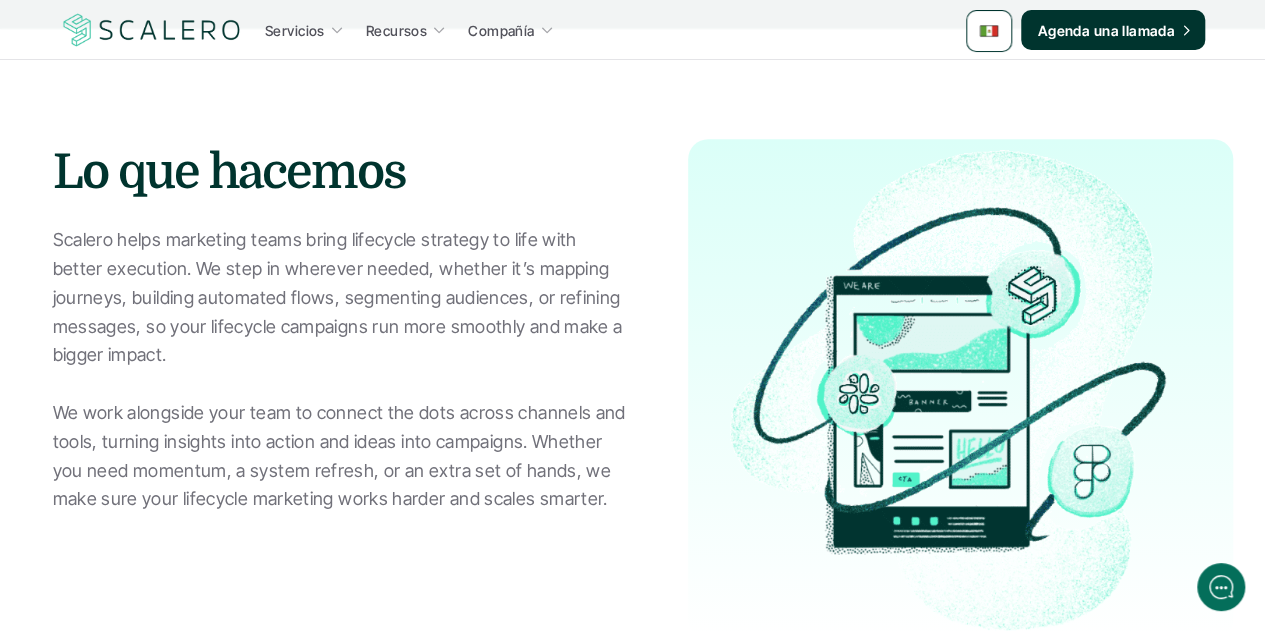 click on "Scalero helps marketing teams bring lifecycle strategy to life with better execution. We step in wherever needed, whether it’s mapping journeys, building automated flows, segmenting audiences, or refining messages, so your lifecycle campaigns run more smoothly and make a bigger impact. We work alongside your team to connect the dots across channels and tools, turning insights into action and ideas into campaigns. Whether you need momentum, a system refresh, or an extra set of hands, we make sure your lifecycle marketing works harder and scales smarter." at bounding box center [340, 370] 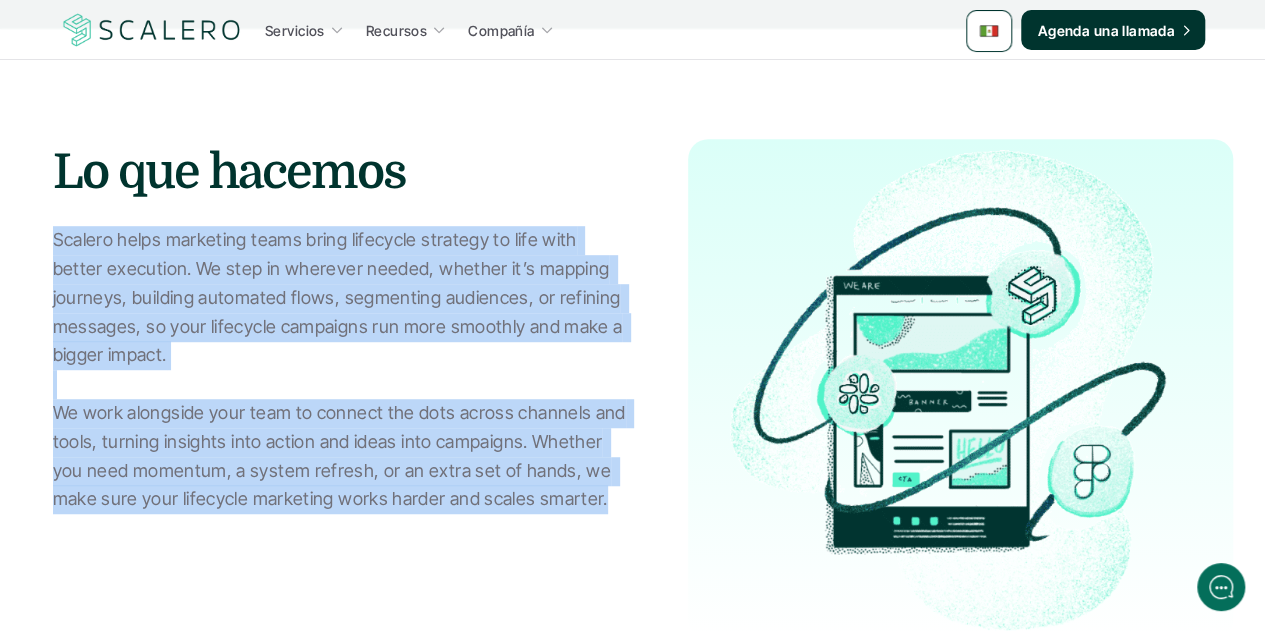 drag, startPoint x: 600, startPoint y: 498, endPoint x: 39, endPoint y: 251, distance: 612.9682 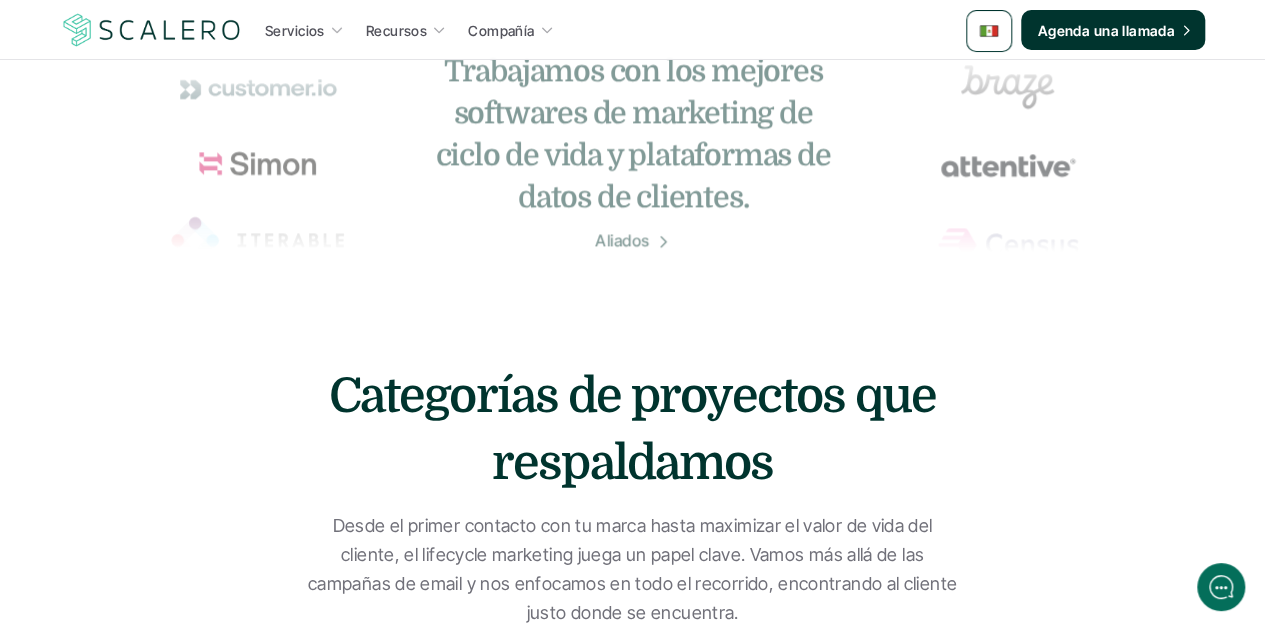 scroll, scrollTop: 1200, scrollLeft: 0, axis: vertical 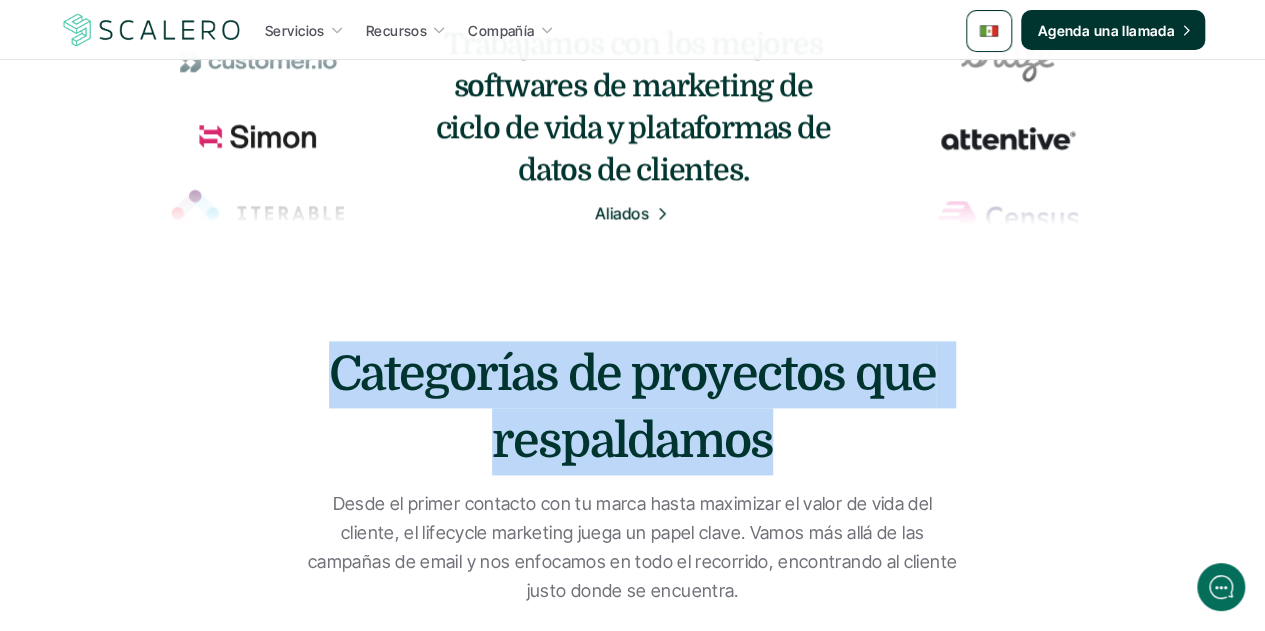 drag, startPoint x: 766, startPoint y: 439, endPoint x: 333, endPoint y: 367, distance: 438.9453 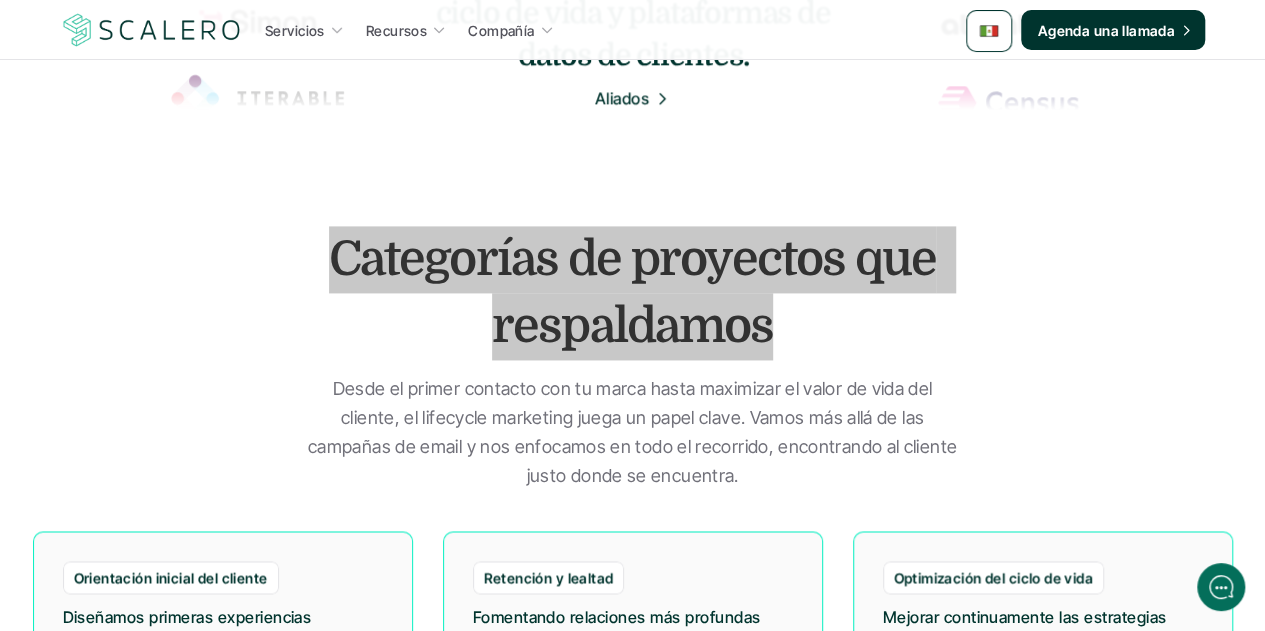 scroll, scrollTop: 1400, scrollLeft: 0, axis: vertical 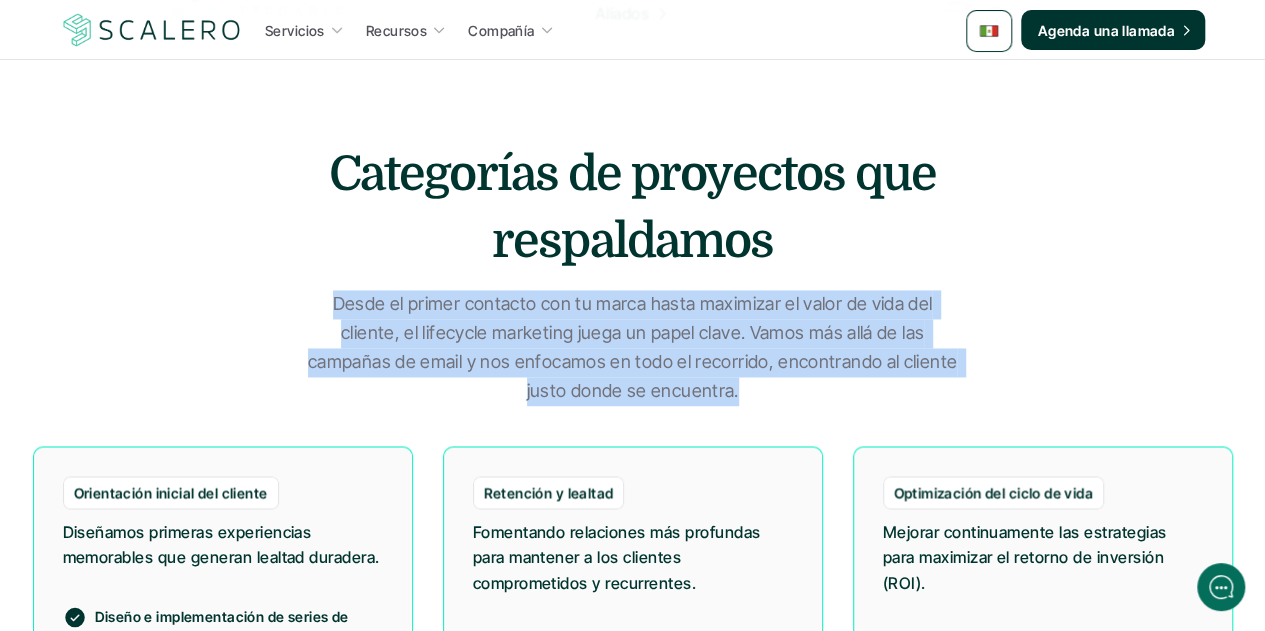 drag, startPoint x: 735, startPoint y: 391, endPoint x: 318, endPoint y: 299, distance: 427.0281 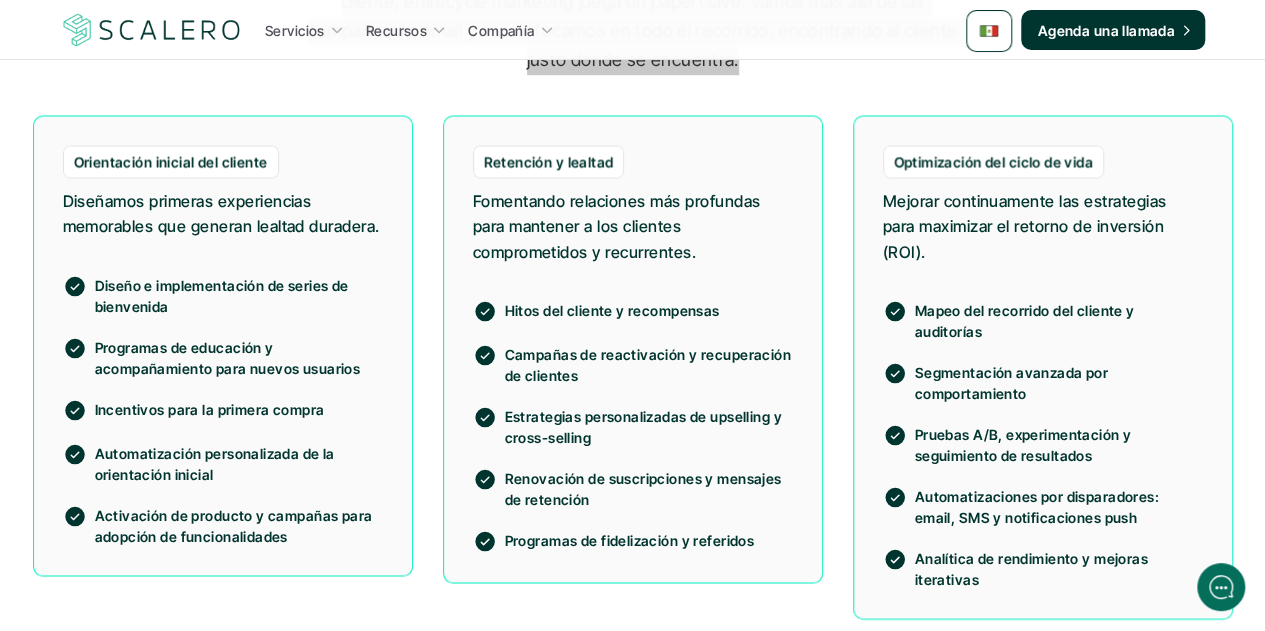 scroll, scrollTop: 1700, scrollLeft: 0, axis: vertical 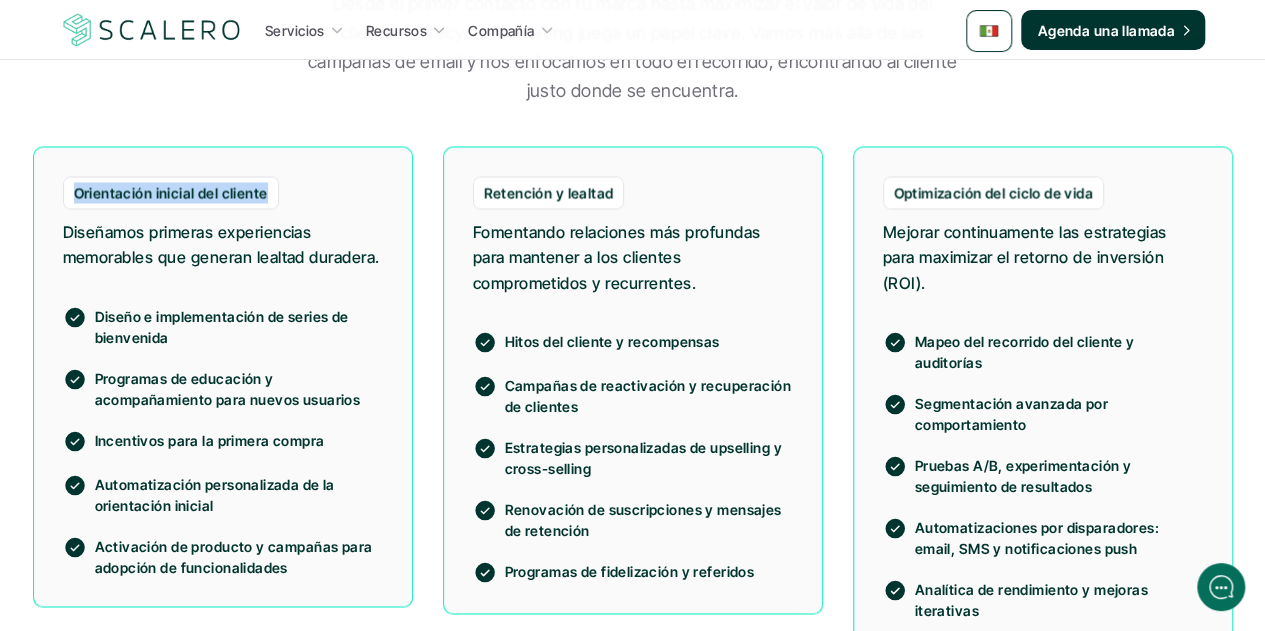 drag, startPoint x: 264, startPoint y: 191, endPoint x: 75, endPoint y: 201, distance: 189.26436 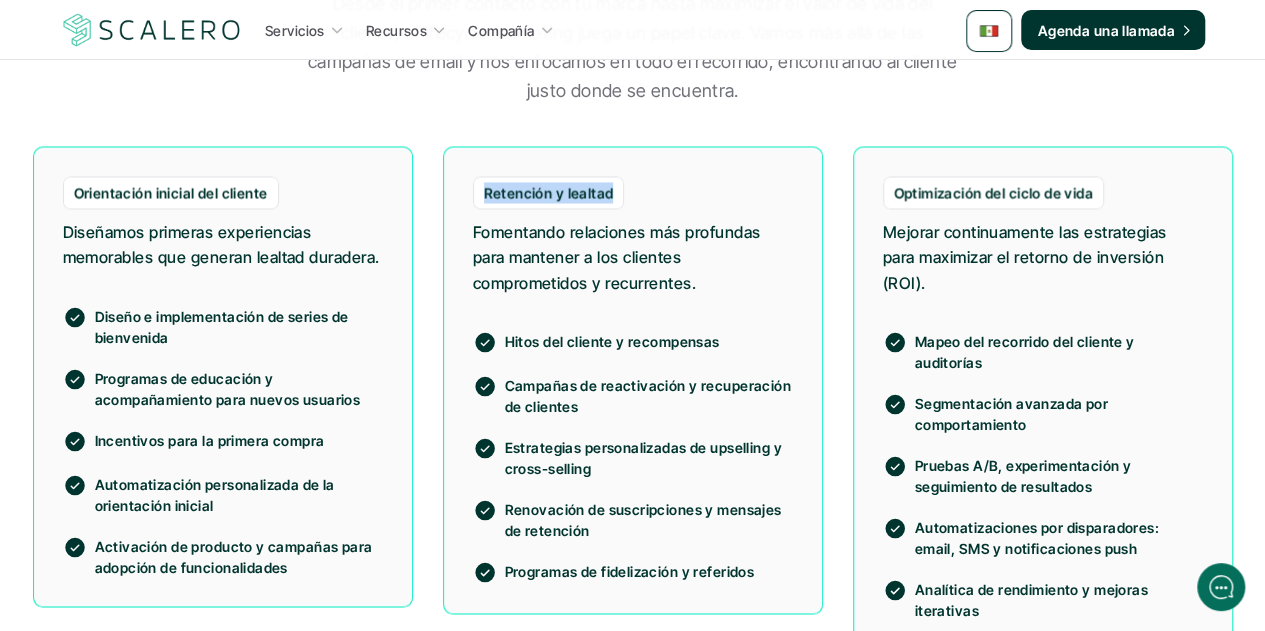 drag, startPoint x: 607, startPoint y: 188, endPoint x: 465, endPoint y: 190, distance: 142.01408 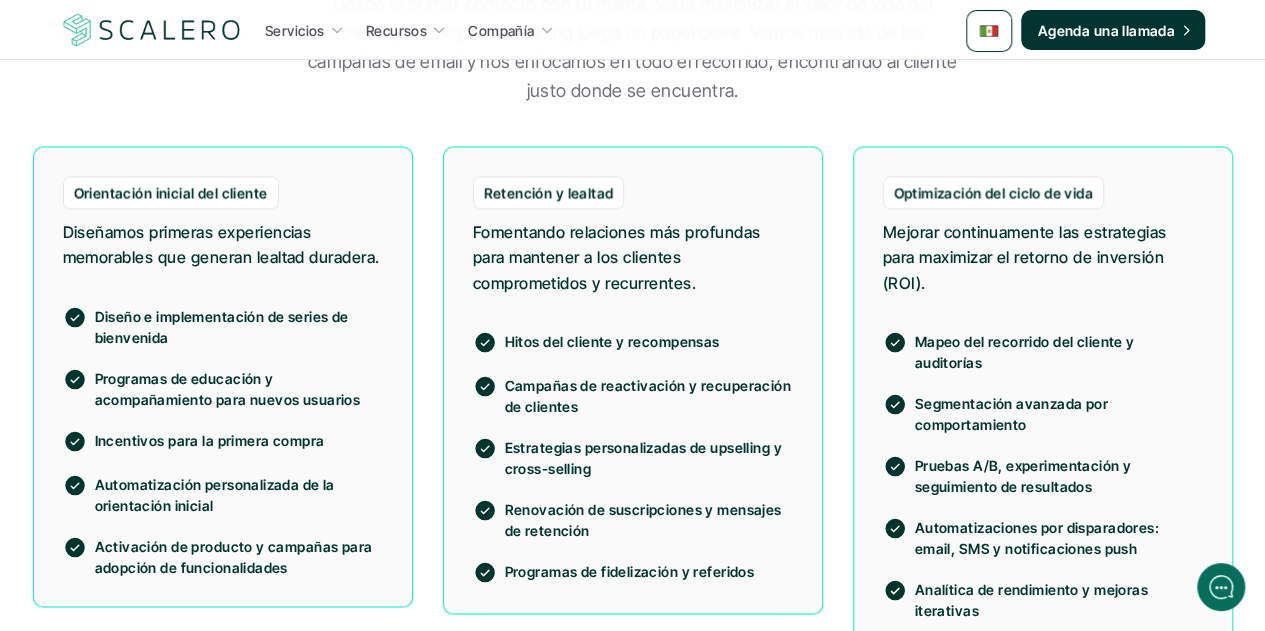 click on "Optimización del ciclo de vida" at bounding box center (994, 192) 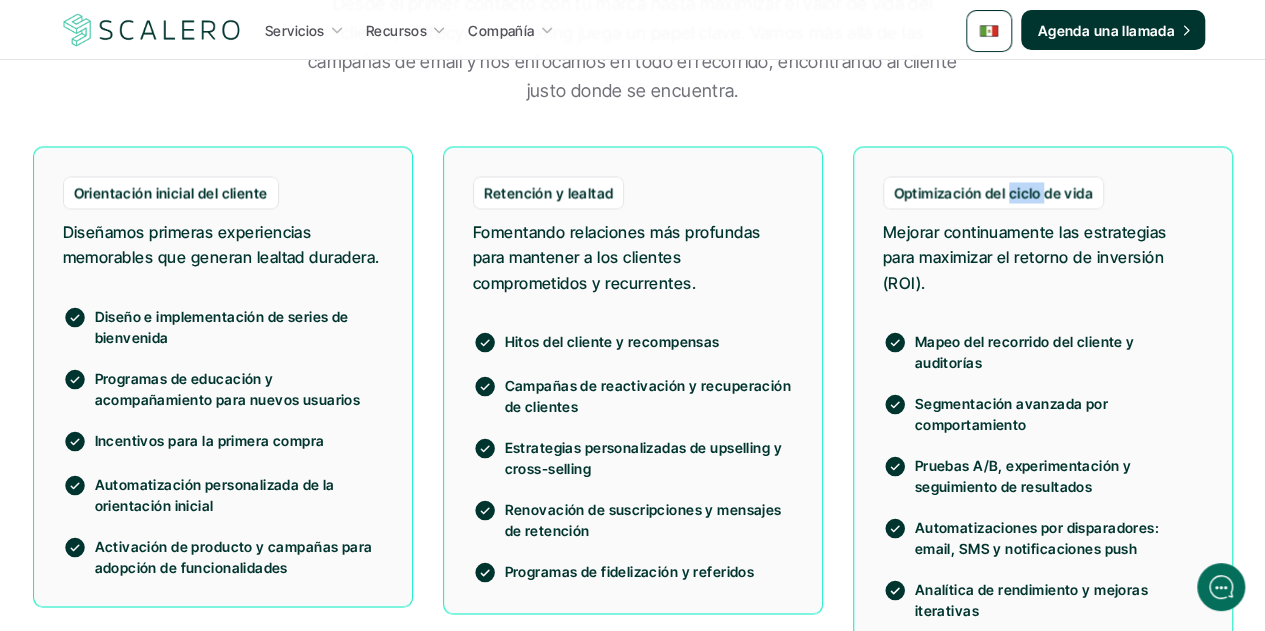 click on "Optimización del ciclo de vida" at bounding box center (994, 192) 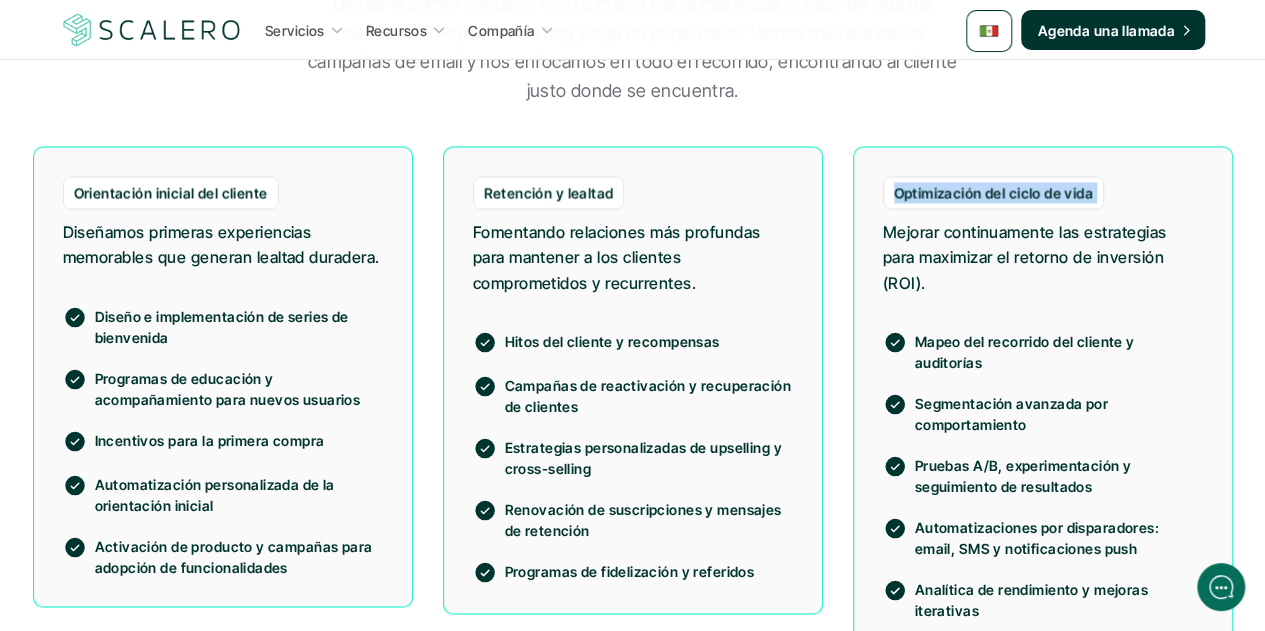 click on "Optimización del ciclo de vida" at bounding box center [994, 192] 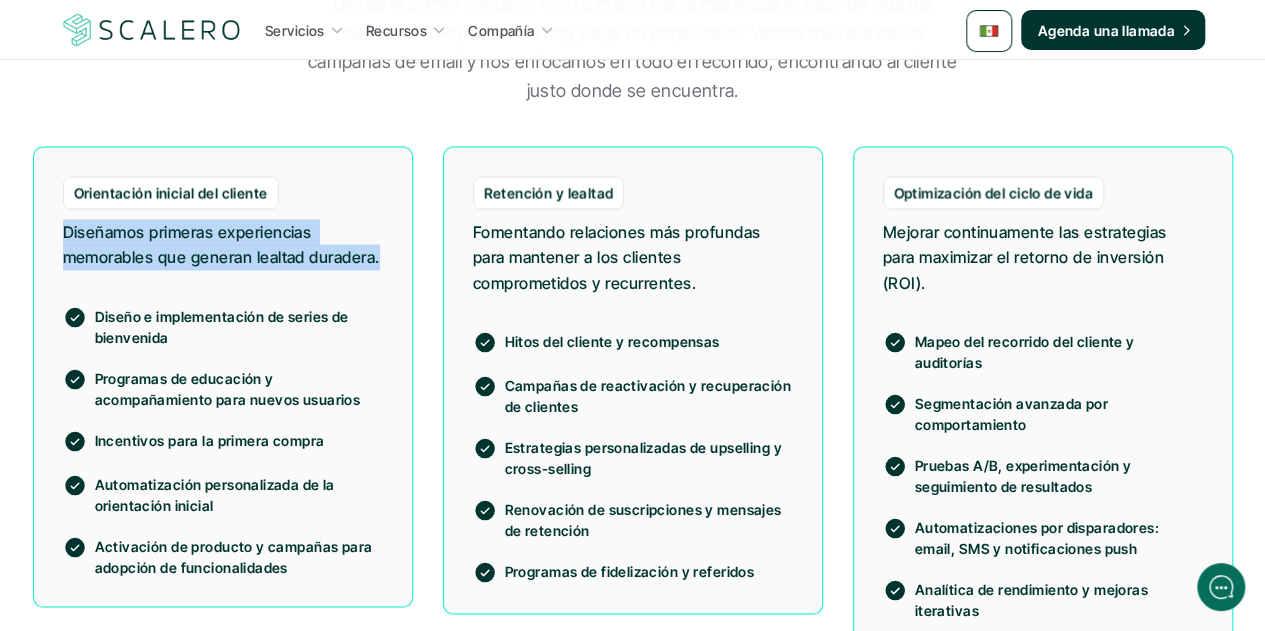drag, startPoint x: 134, startPoint y: 279, endPoint x: 28, endPoint y: 233, distance: 115.55086 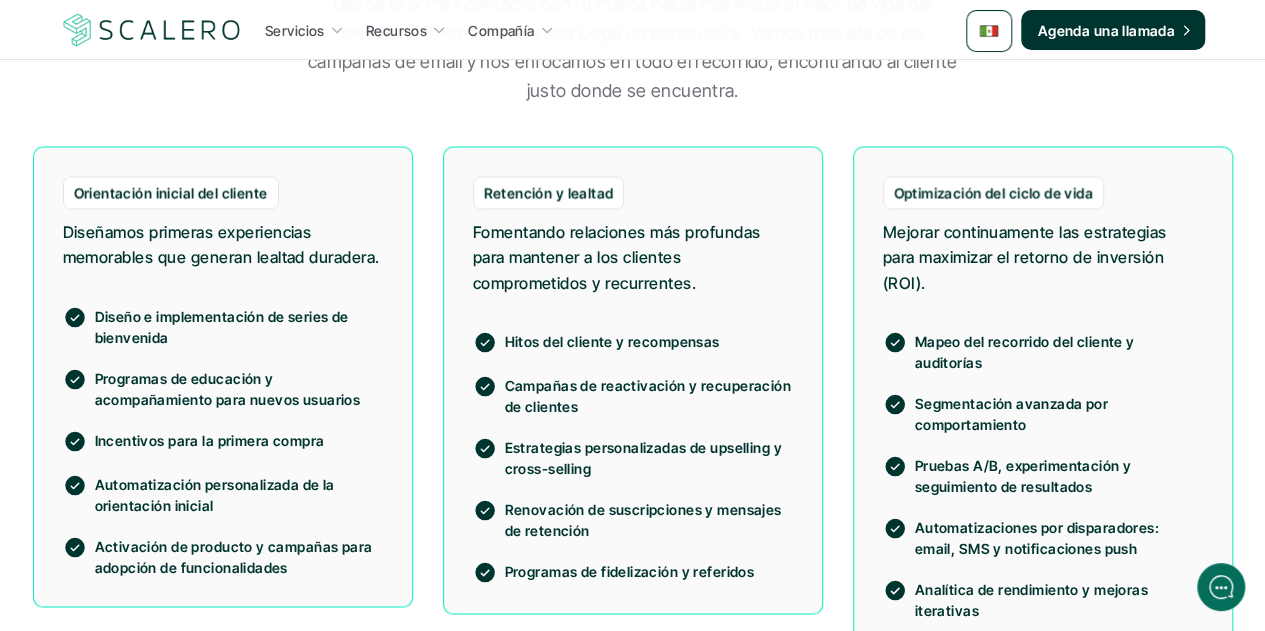 click on "Fomentando relaciones más profundas para mantener a los clientes comprometidos y recurrentes." at bounding box center [633, 257] 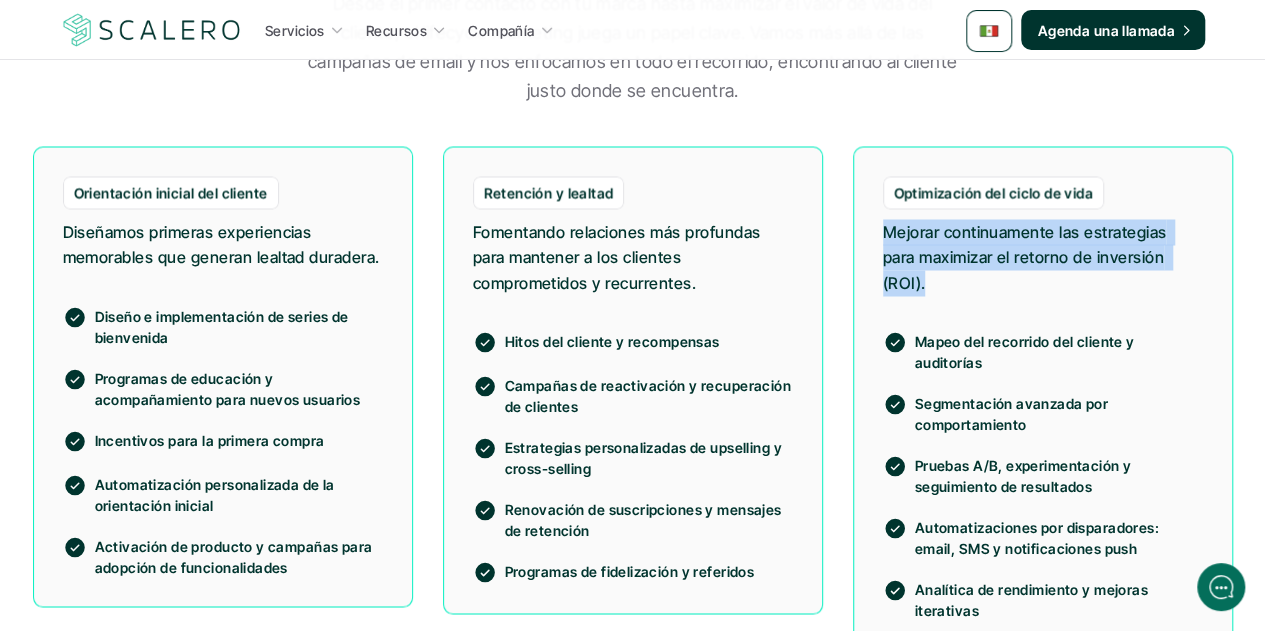 drag, startPoint x: 925, startPoint y: 286, endPoint x: 860, endPoint y: 227, distance: 87.78383 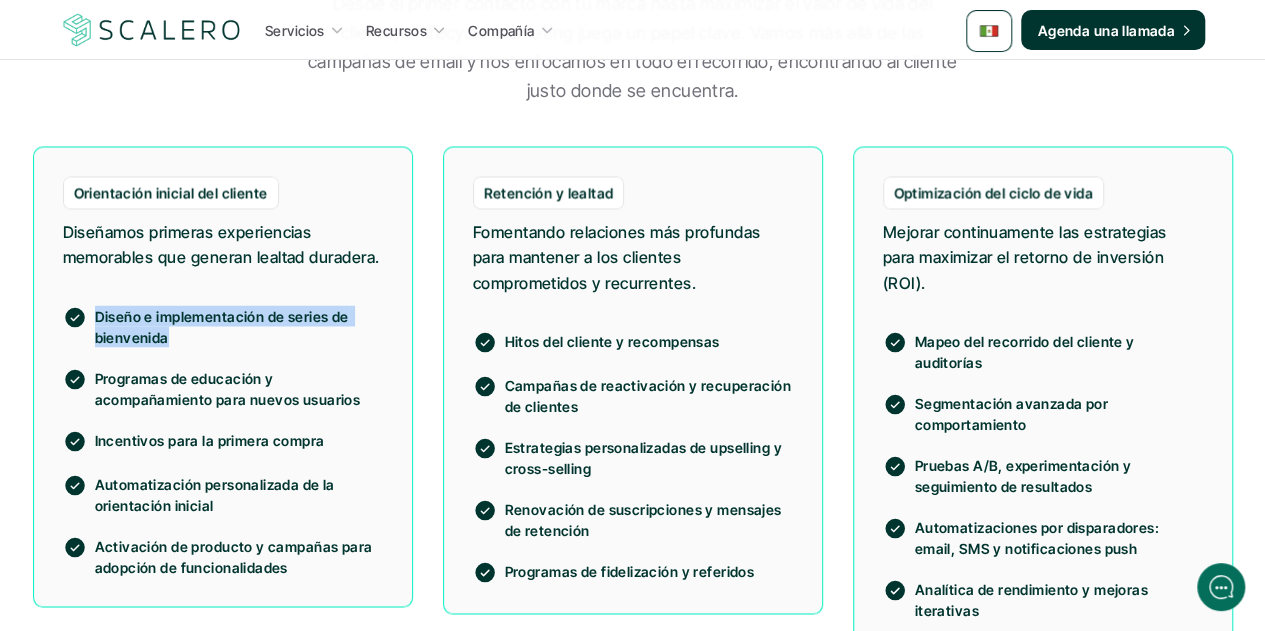drag, startPoint x: 166, startPoint y: 356, endPoint x: 92, endPoint y: 340, distance: 75.70998 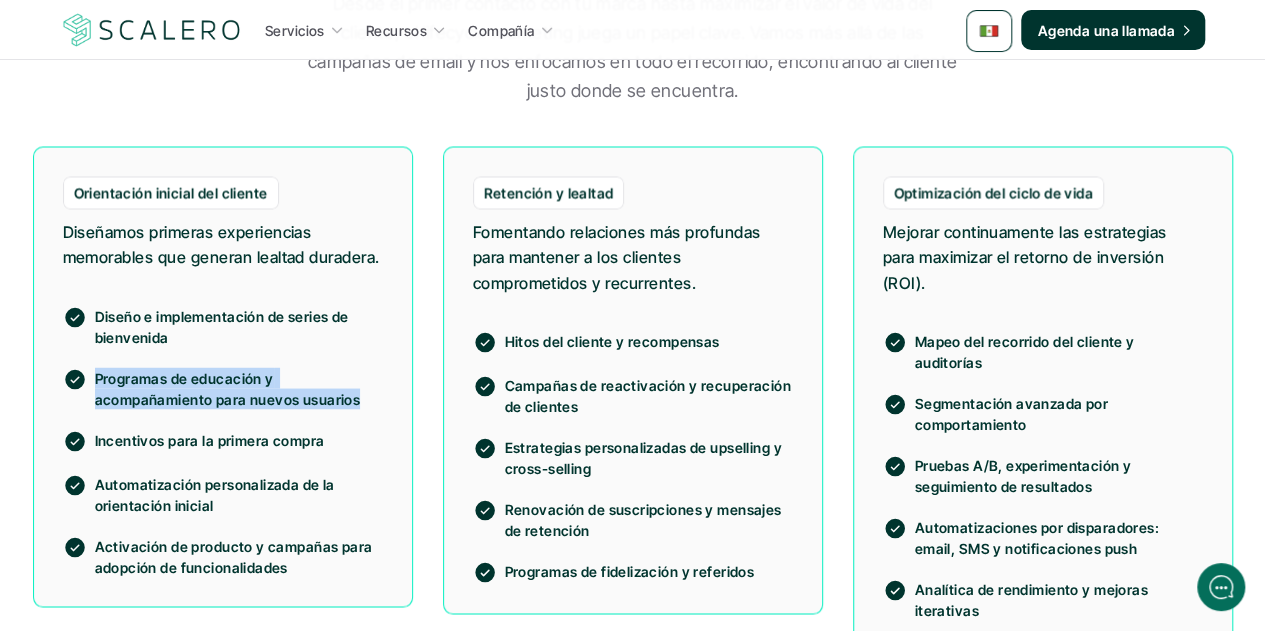 drag, startPoint x: 354, startPoint y: 421, endPoint x: 78, endPoint y: 412, distance: 276.1467 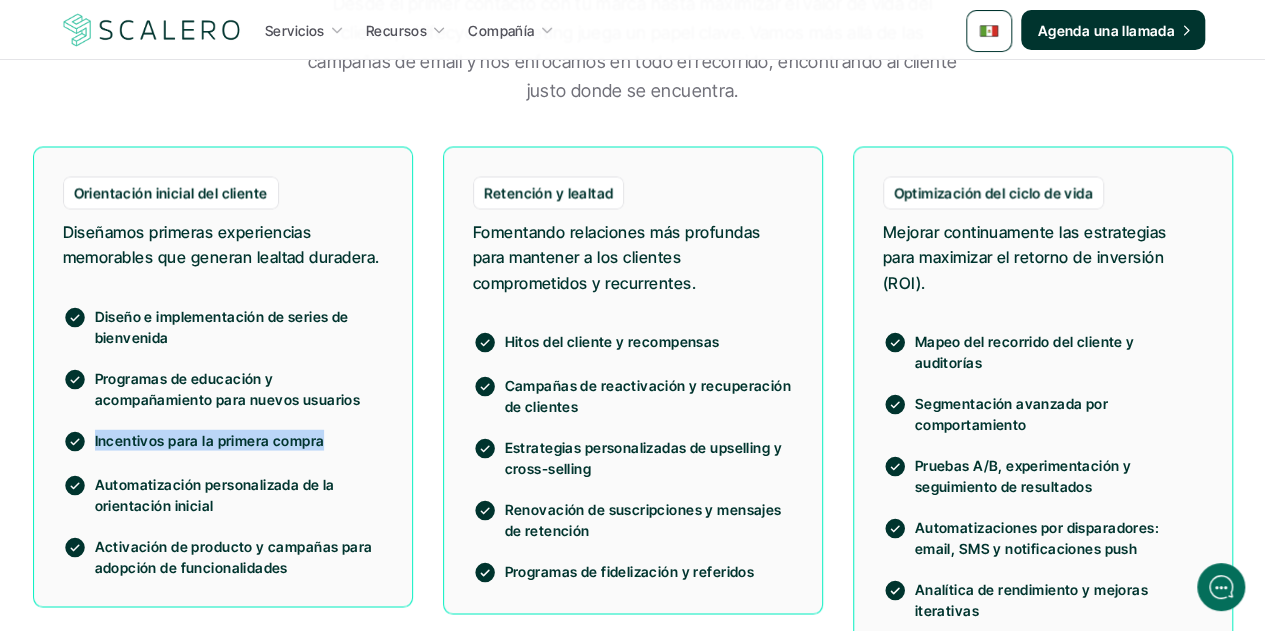 drag, startPoint x: 320, startPoint y: 463, endPoint x: 94, endPoint y: 462, distance: 226.00221 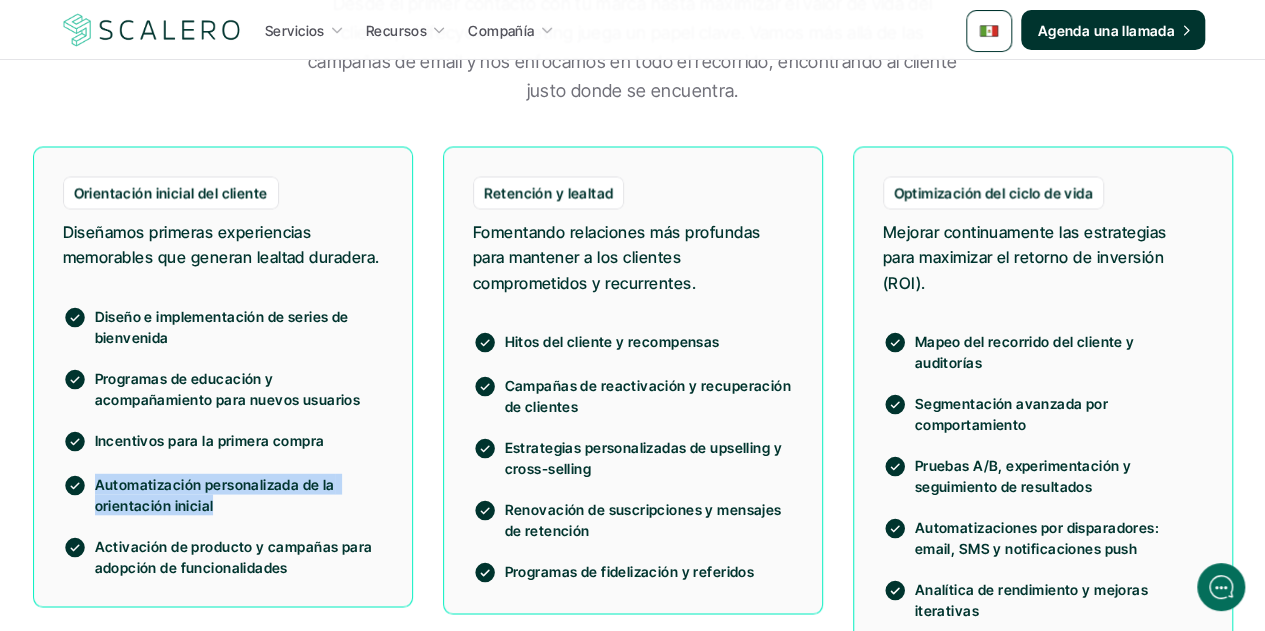 drag, startPoint x: 211, startPoint y: 527, endPoint x: 91, endPoint y: 507, distance: 121.65525 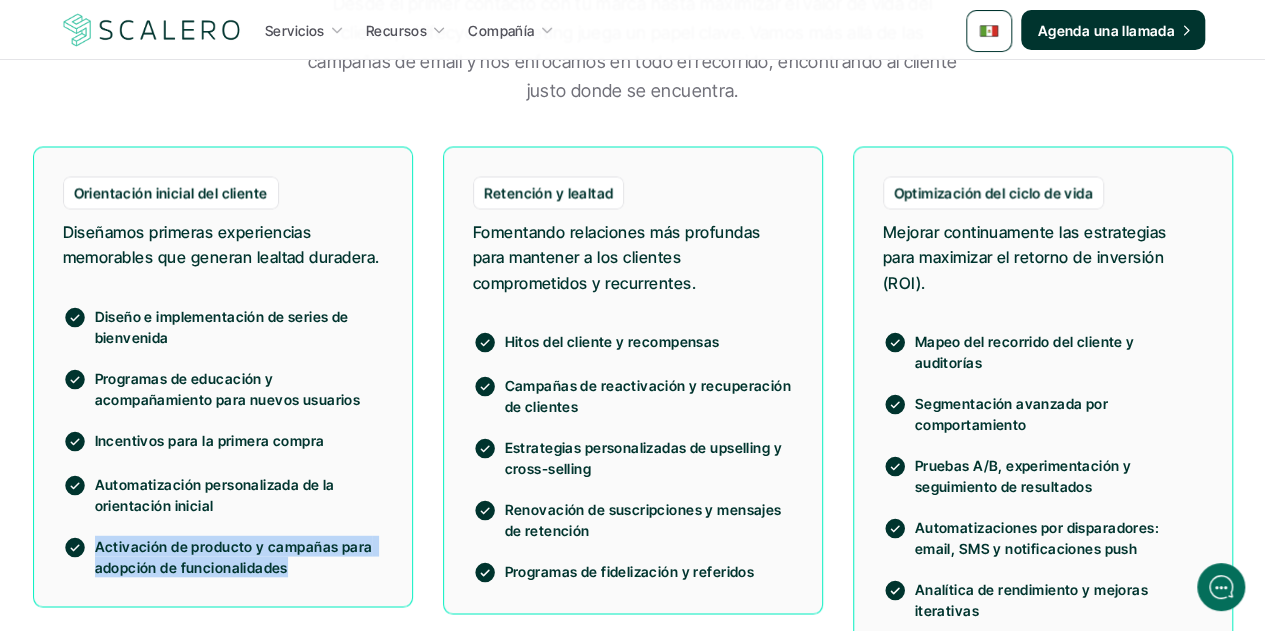 drag, startPoint x: 288, startPoint y: 587, endPoint x: 96, endPoint y: 564, distance: 193.3727 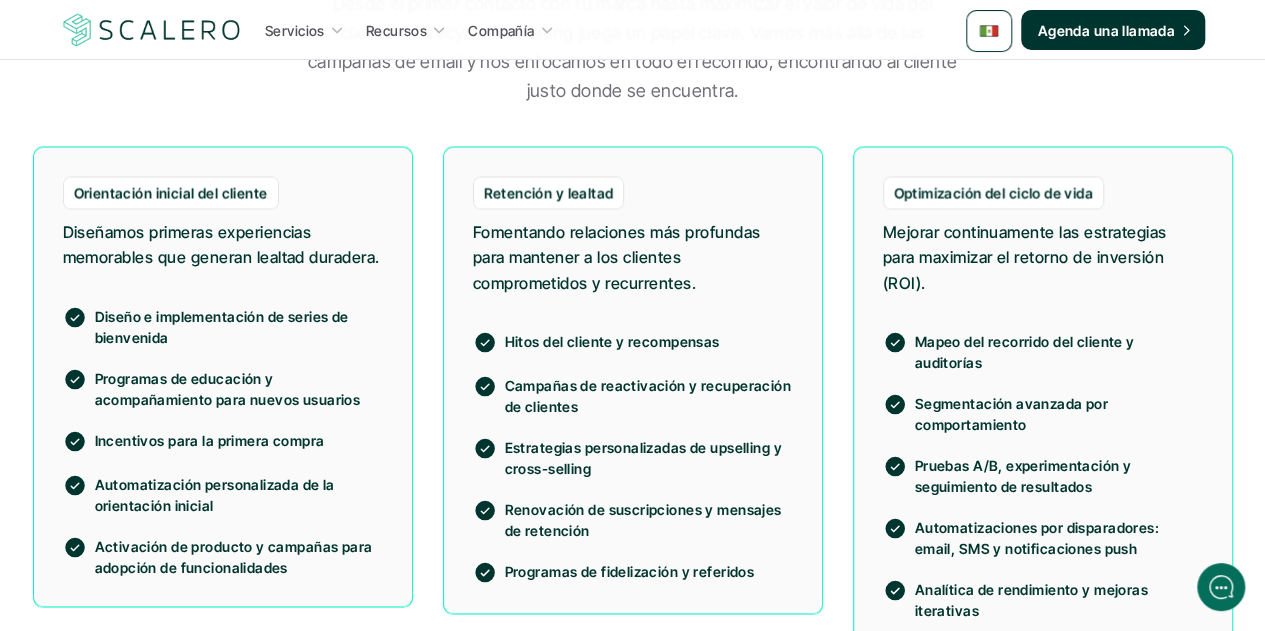 click on "Hitos del cliente y recompensas" at bounding box center (649, 340) 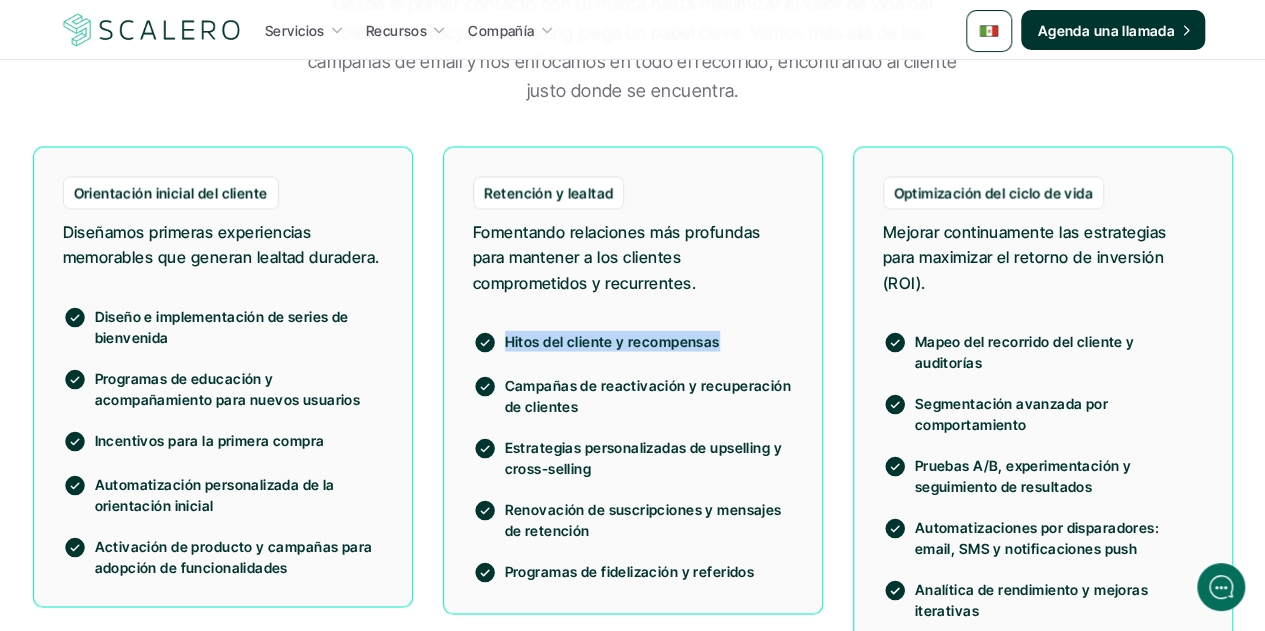 drag, startPoint x: 714, startPoint y: 340, endPoint x: 507, endPoint y: 336, distance: 207.03865 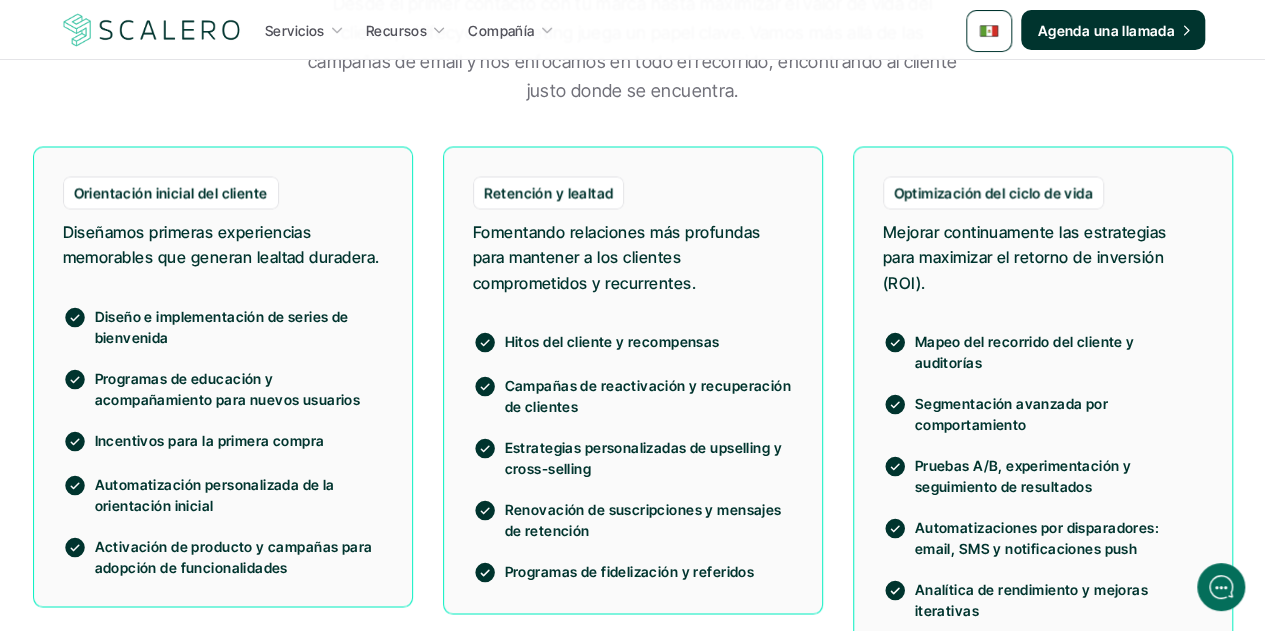 click on "Estrategias personalizadas de upselling y cross-selling" at bounding box center (649, 457) 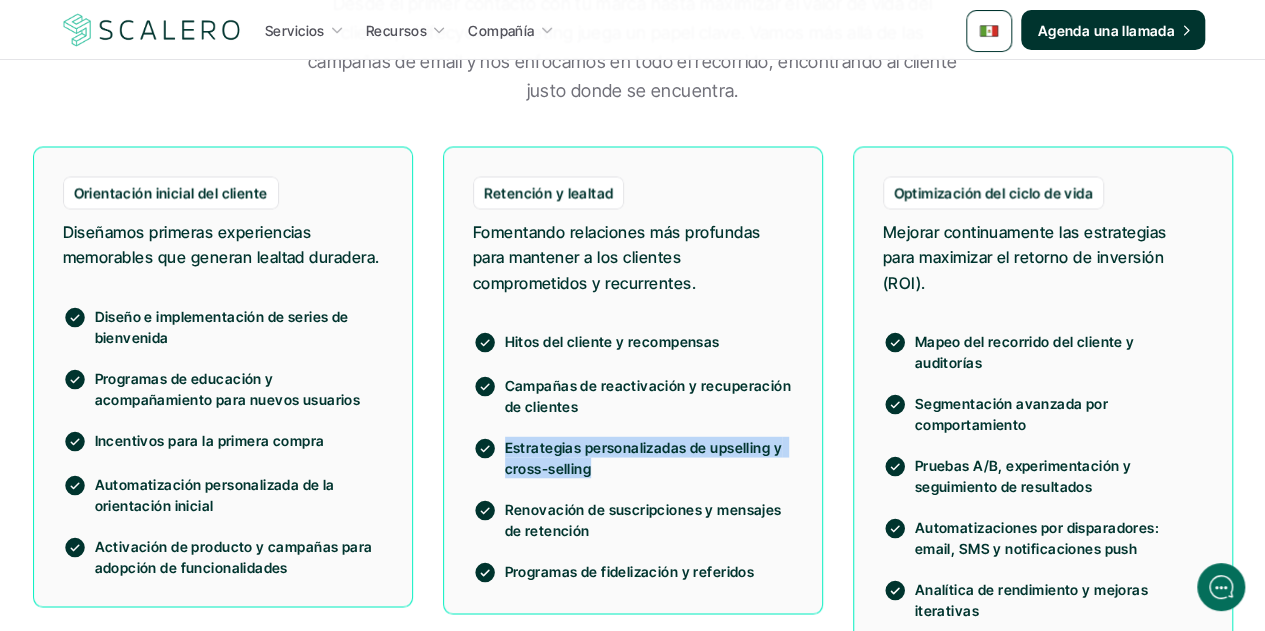 drag, startPoint x: 590, startPoint y: 471, endPoint x: 501, endPoint y: 450, distance: 91.44397 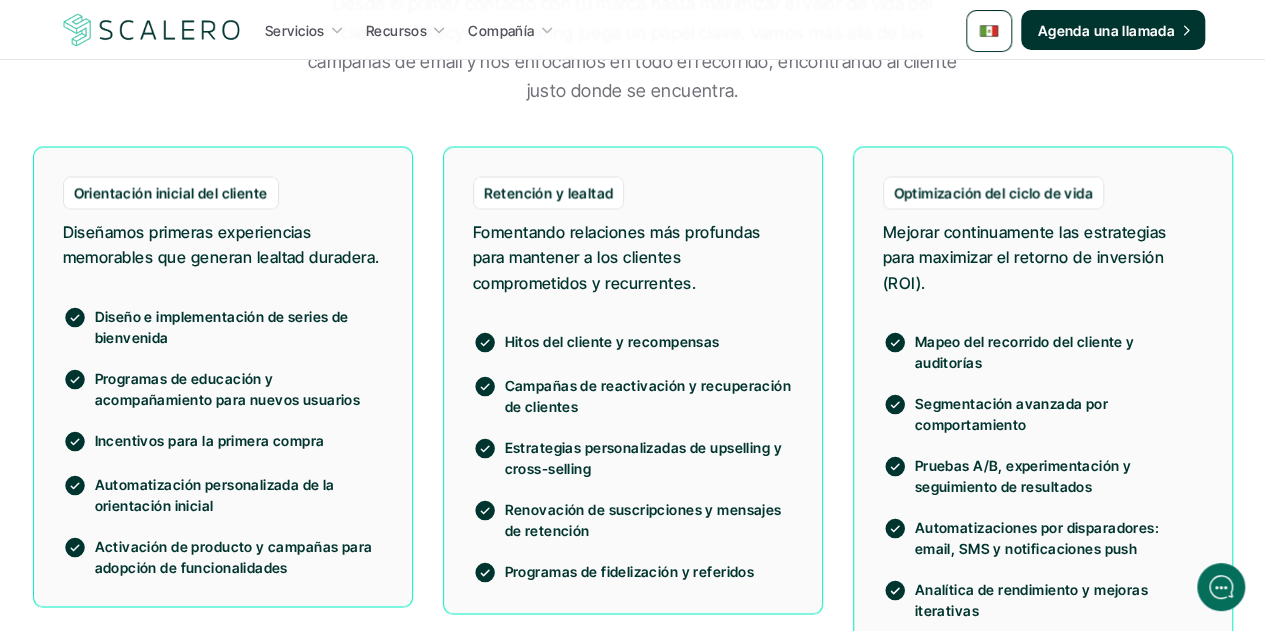click on "Renovación de suscripciones y mensajes de retención" at bounding box center (649, 519) 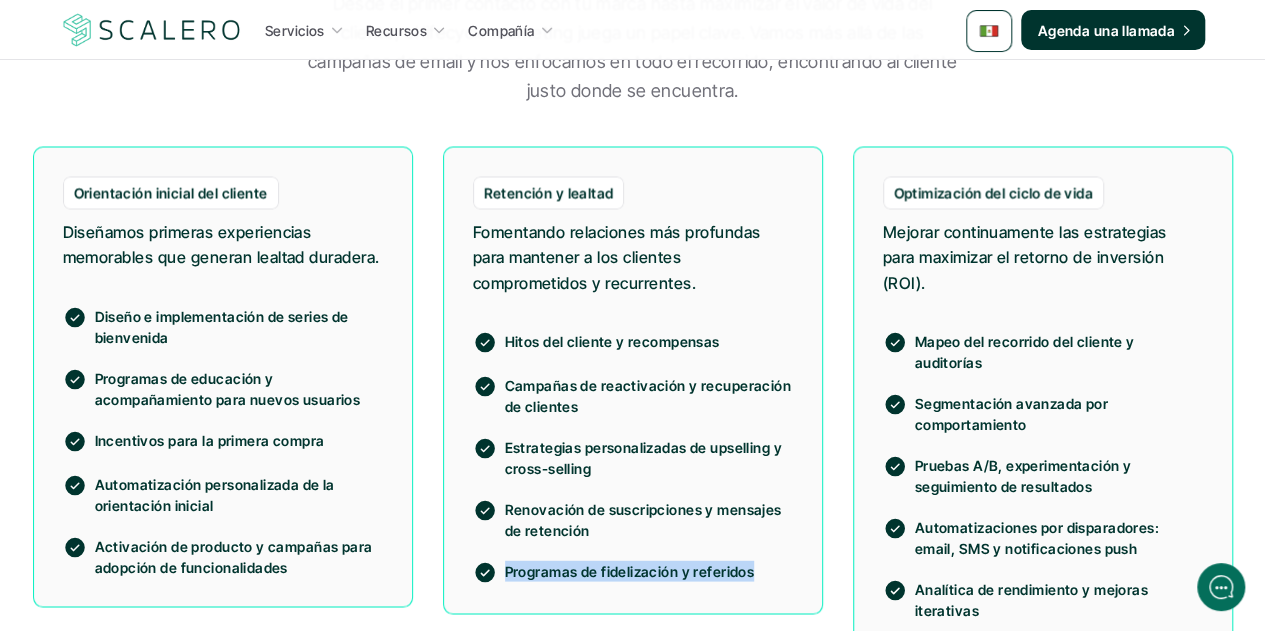 drag, startPoint x: 749, startPoint y: 569, endPoint x: 494, endPoint y: 571, distance: 255.00784 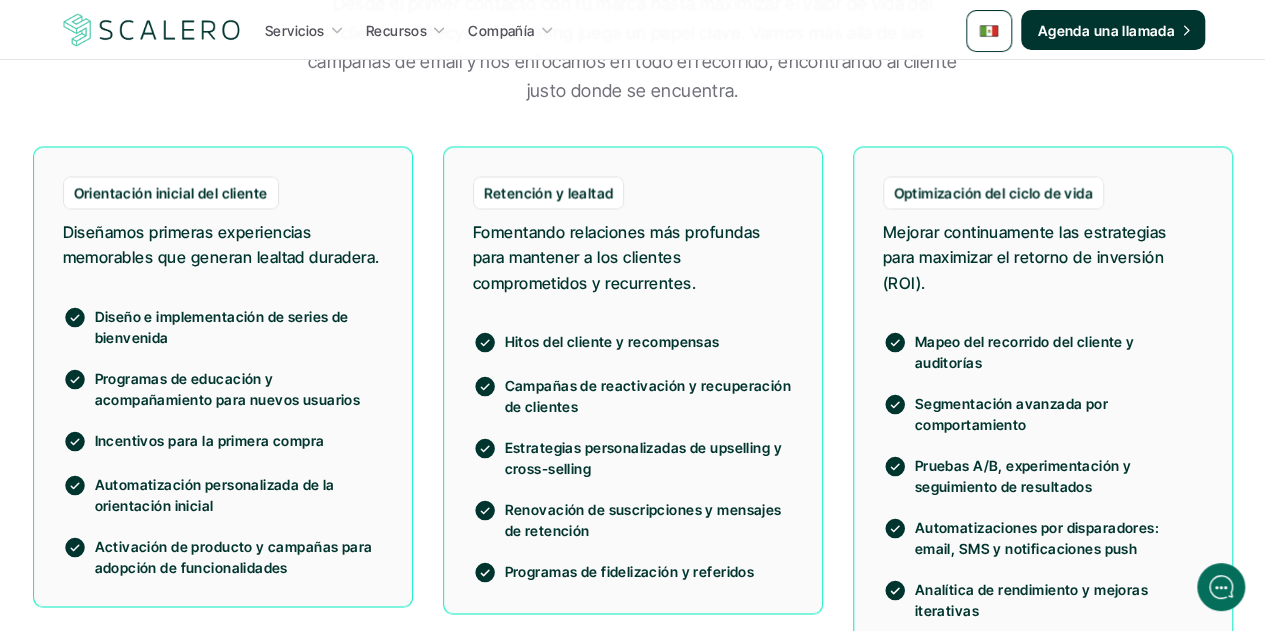 click on "Mapeo del recorrido del cliente y auditorías" at bounding box center [1059, 351] 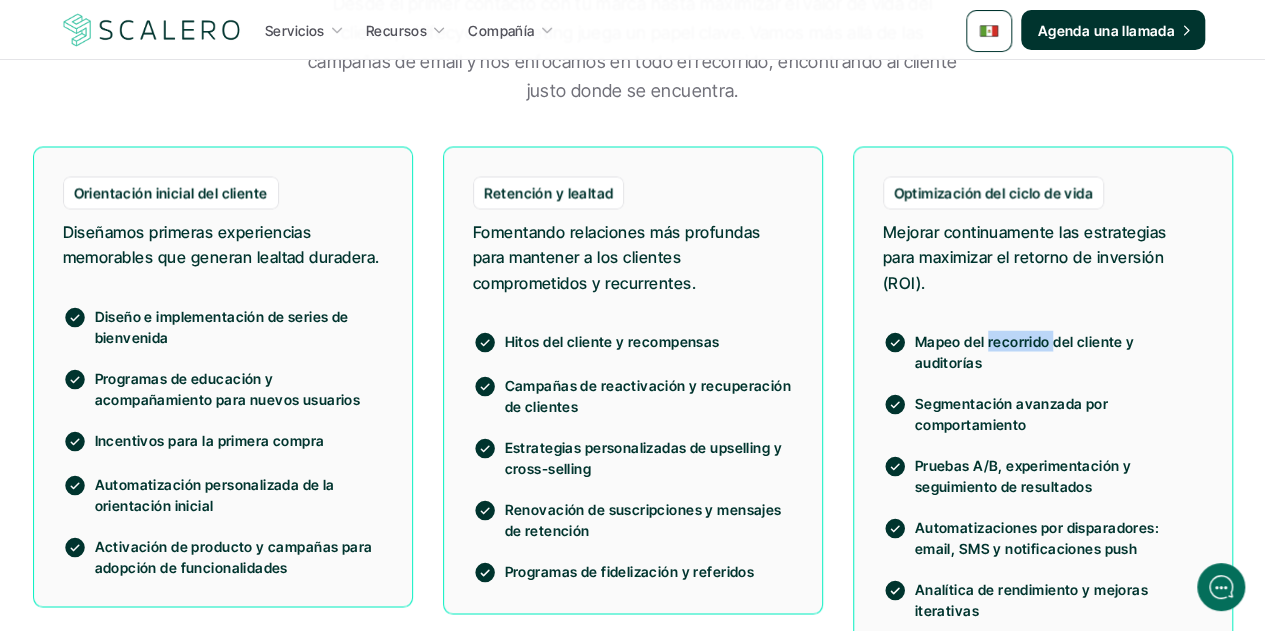 click on "Mapeo del recorrido del cliente y auditorías" at bounding box center (1059, 351) 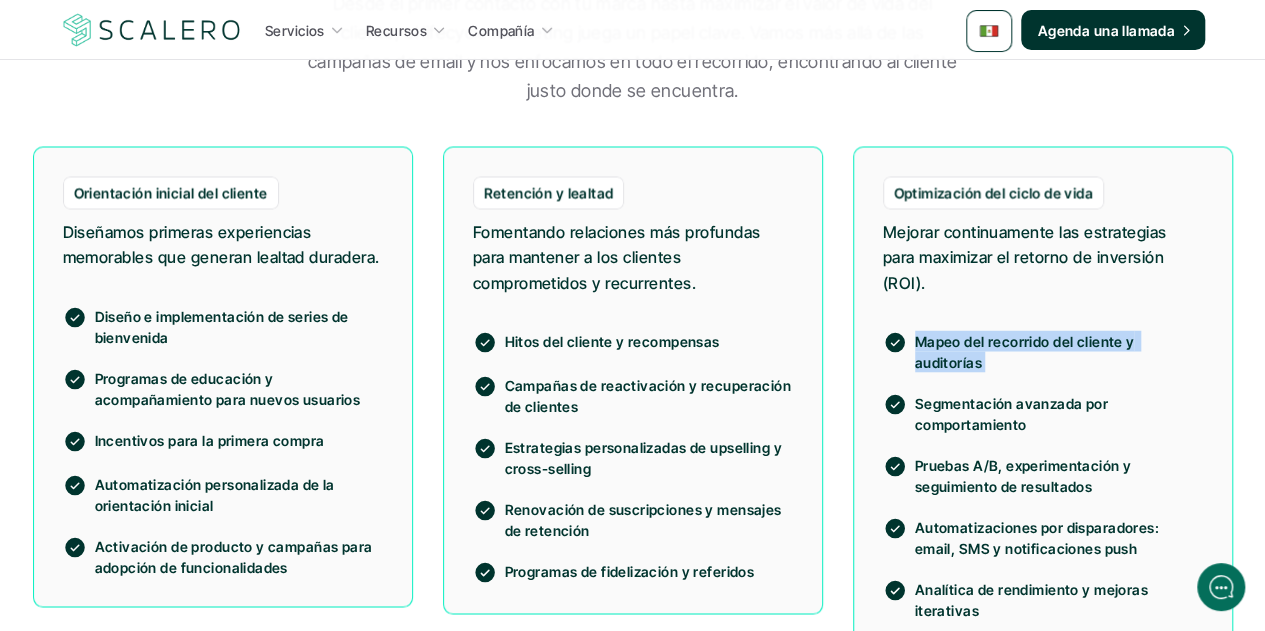click on "Mapeo del recorrido del cliente y auditorías" at bounding box center (1059, 351) 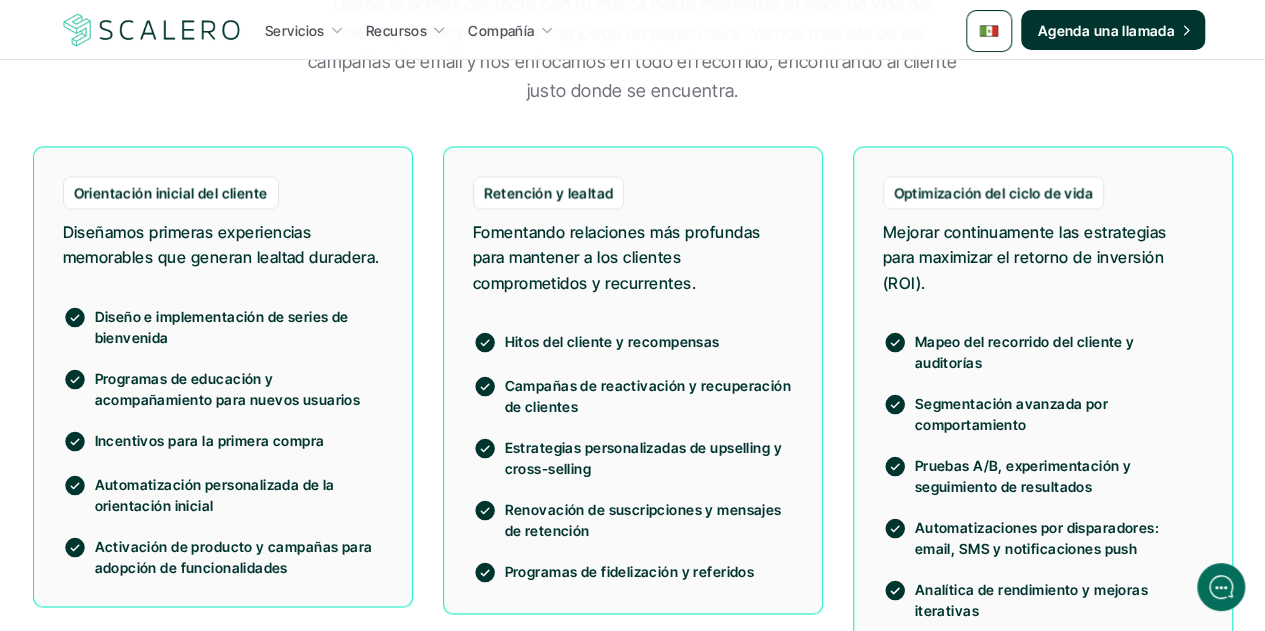 click on "Segmentación avanzada por comportamiento" at bounding box center (1059, 413) 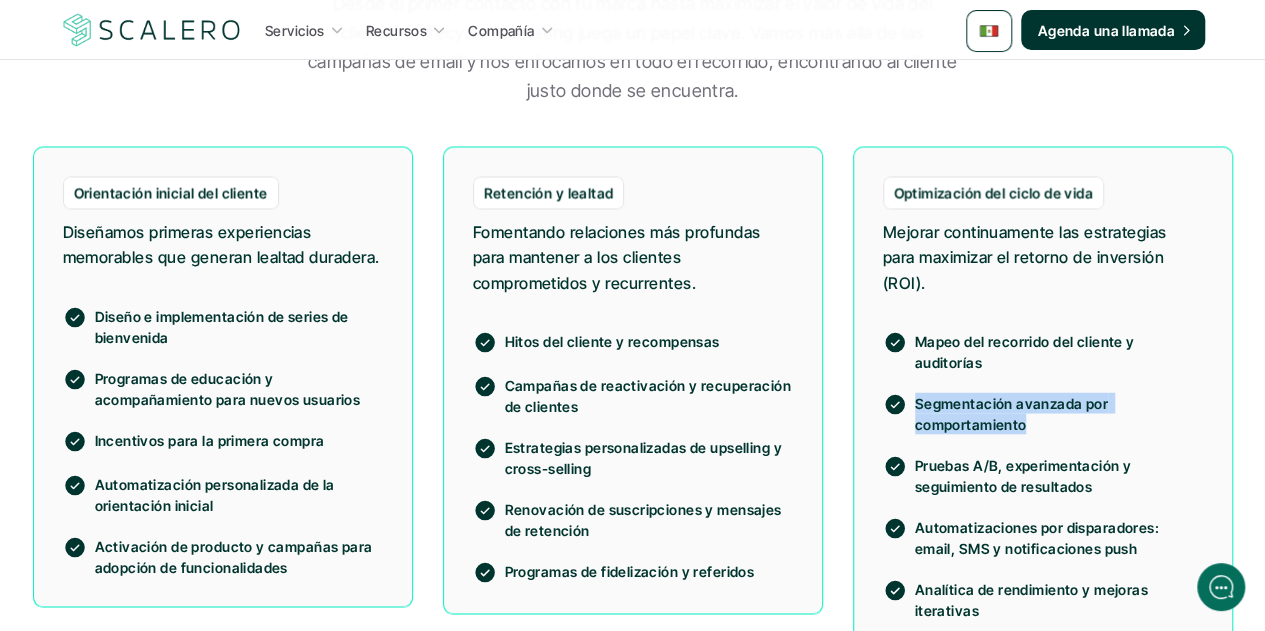 drag, startPoint x: 1026, startPoint y: 402, endPoint x: 906, endPoint y: 387, distance: 120.93387 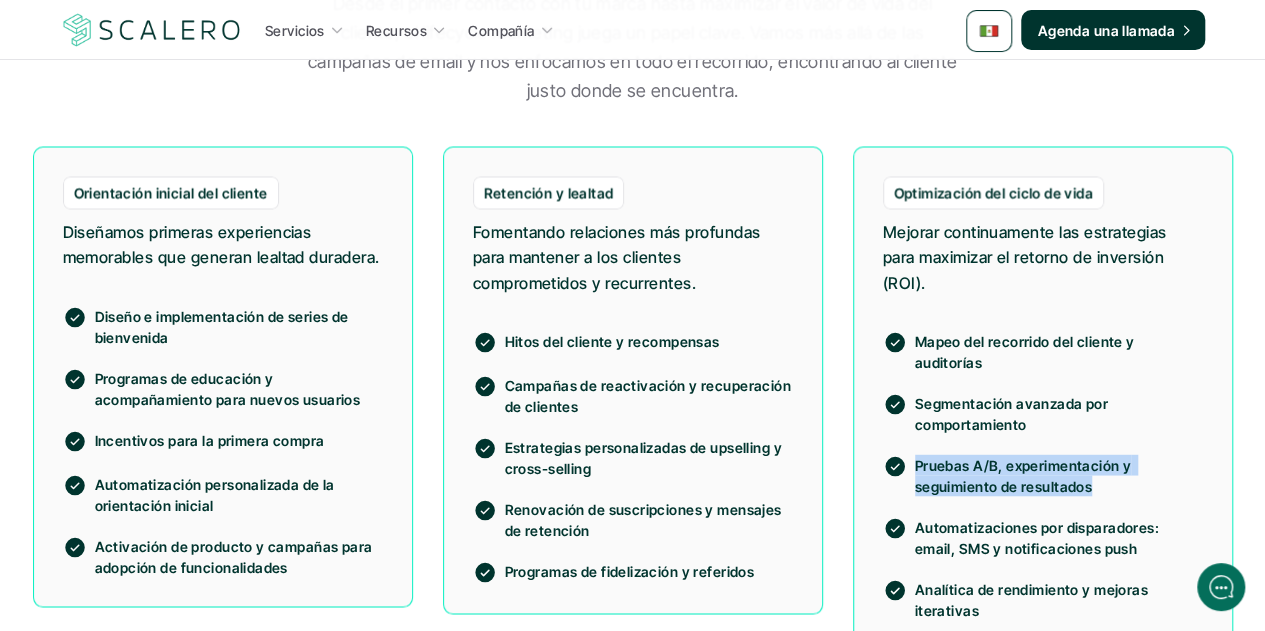 drag, startPoint x: 1090, startPoint y: 470, endPoint x: 912, endPoint y: 449, distance: 179.23448 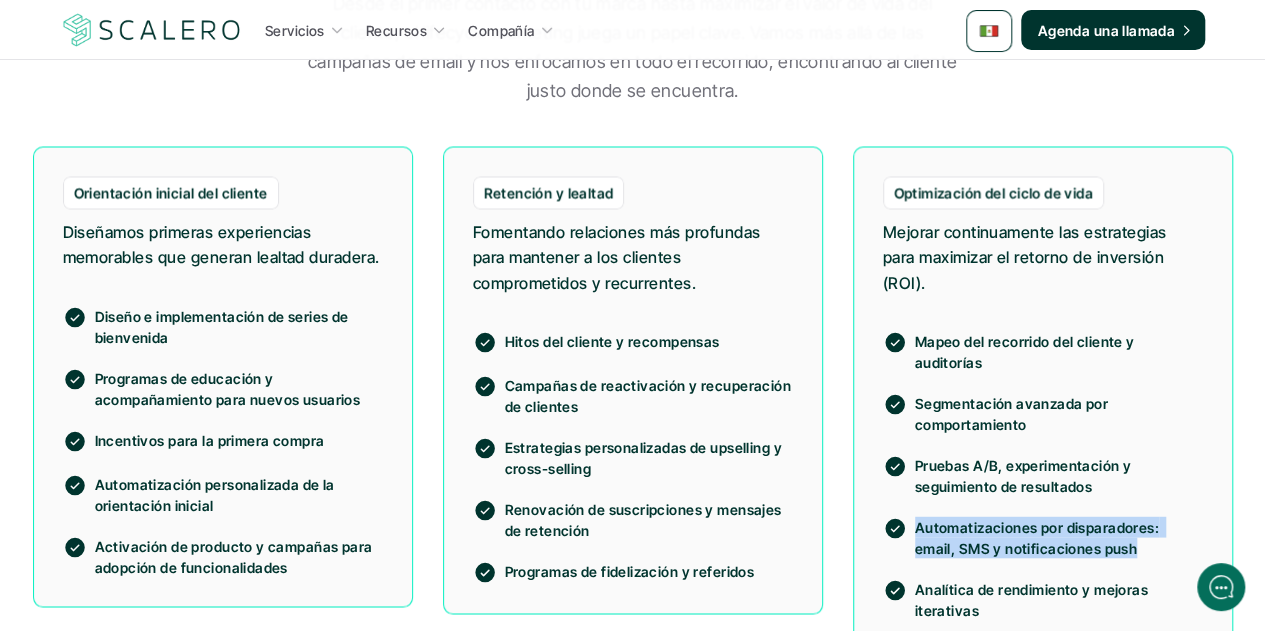 drag, startPoint x: 1089, startPoint y: 526, endPoint x: 913, endPoint y: 516, distance: 176.28386 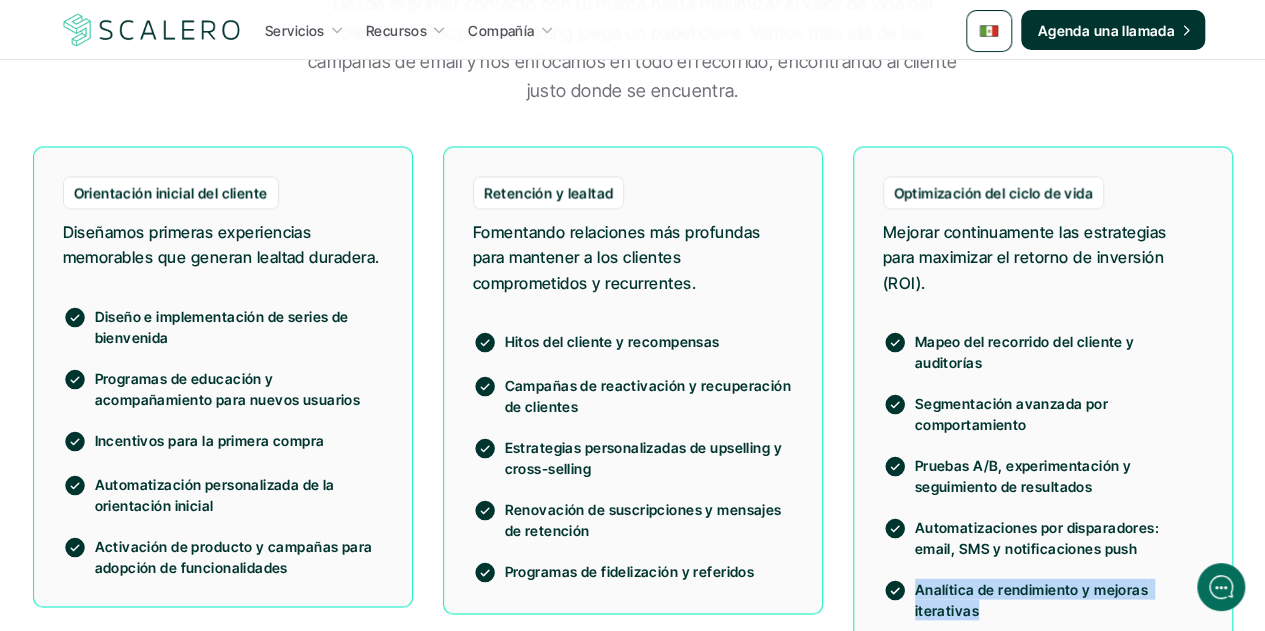drag, startPoint x: 975, startPoint y: 597, endPoint x: 910, endPoint y: 577, distance: 68.007355 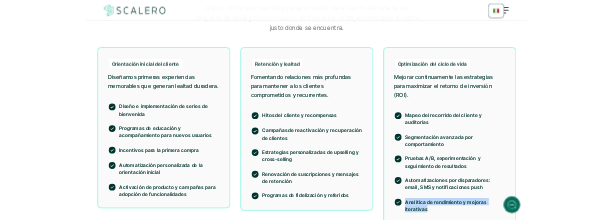 scroll, scrollTop: 2056, scrollLeft: 0, axis: vertical 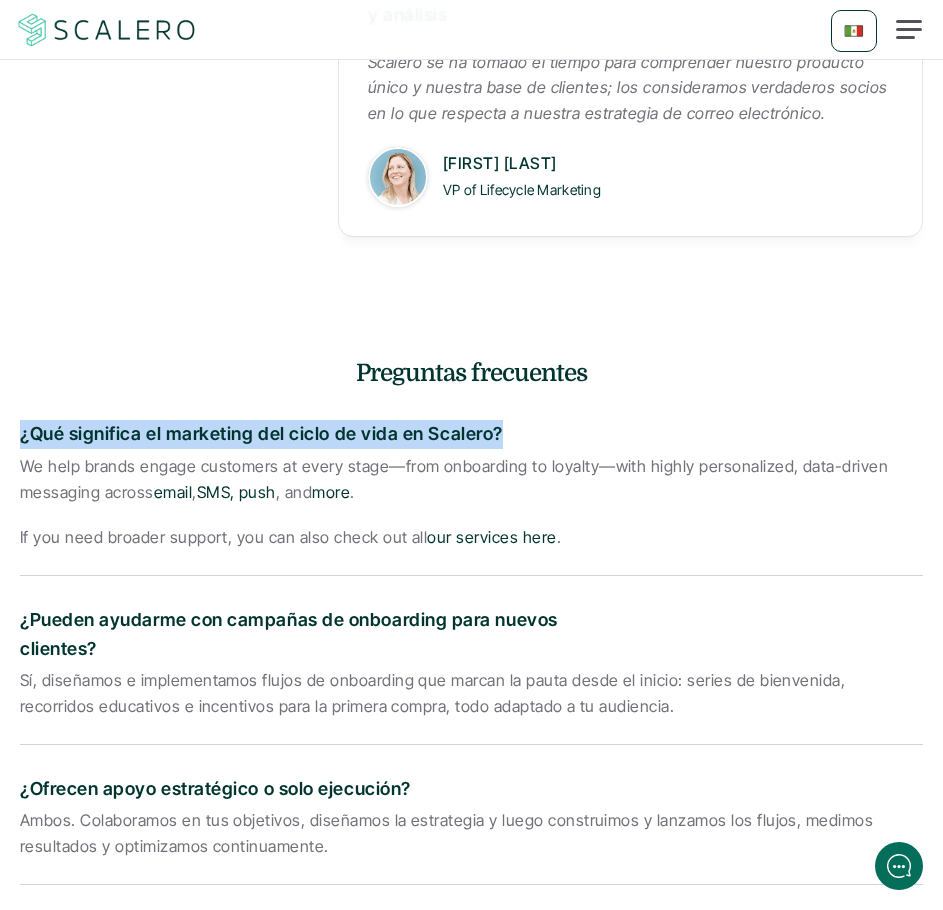 drag, startPoint x: 498, startPoint y: 427, endPoint x: 3, endPoint y: 426, distance: 495.001 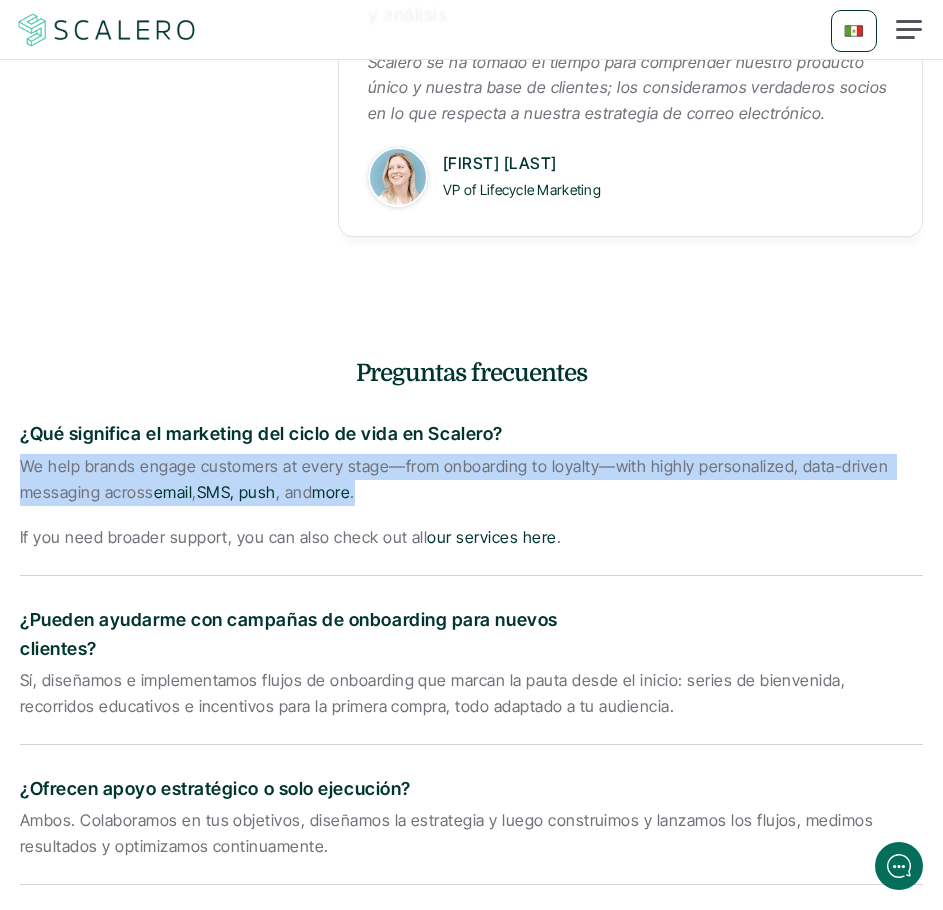 drag, startPoint x: 366, startPoint y: 498, endPoint x: 19, endPoint y: 455, distance: 349.6541 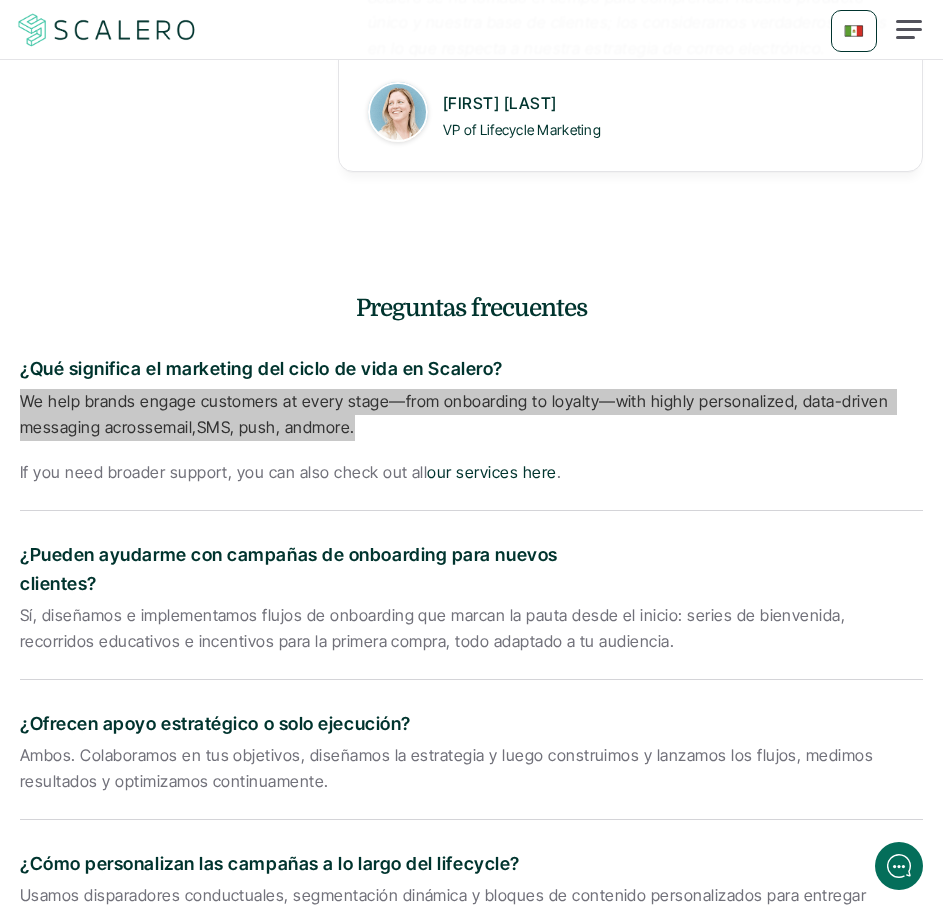 scroll, scrollTop: 3206, scrollLeft: 0, axis: vertical 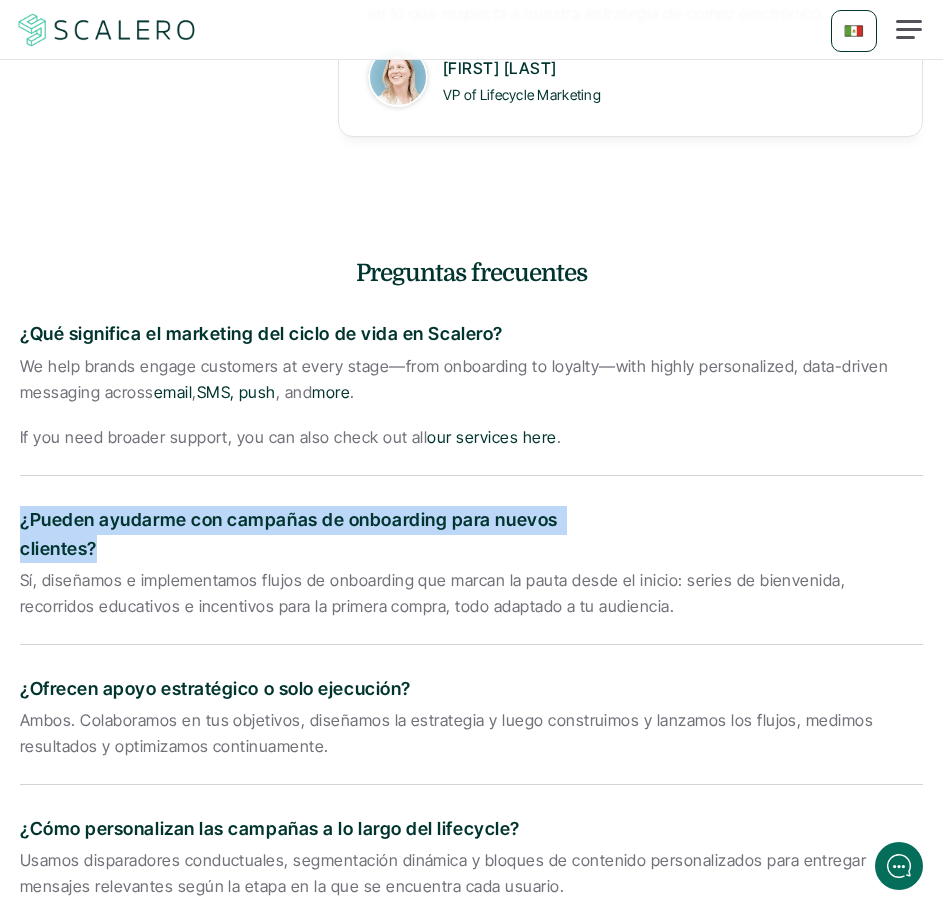 drag, startPoint x: 98, startPoint y: 544, endPoint x: 19, endPoint y: 521, distance: 82.28001 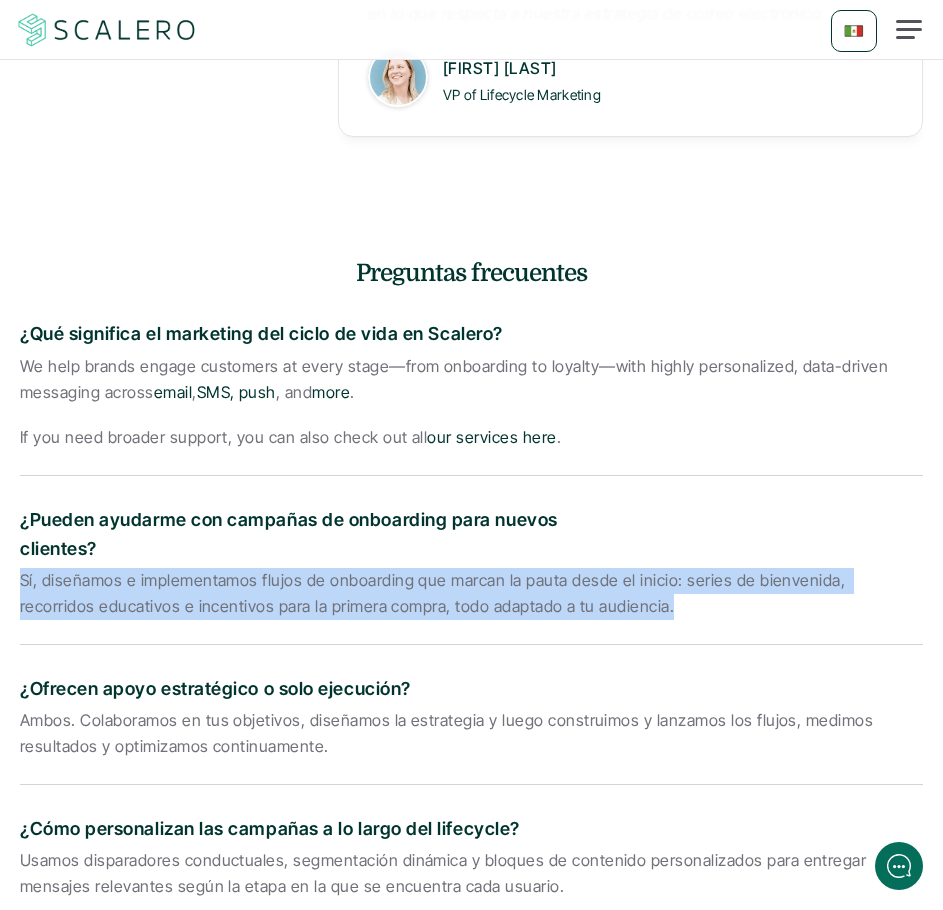 drag, startPoint x: 590, startPoint y: 610, endPoint x: 6, endPoint y: 582, distance: 584.67084 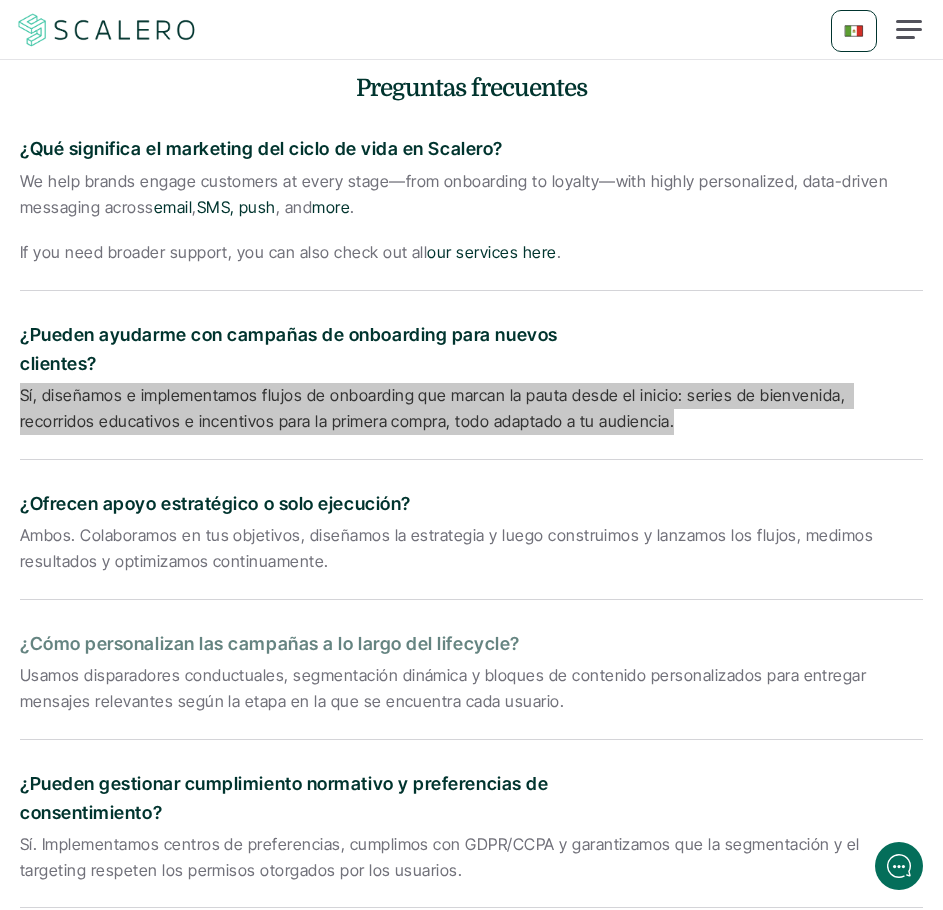 scroll, scrollTop: 3406, scrollLeft: 0, axis: vertical 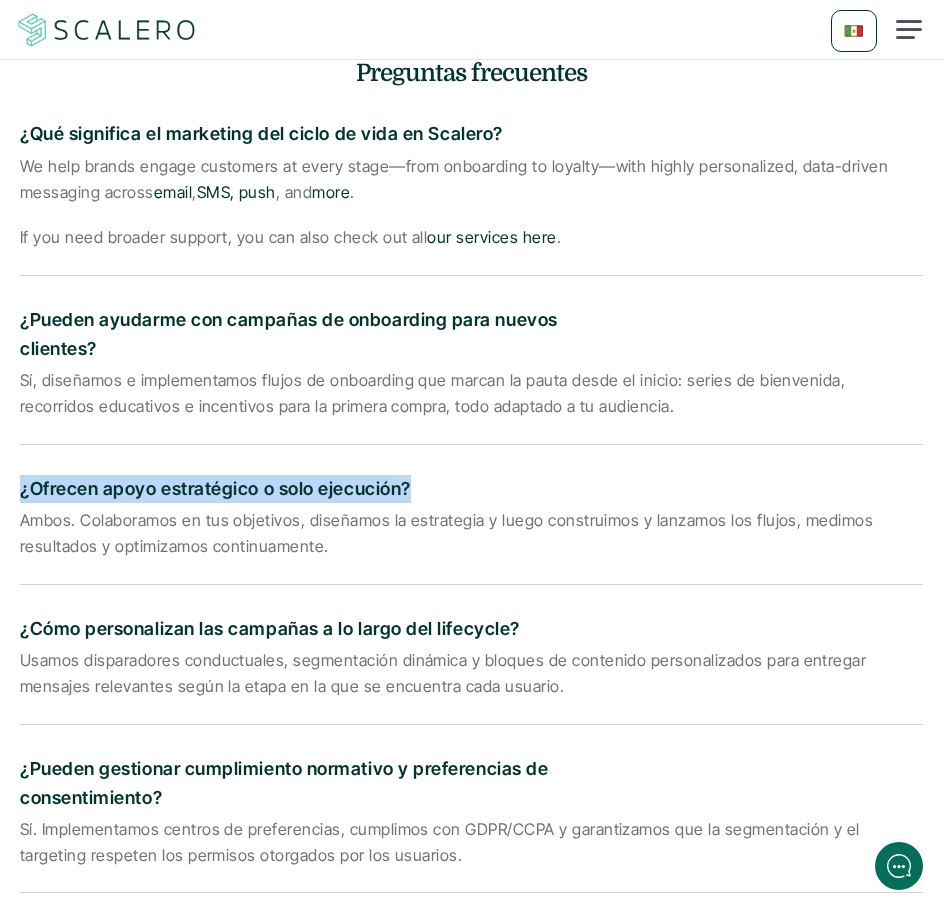 drag, startPoint x: 410, startPoint y: 489, endPoint x: 19, endPoint y: 486, distance: 391.0115 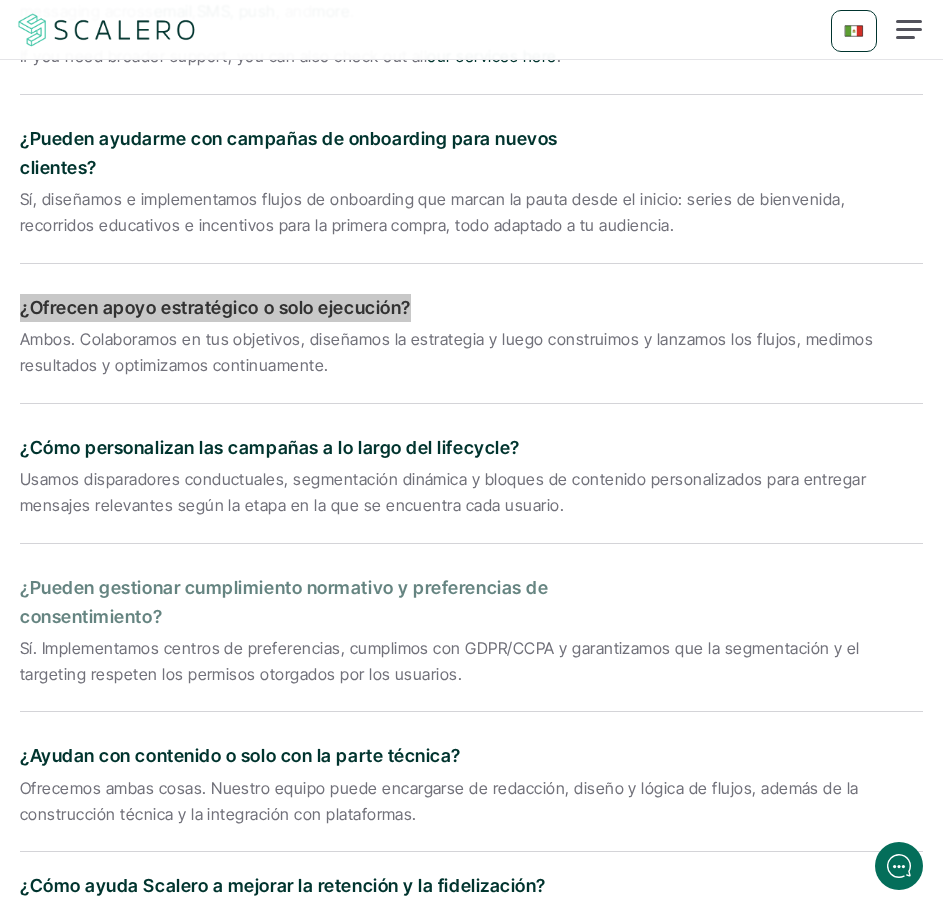 scroll, scrollTop: 3606, scrollLeft: 0, axis: vertical 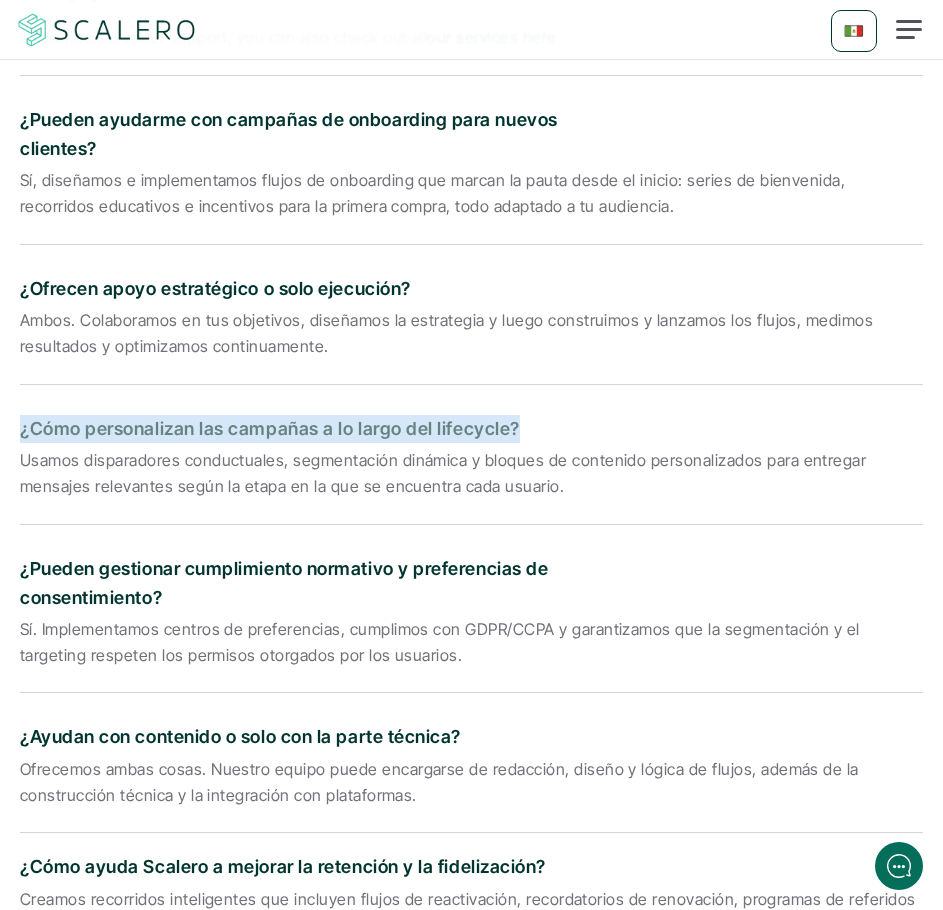 drag, startPoint x: 515, startPoint y: 422, endPoint x: -14, endPoint y: 424, distance: 529.0038 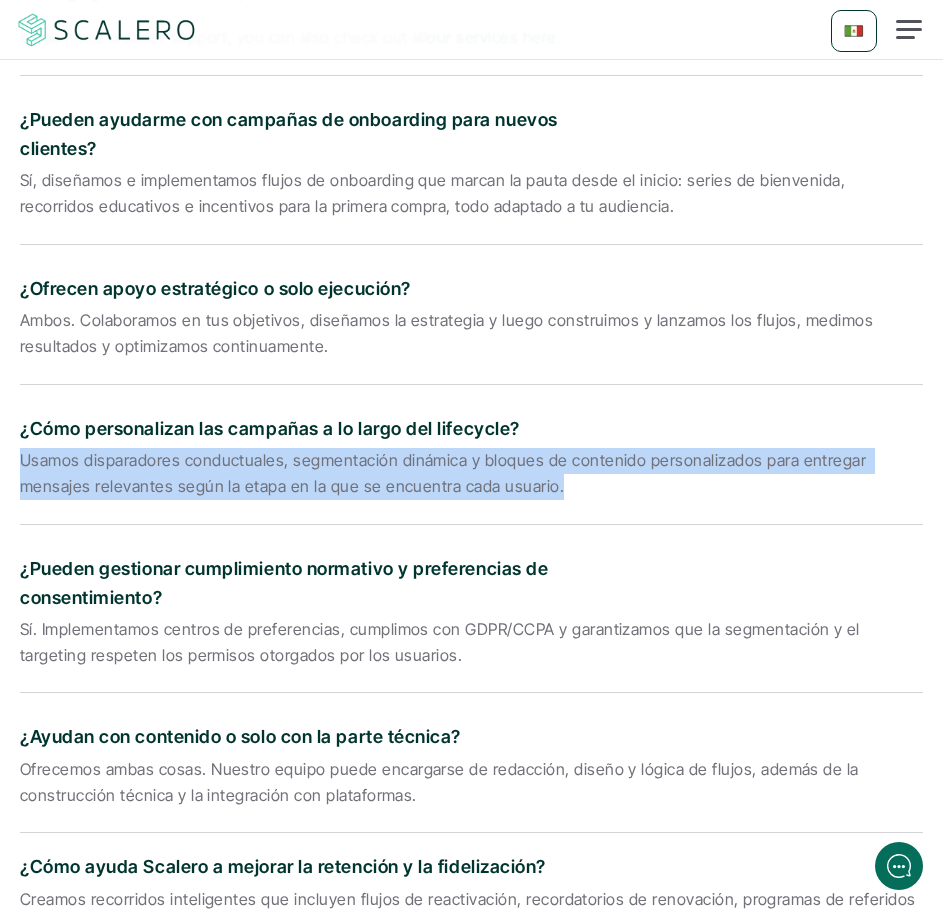 drag, startPoint x: 552, startPoint y: 488, endPoint x: 20, endPoint y: 459, distance: 532.78986 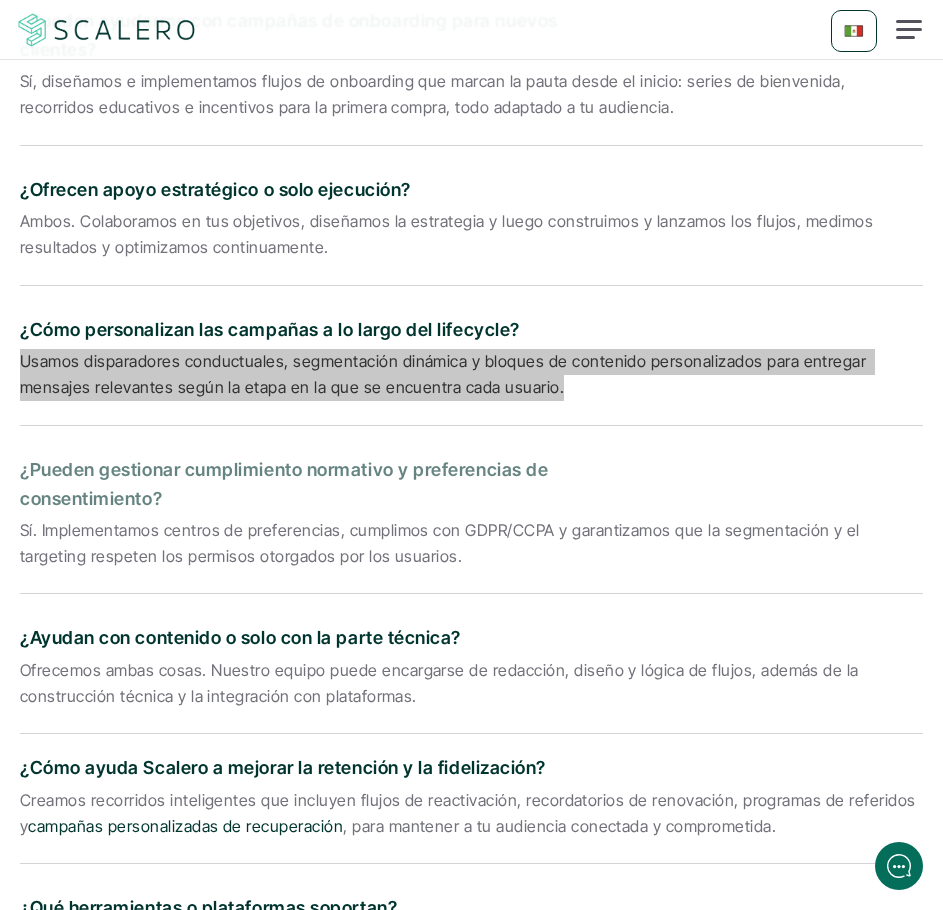 scroll, scrollTop: 3706, scrollLeft: 0, axis: vertical 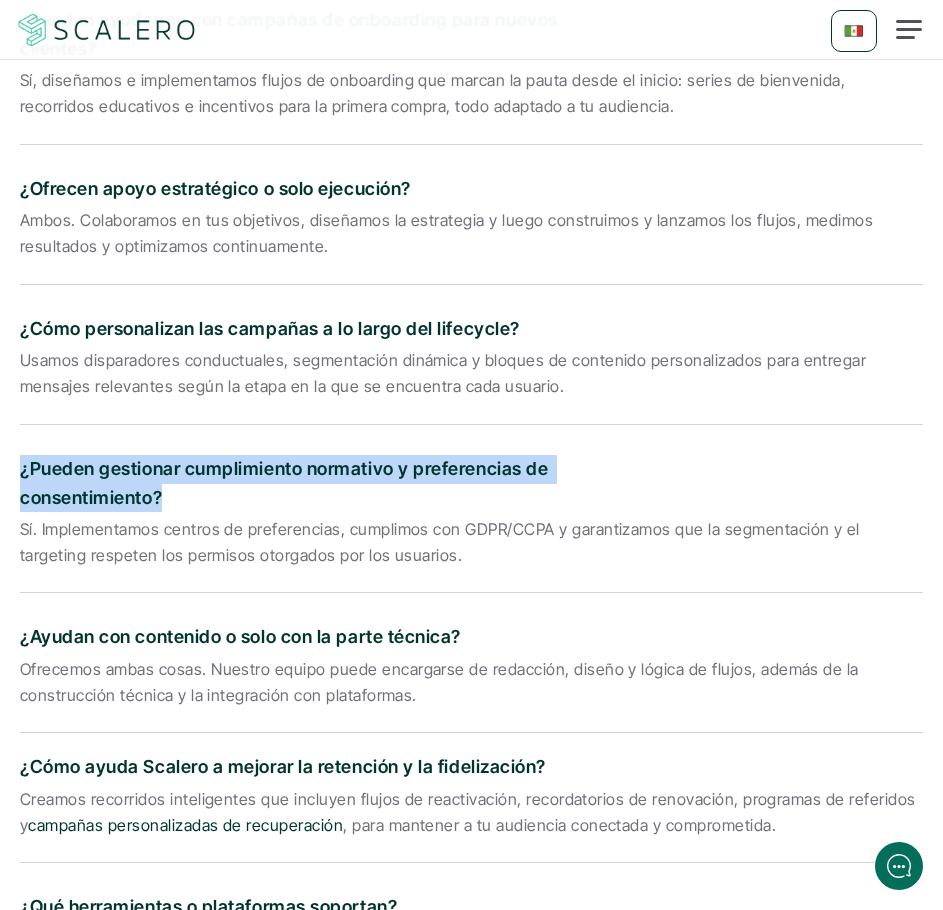 drag, startPoint x: 163, startPoint y: 491, endPoint x: 2, endPoint y: 474, distance: 161.89503 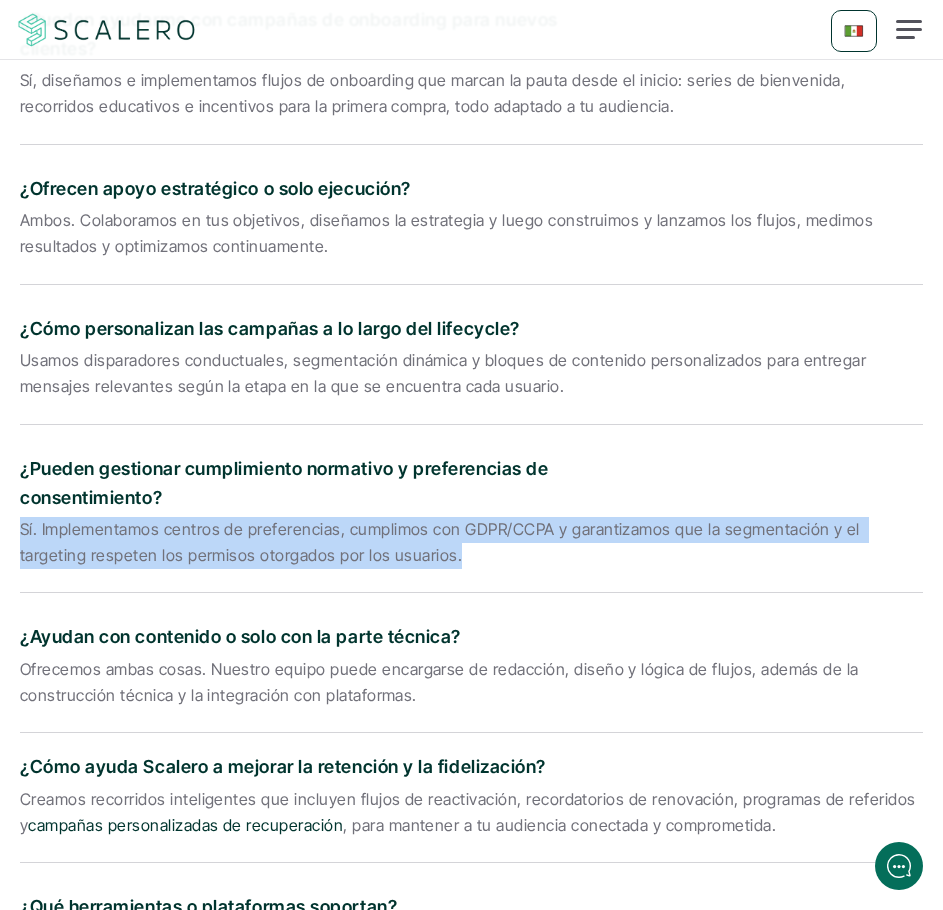 drag, startPoint x: 383, startPoint y: 557, endPoint x: 9, endPoint y: 534, distance: 374.70654 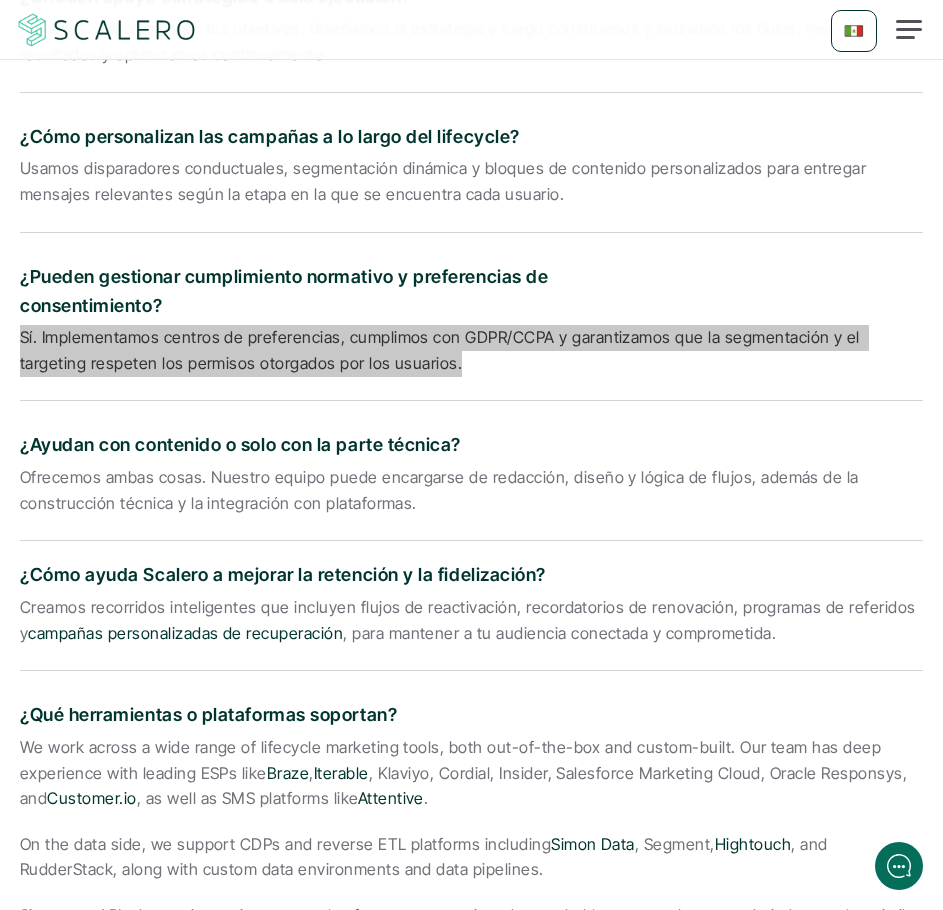 scroll, scrollTop: 3906, scrollLeft: 0, axis: vertical 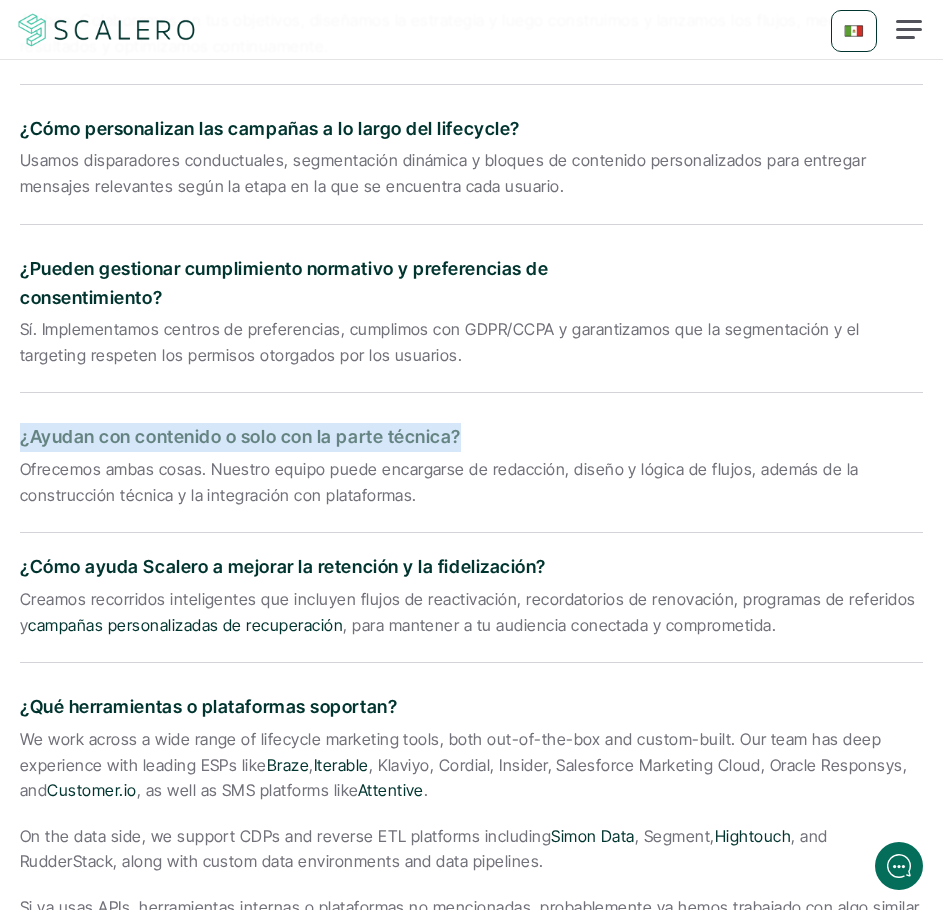 drag, startPoint x: 462, startPoint y: 435, endPoint x: 21, endPoint y: 431, distance: 441.01813 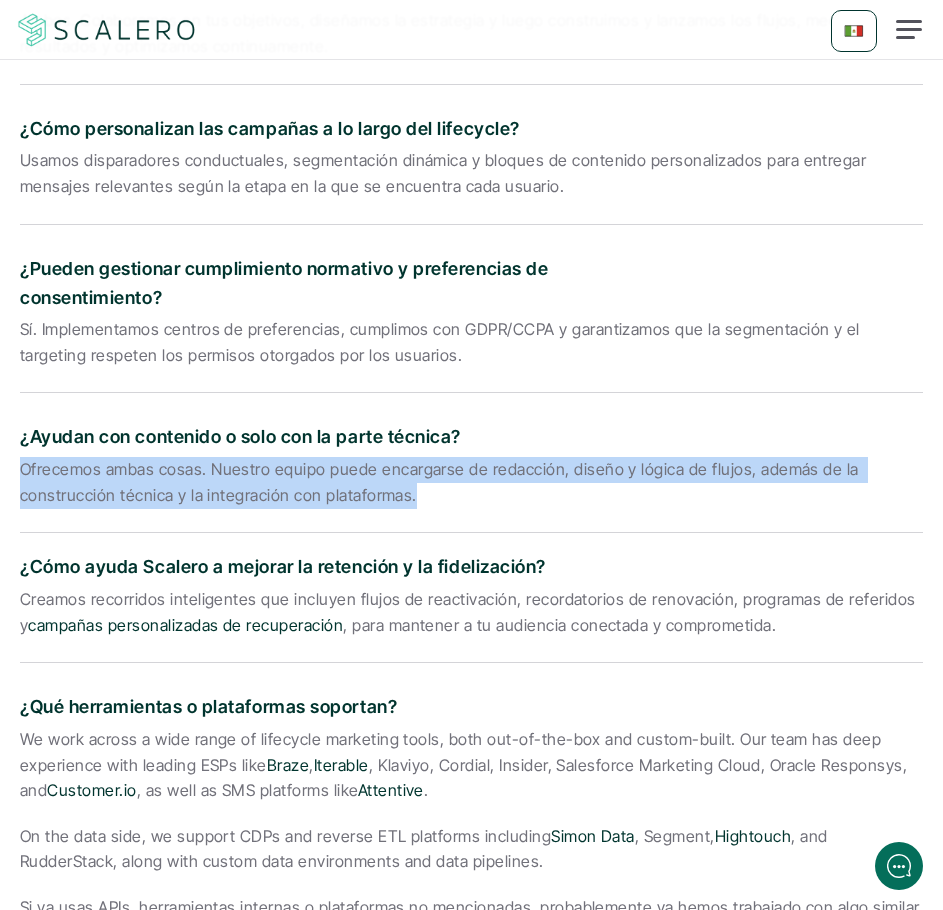 drag, startPoint x: 414, startPoint y: 497, endPoint x: 11, endPoint y: 465, distance: 404.26846 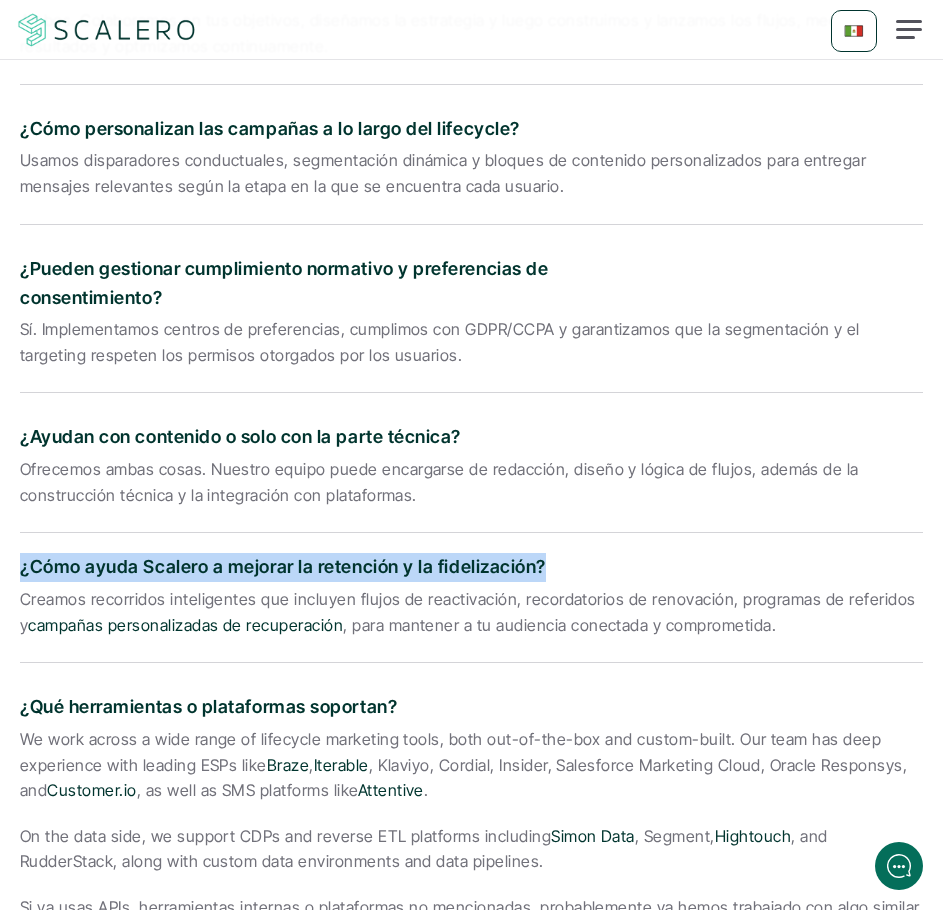 drag, startPoint x: 541, startPoint y: 563, endPoint x: 6, endPoint y: 562, distance: 535.0009 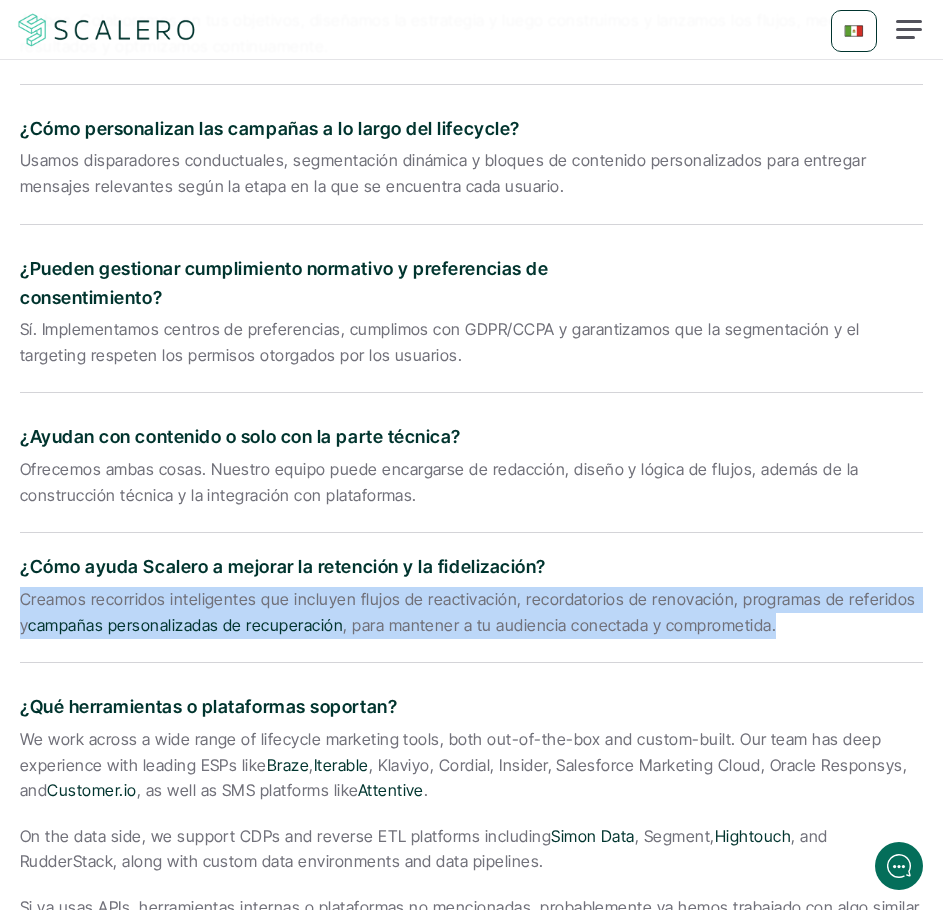 drag, startPoint x: 775, startPoint y: 625, endPoint x: -4, endPoint y: 588, distance: 779.8782 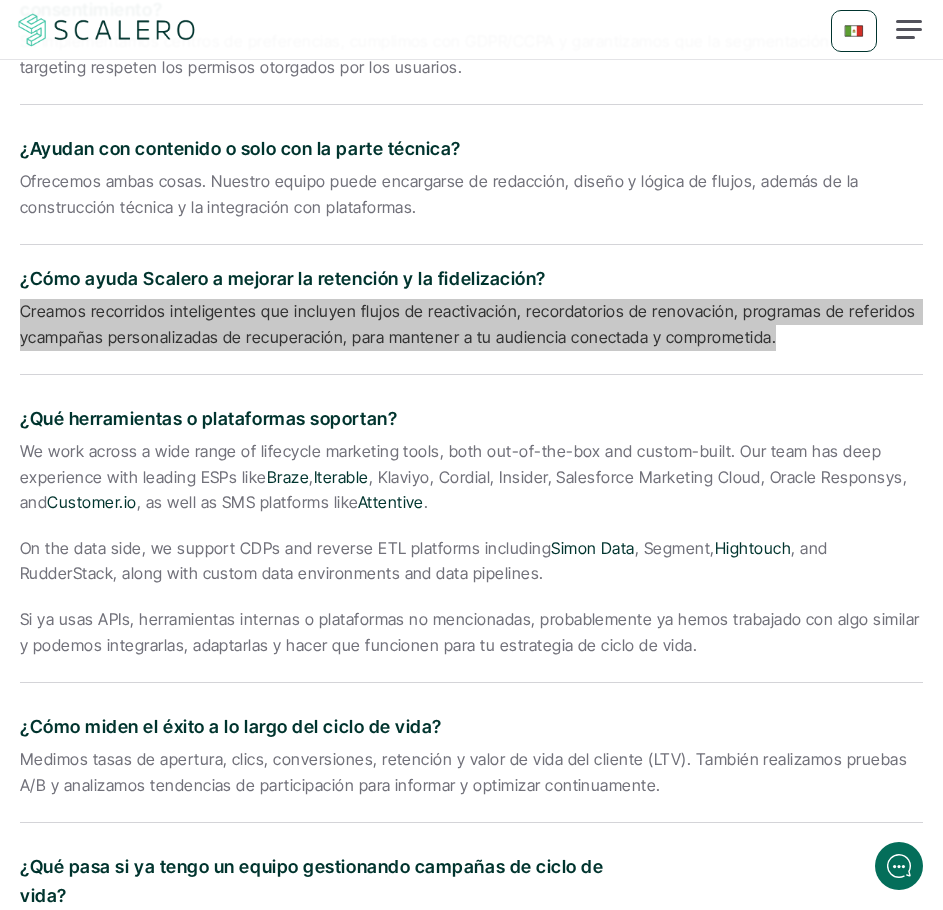 scroll, scrollTop: 4306, scrollLeft: 0, axis: vertical 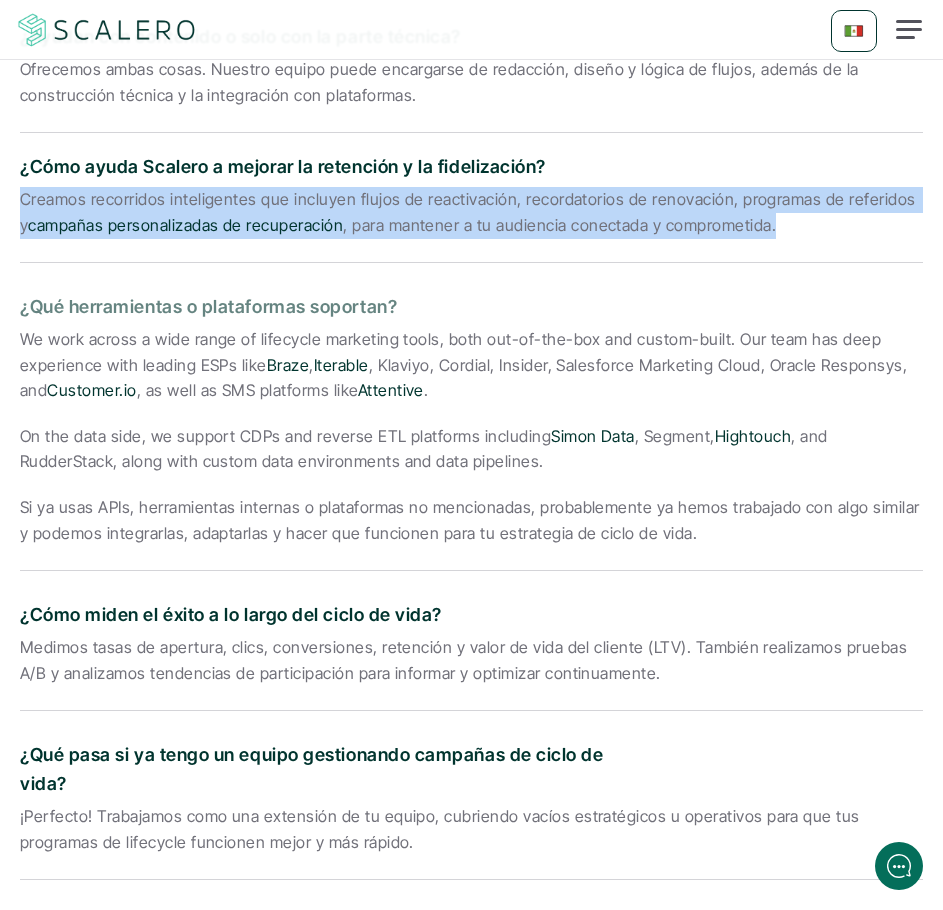 drag, startPoint x: 396, startPoint y: 302, endPoint x: 13, endPoint y: 304, distance: 383.00522 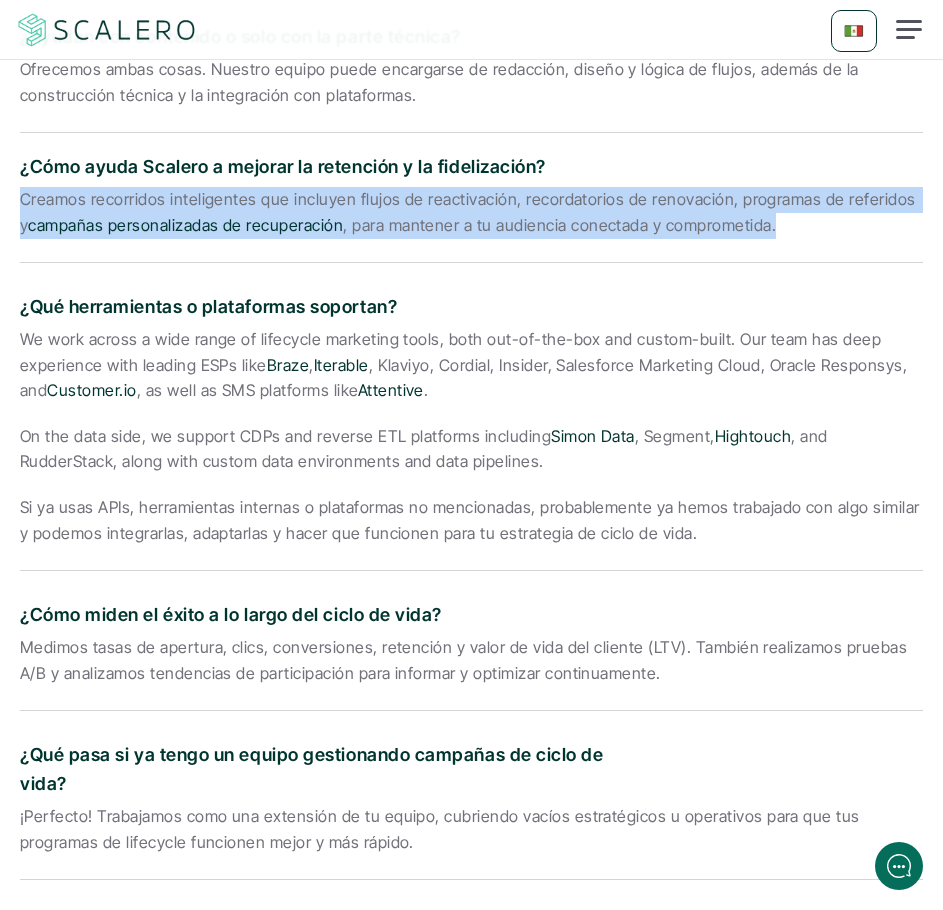 drag, startPoint x: 689, startPoint y: 536, endPoint x: 6, endPoint y: 351, distance: 707.61145 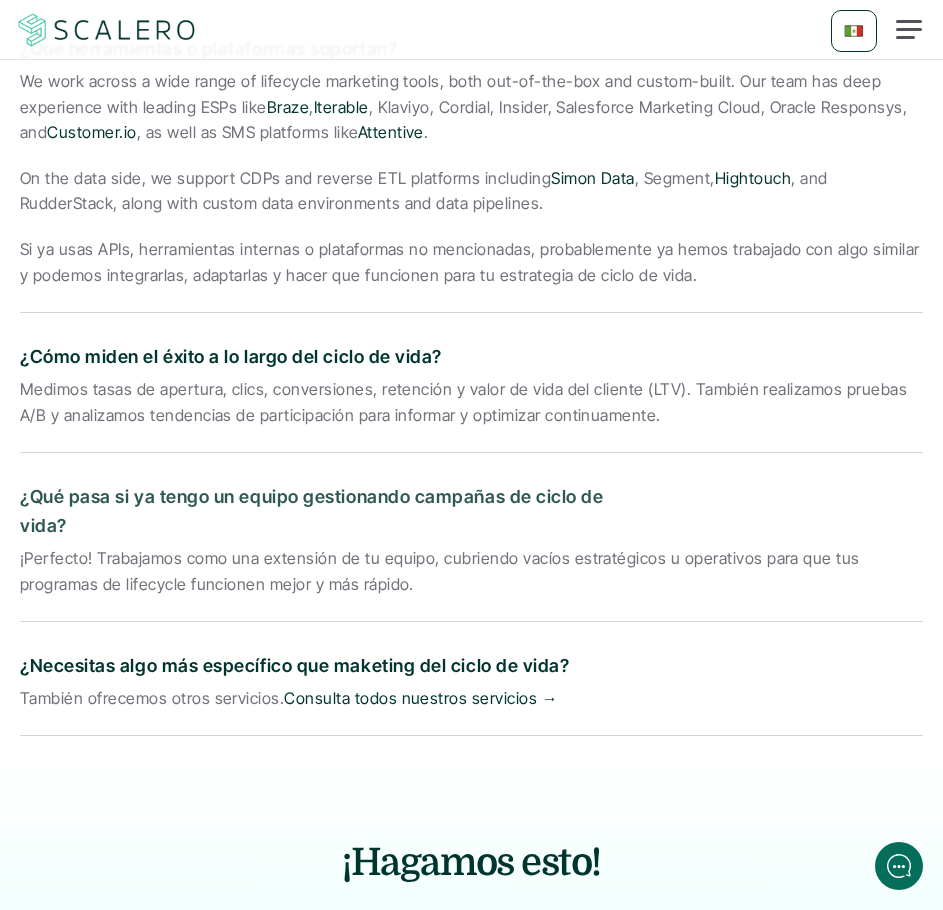 scroll, scrollTop: 4606, scrollLeft: 0, axis: vertical 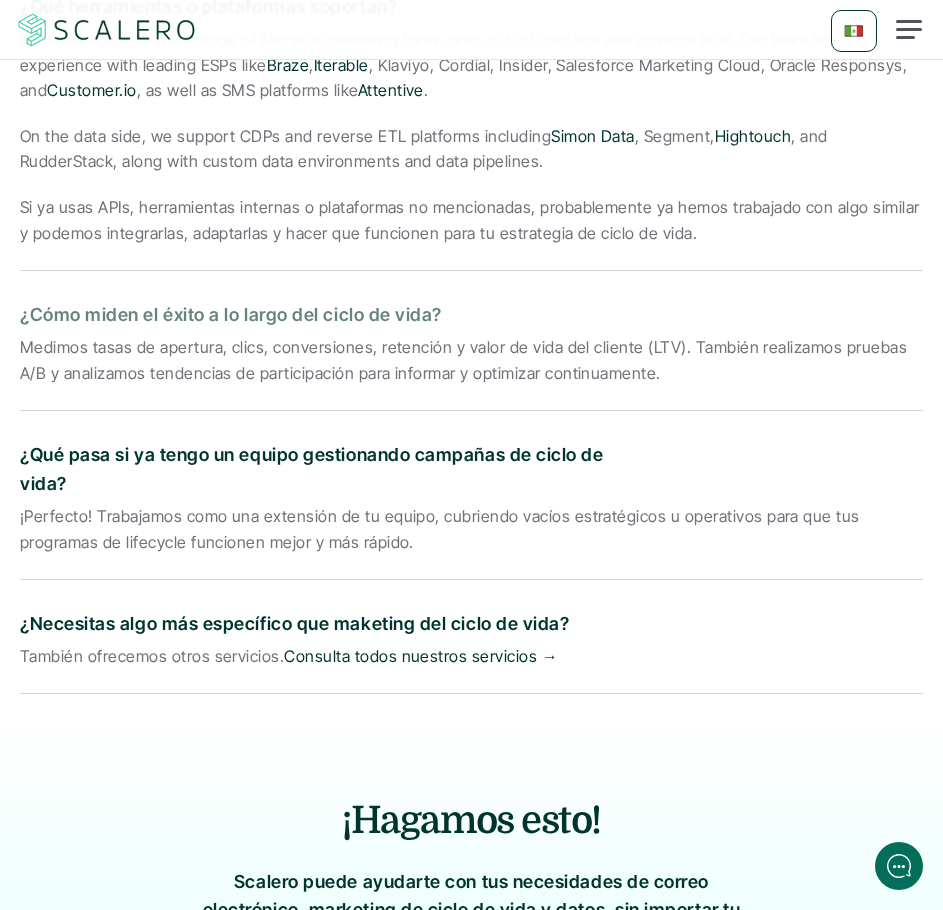 drag, startPoint x: 440, startPoint y: 310, endPoint x: 14, endPoint y: 323, distance: 426.1983 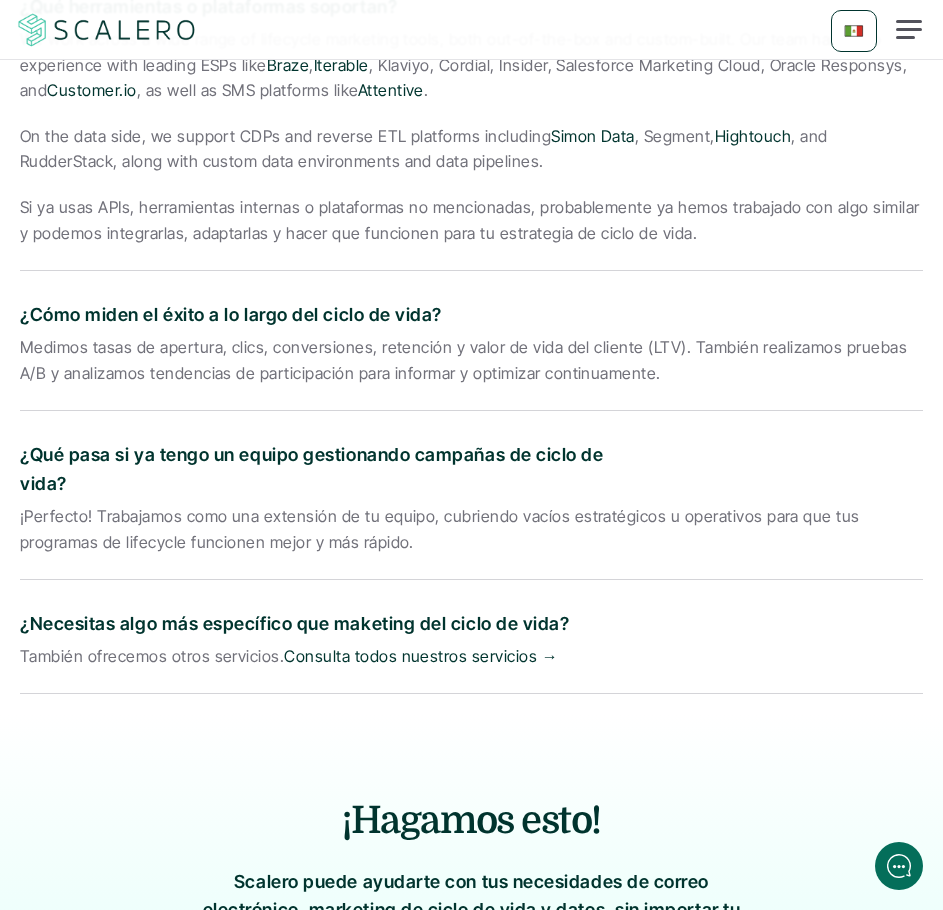 drag, startPoint x: 657, startPoint y: 376, endPoint x: 19, endPoint y: 355, distance: 638.3455 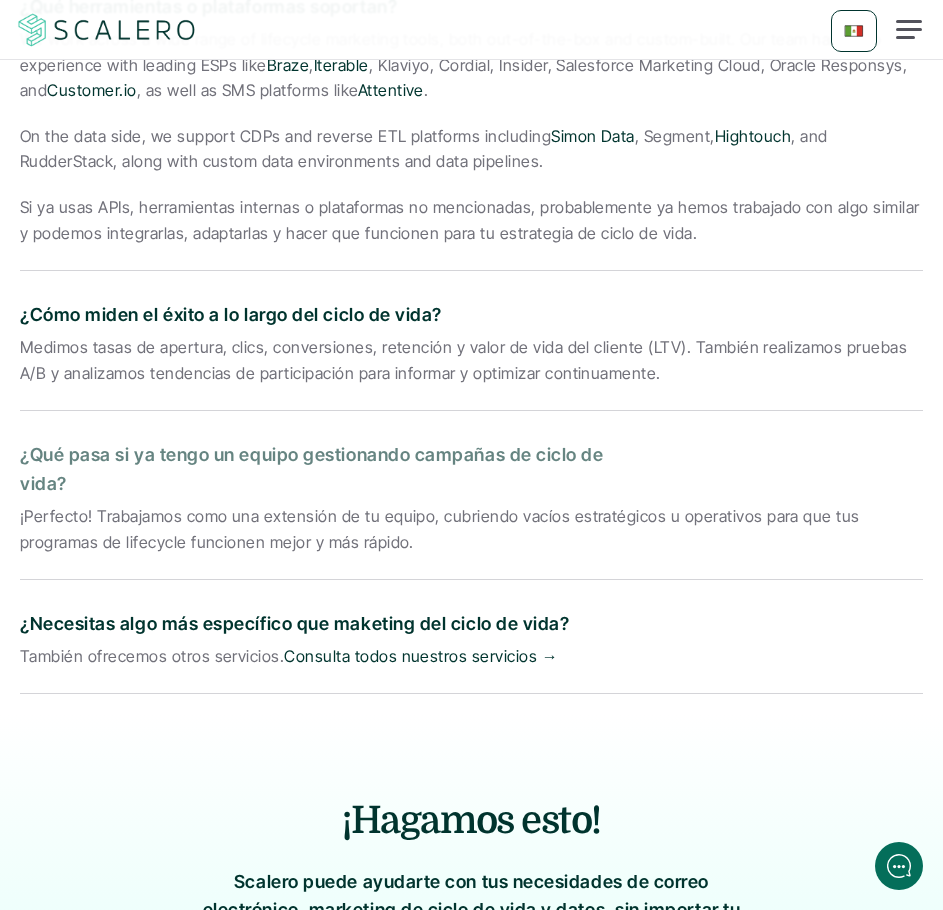 drag, startPoint x: 66, startPoint y: 481, endPoint x: 16, endPoint y: 459, distance: 54.626 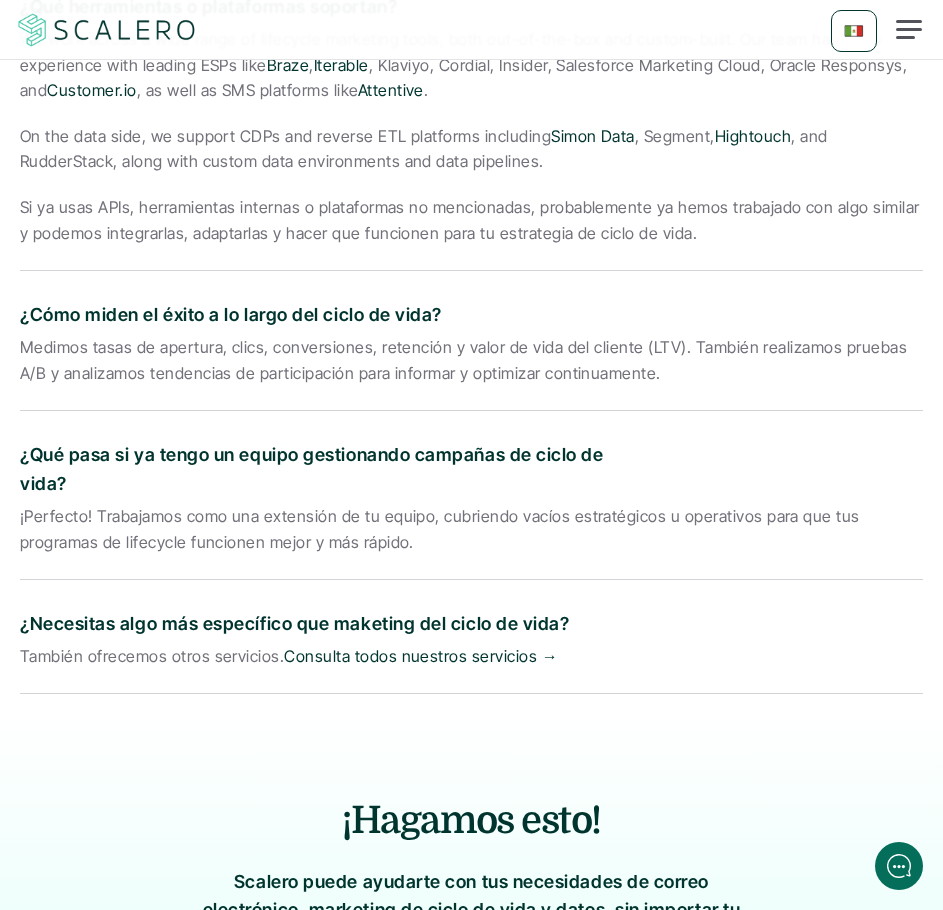 drag, startPoint x: 400, startPoint y: 540, endPoint x: -13, endPoint y: 518, distance: 413.58554 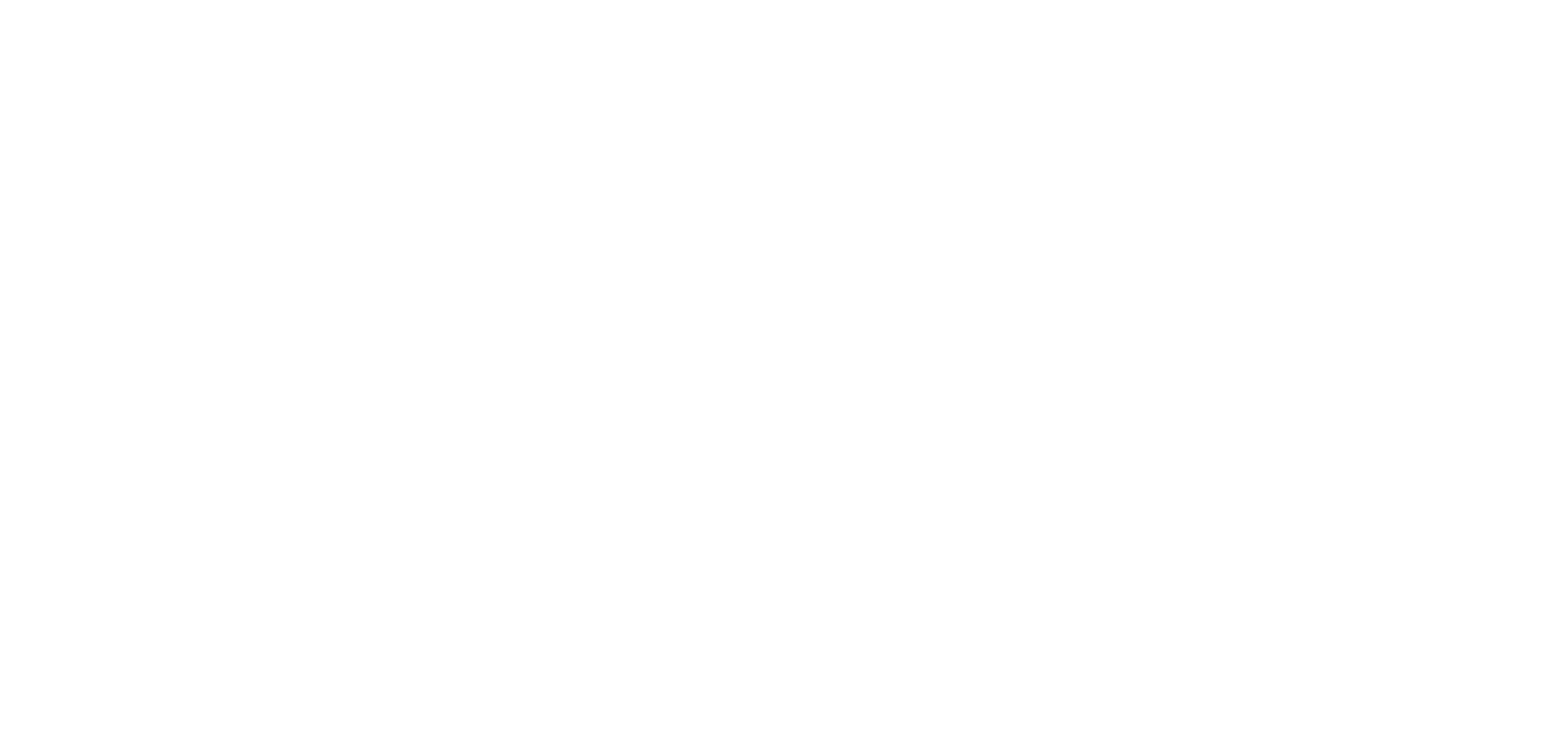 scroll, scrollTop: 0, scrollLeft: 0, axis: both 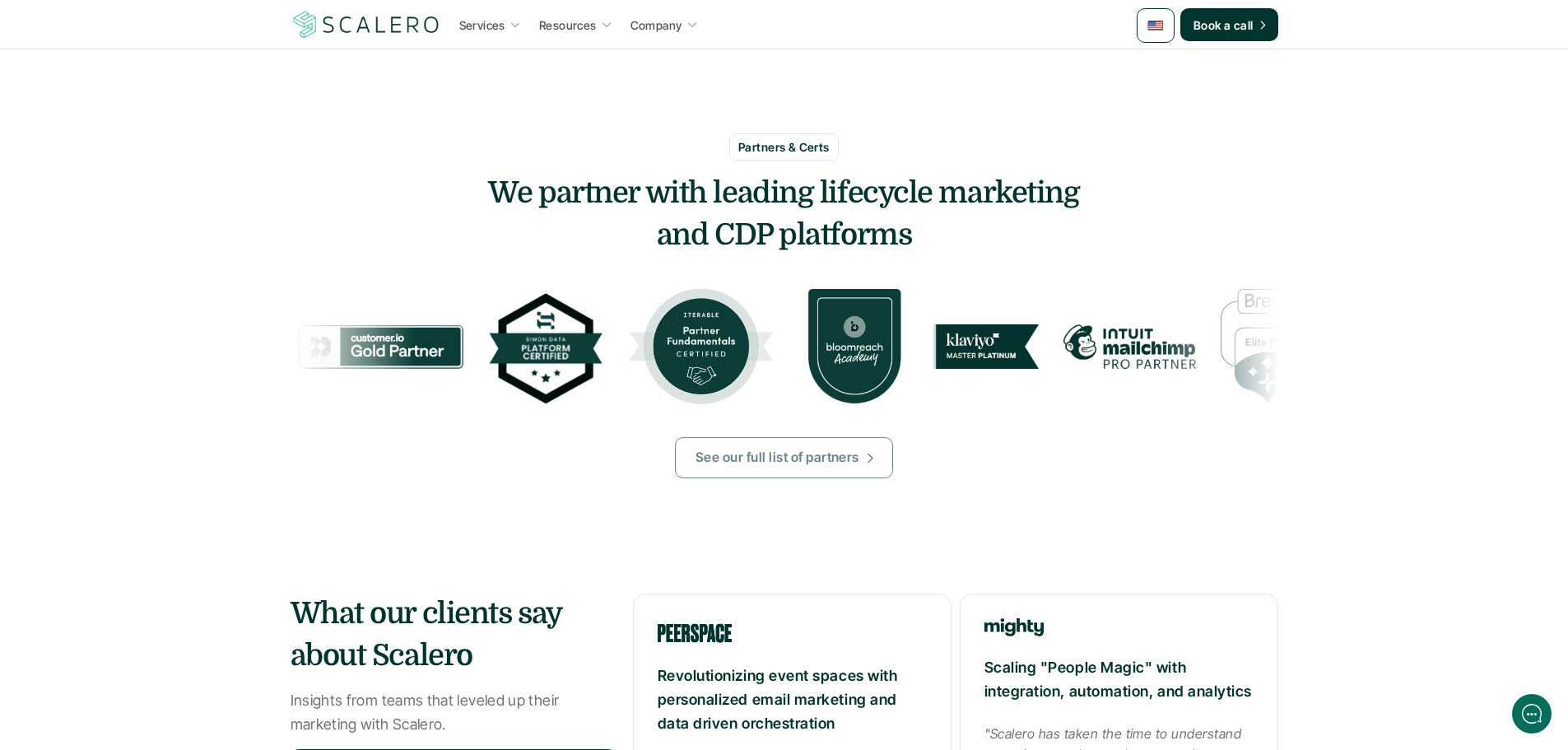 click on "See our full list of partners" at bounding box center [777, 458] 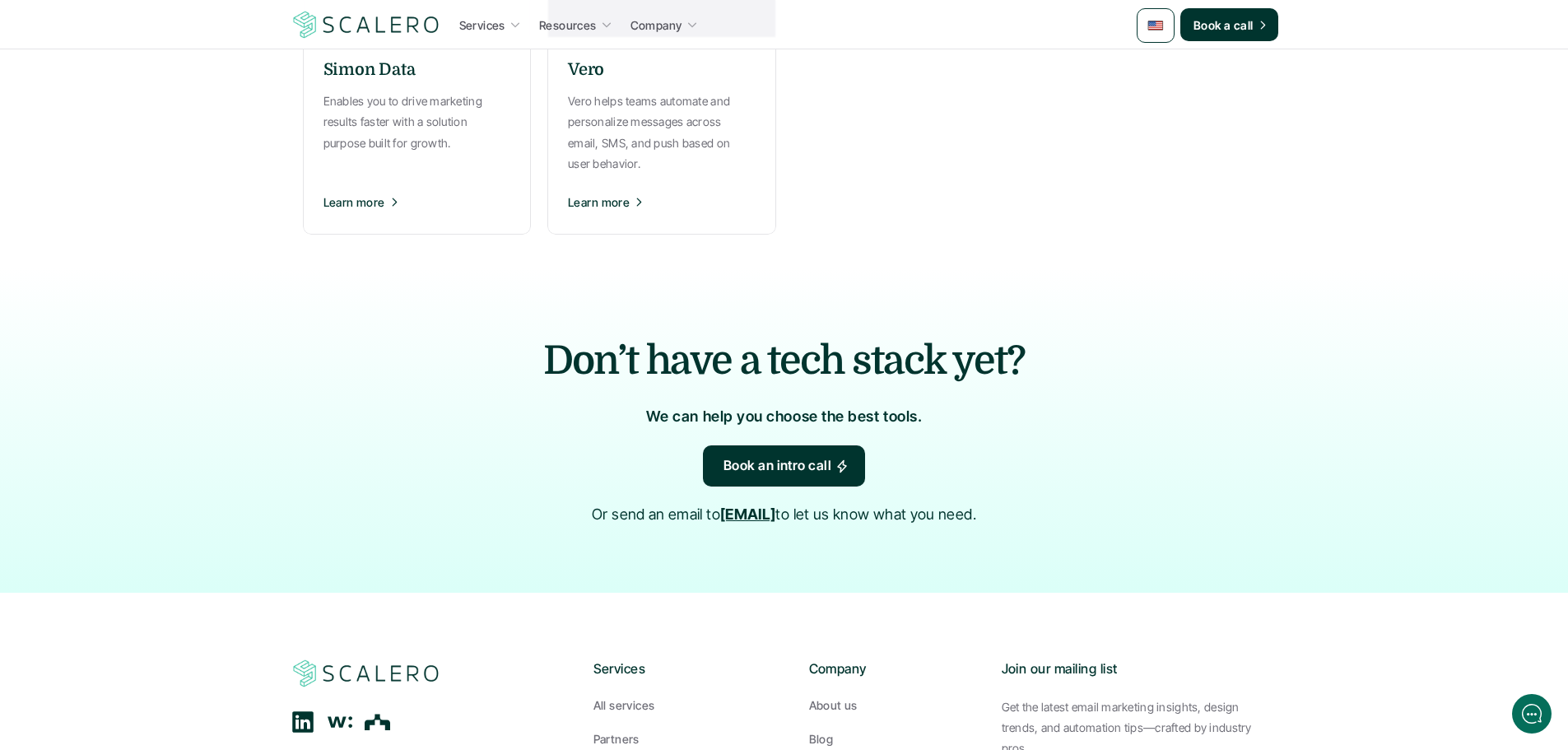 scroll, scrollTop: 0, scrollLeft: 0, axis: both 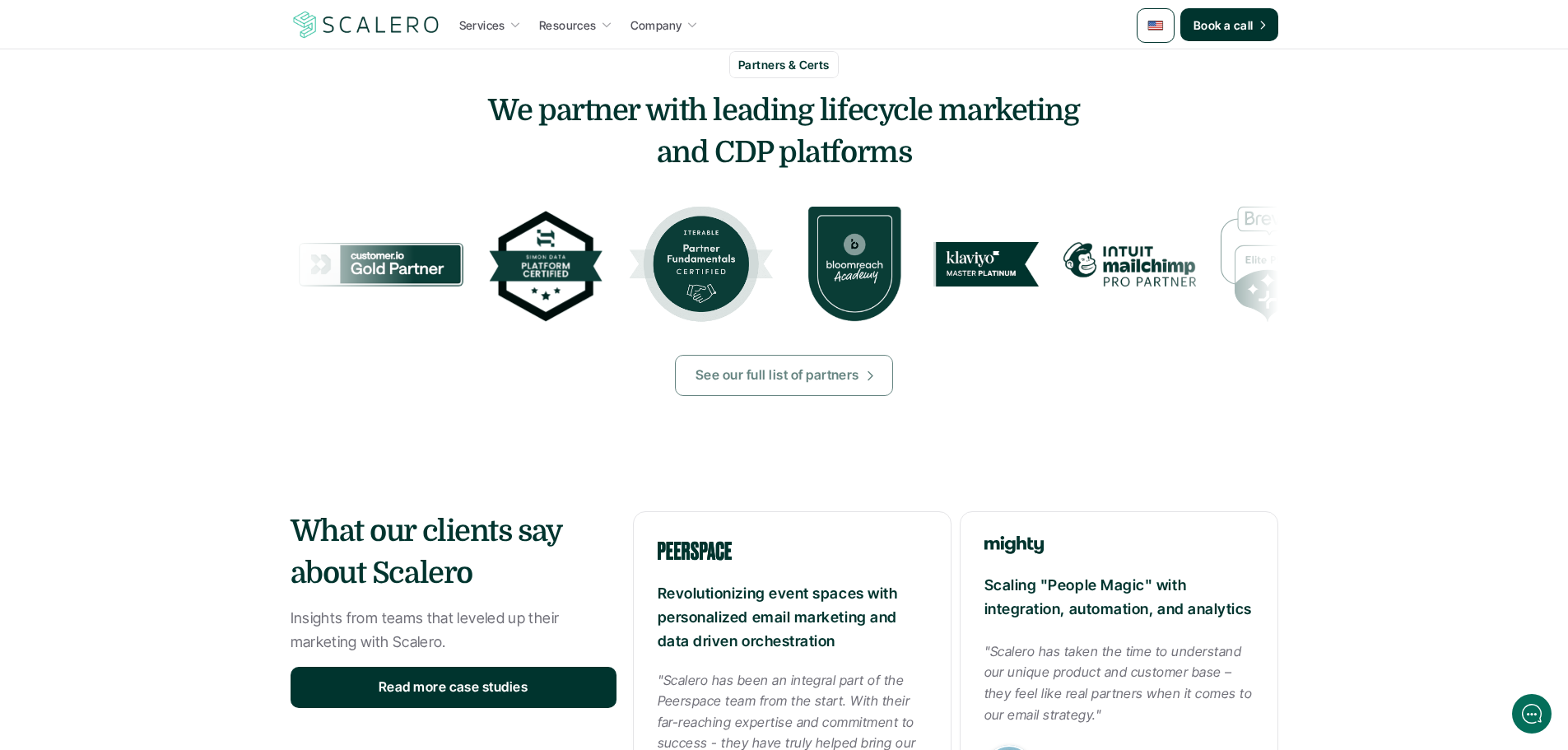 click on "See our full list of partners" at bounding box center [777, 375] 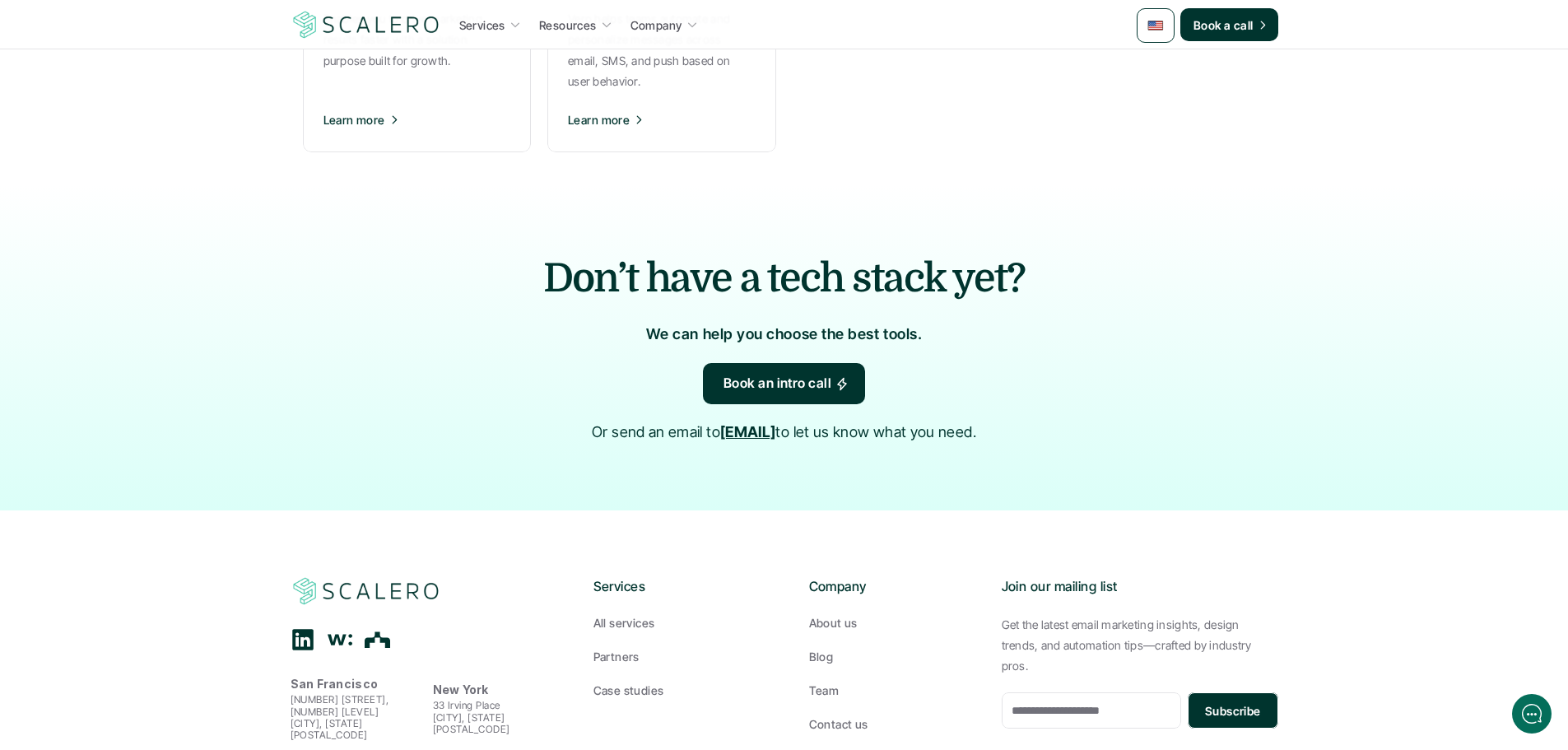 scroll, scrollTop: 0, scrollLeft: 0, axis: both 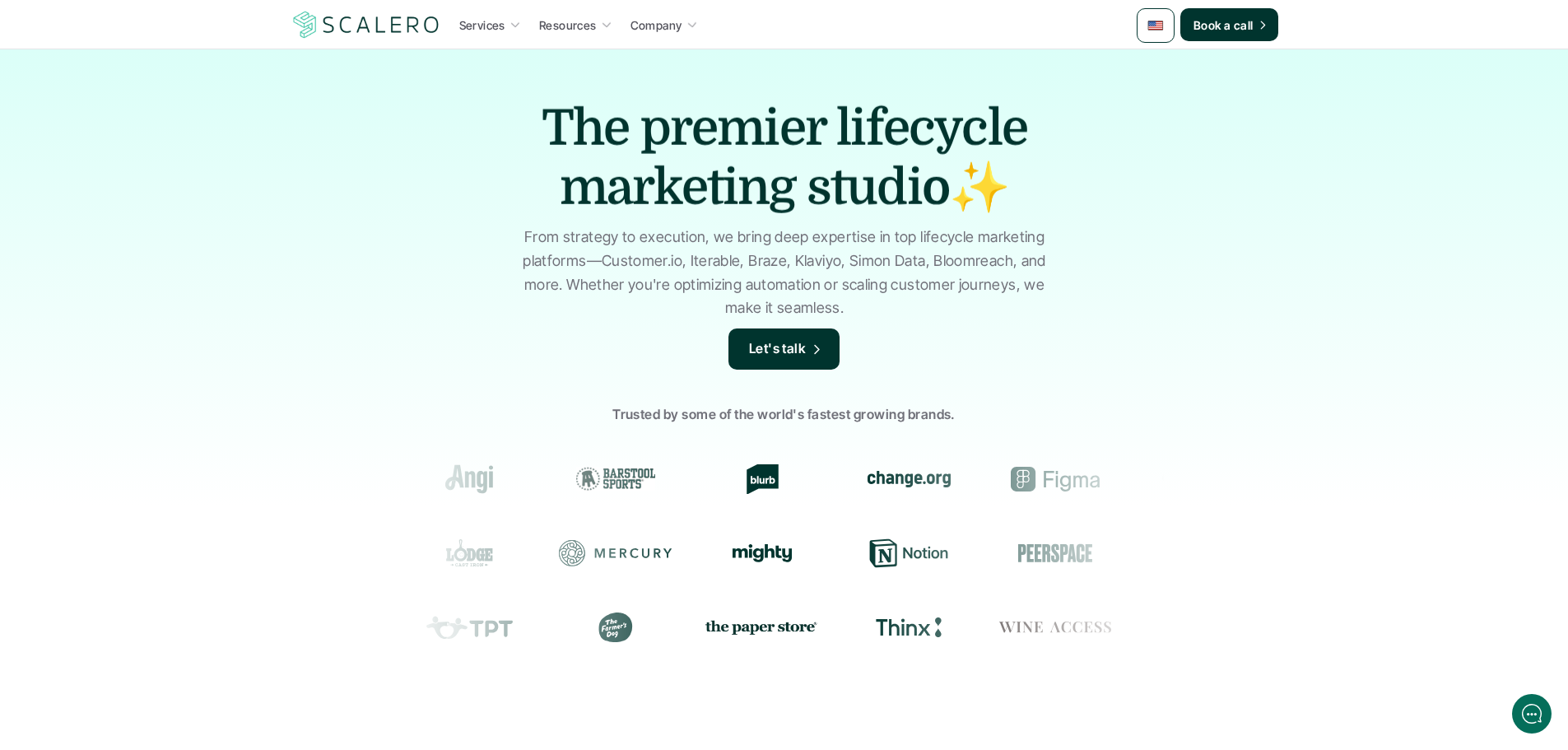 click at bounding box center (1156, 26) 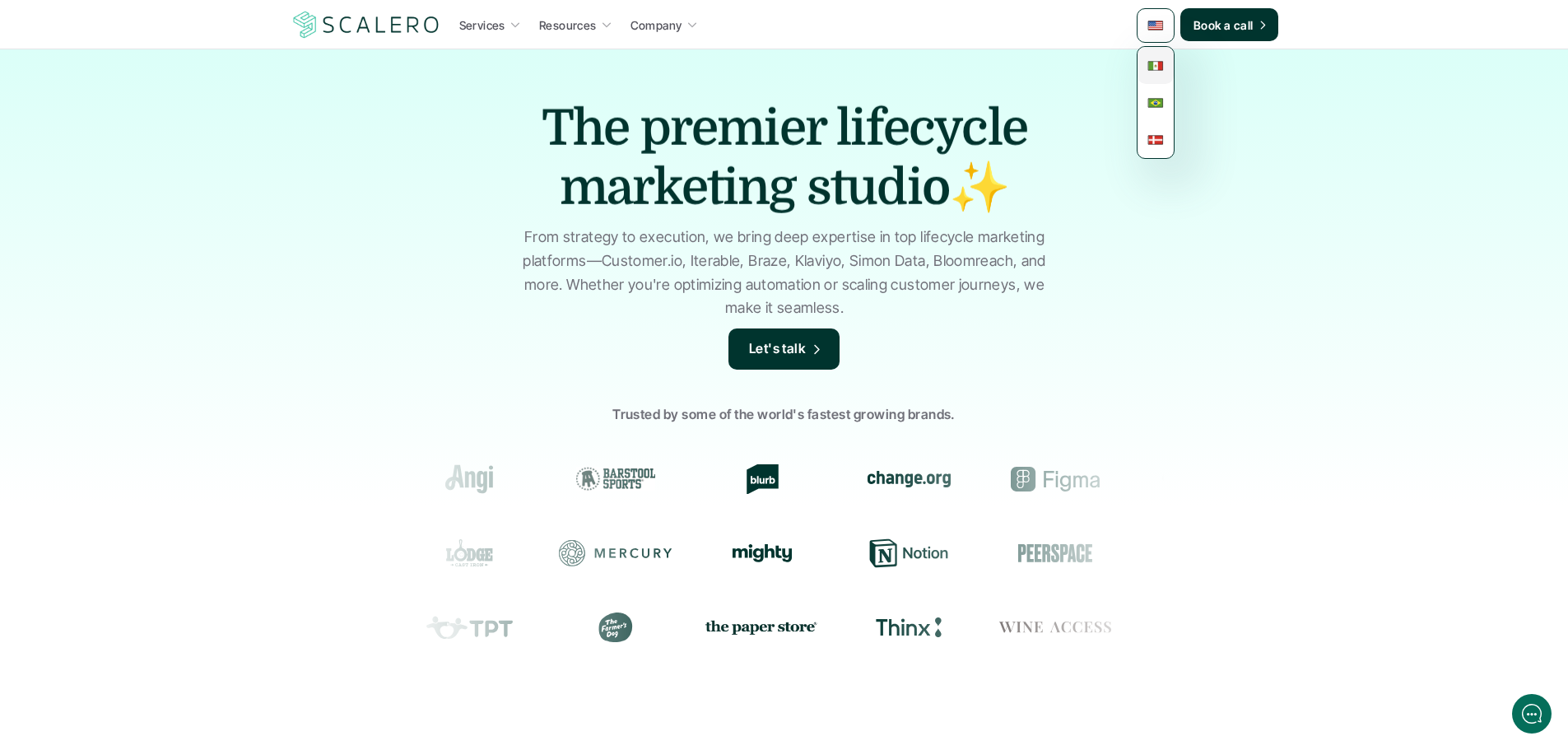 click at bounding box center (1156, 66) 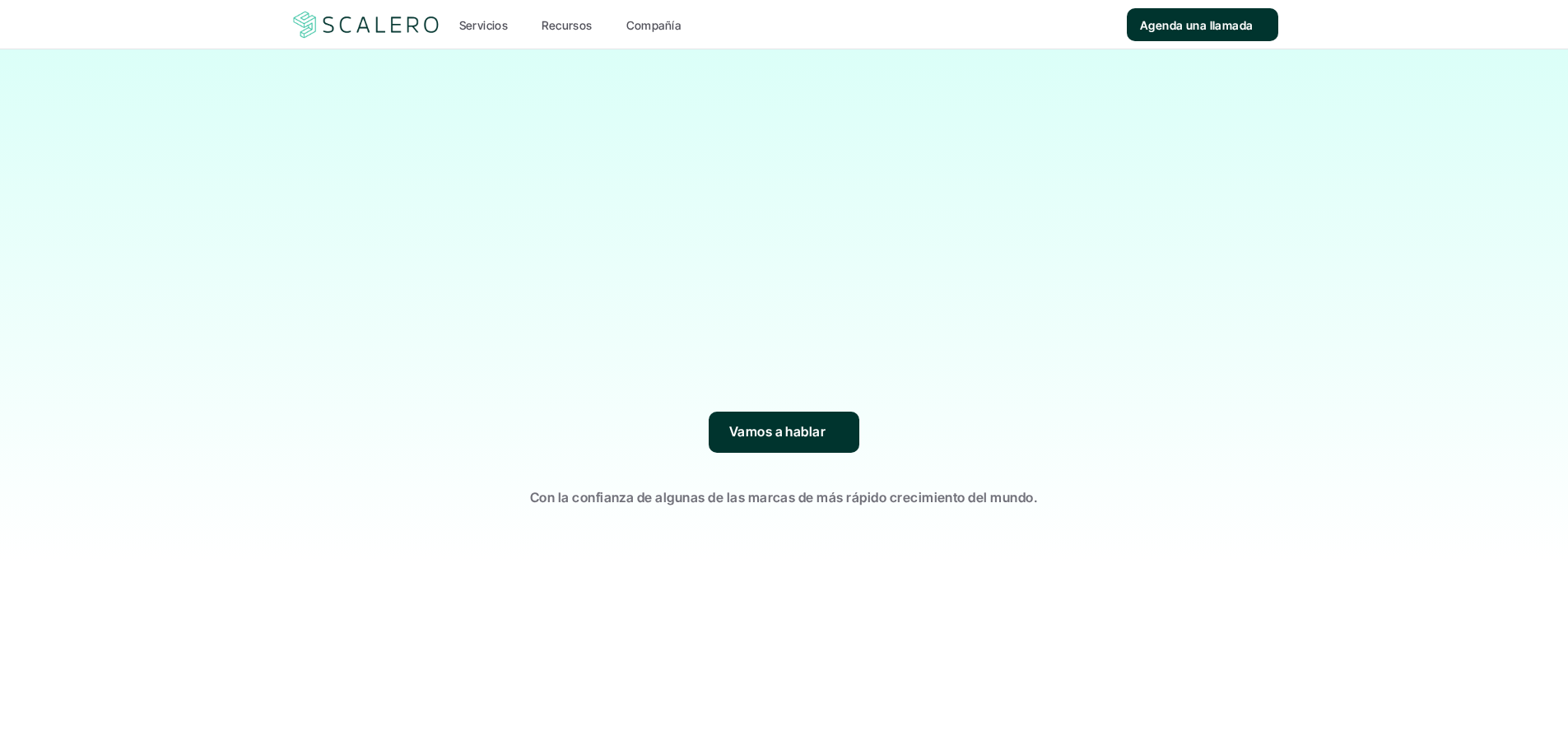 scroll, scrollTop: 0, scrollLeft: 0, axis: both 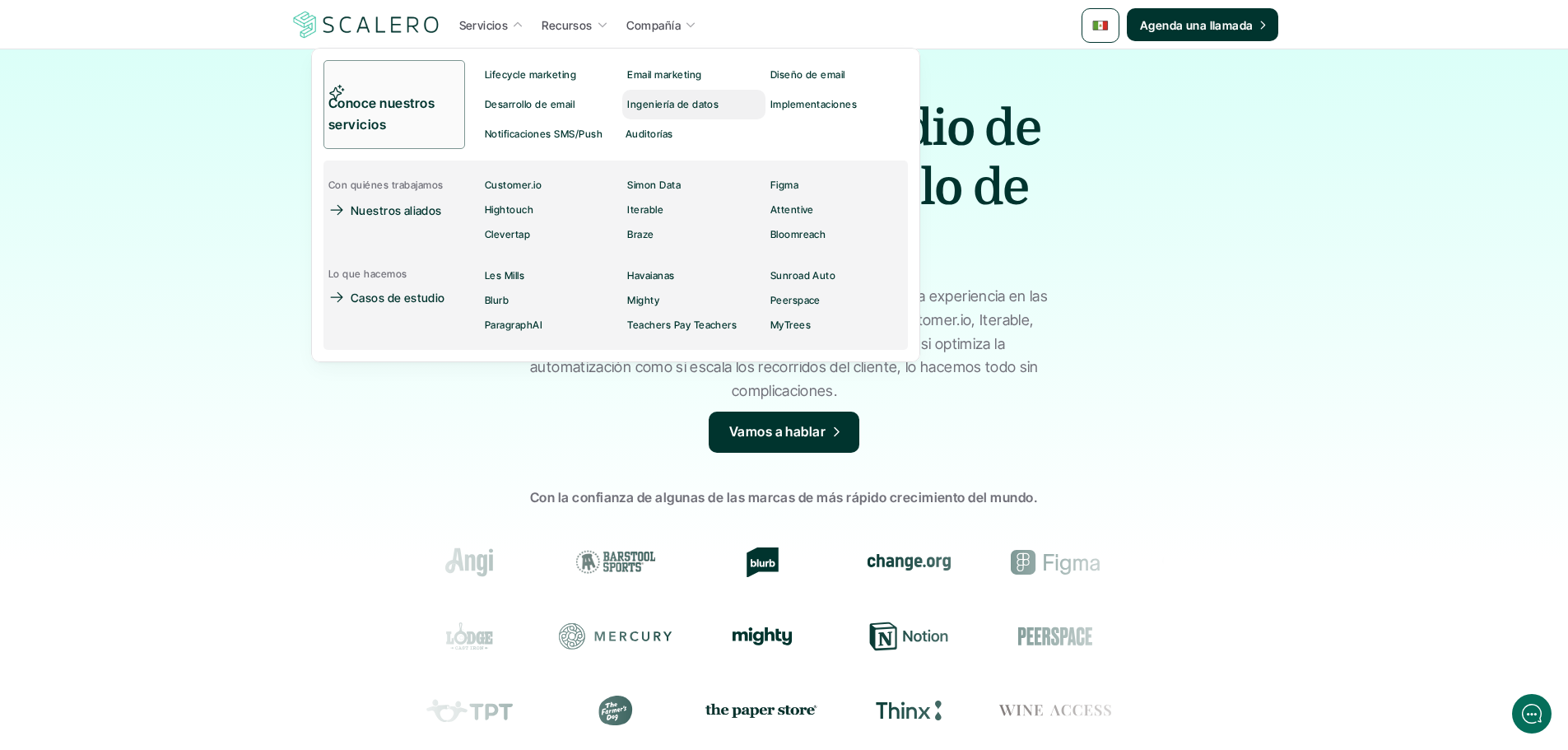 click on "Ingeniería de datos" at bounding box center [677, 105] 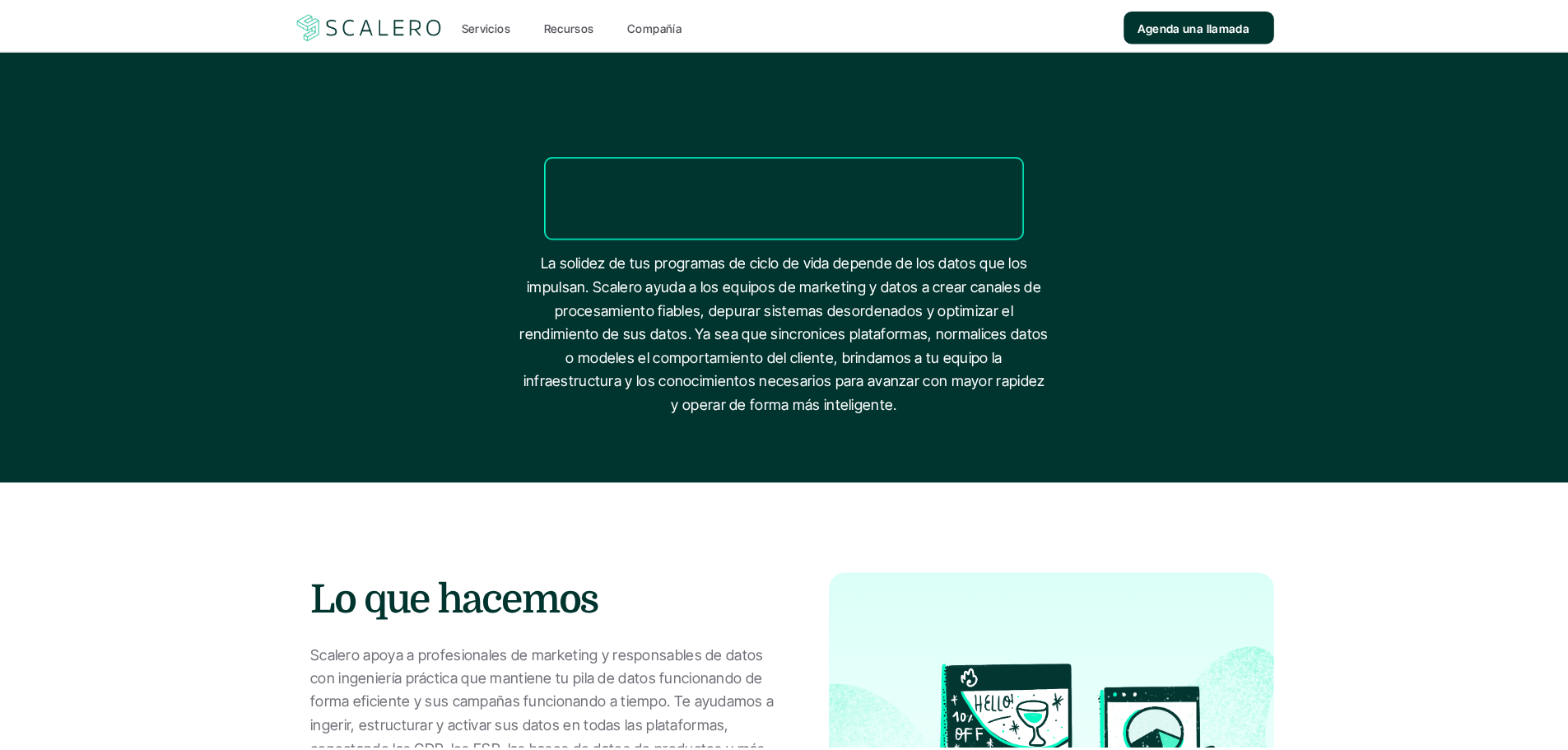 scroll, scrollTop: 0, scrollLeft: 0, axis: both 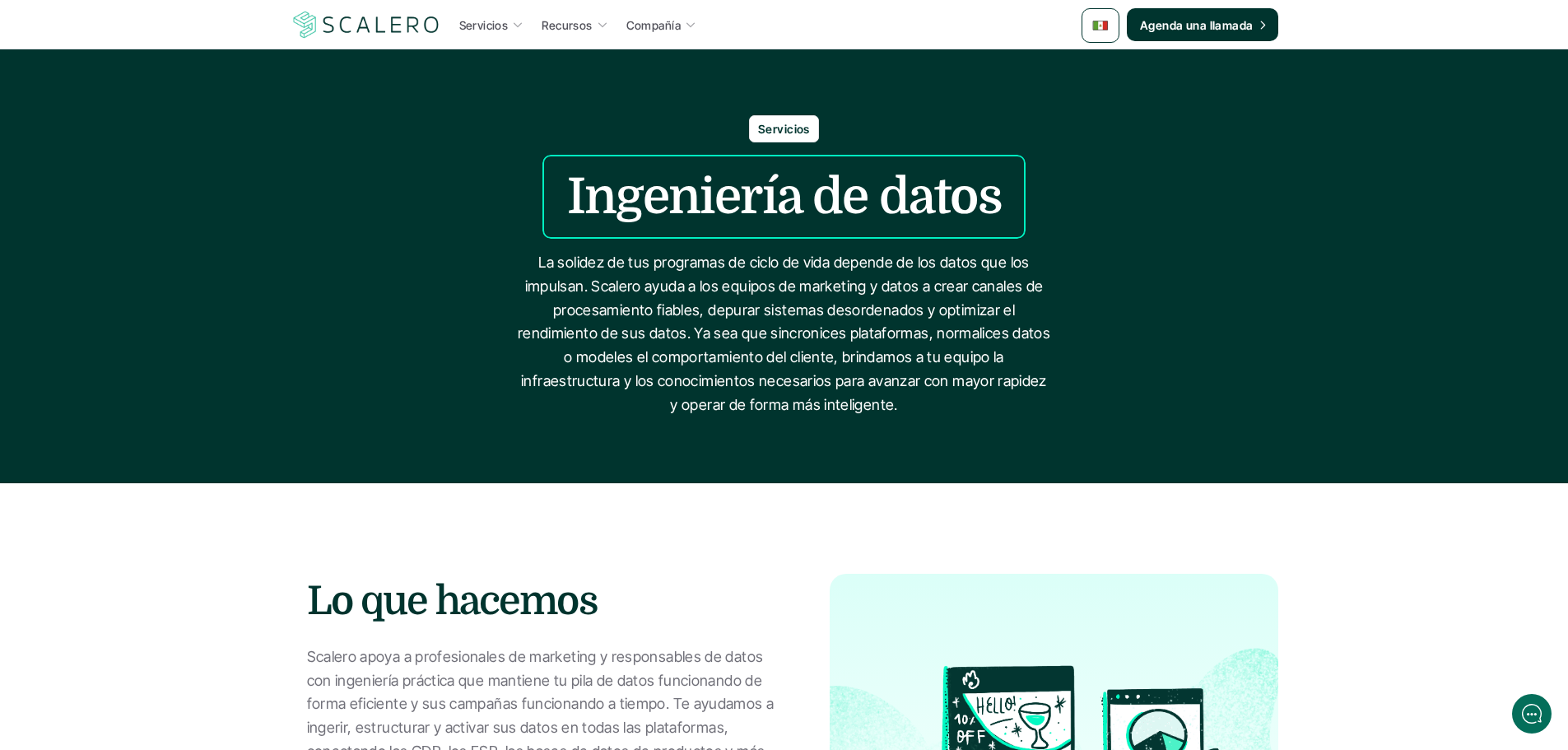 click on "Ingeniería de datos" at bounding box center (784, 197) 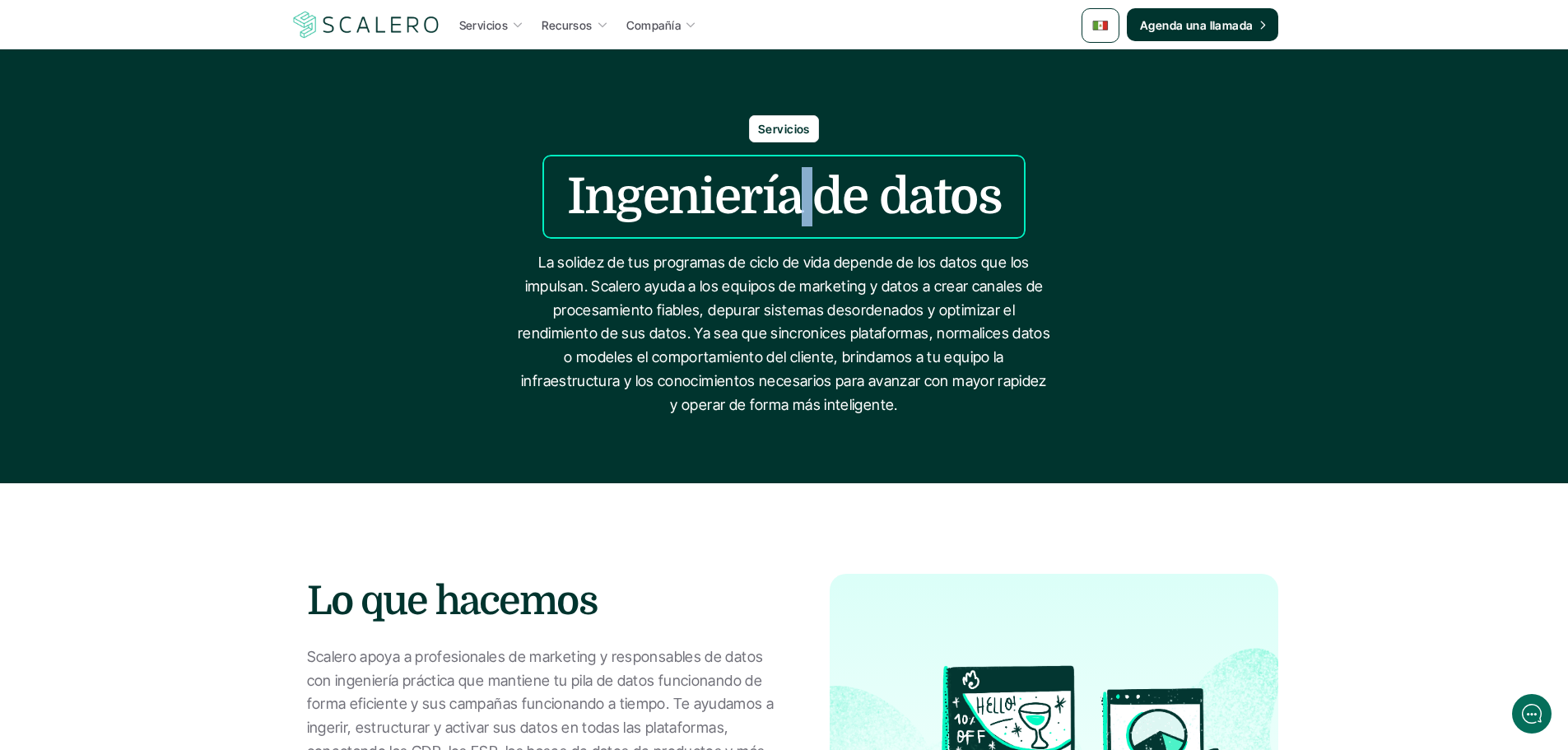 click on "Ingeniería de datos" at bounding box center [784, 197] 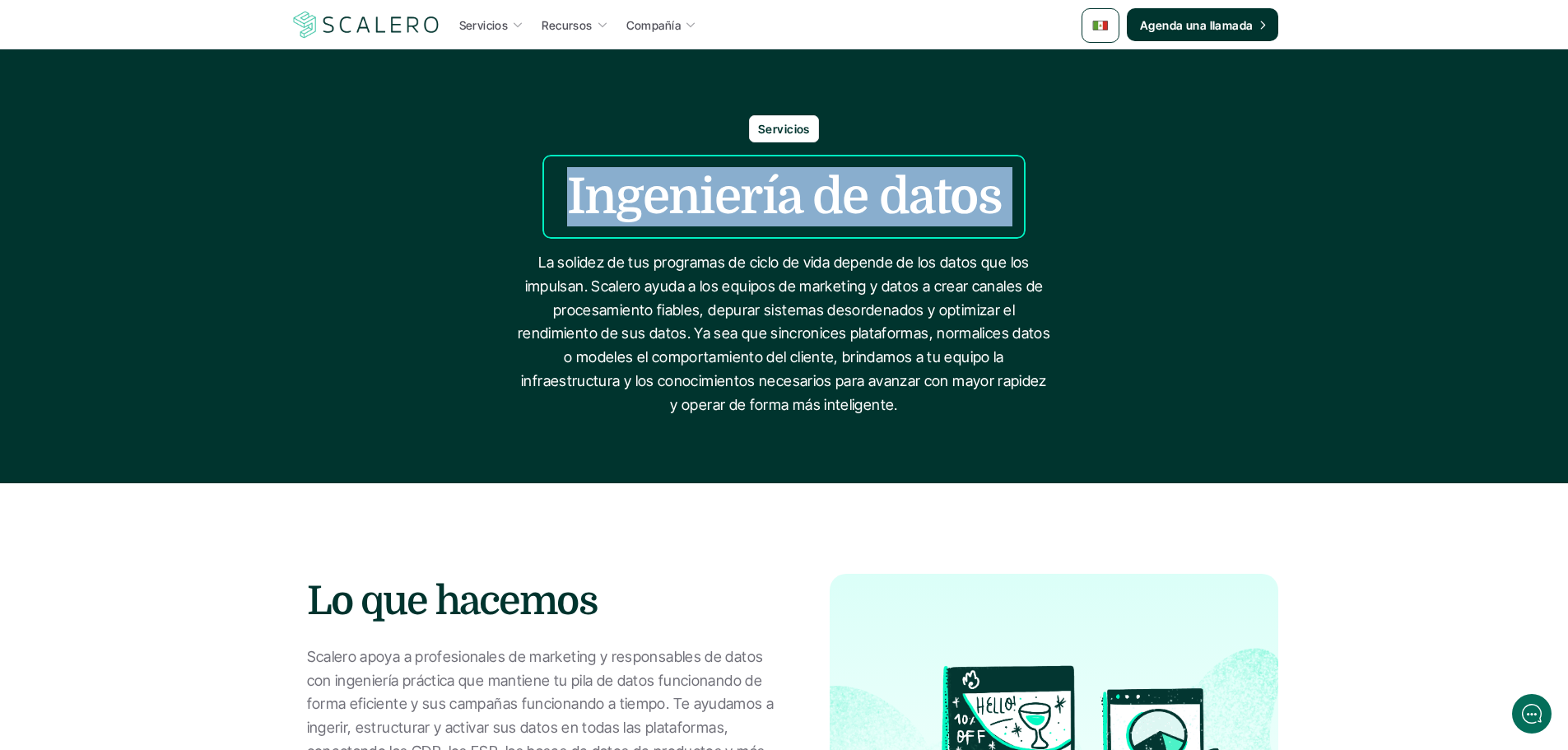 click on "Ingeniería de datos" at bounding box center (784, 197) 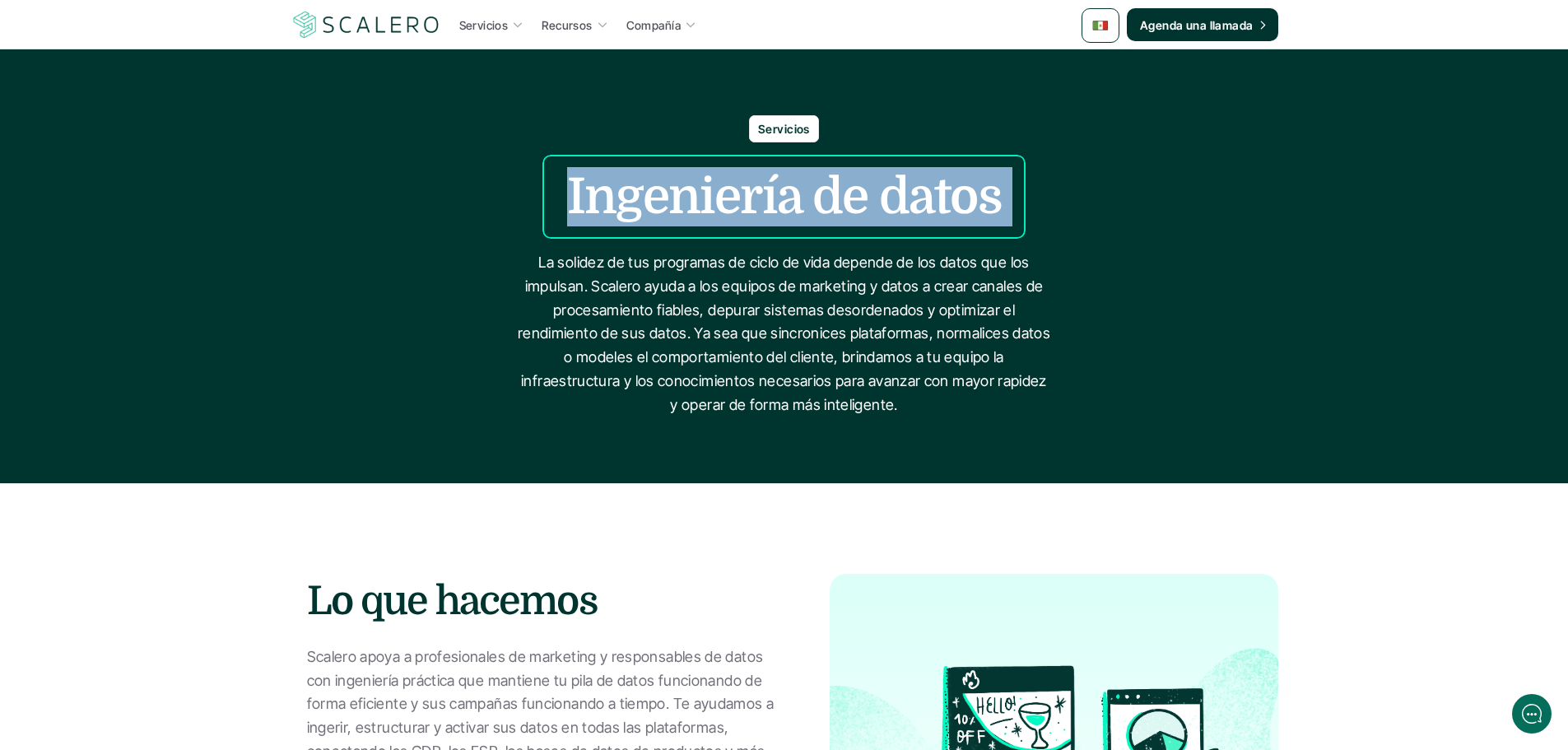 drag, startPoint x: 897, startPoint y: 399, endPoint x: 500, endPoint y: 257, distance: 421.63136 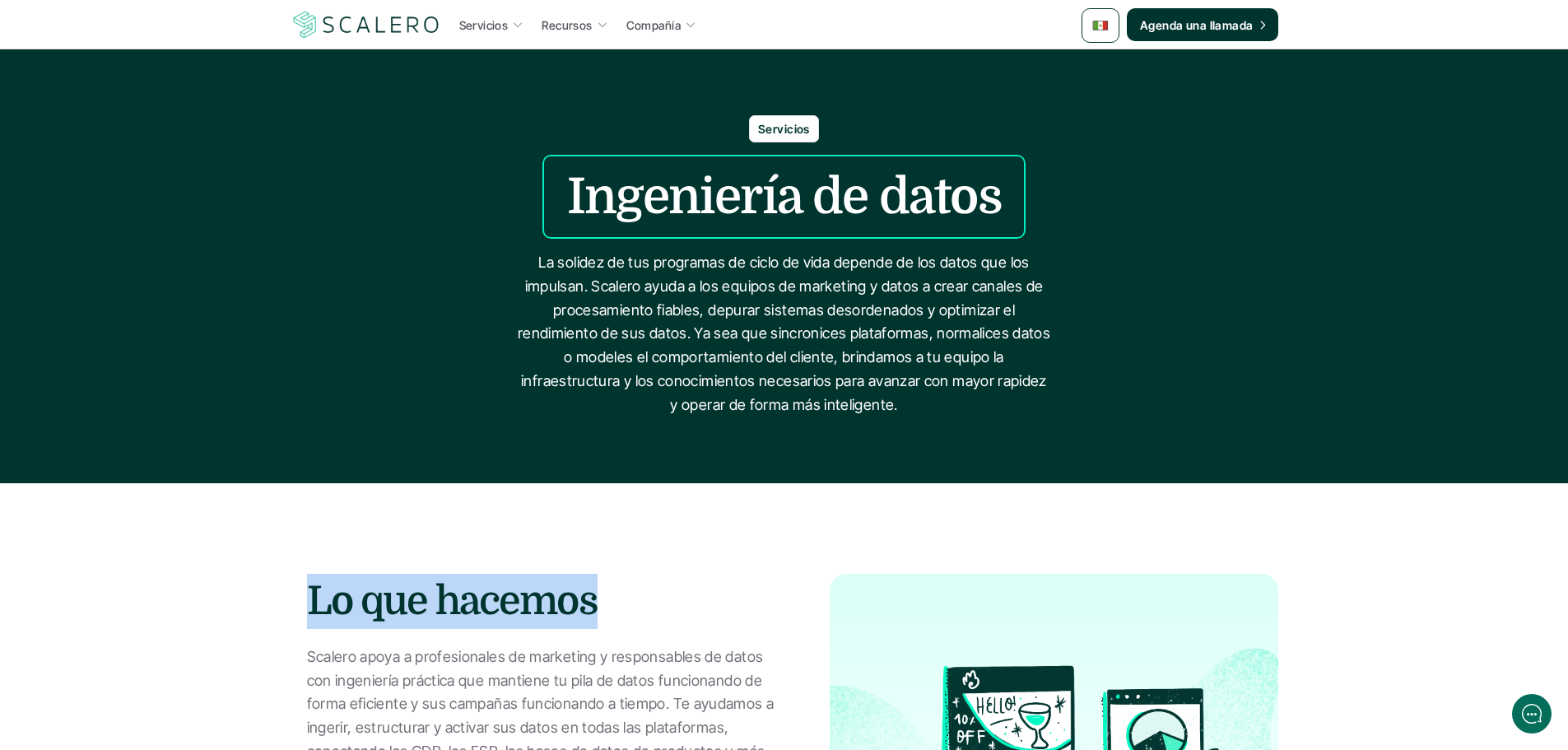 drag, startPoint x: 593, startPoint y: 598, endPoint x: 280, endPoint y: 581, distance: 313.46132 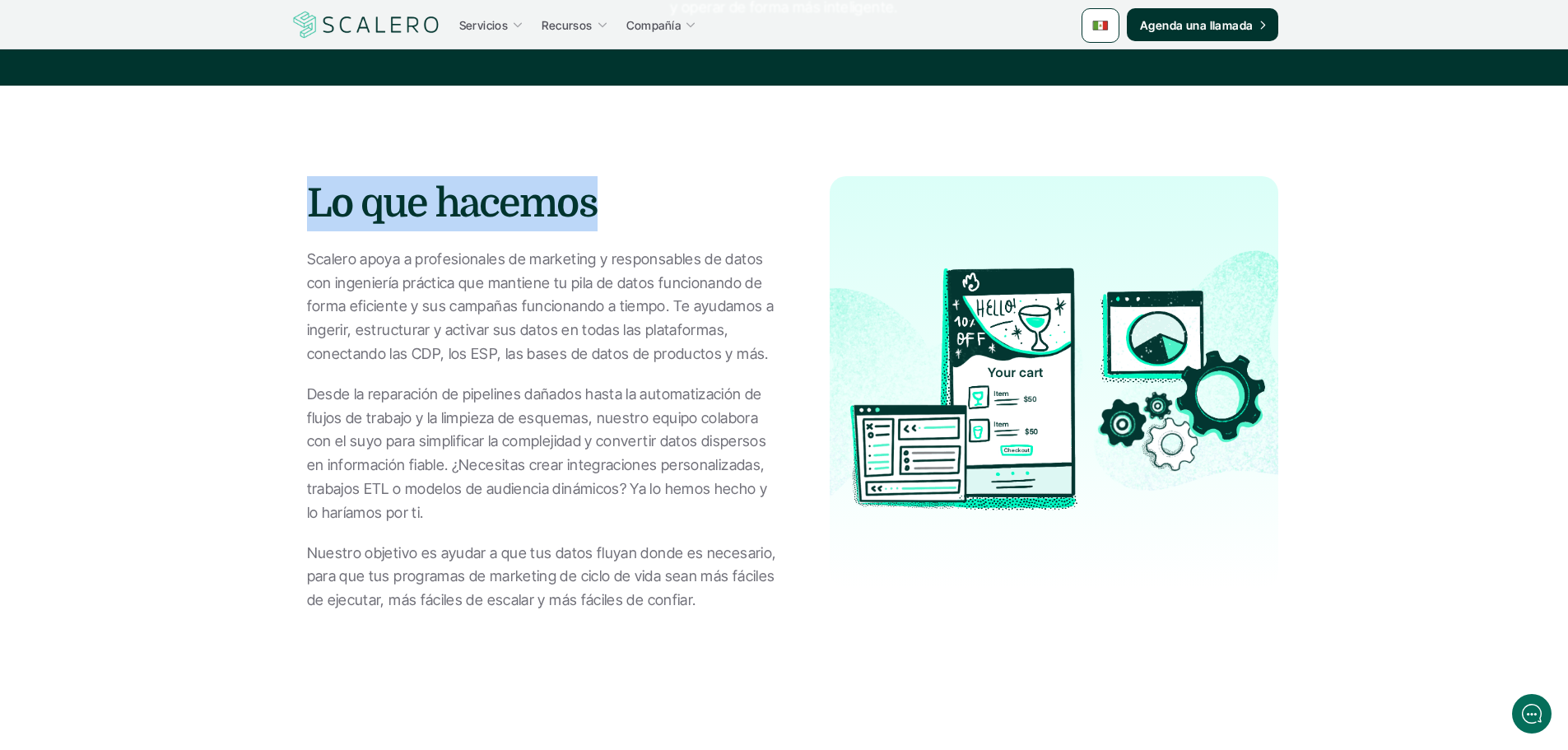 scroll, scrollTop: 494, scrollLeft: 0, axis: vertical 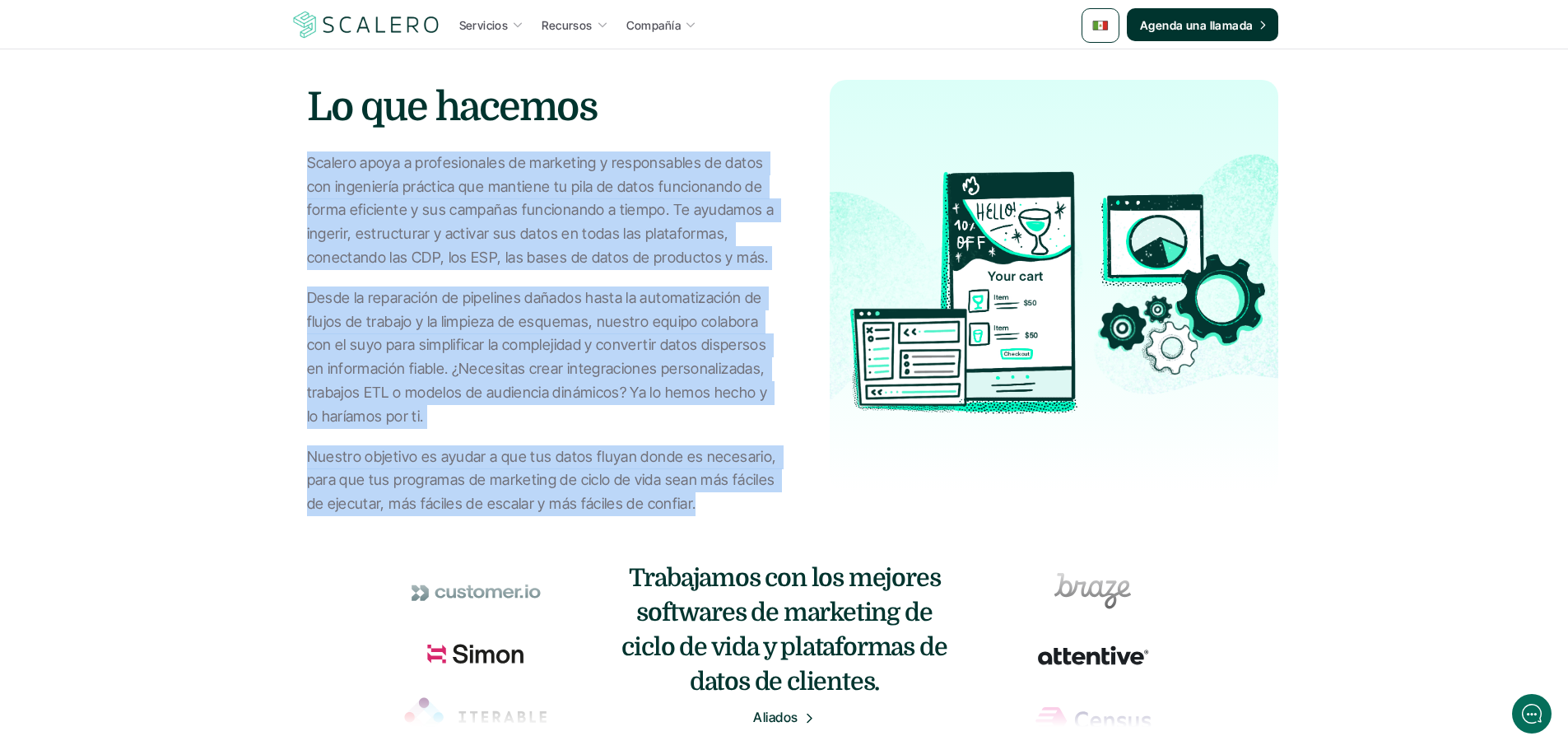 drag, startPoint x: 694, startPoint y: 505, endPoint x: 302, endPoint y: 169, distance: 516.29449 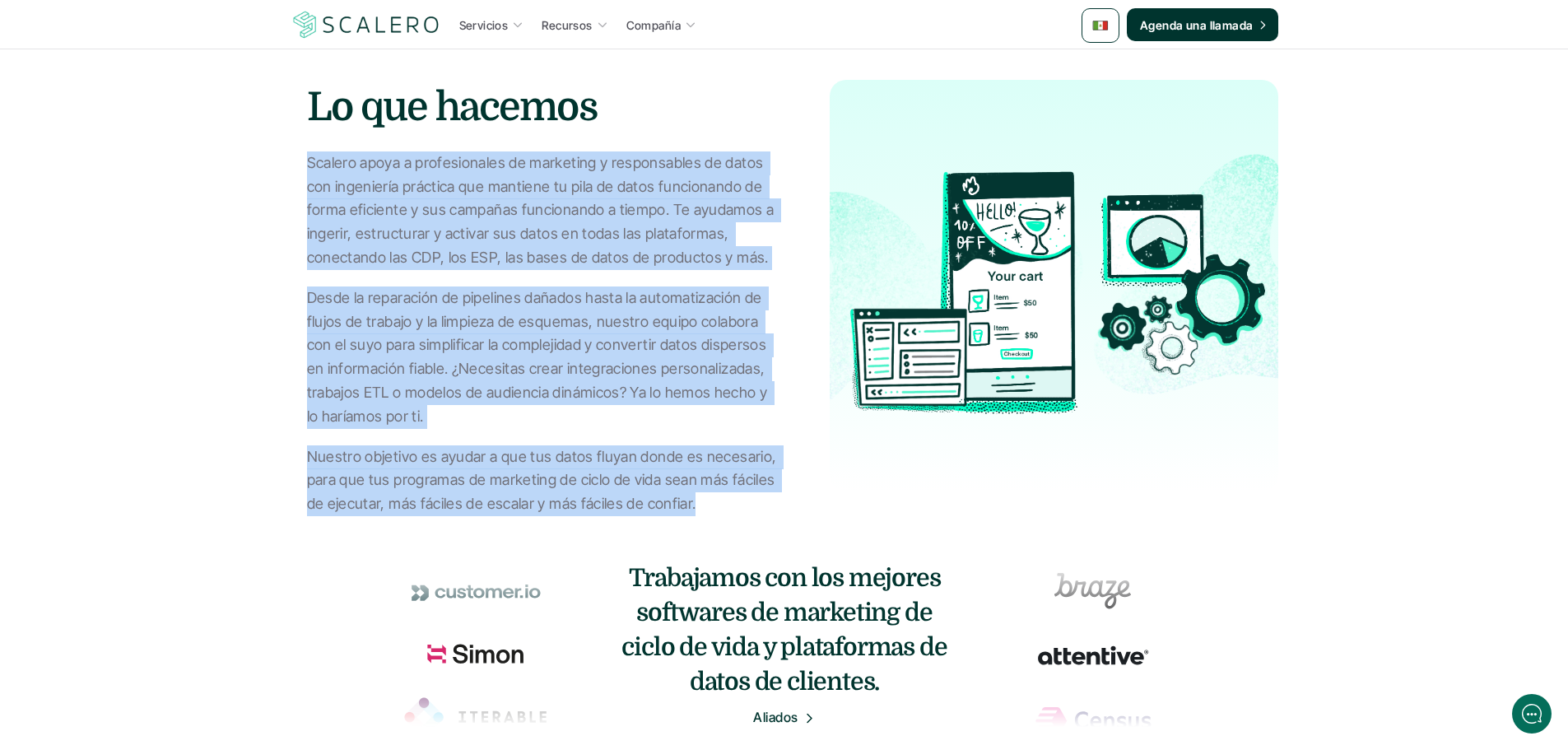 click on "Desde la reparación de pipelines dañados hasta la automatización de flujos de trabajo y la limpieza de esquemas, nuestro equipo colabora con el suyo para simplificar la complejidad y convertir datos dispersos en información fiable. ¿Necesitas crear integraciones personalizadas, trabajos ETL o modelos de audiencia dinámicos? Ya lo hemos hecho y lo haríamos por ti." at bounding box center (543, 357) 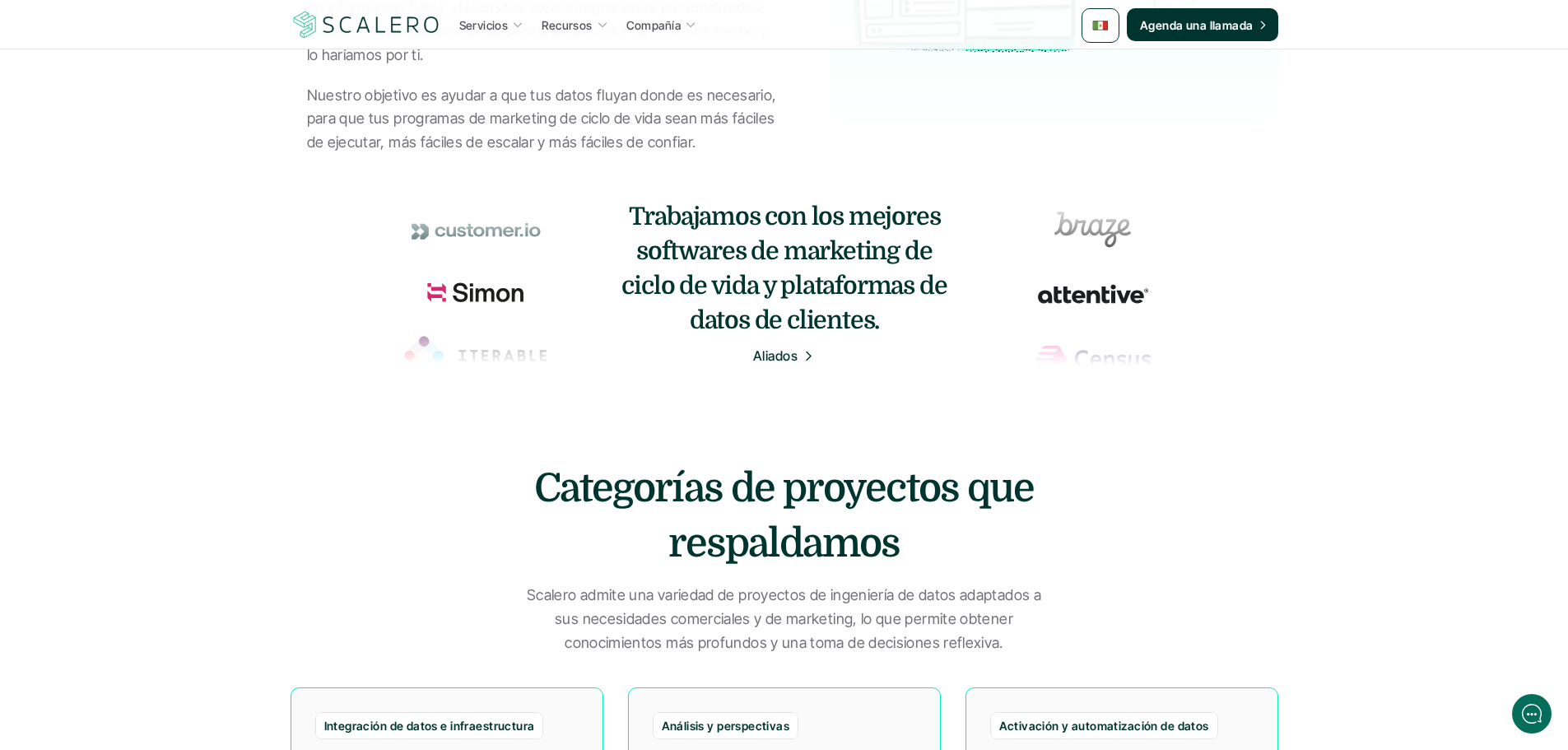 scroll, scrollTop: 988, scrollLeft: 0, axis: vertical 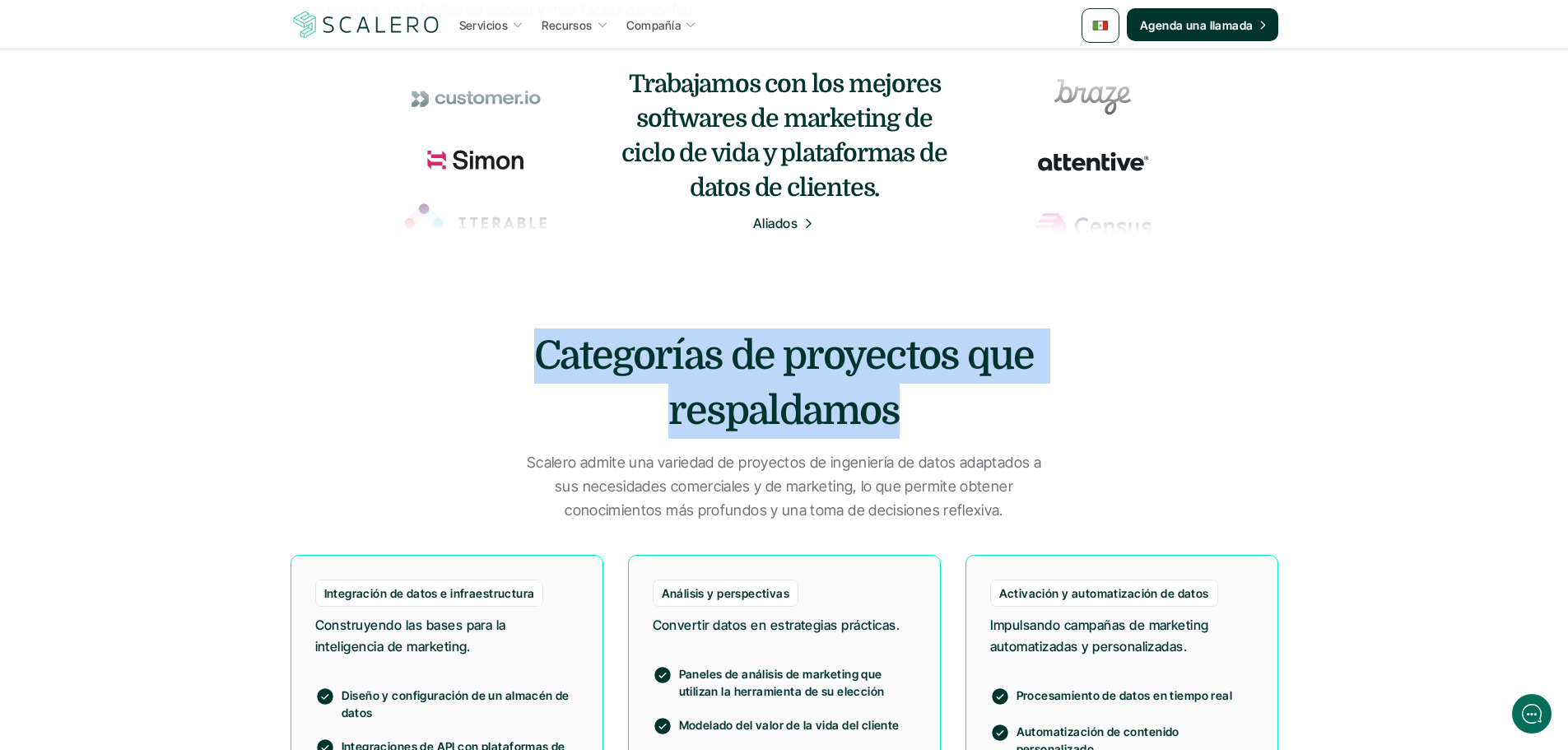 drag, startPoint x: 893, startPoint y: 407, endPoint x: 486, endPoint y: 354, distance: 410.4364 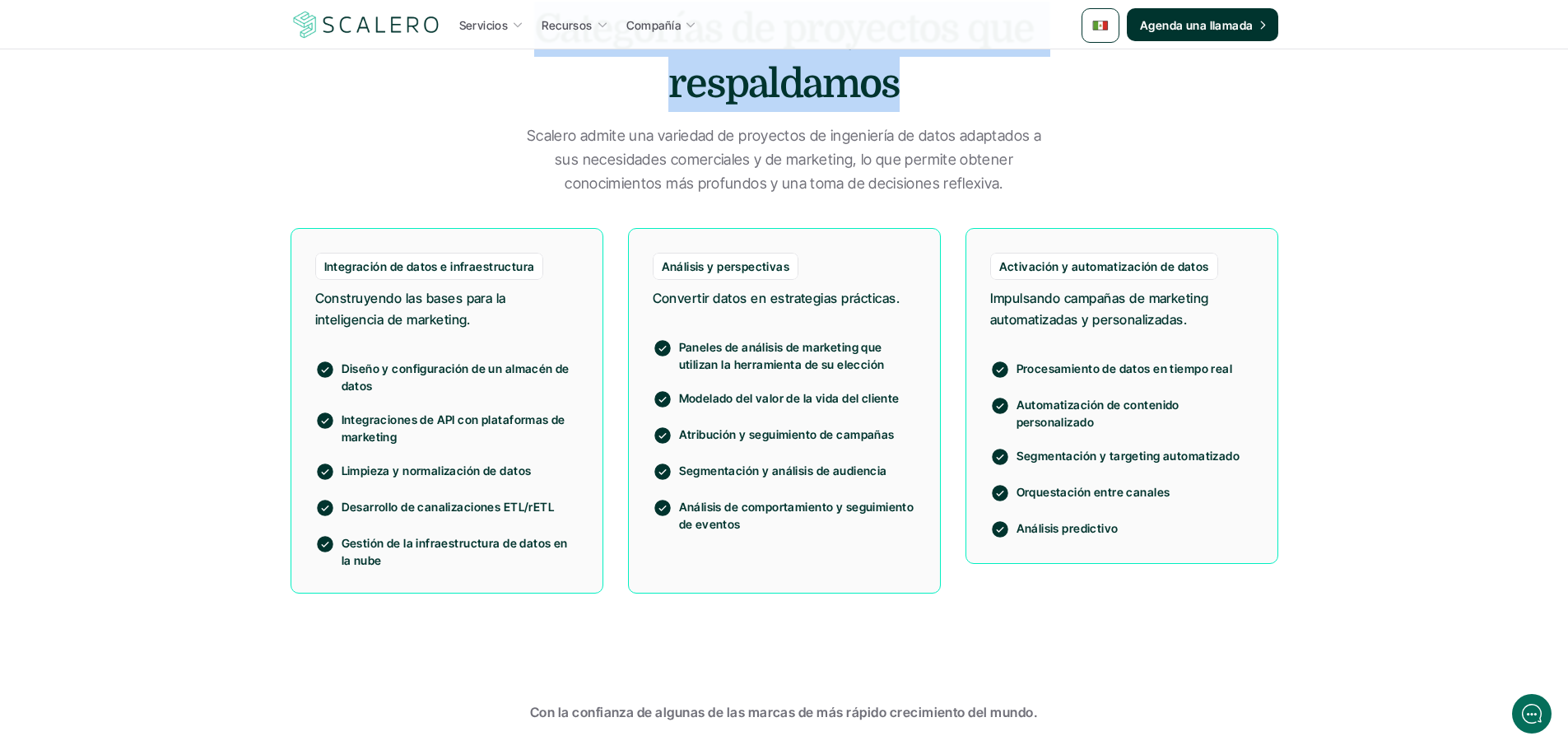 scroll, scrollTop: 1317, scrollLeft: 0, axis: vertical 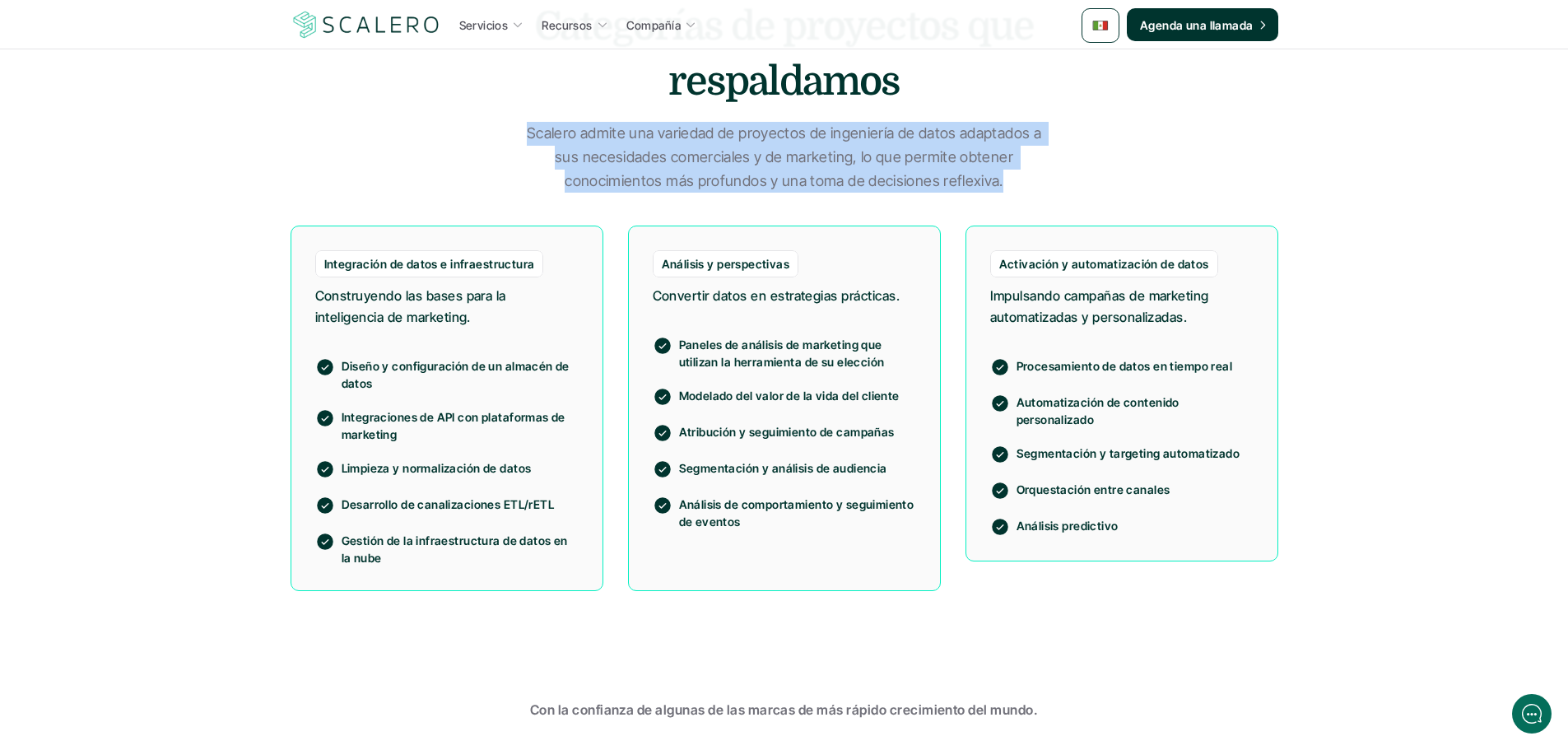 drag, startPoint x: 1000, startPoint y: 186, endPoint x: 435, endPoint y: 144, distance: 566.55891 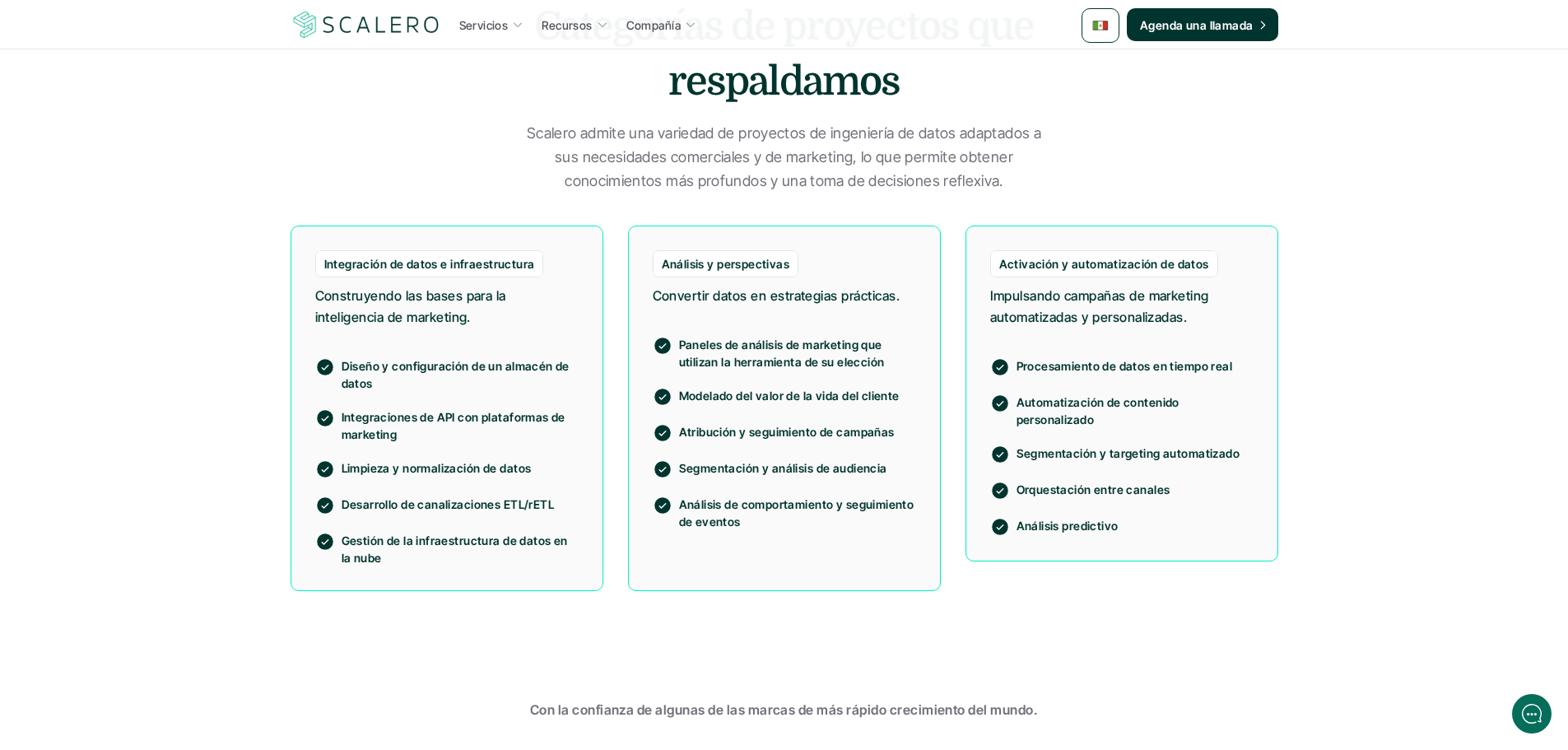 click on "Integración de datos e infraestructura" at bounding box center [430, 263] 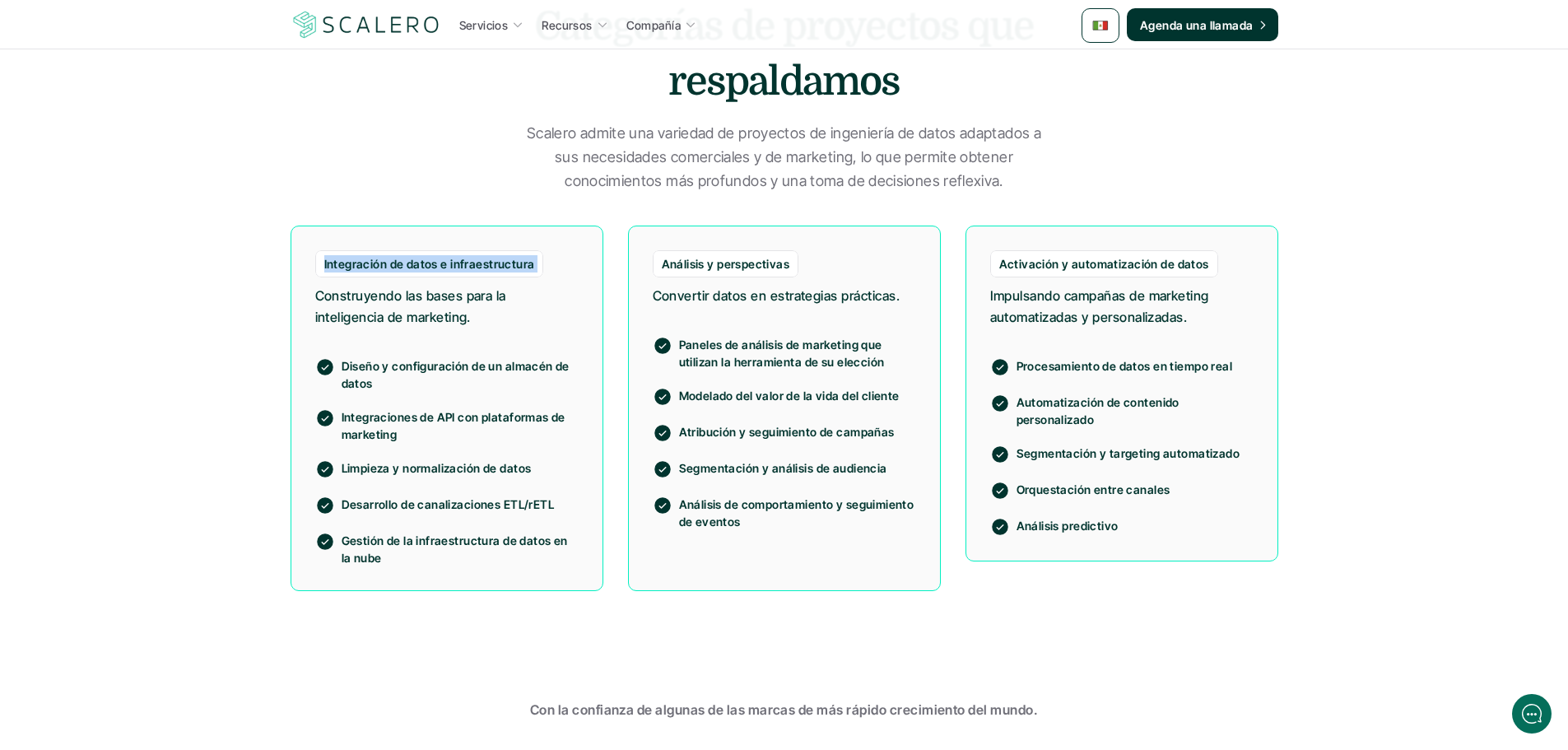 click on "Integración de datos e infraestructura" at bounding box center [430, 263] 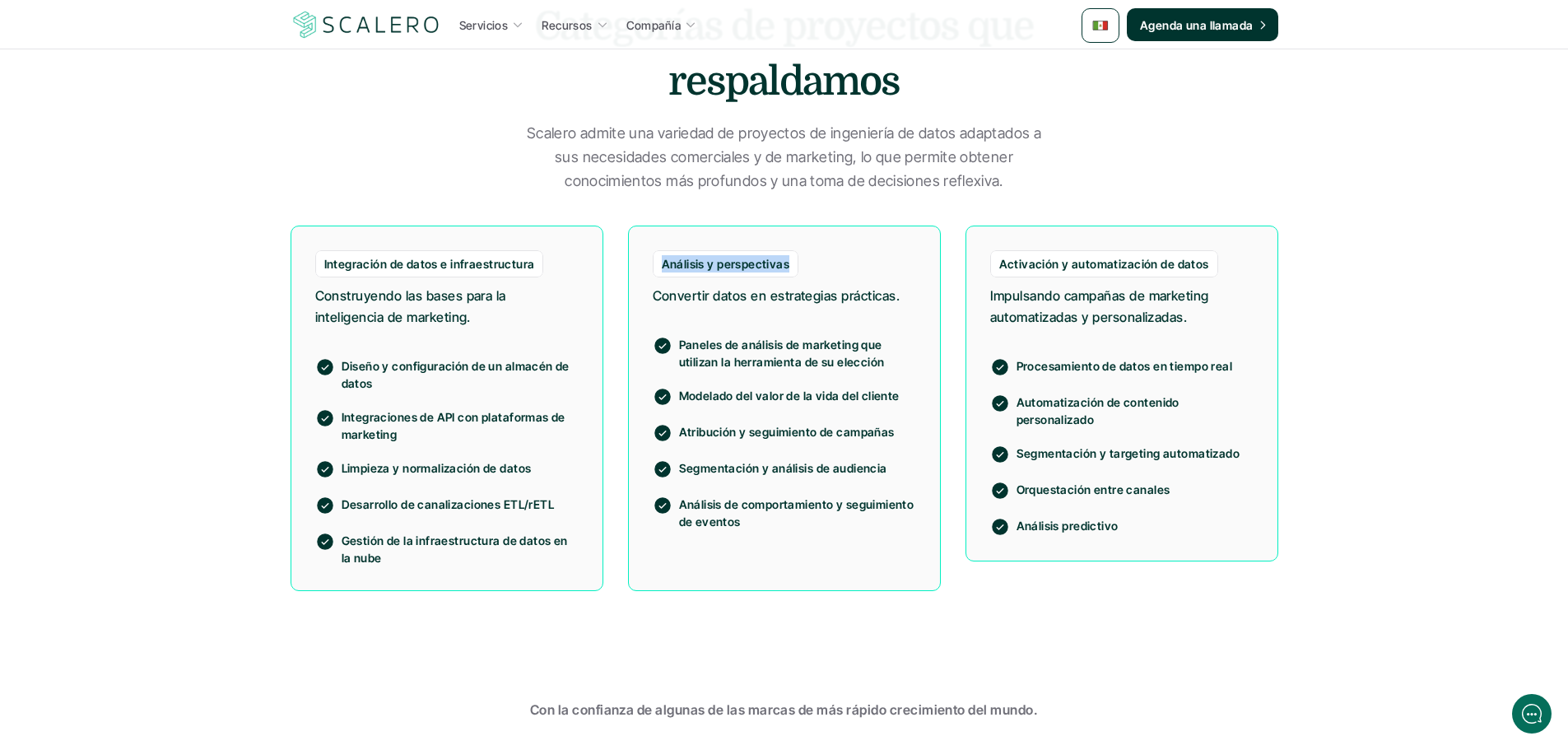 drag, startPoint x: 786, startPoint y: 267, endPoint x: 660, endPoint y: 259, distance: 126.25371 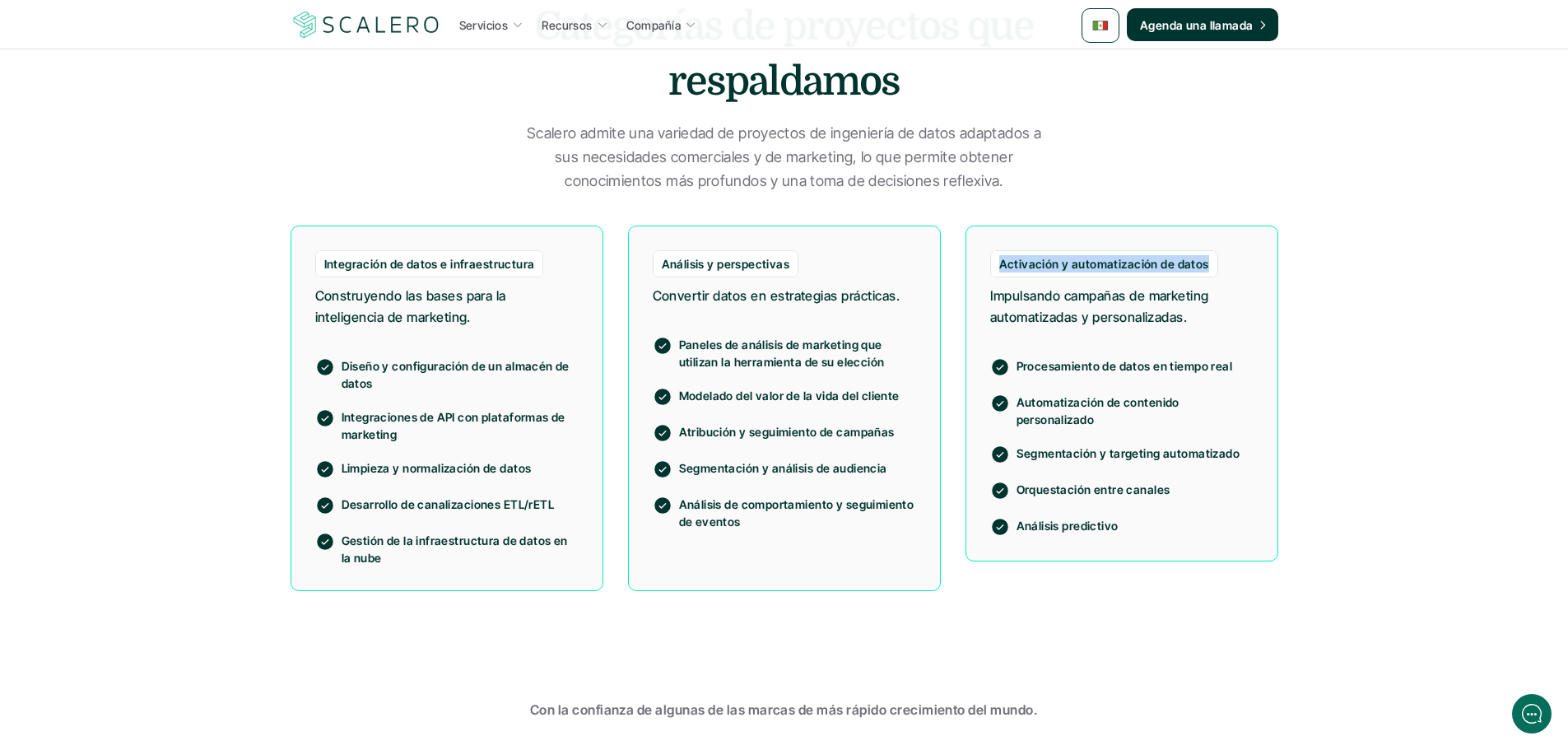 drag, startPoint x: 1204, startPoint y: 263, endPoint x: 998, endPoint y: 259, distance: 206.03883 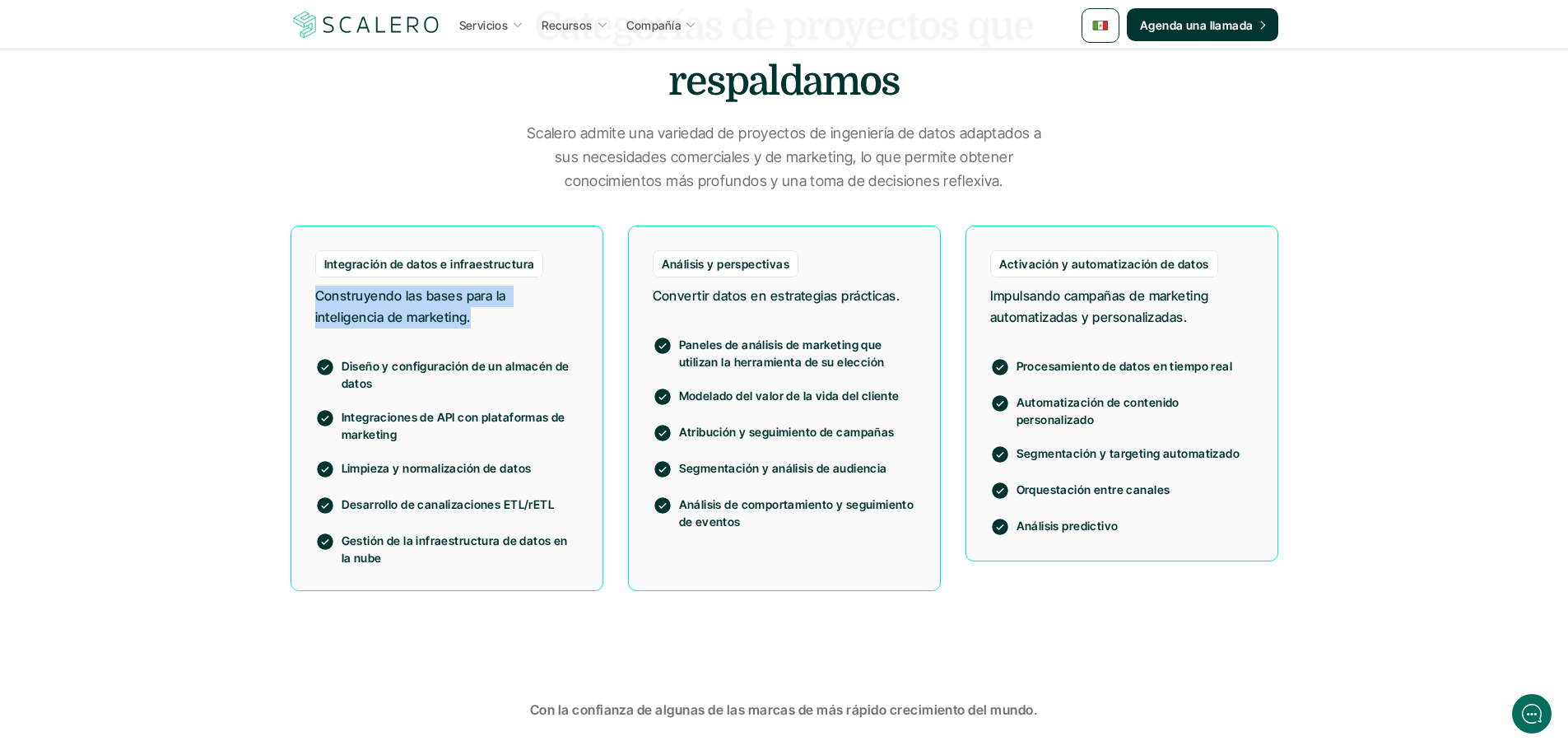 drag, startPoint x: 472, startPoint y: 319, endPoint x: 298, endPoint y: 298, distance: 175.26266 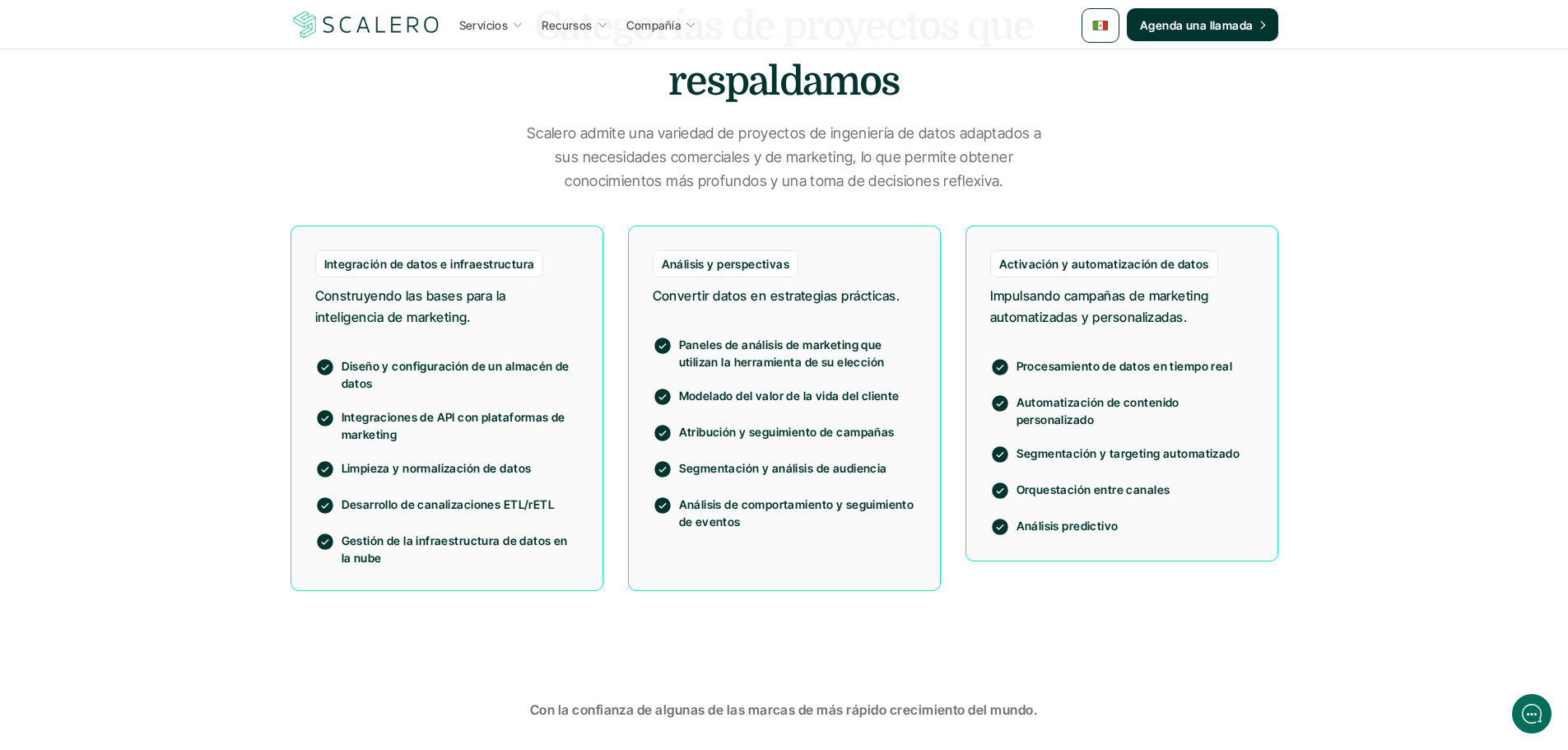 click on "Convertir datos en estrategias prácticas." at bounding box center [784, 296] 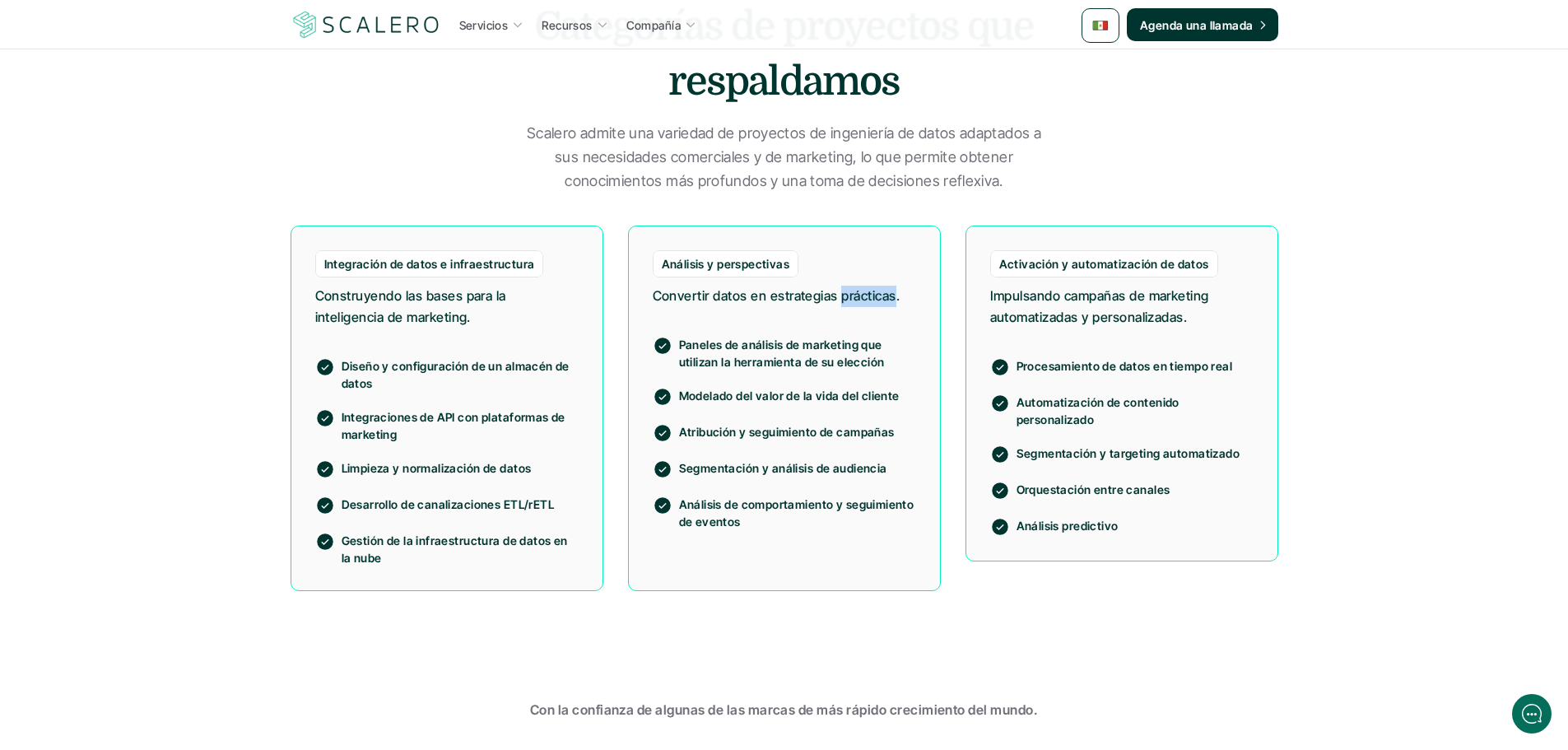 click on "Convertir datos en estrategias prácticas." at bounding box center (784, 296) 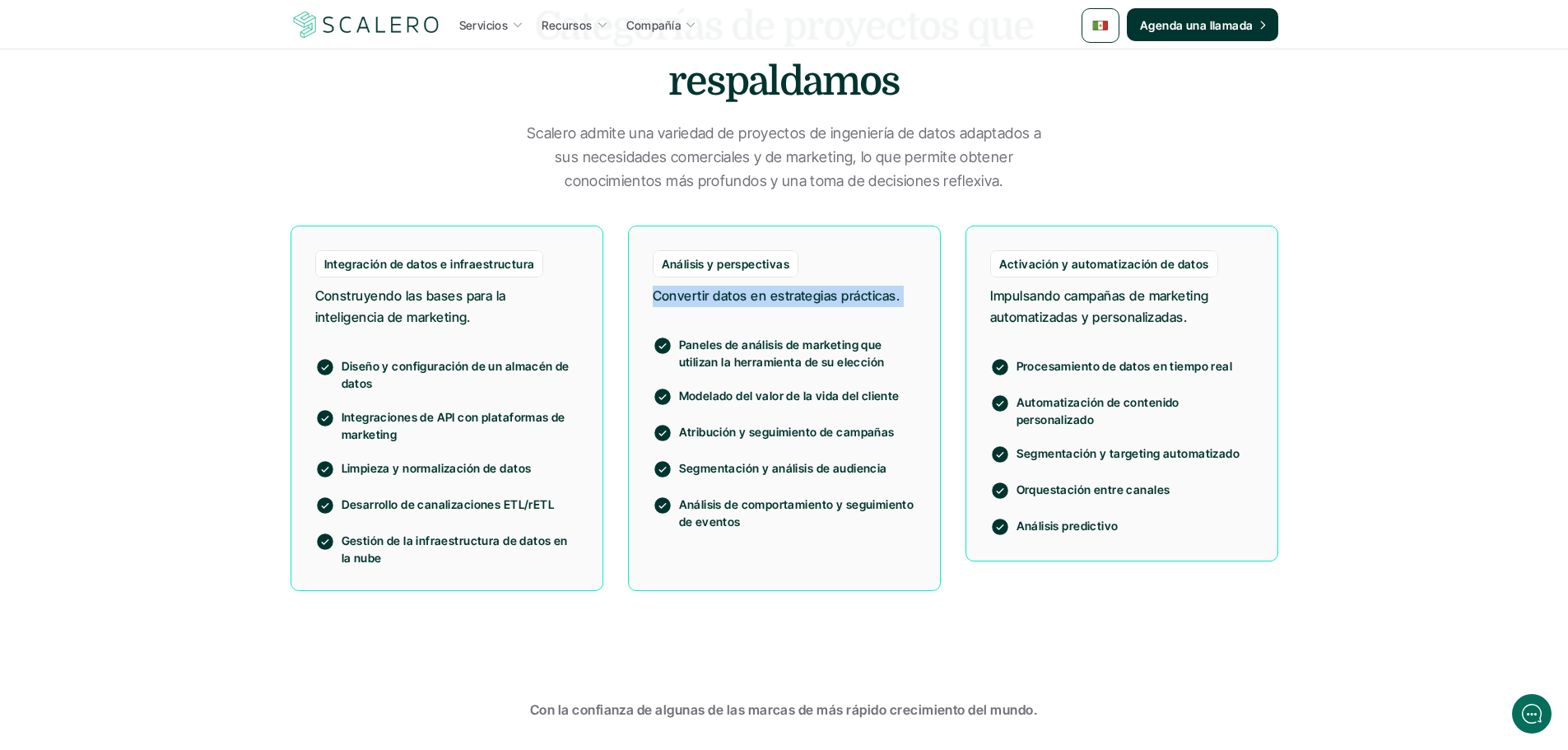 click on "Convertir datos en estrategias prácticas." at bounding box center [784, 296] 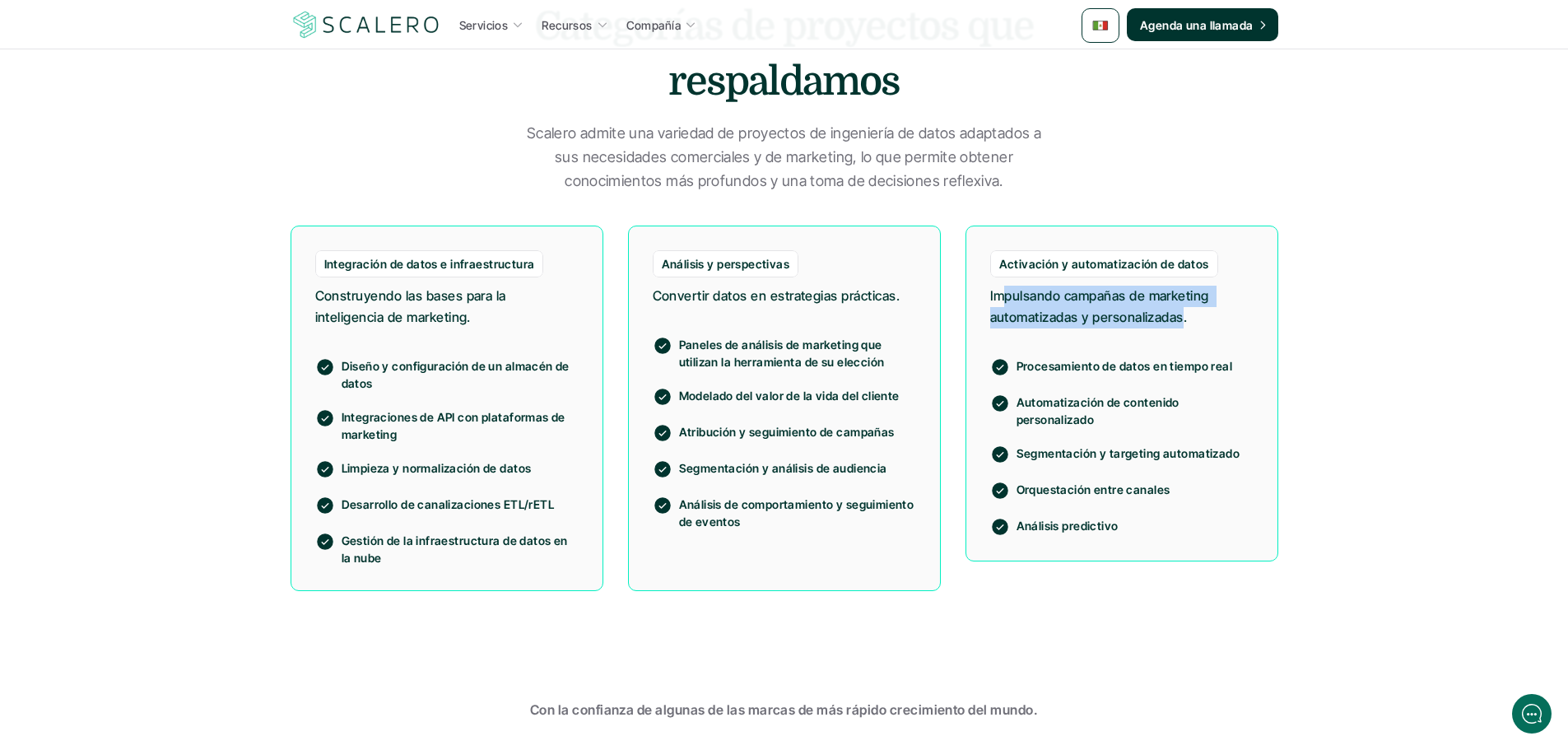 drag, startPoint x: 1189, startPoint y: 319, endPoint x: 1000, endPoint y: 293, distance: 190.77998 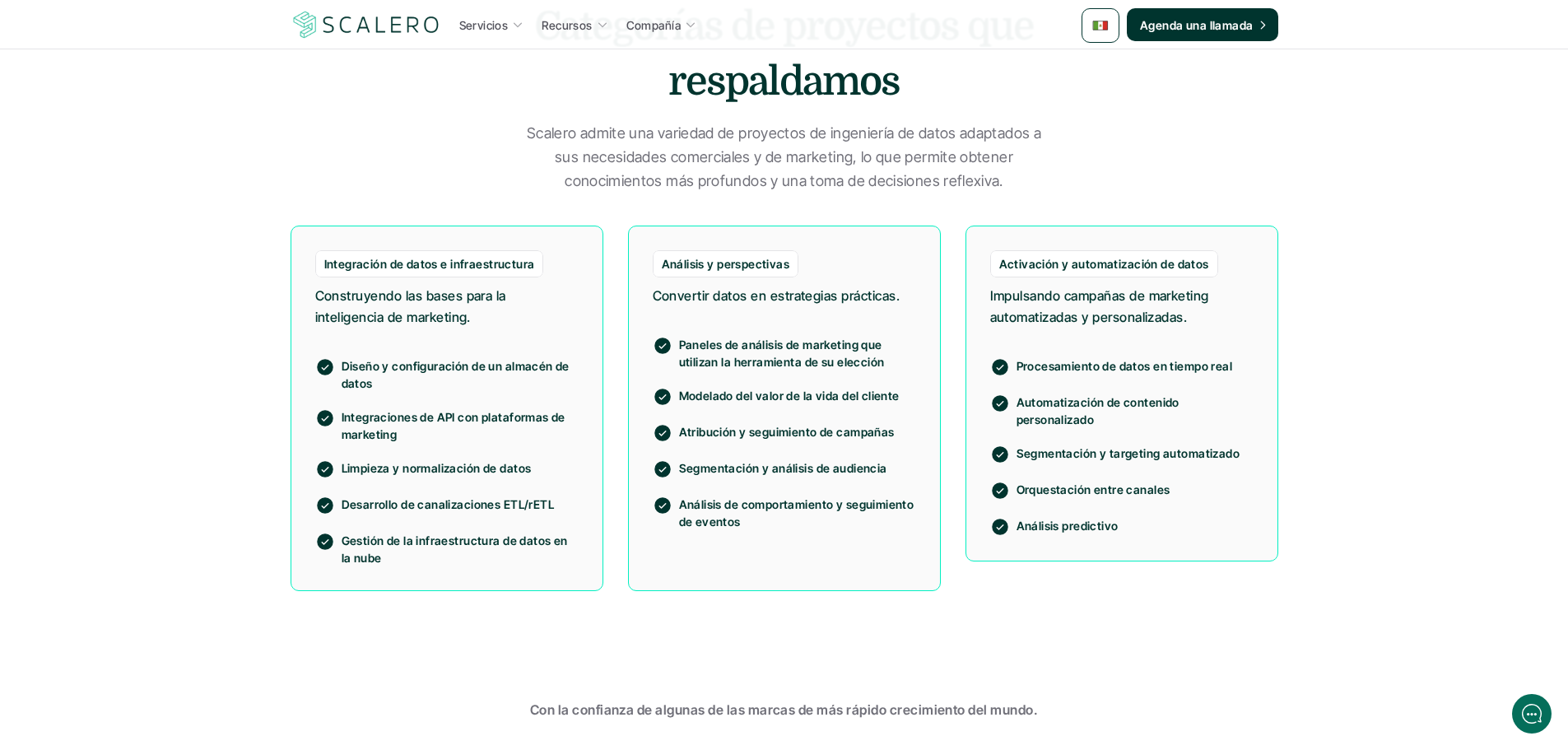 click on "Impulsando campañas de marketing automatizadas y personalizadas." at bounding box center (1122, 306) 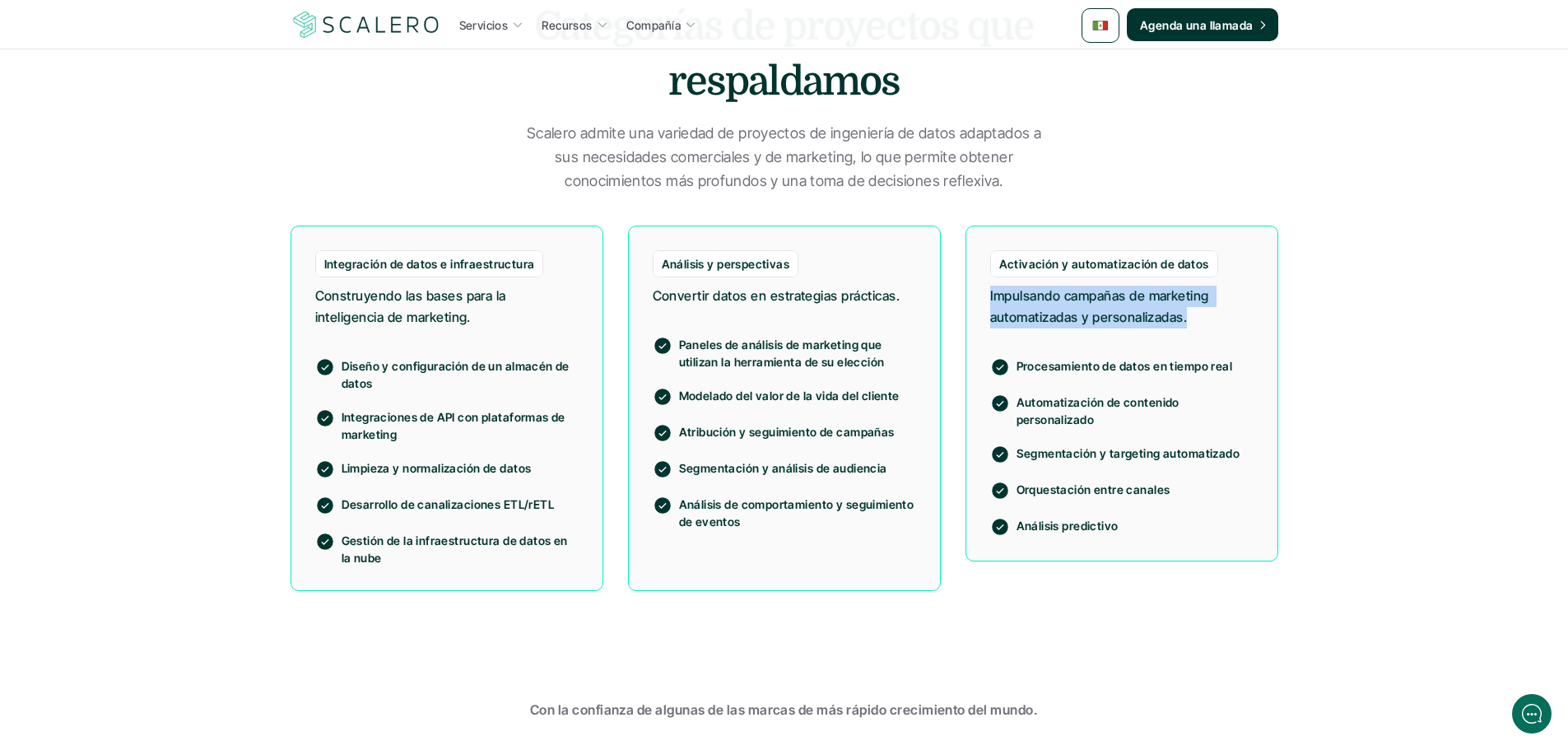 drag, startPoint x: 987, startPoint y: 295, endPoint x: 1190, endPoint y: 324, distance: 205.06097 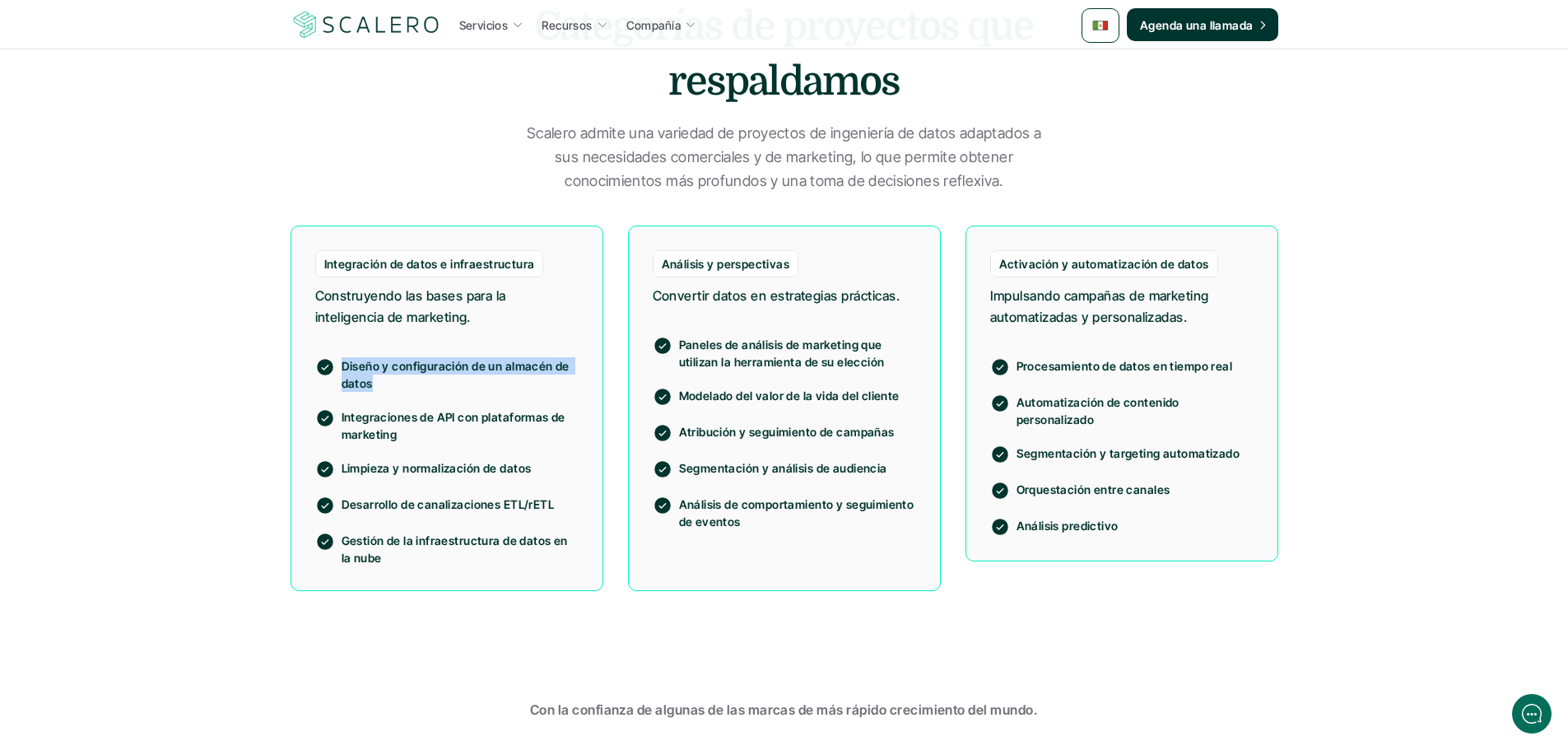 drag, startPoint x: 365, startPoint y: 375, endPoint x: 342, endPoint y: 361, distance: 26.925824 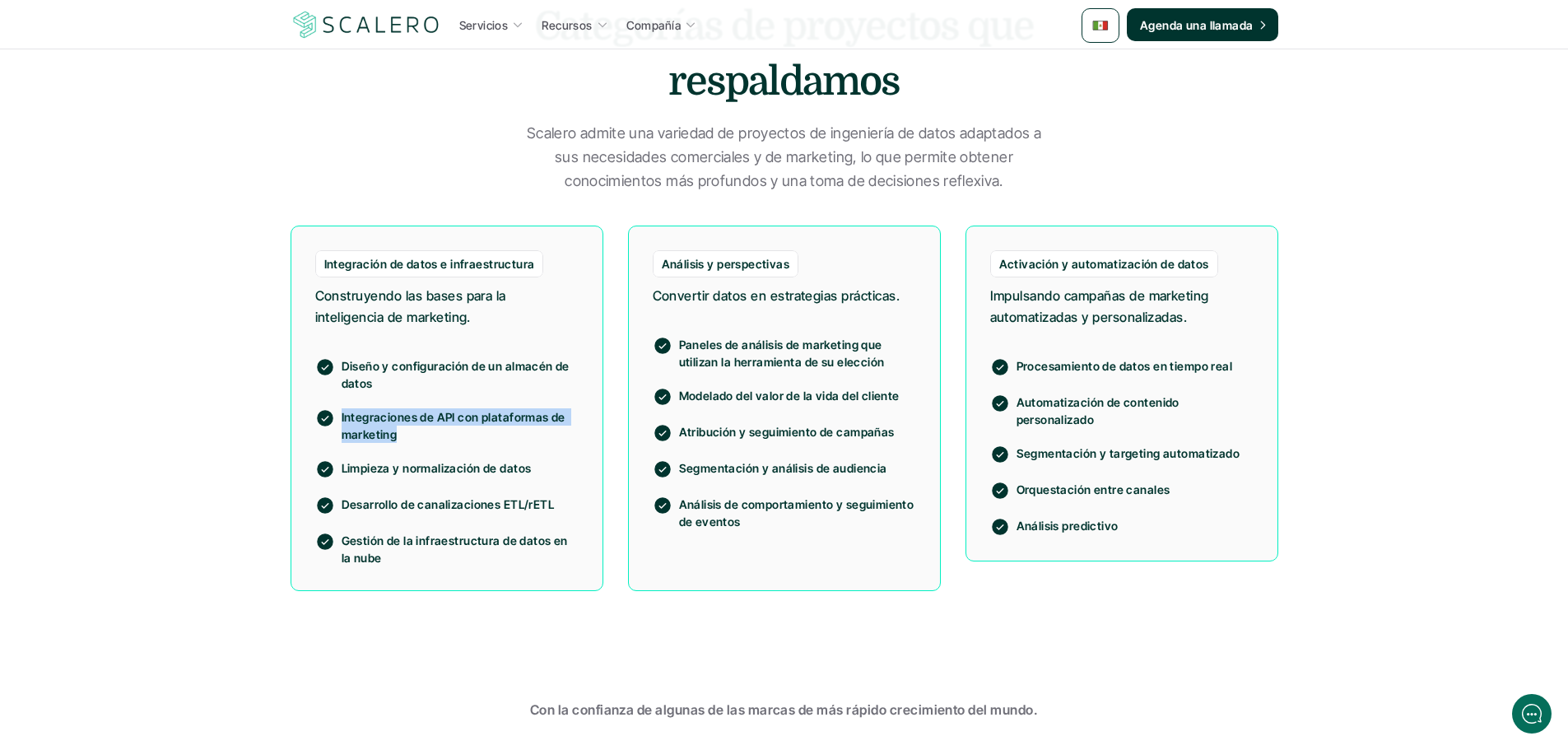 drag, startPoint x: 398, startPoint y: 435, endPoint x: 341, endPoint y: 417, distance: 59.77458 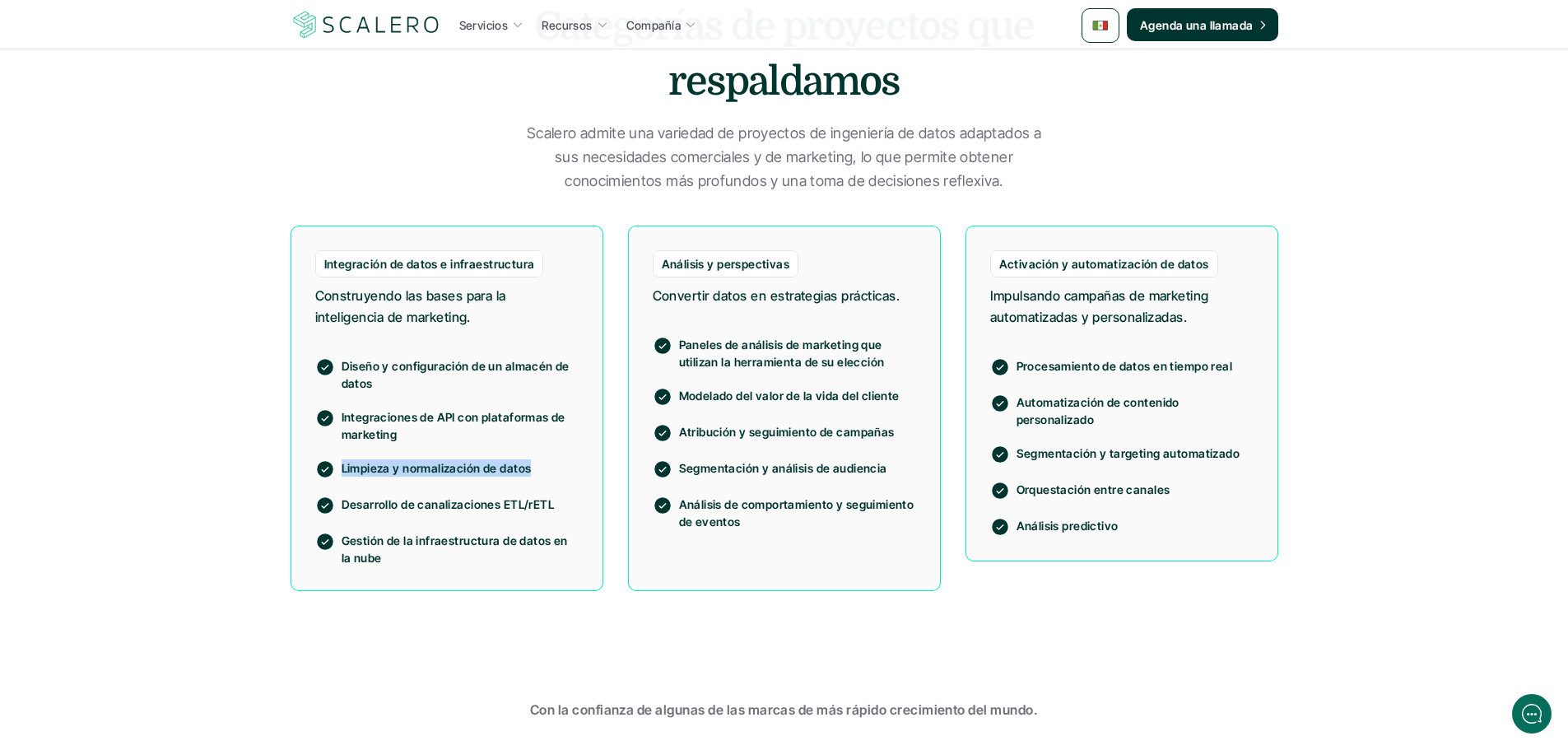 drag, startPoint x: 528, startPoint y: 467, endPoint x: 332, endPoint y: 463, distance: 196.04081 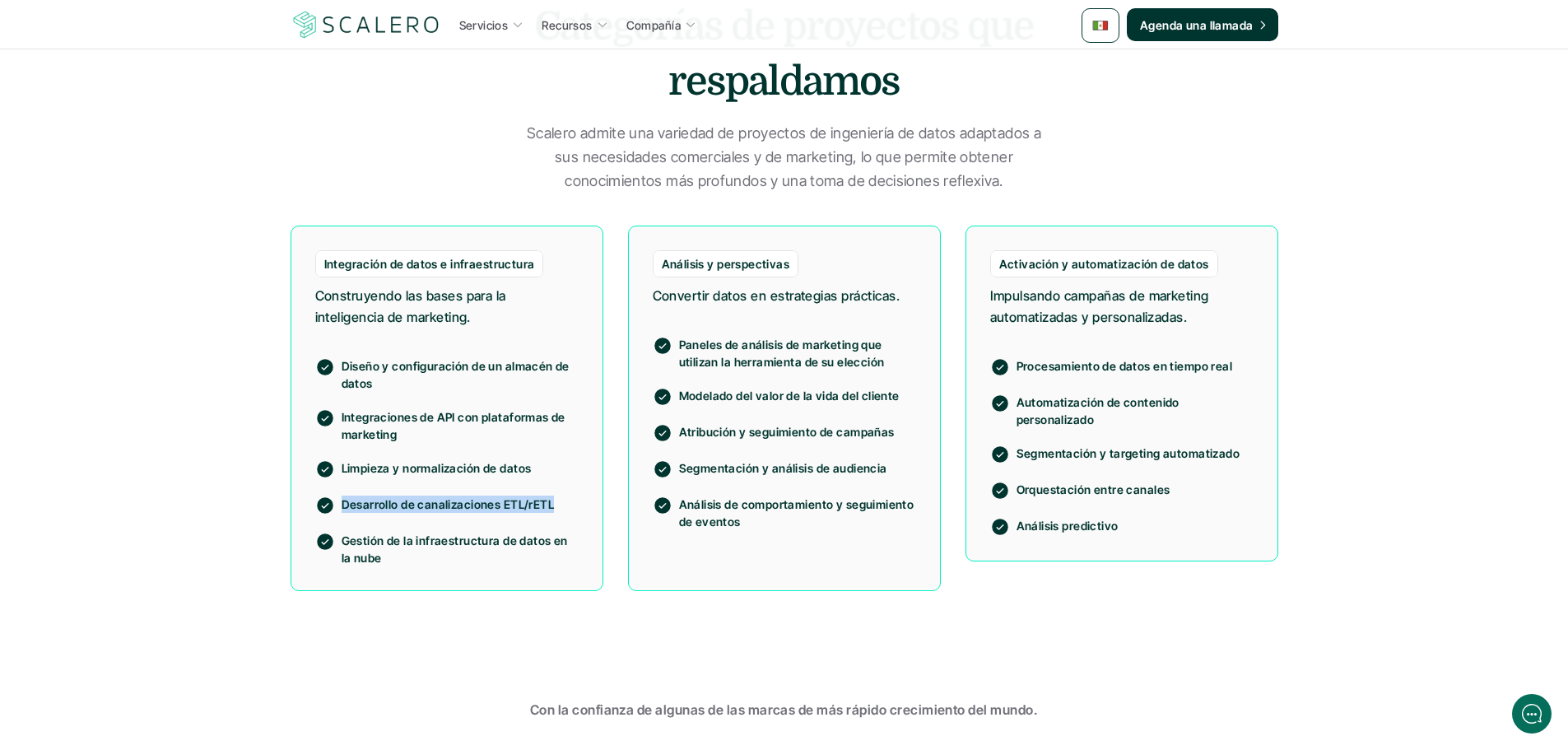 drag, startPoint x: 551, startPoint y: 501, endPoint x: 342, endPoint y: 488, distance: 209.40392 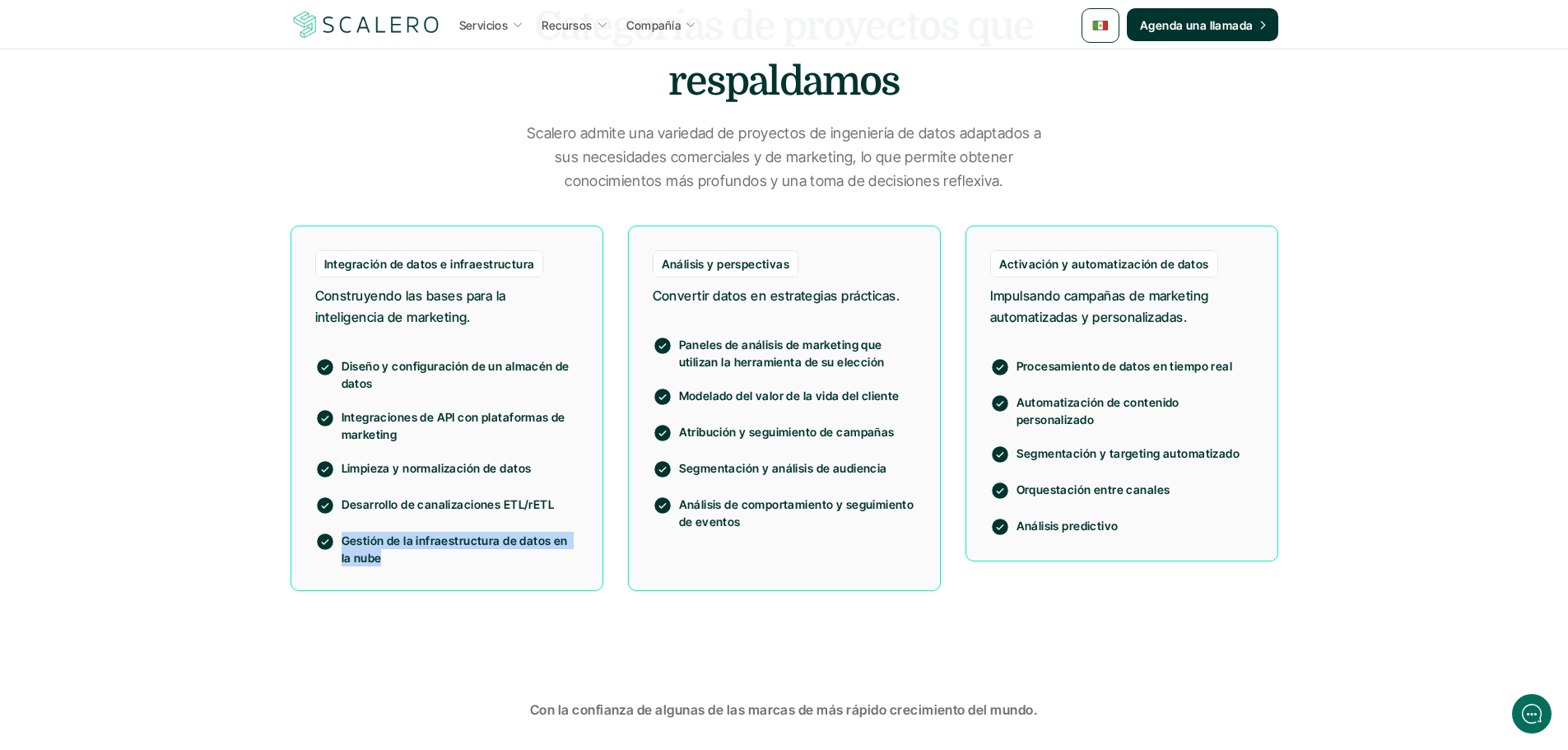 drag, startPoint x: 366, startPoint y: 558, endPoint x: 344, endPoint y: 544, distance: 26.07681 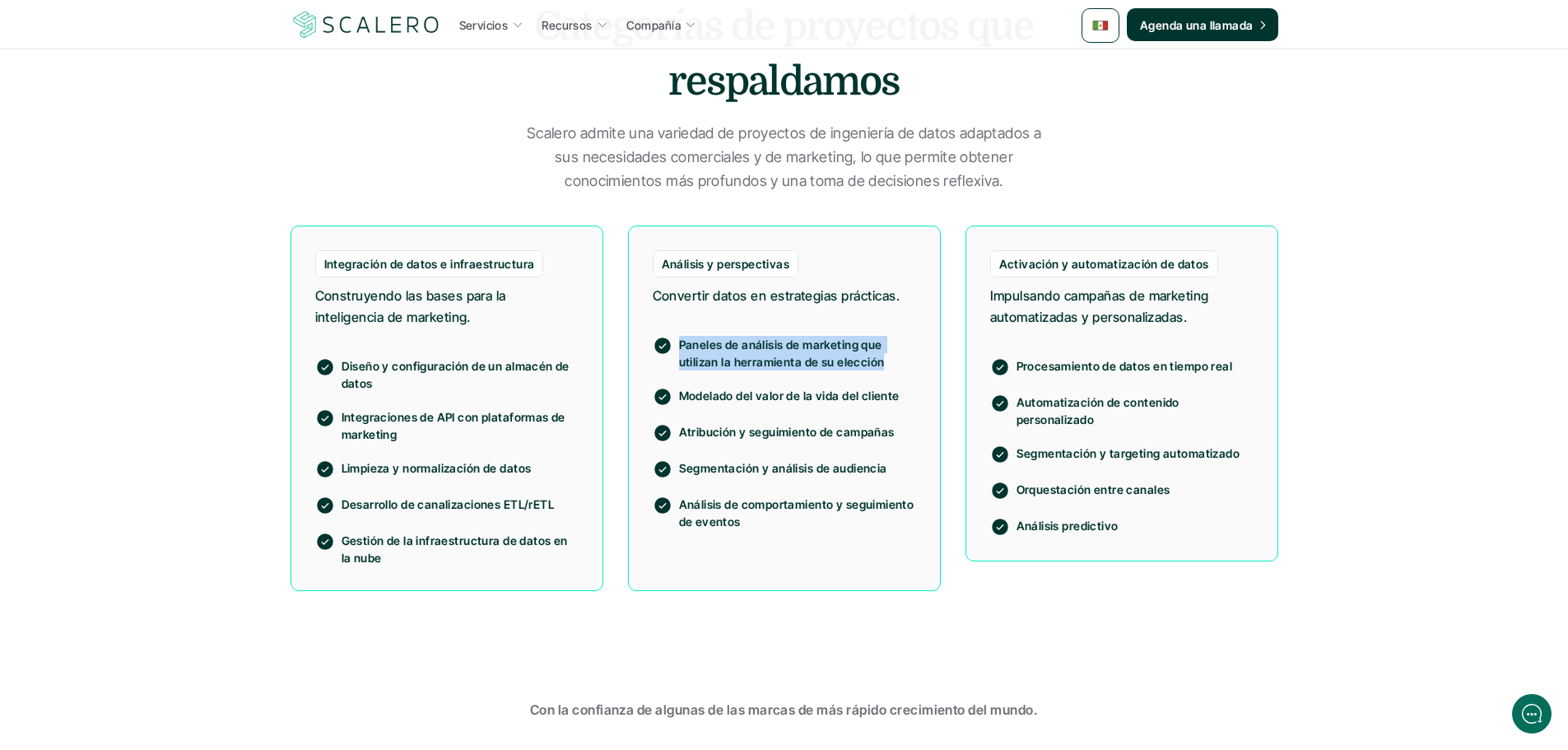 drag, startPoint x: 880, startPoint y: 359, endPoint x: 682, endPoint y: 338, distance: 199.11052 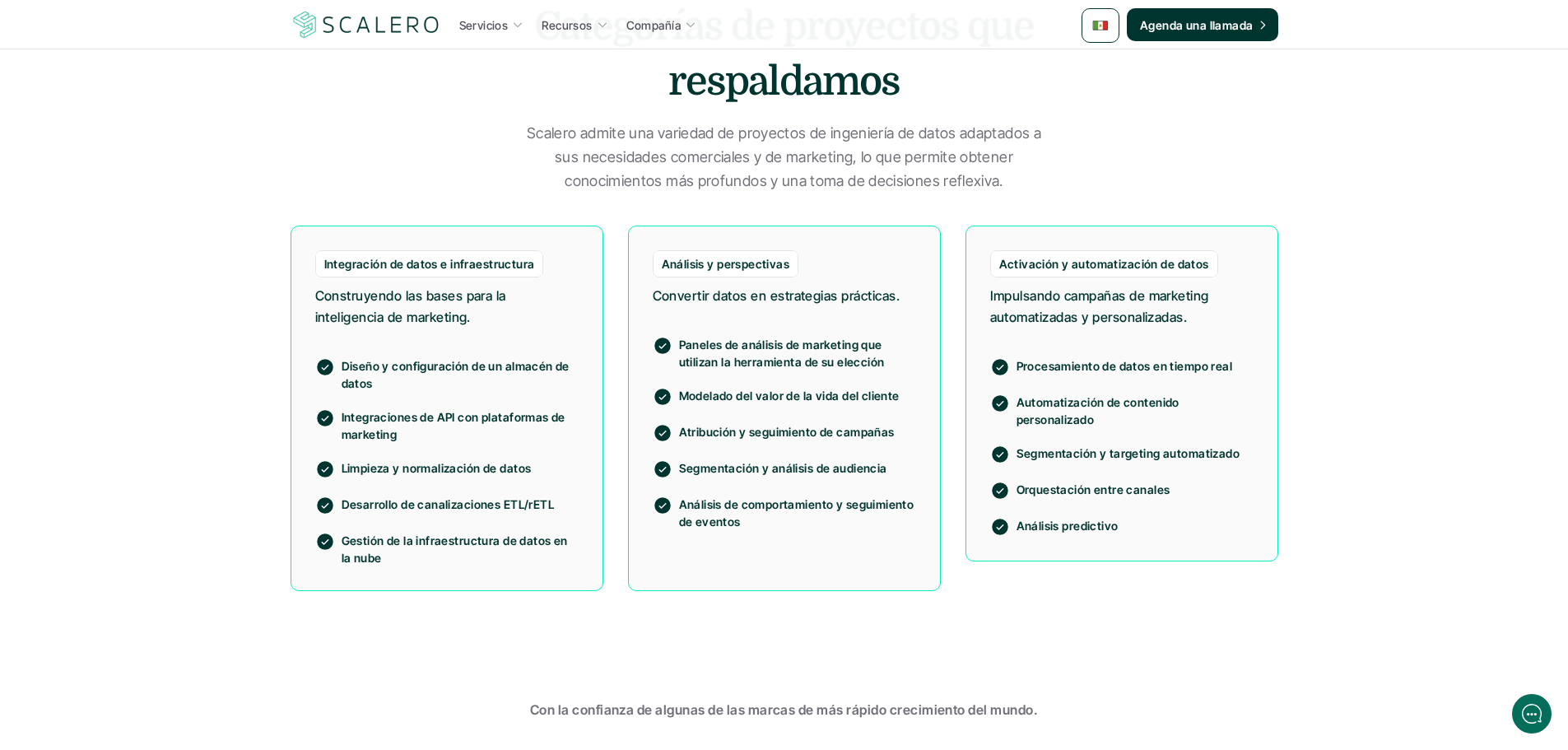 click on "Modelado del valor de la vida del cliente" at bounding box center [798, 395] 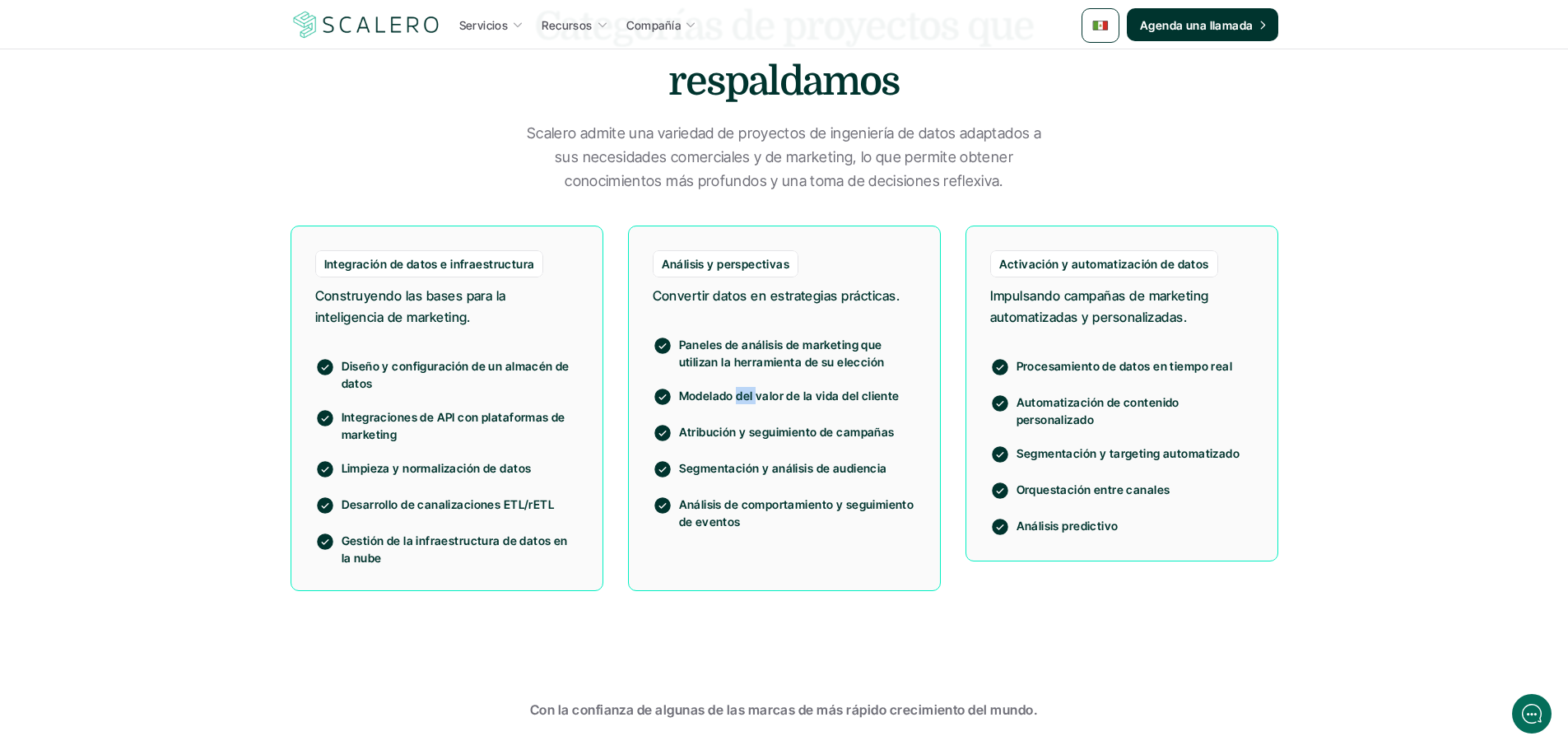 click on "Modelado del valor de la vida del cliente" at bounding box center (798, 395) 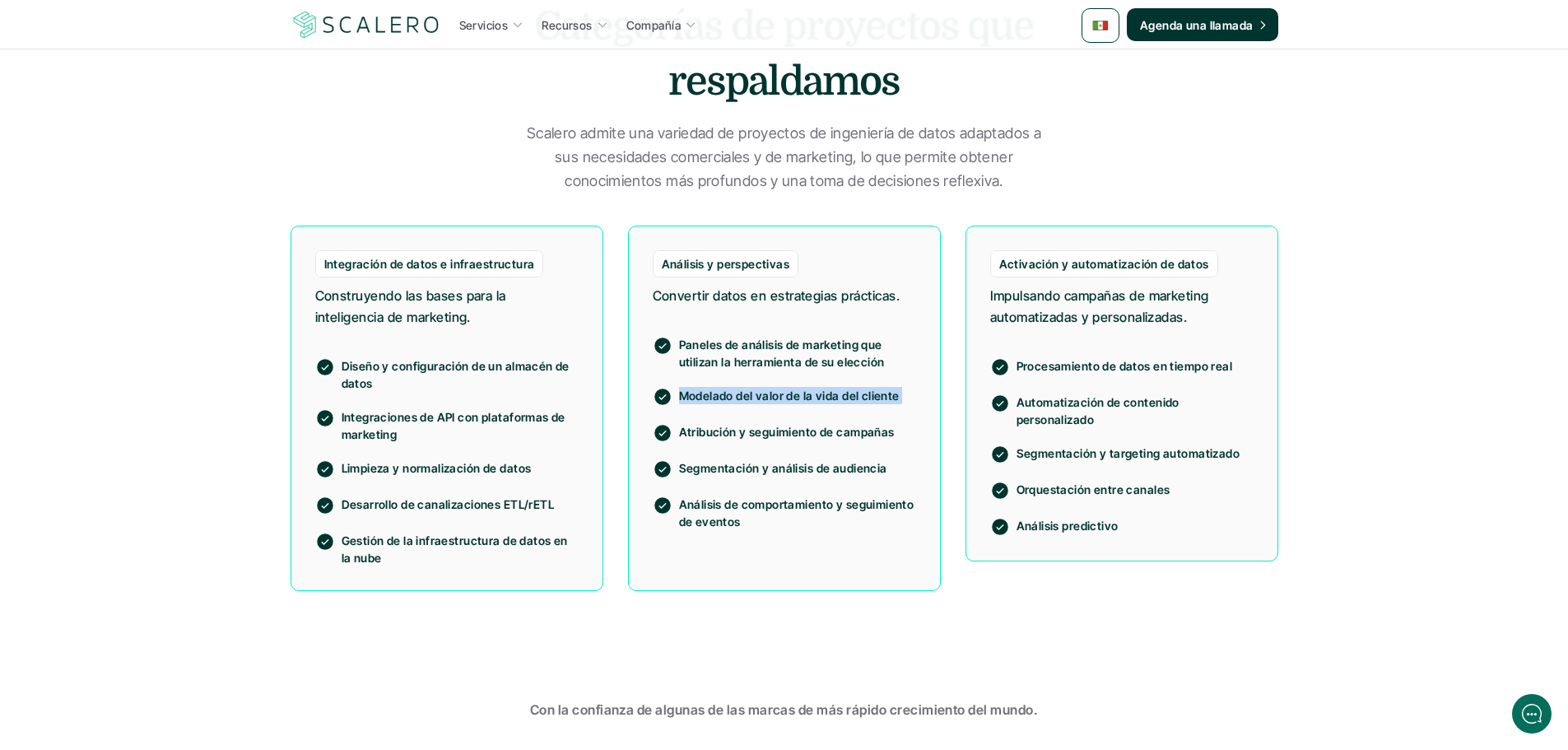click on "Modelado del valor de la vida del cliente" at bounding box center (798, 395) 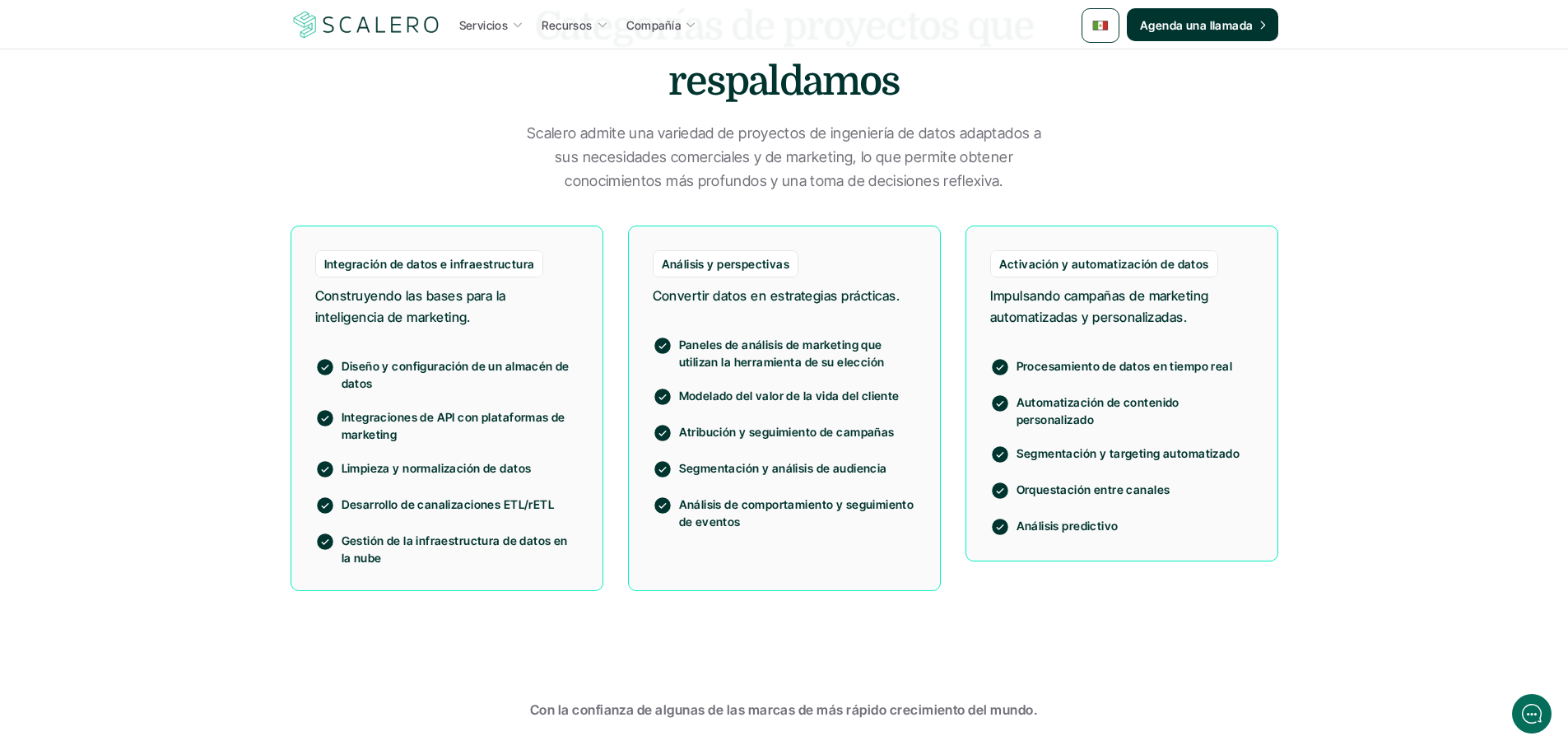 click on "Atribución y seguimiento de campañas" at bounding box center [798, 431] 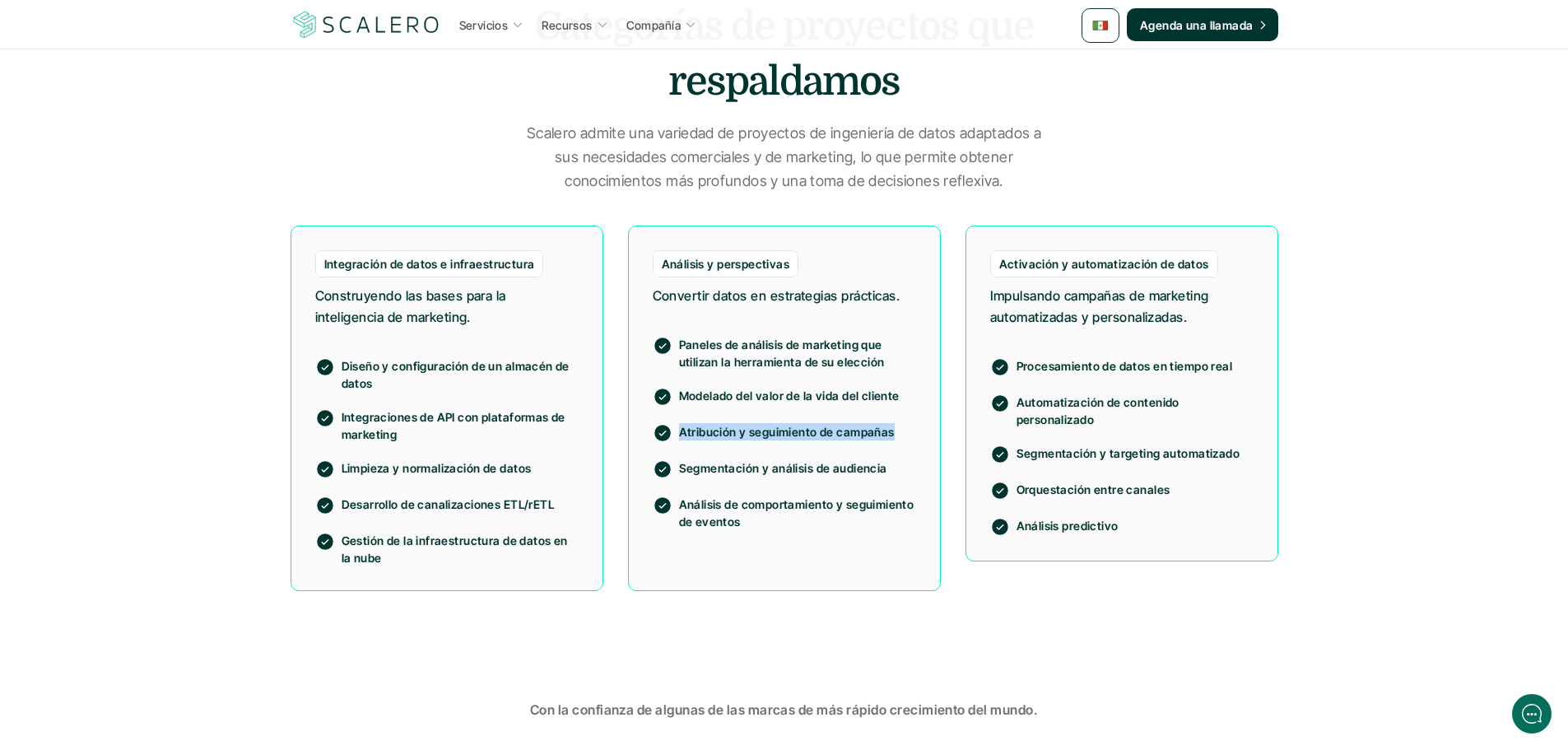 drag, startPoint x: 892, startPoint y: 435, endPoint x: 654, endPoint y: 427, distance: 238.13442 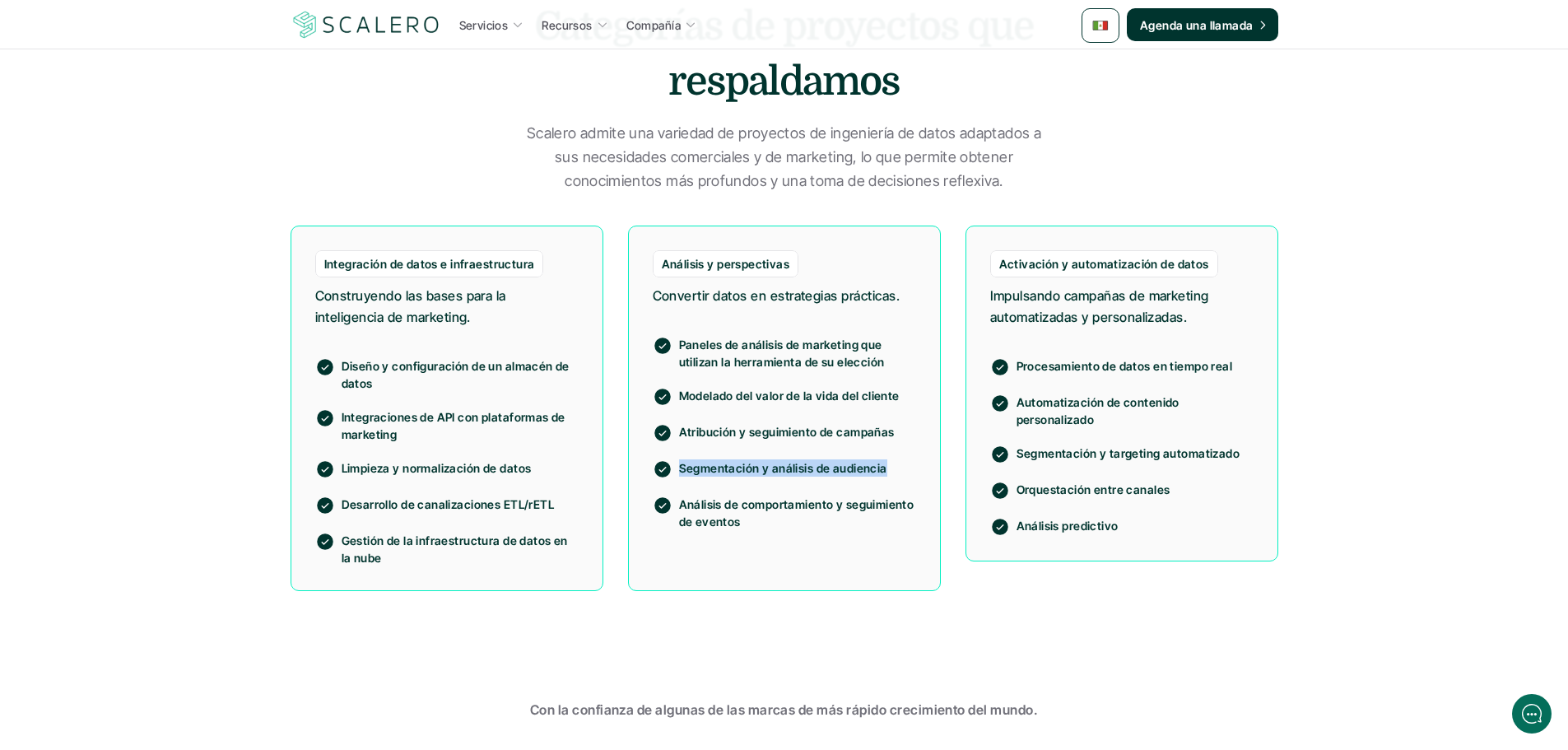 drag, startPoint x: 882, startPoint y: 468, endPoint x: 676, endPoint y: 457, distance: 206.29348 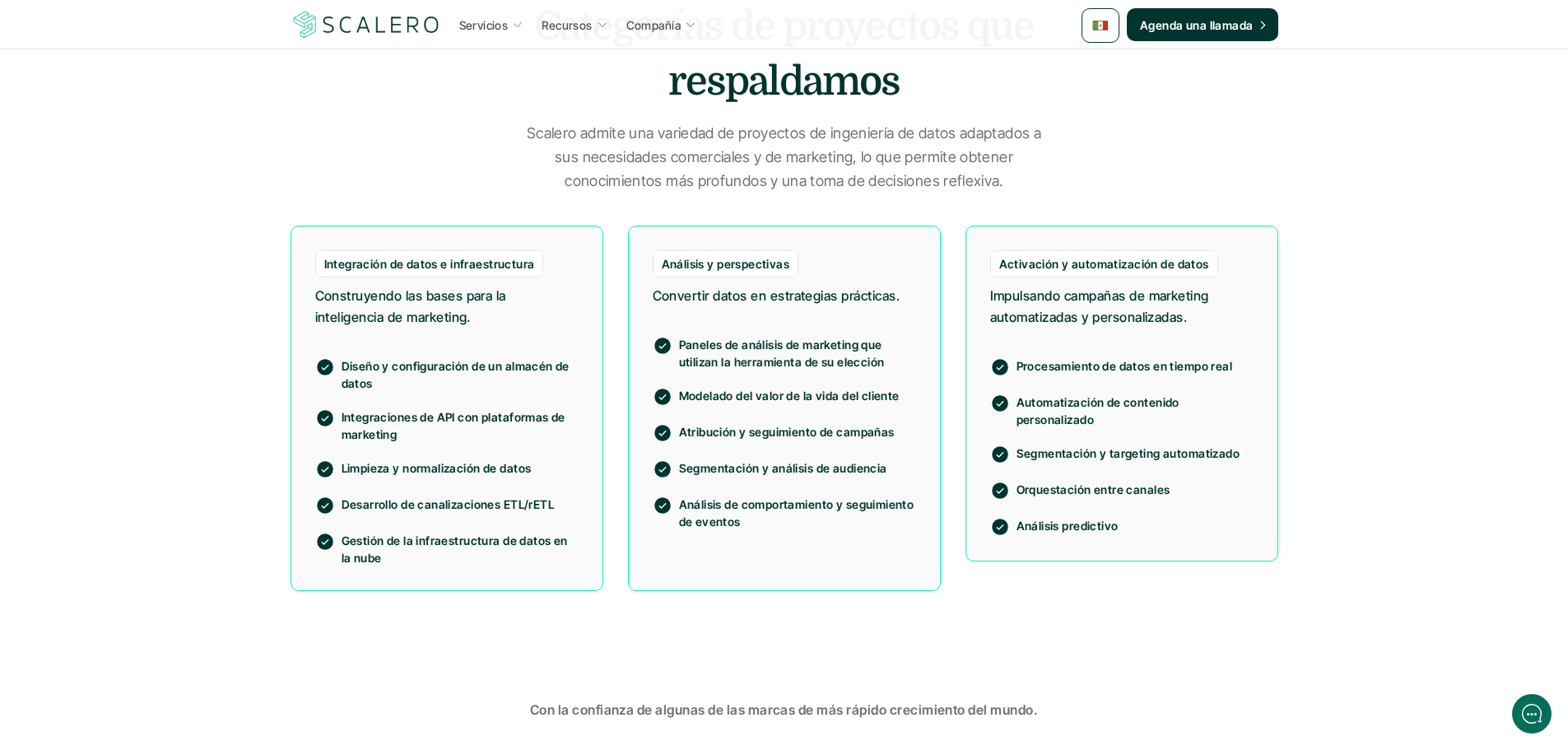 click on "Análisis de comportamiento y seguimiento de eventos" at bounding box center (798, 513) 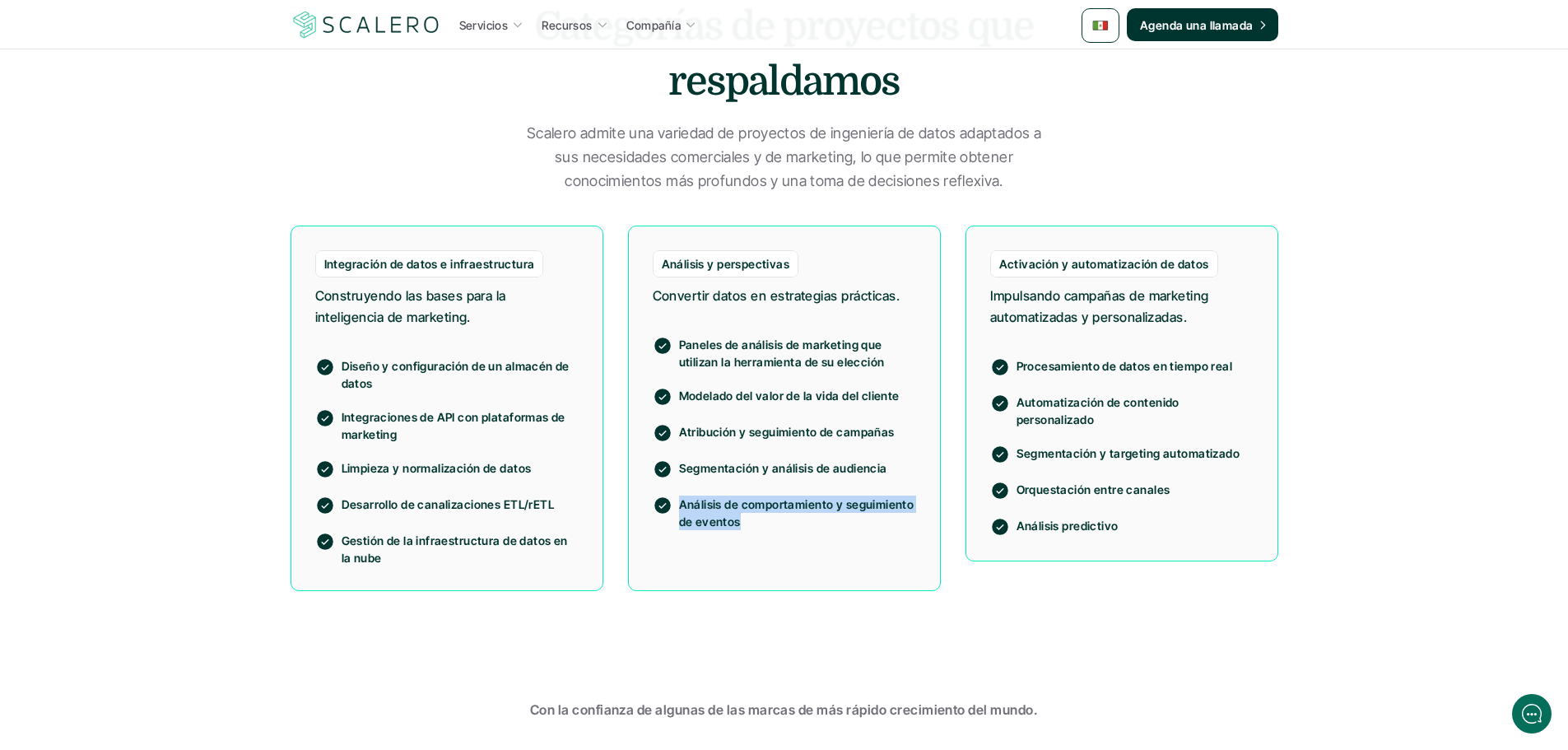 drag, startPoint x: 738, startPoint y: 519, endPoint x: 680, endPoint y: 502, distance: 60.44005 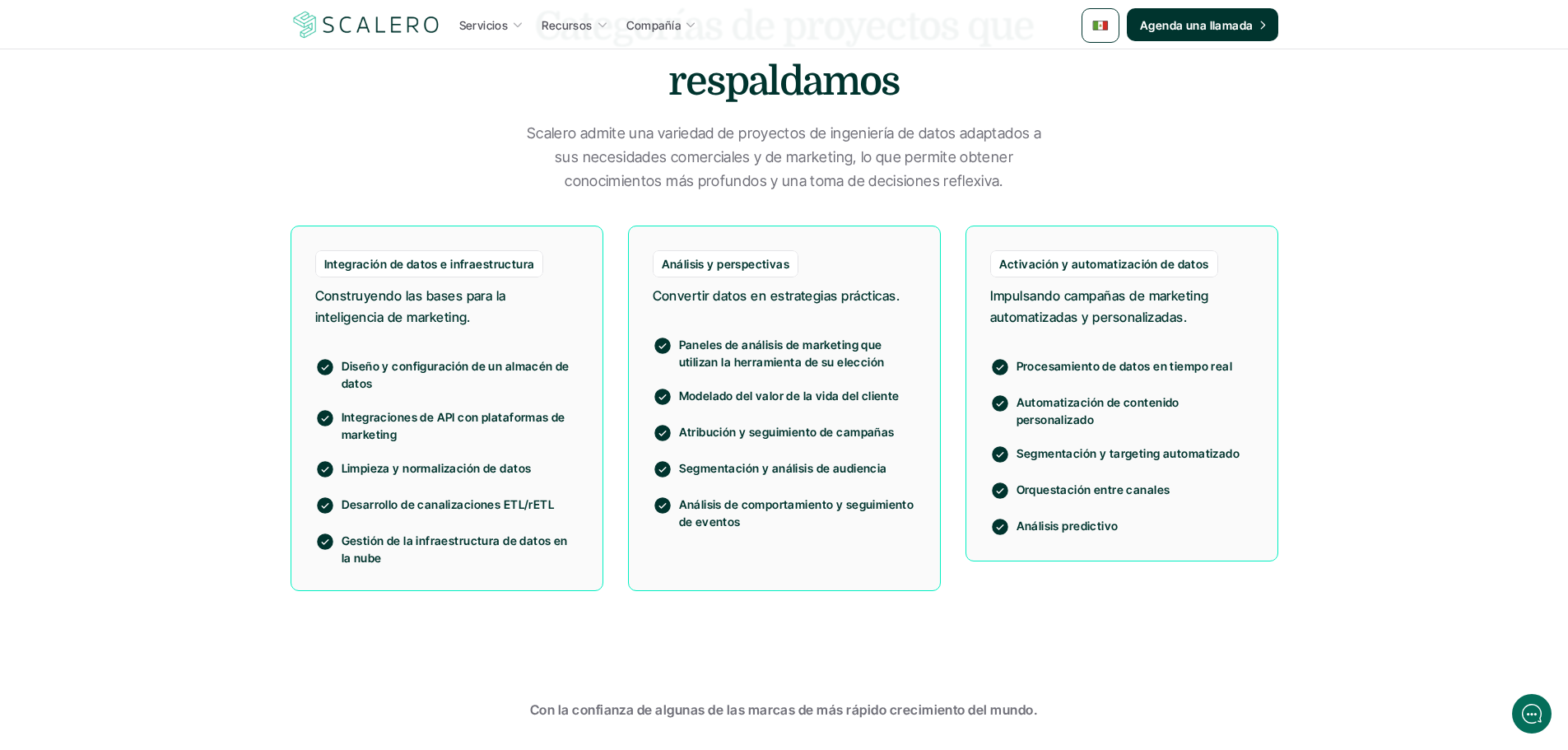 click on "Procesamiento de datos en tiempo real" at bounding box center [1135, 366] 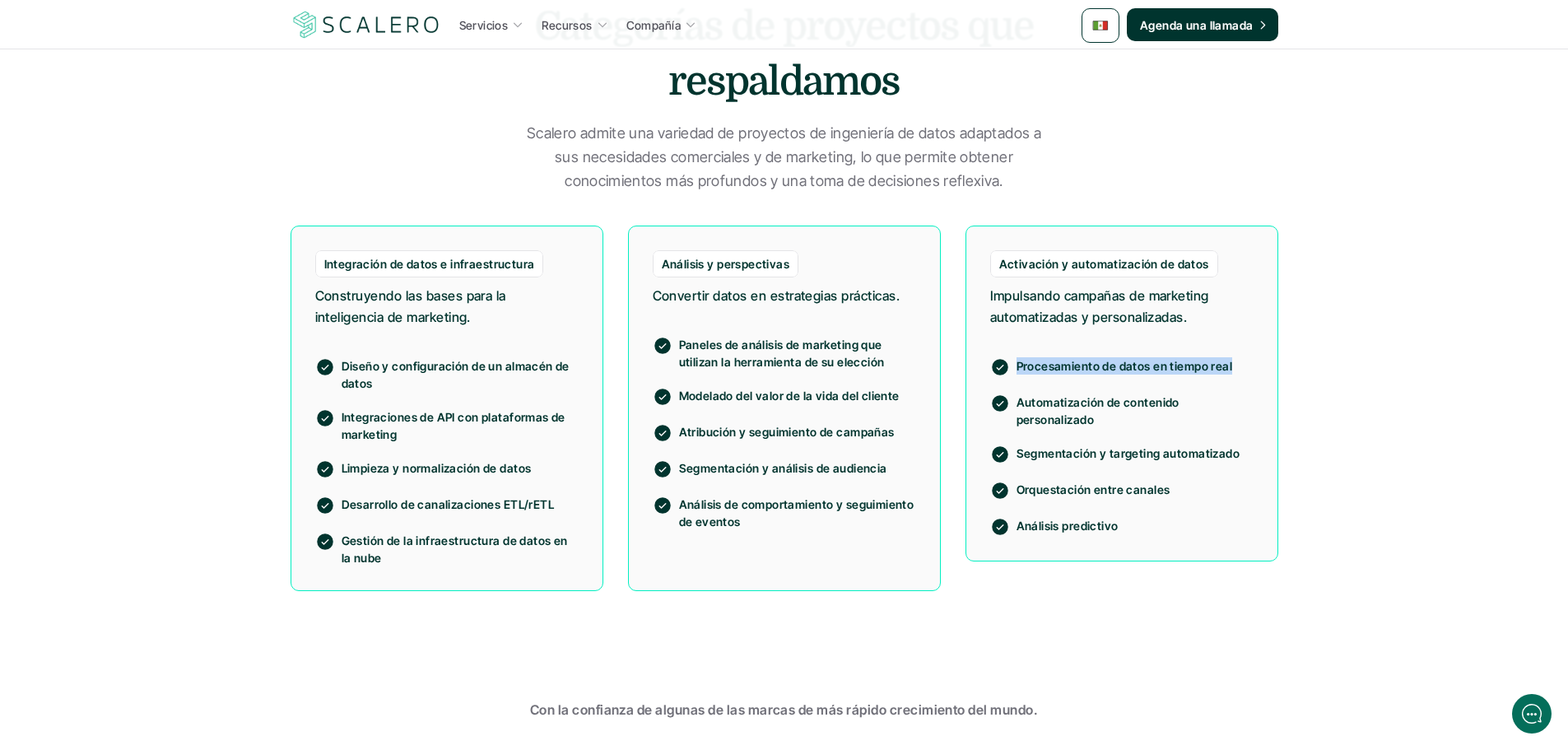drag, startPoint x: 1229, startPoint y: 366, endPoint x: 984, endPoint y: 361, distance: 245.051 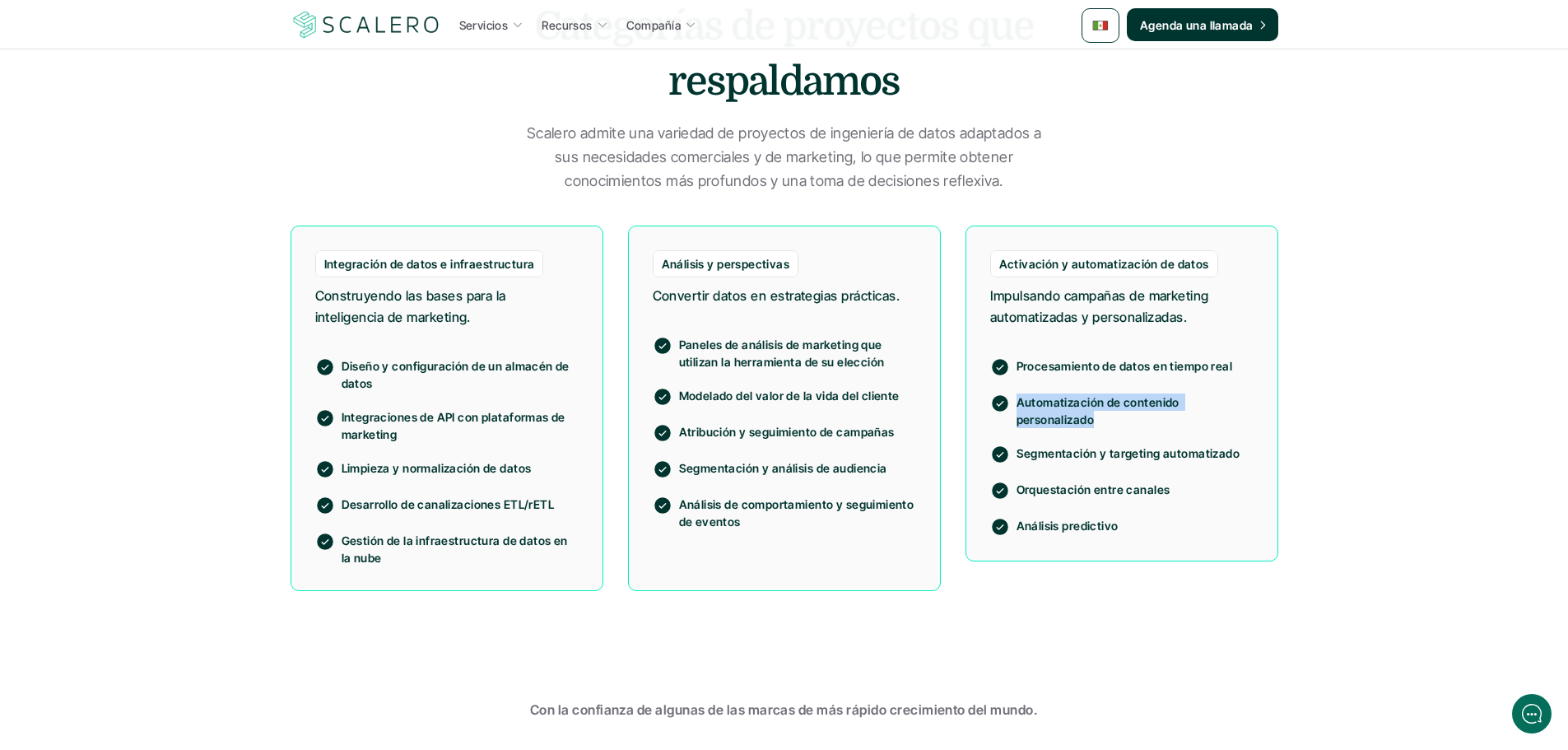 drag, startPoint x: 1093, startPoint y: 419, endPoint x: 1017, endPoint y: 403, distance: 77.66595 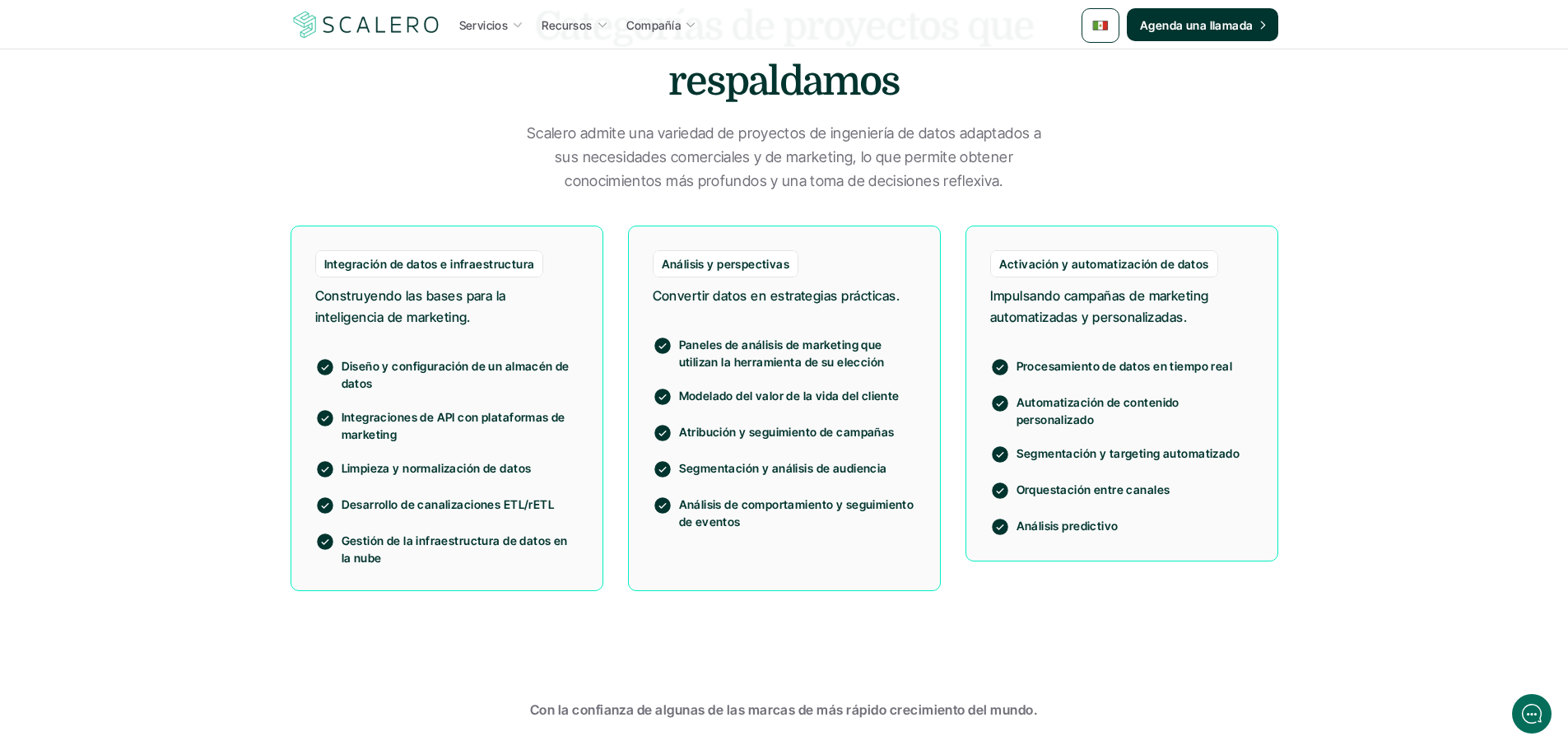 click on "Segmentación y targeting automatizado" at bounding box center [1135, 453] 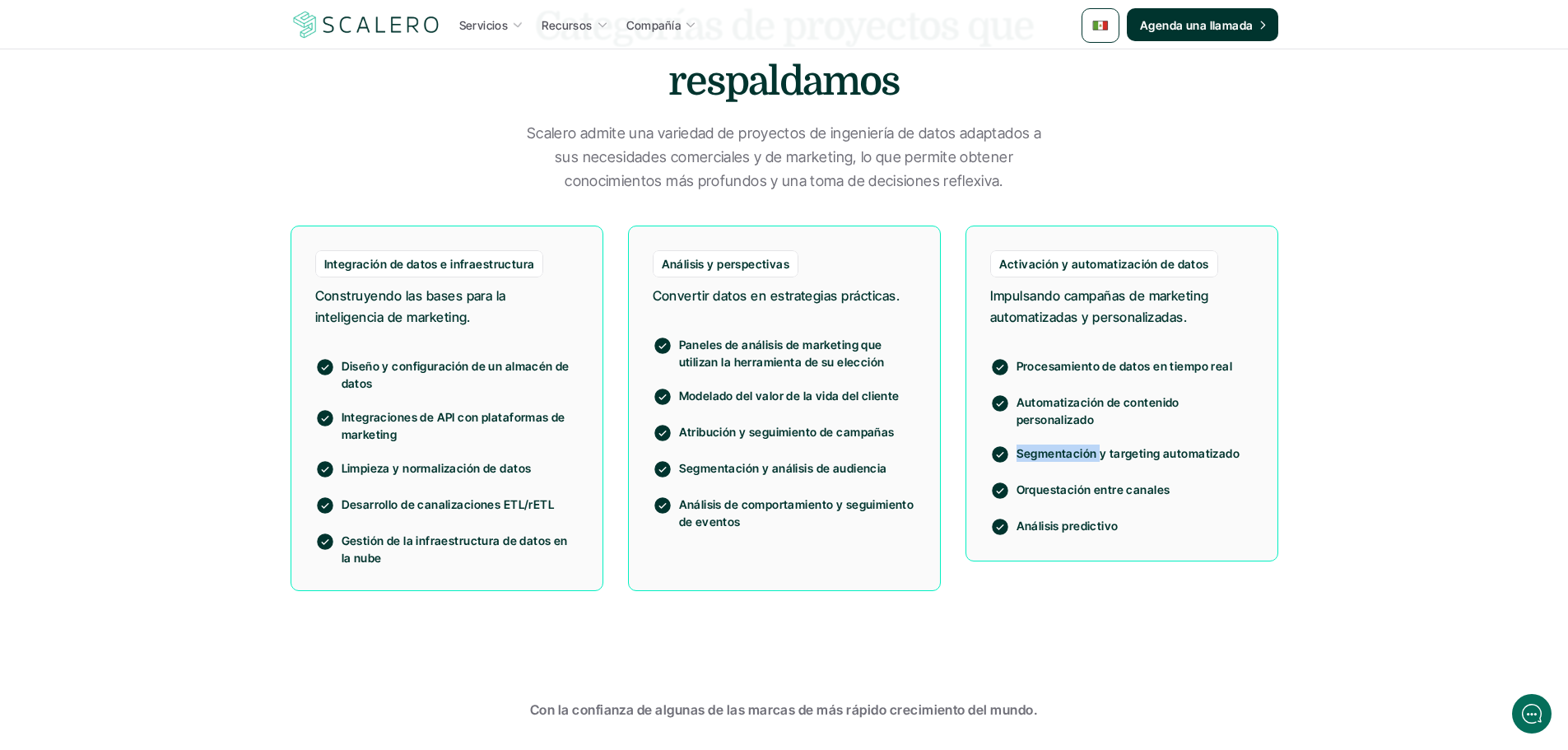 click on "Segmentación y targeting automatizado" at bounding box center [1135, 453] 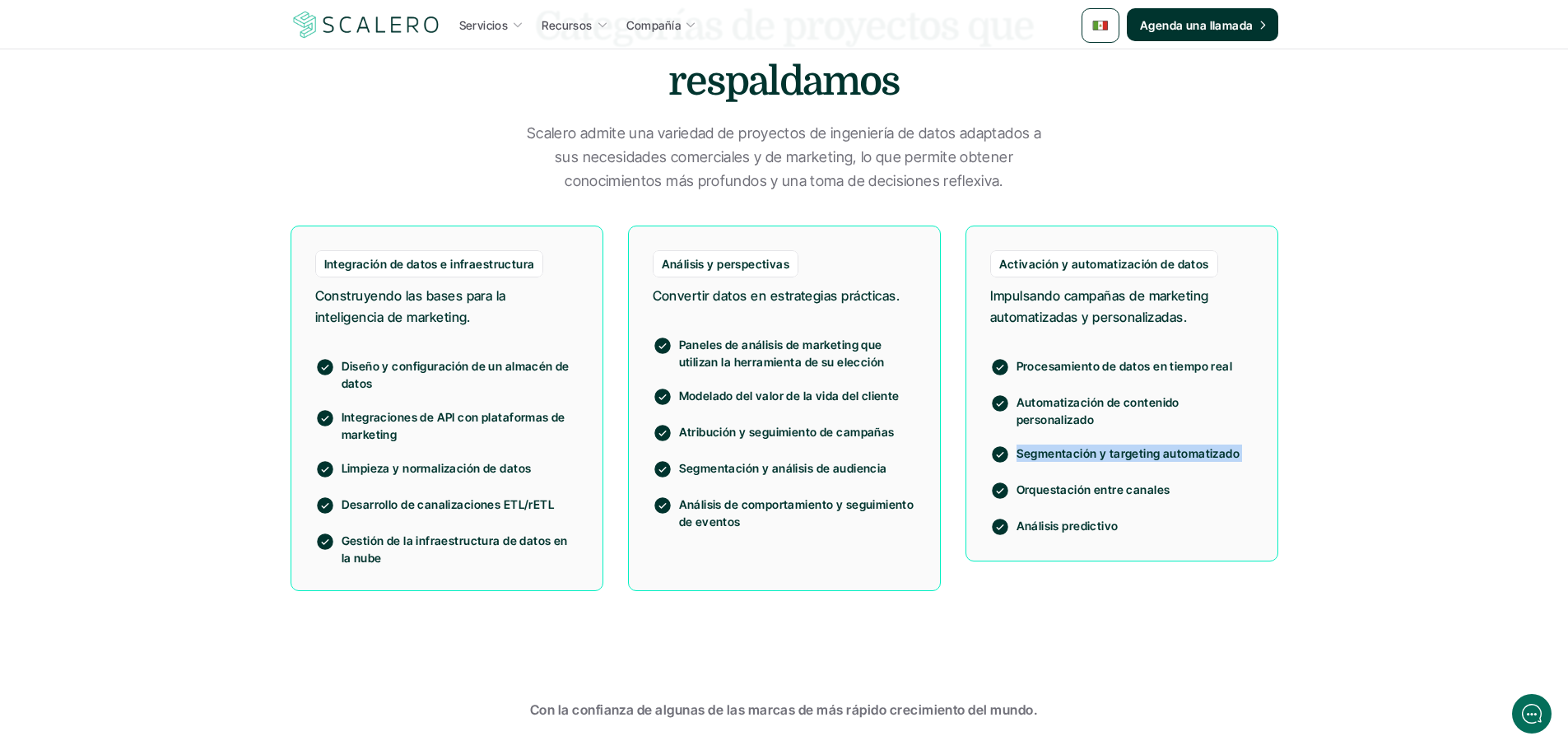click on "Segmentación y targeting automatizado" at bounding box center [1135, 453] 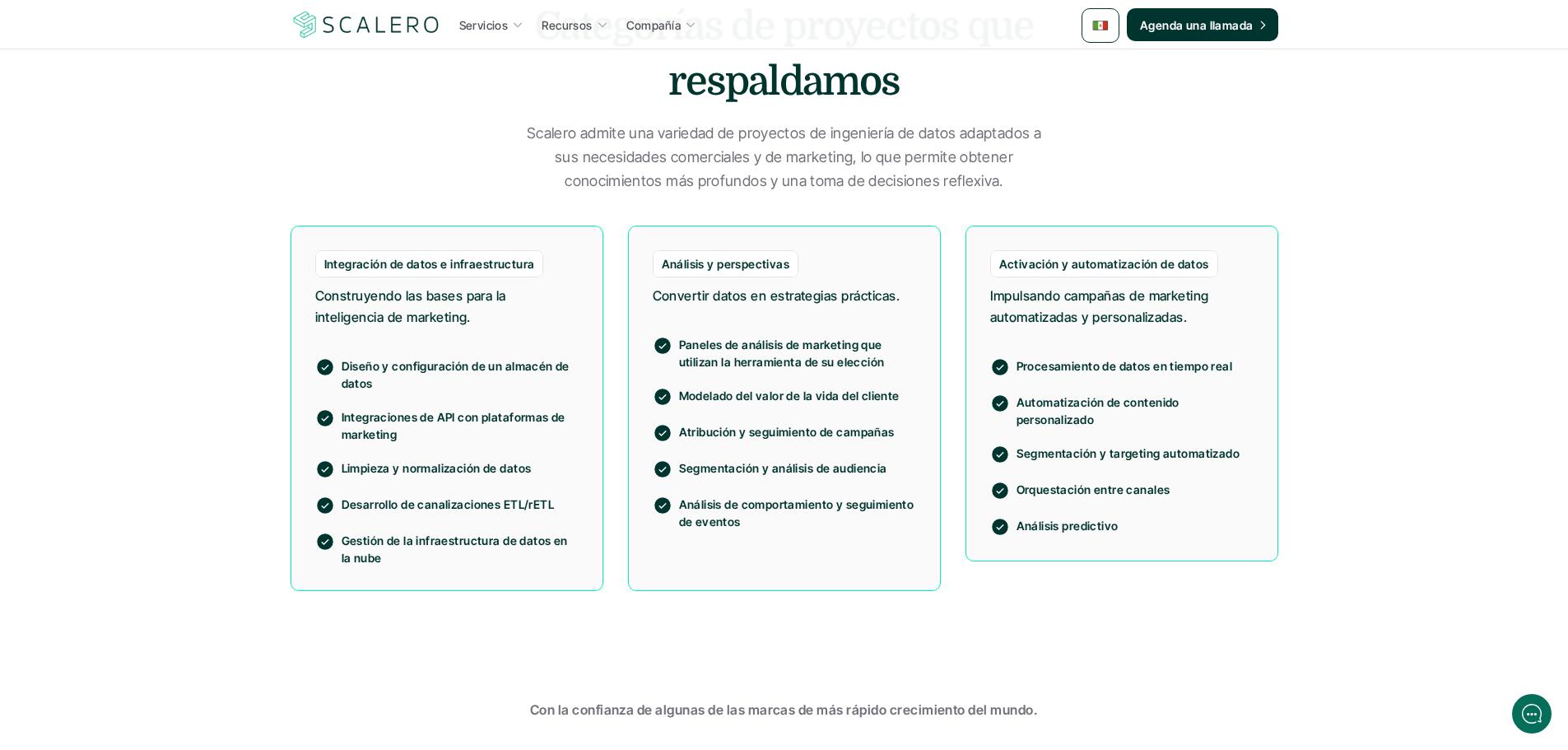 click on "Orquestación entre canales" at bounding box center (1135, 489) 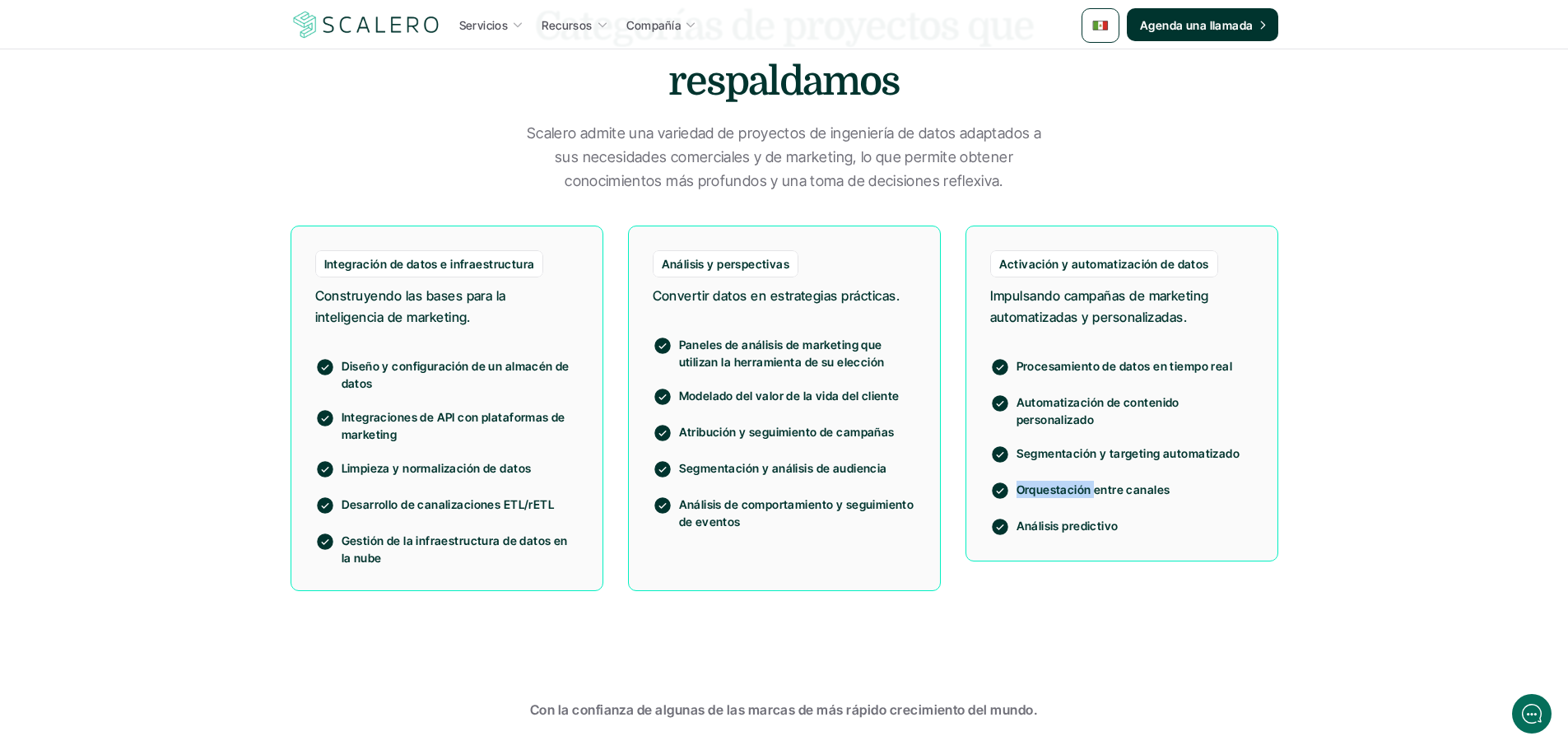 click on "Orquestación entre canales" at bounding box center (1135, 489) 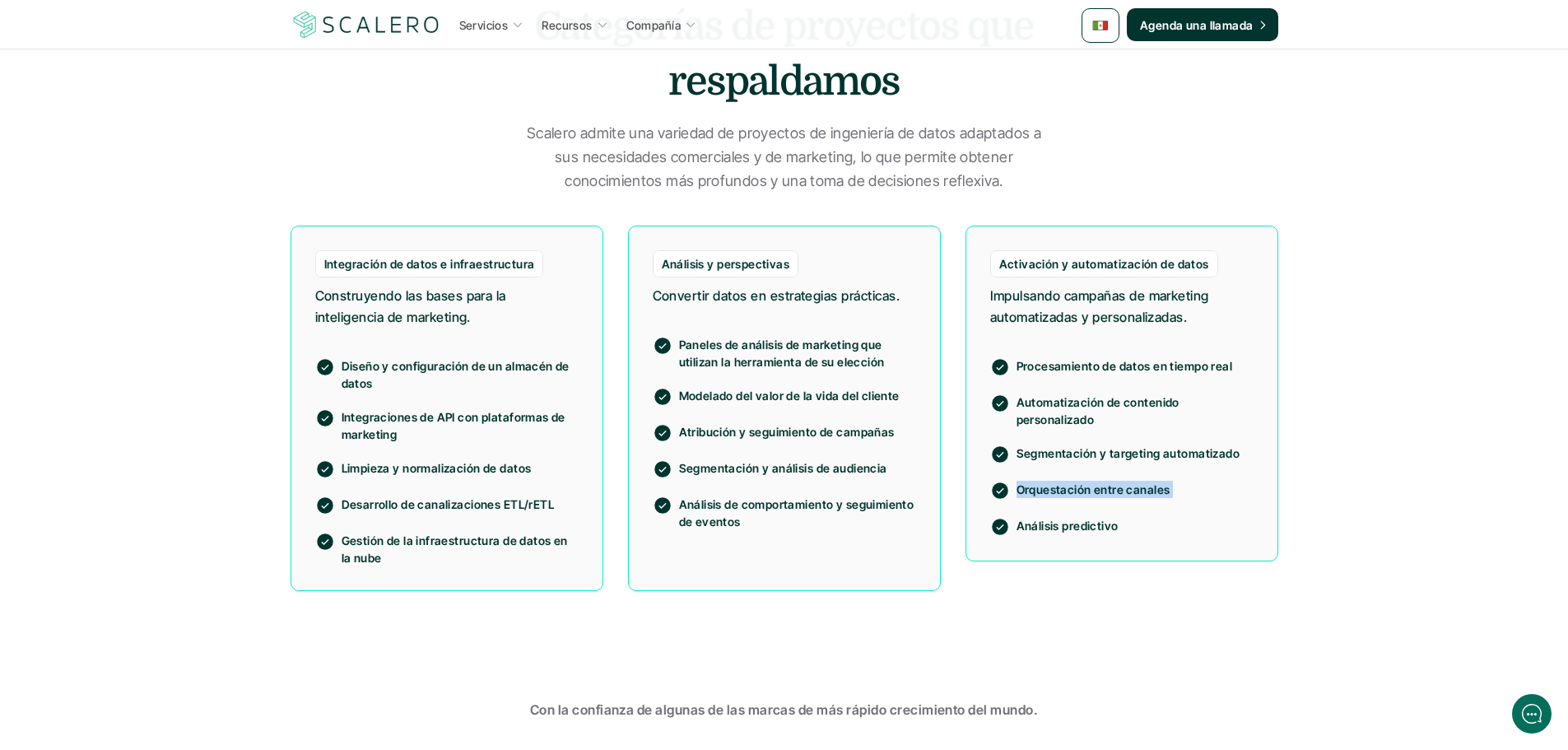 click on "Orquestación entre canales" at bounding box center [1135, 489] 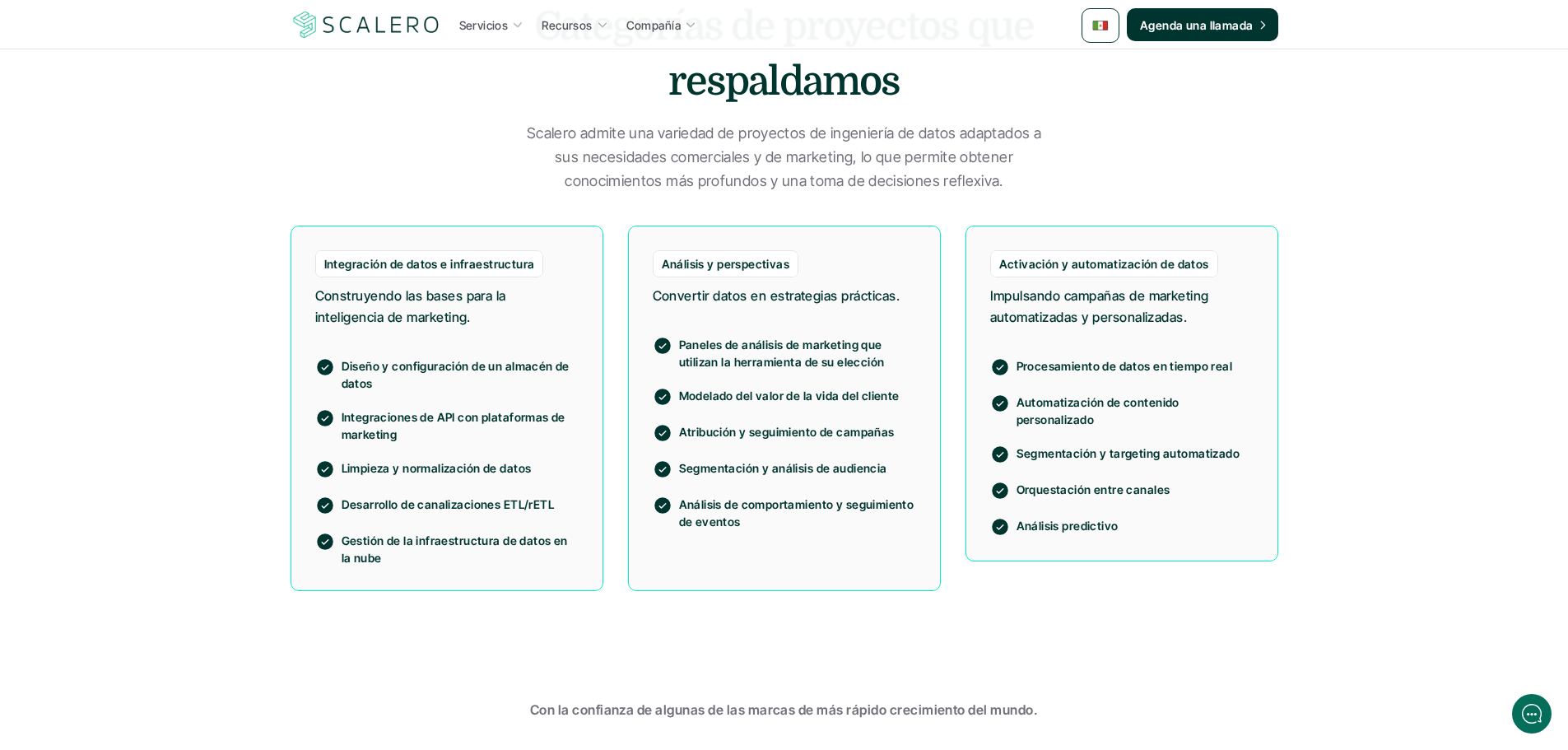 click on "Análisis predictivo" at bounding box center [1135, 525] 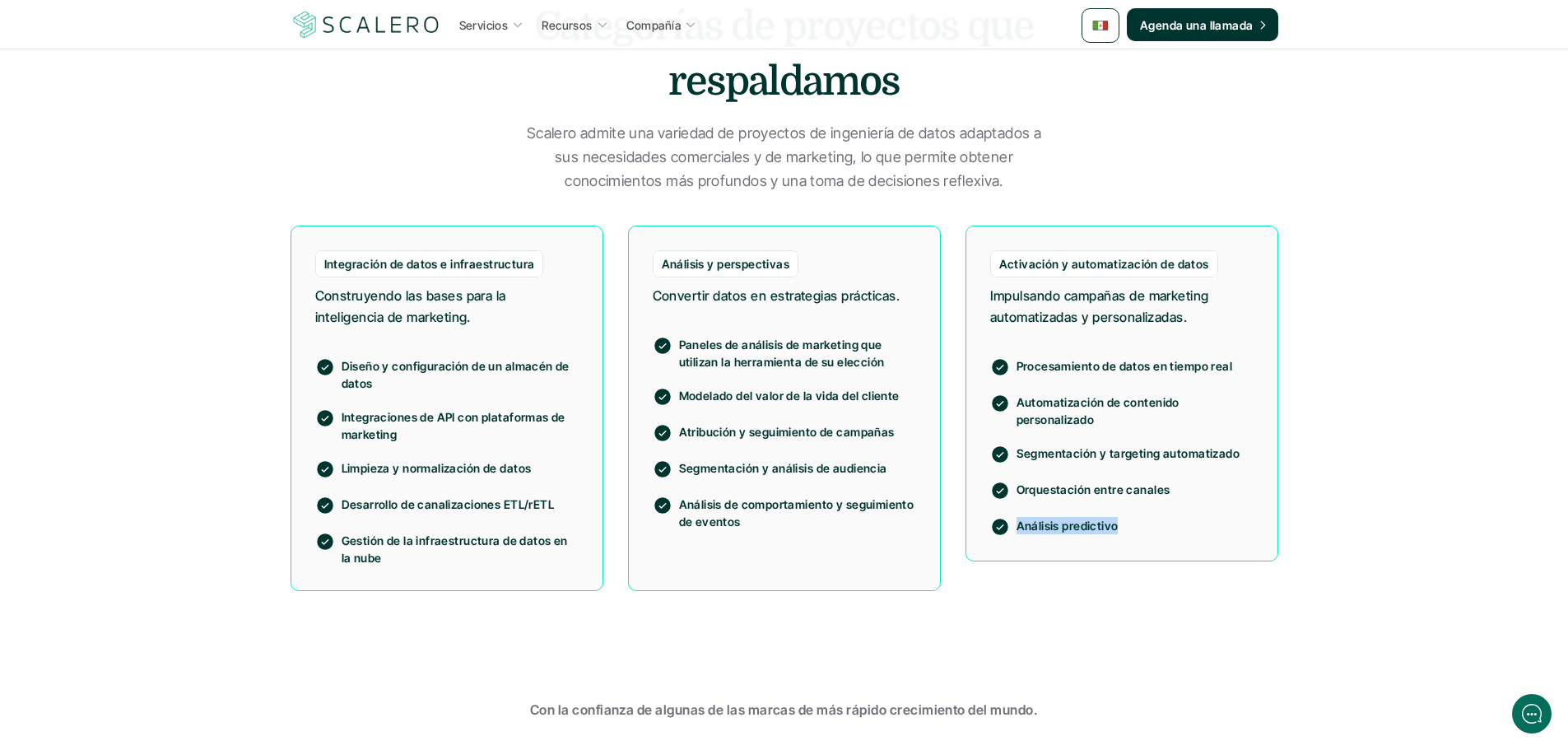 drag, startPoint x: 1115, startPoint y: 529, endPoint x: 1012, endPoint y: 523, distance: 103.17461 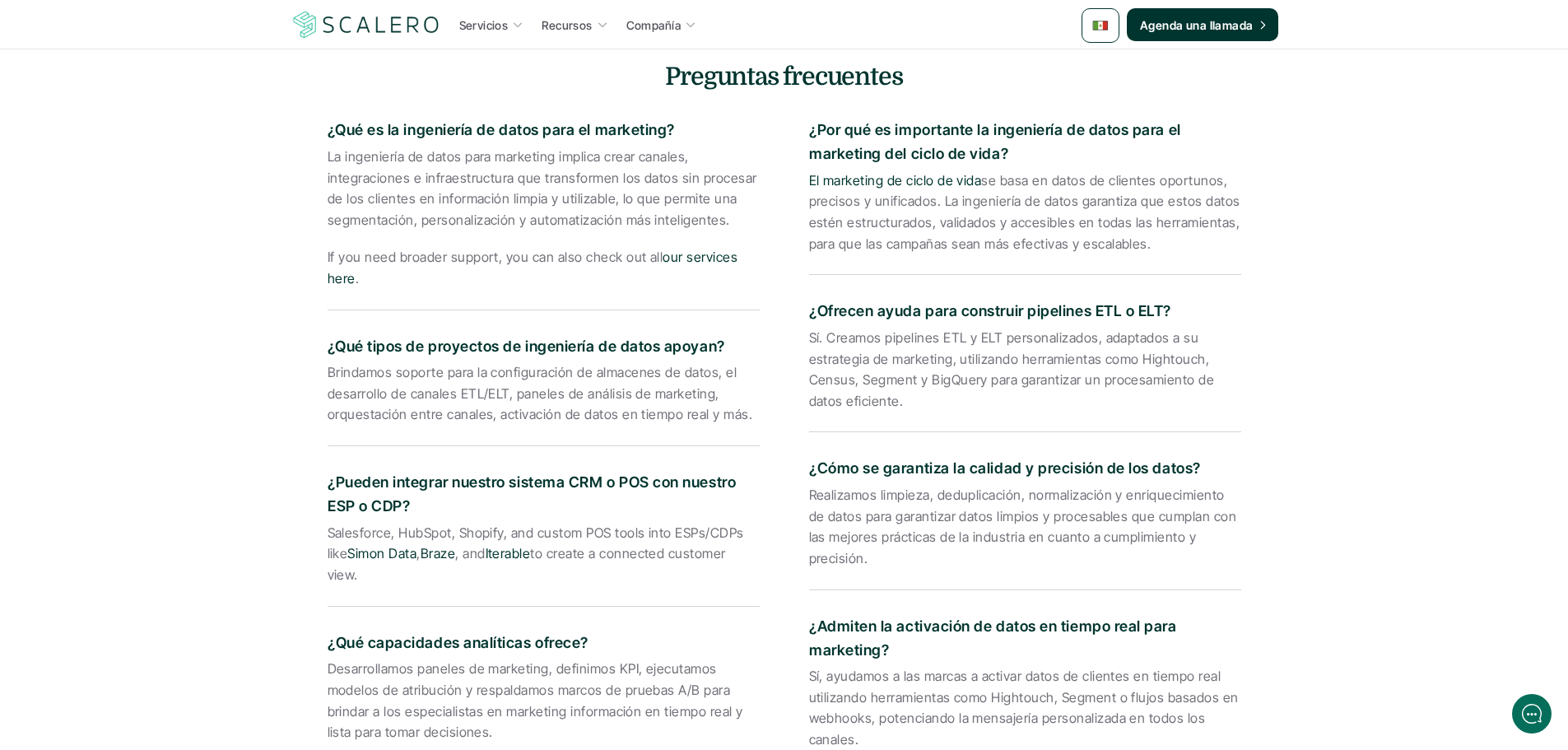 scroll, scrollTop: 2634, scrollLeft: 0, axis: vertical 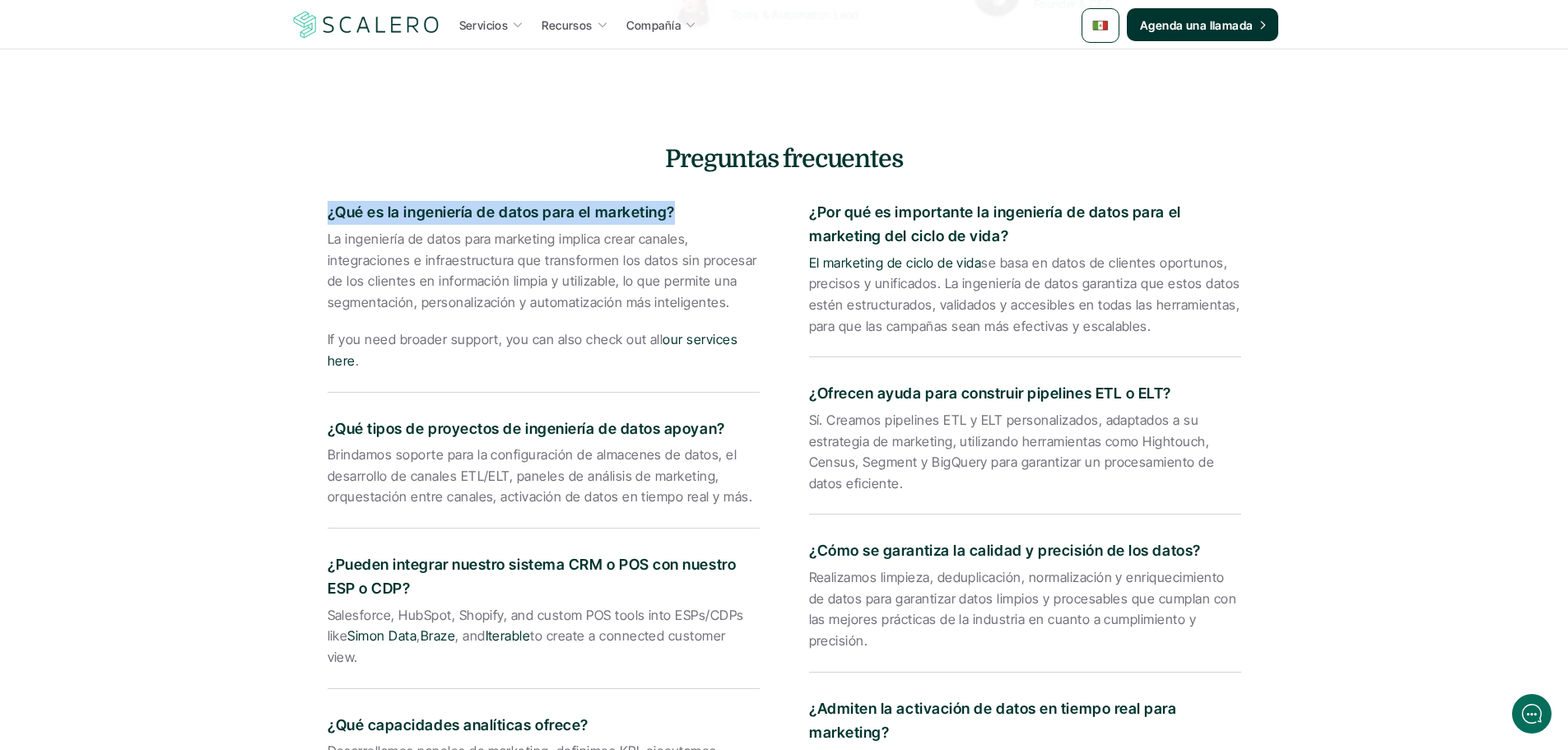 drag, startPoint x: 670, startPoint y: 212, endPoint x: 325, endPoint y: 218, distance: 345.05217 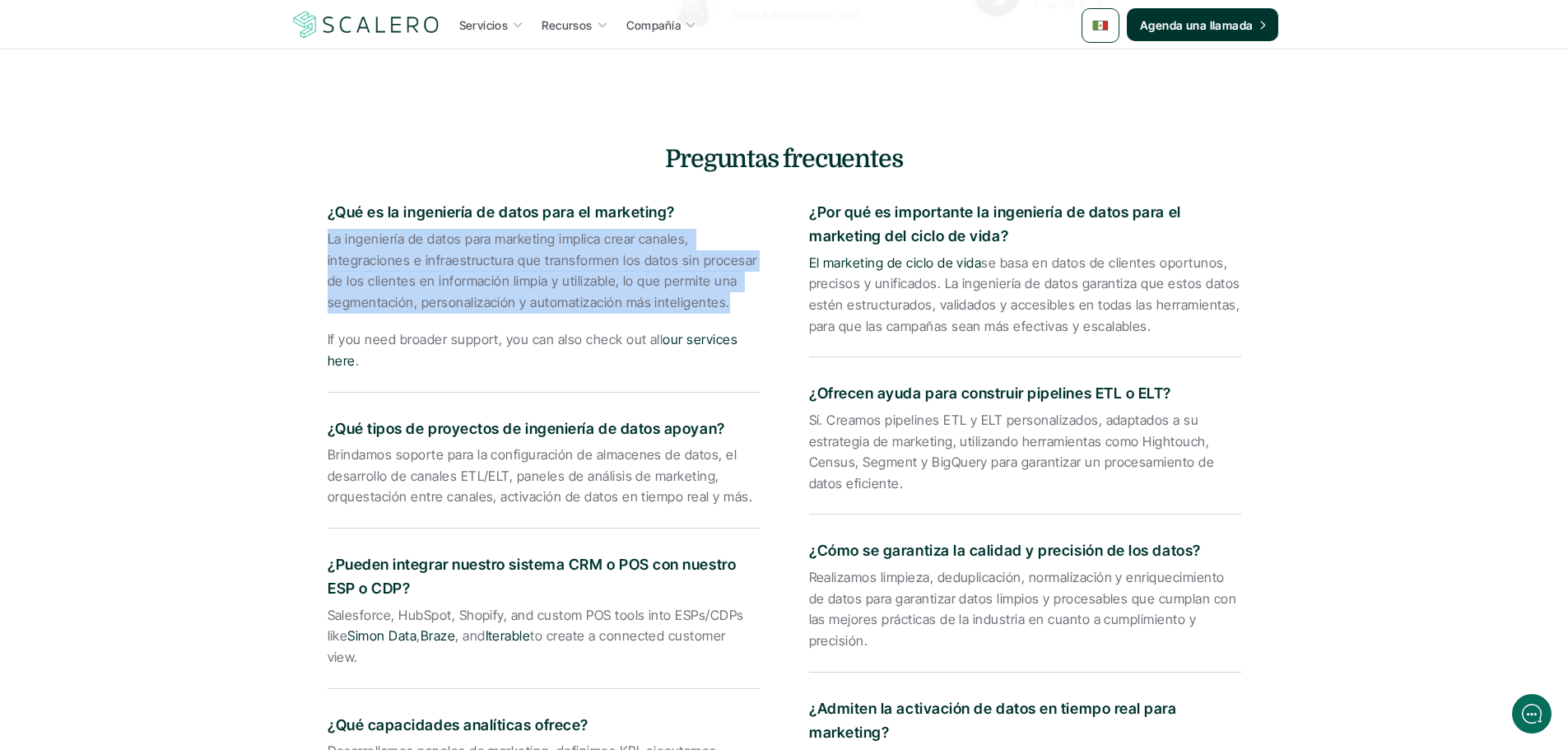 drag, startPoint x: 724, startPoint y: 304, endPoint x: 319, endPoint y: 245, distance: 409.27497 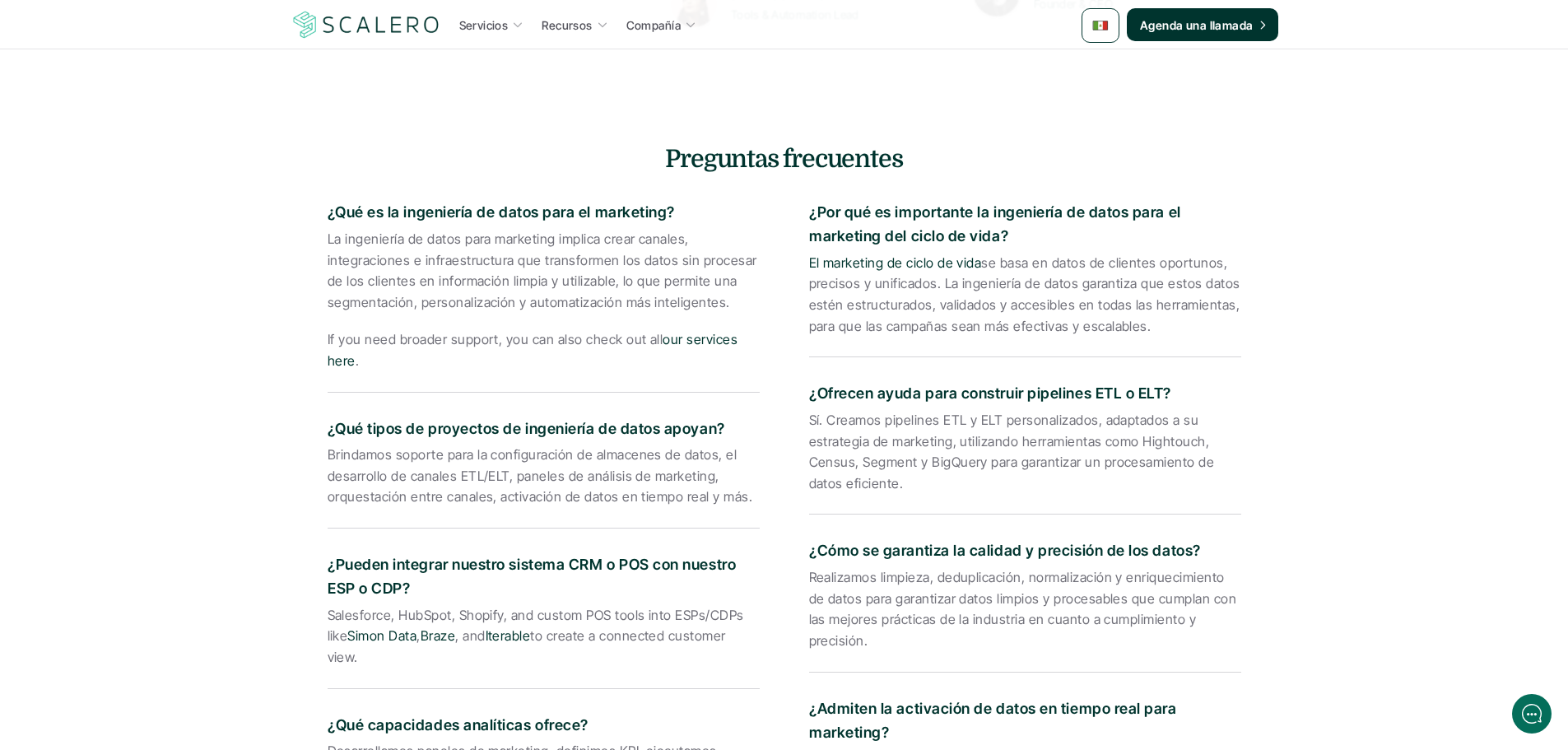 click on "¿Qué tipos de proyectos de ingeniería de datos apoyan?" at bounding box center [543, 429] 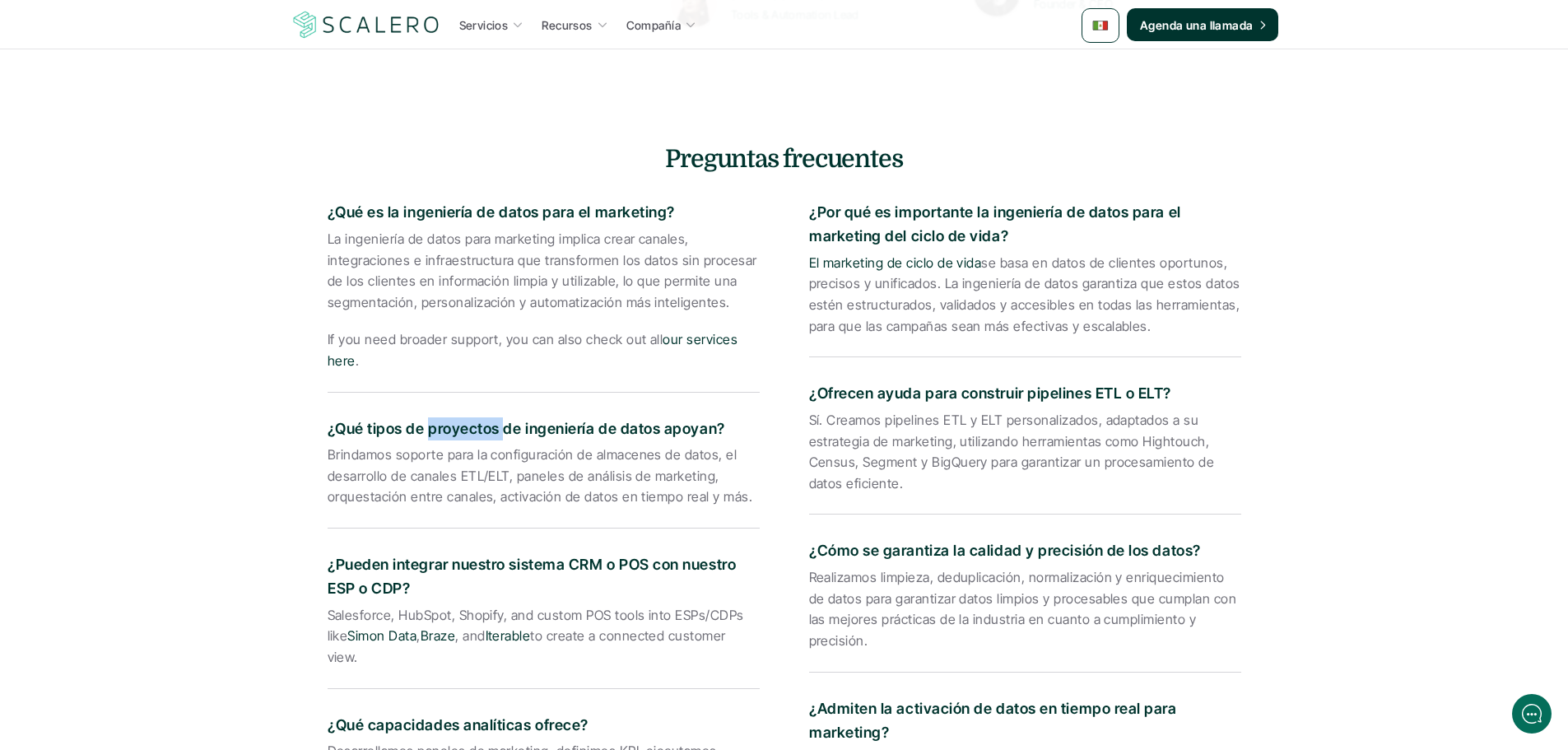 click on "¿Qué tipos de proyectos de ingeniería de datos apoyan?" at bounding box center (543, 429) 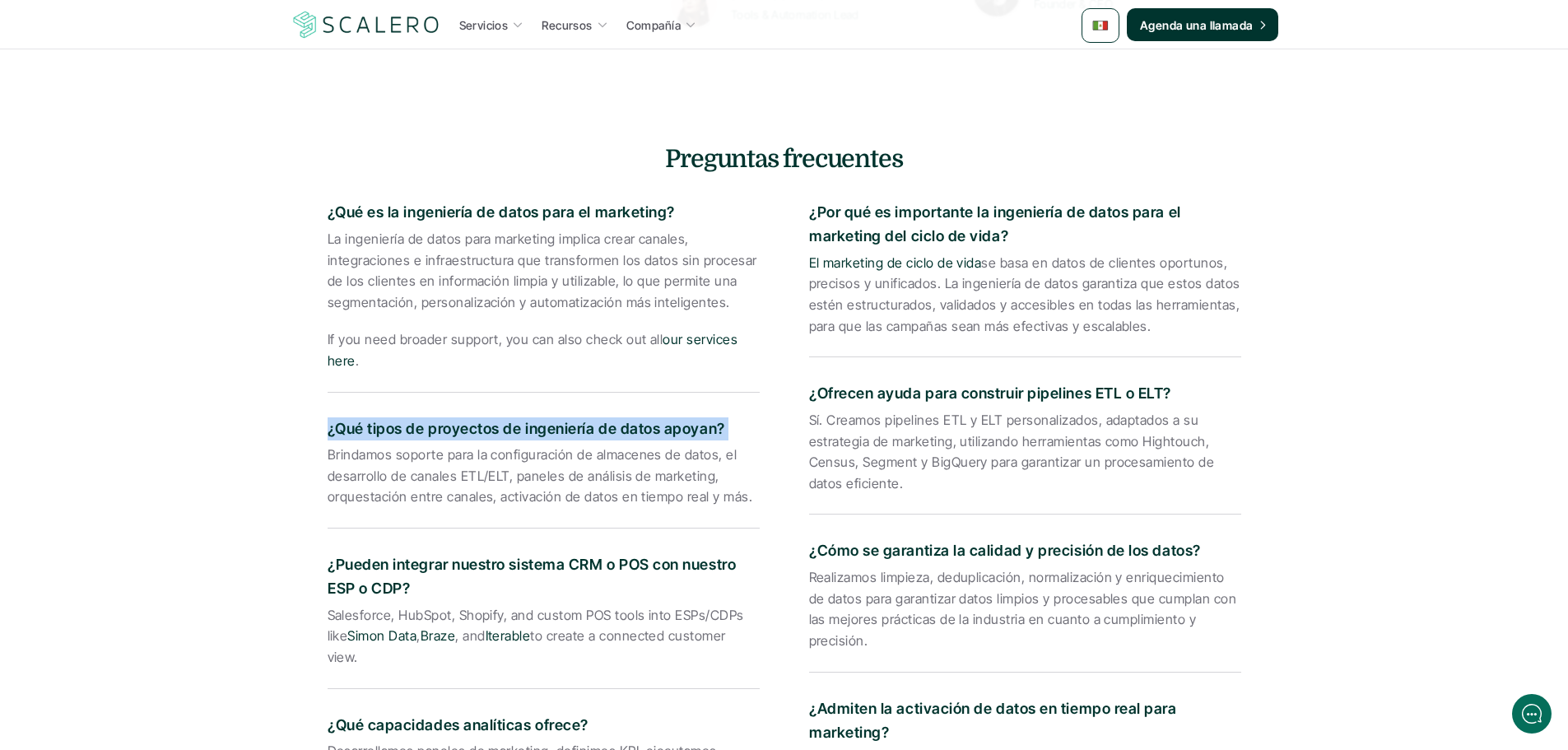 click on "¿Qué tipos de proyectos de ingeniería de datos apoyan?" at bounding box center [543, 429] 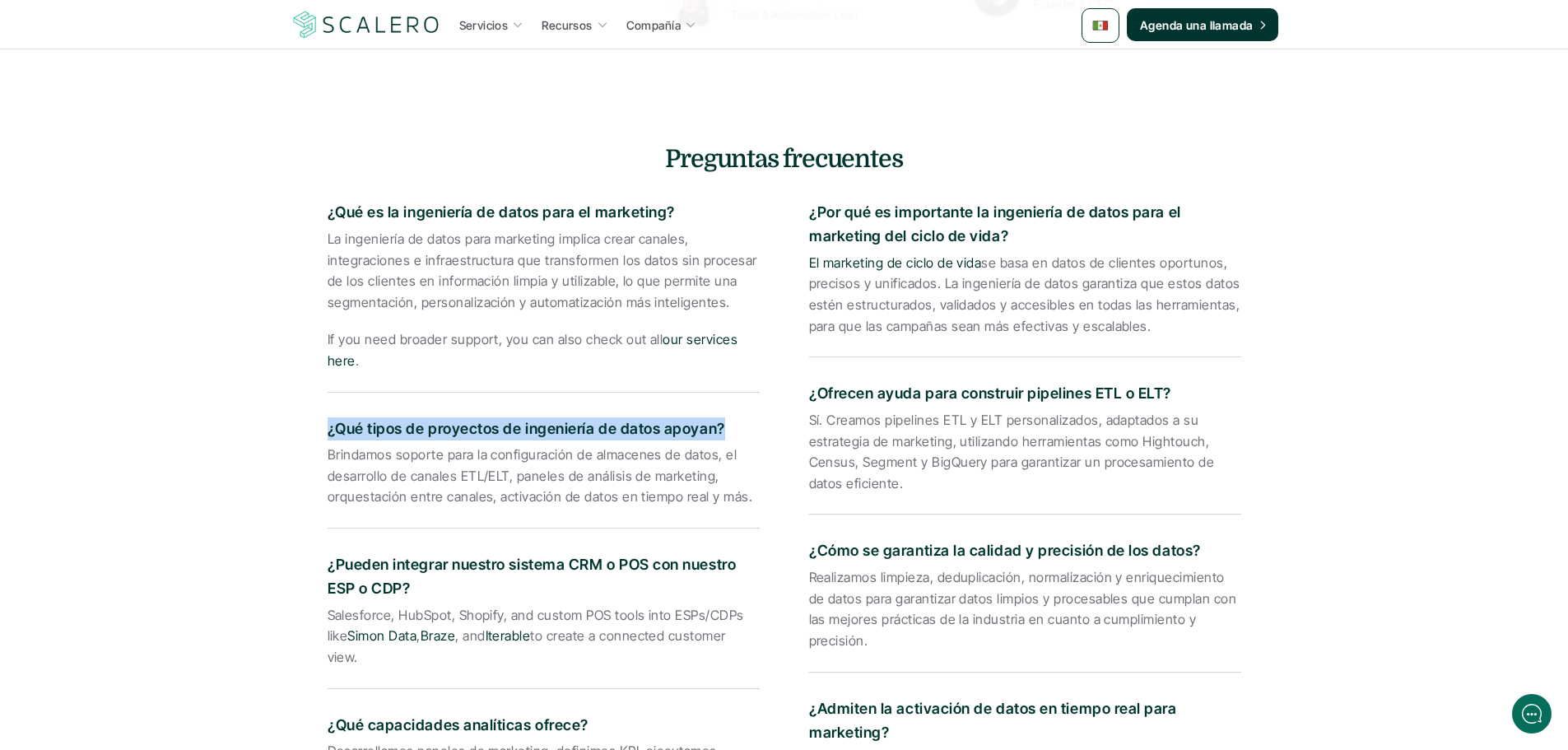 drag, startPoint x: 720, startPoint y: 423, endPoint x: 319, endPoint y: 428, distance: 401.03117 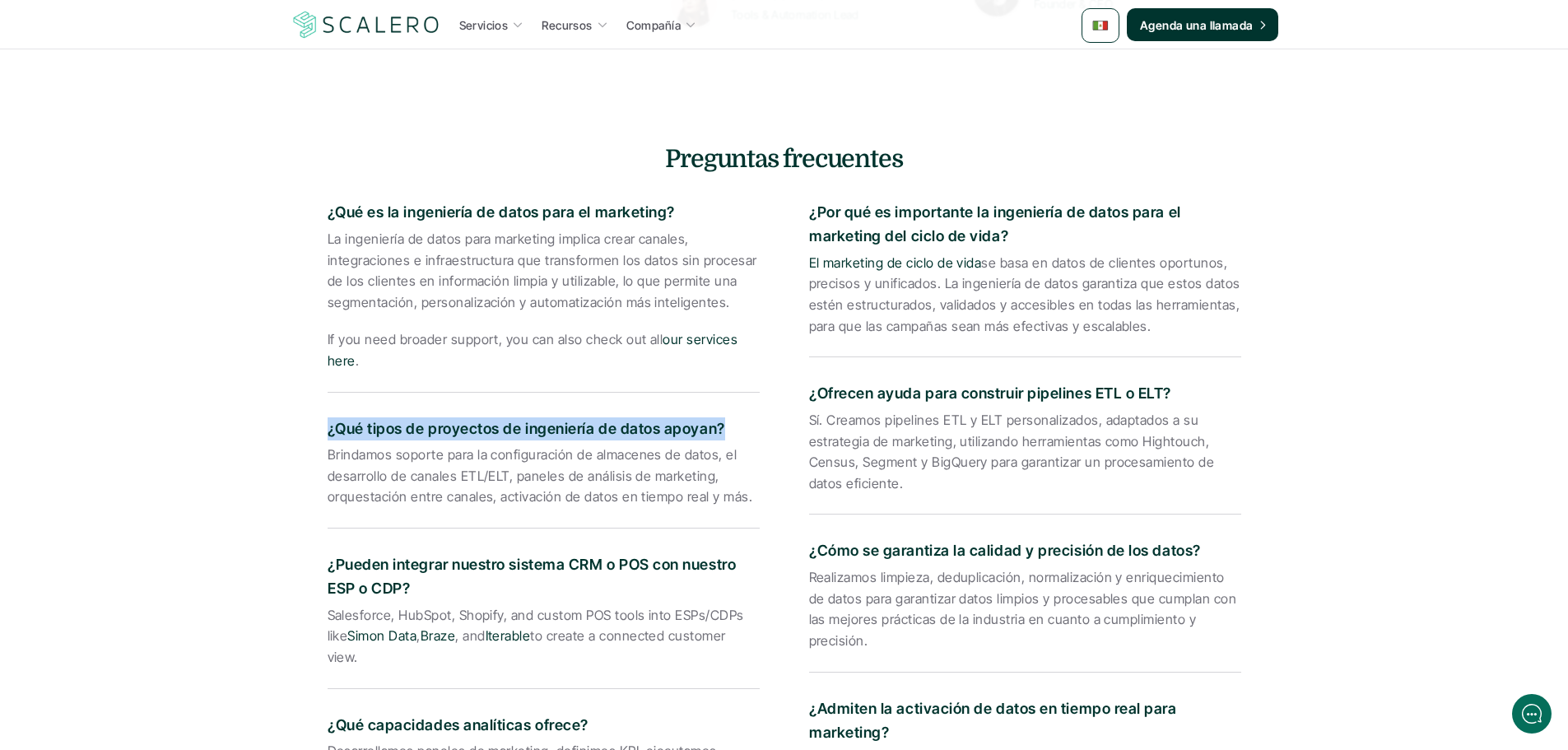 scroll, scrollTop: 2717, scrollLeft: 0, axis: vertical 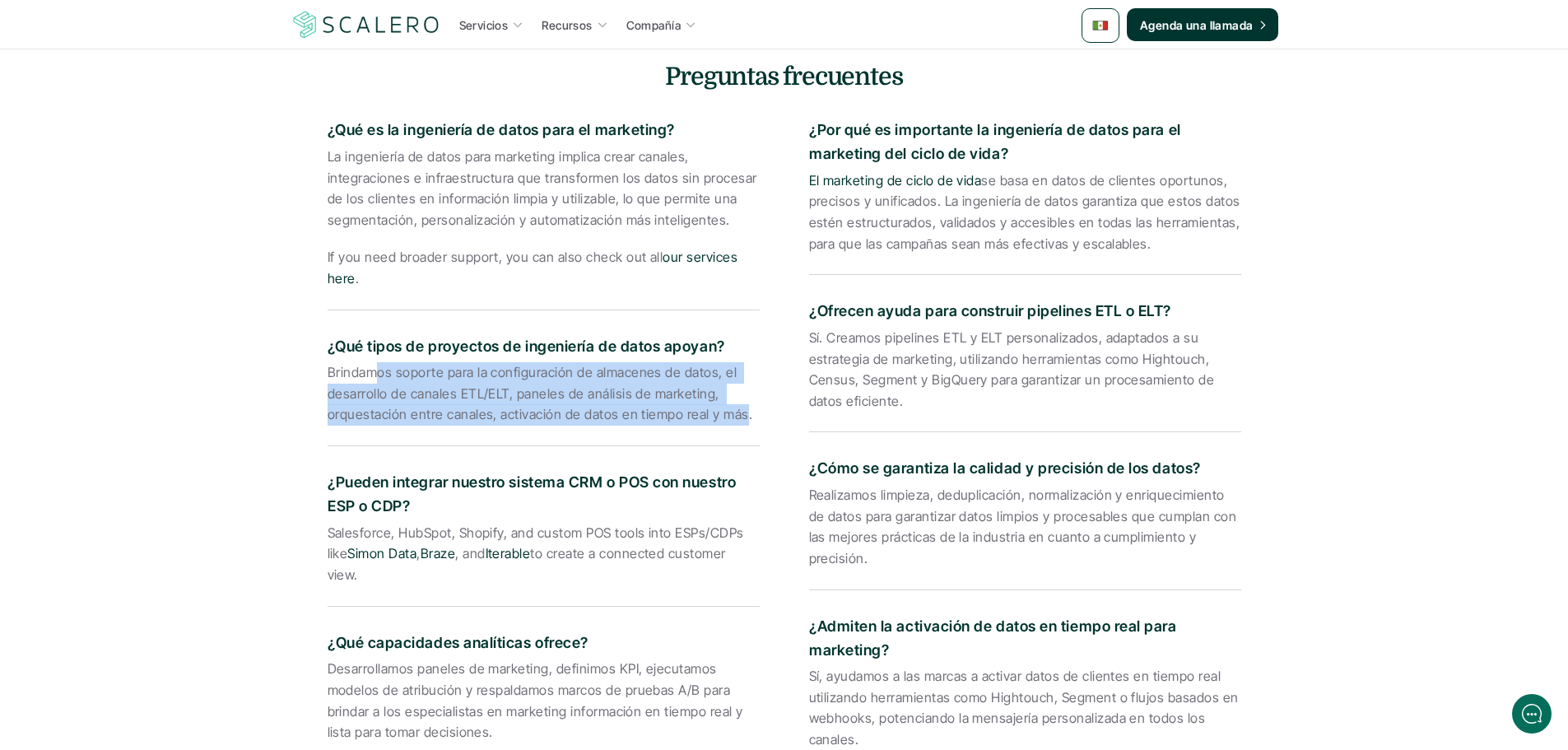 drag, startPoint x: 744, startPoint y: 415, endPoint x: 374, endPoint y: 377, distance: 371.946 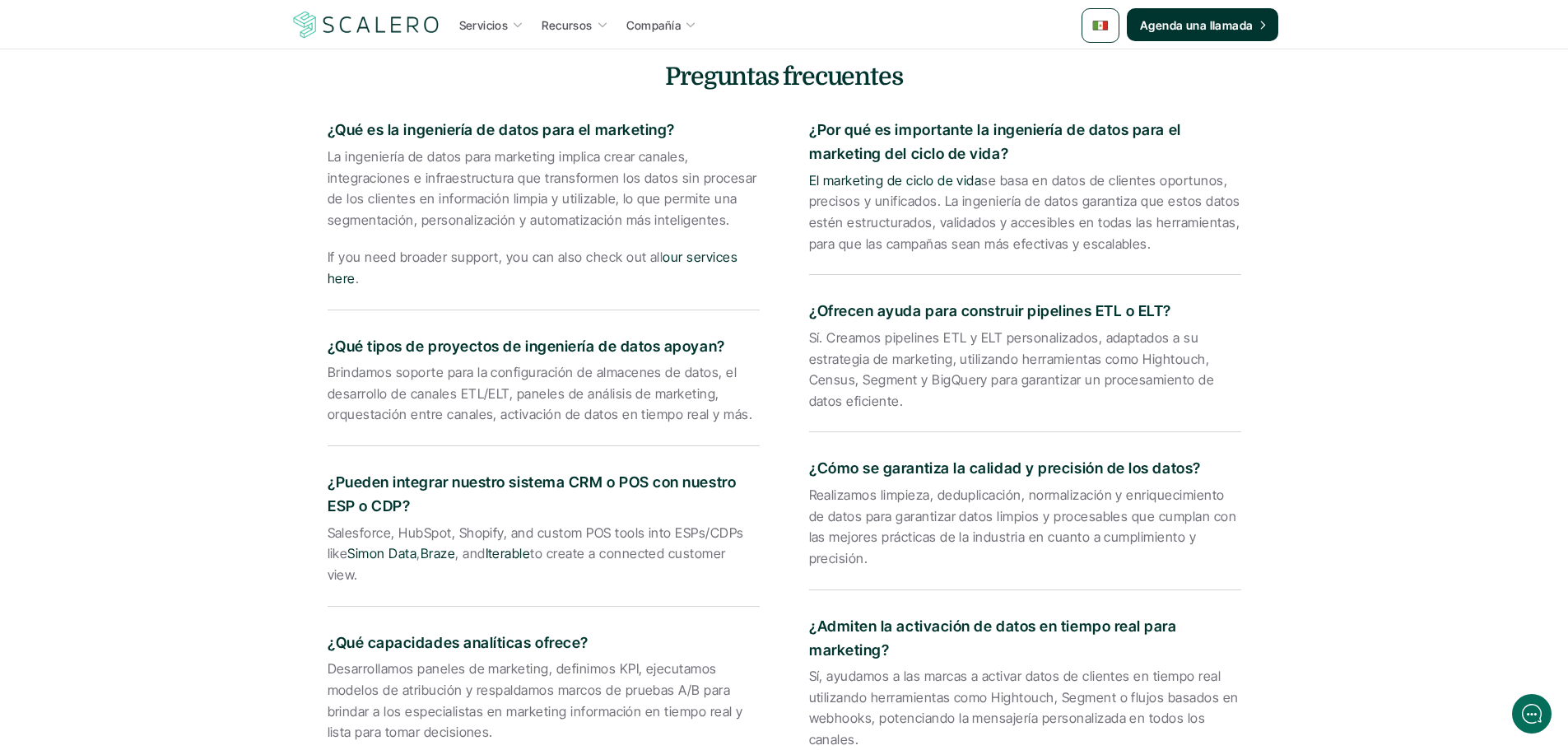 click on "Brindamos soporte para la configuración de almacenes de datos, el desarrollo de canales ETL/ELT, paneles de análisis de marketing, orquestación entre canales, activación de datos en tiempo real y más." at bounding box center (543, 394) 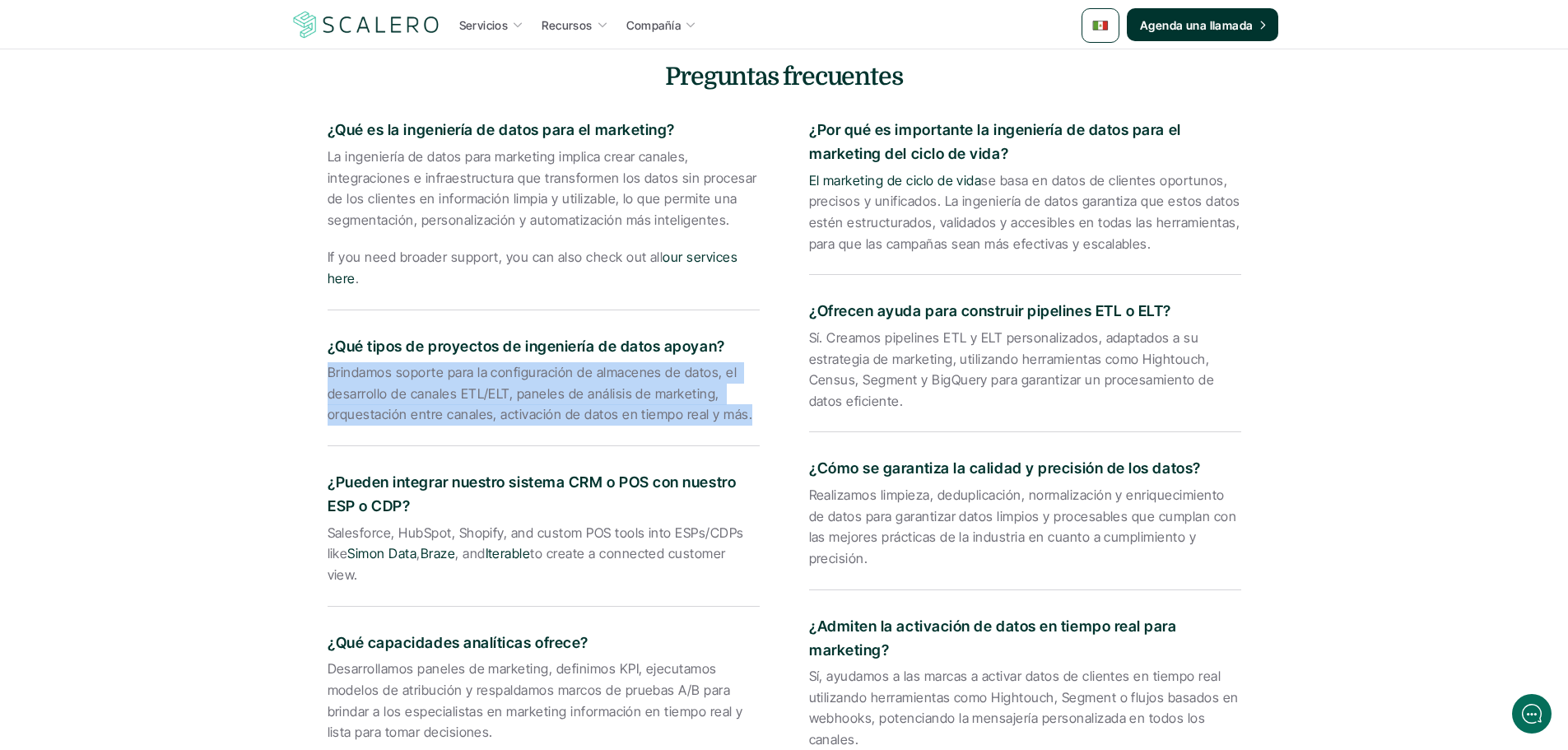 drag, startPoint x: 328, startPoint y: 372, endPoint x: 747, endPoint y: 419, distance: 421.6278 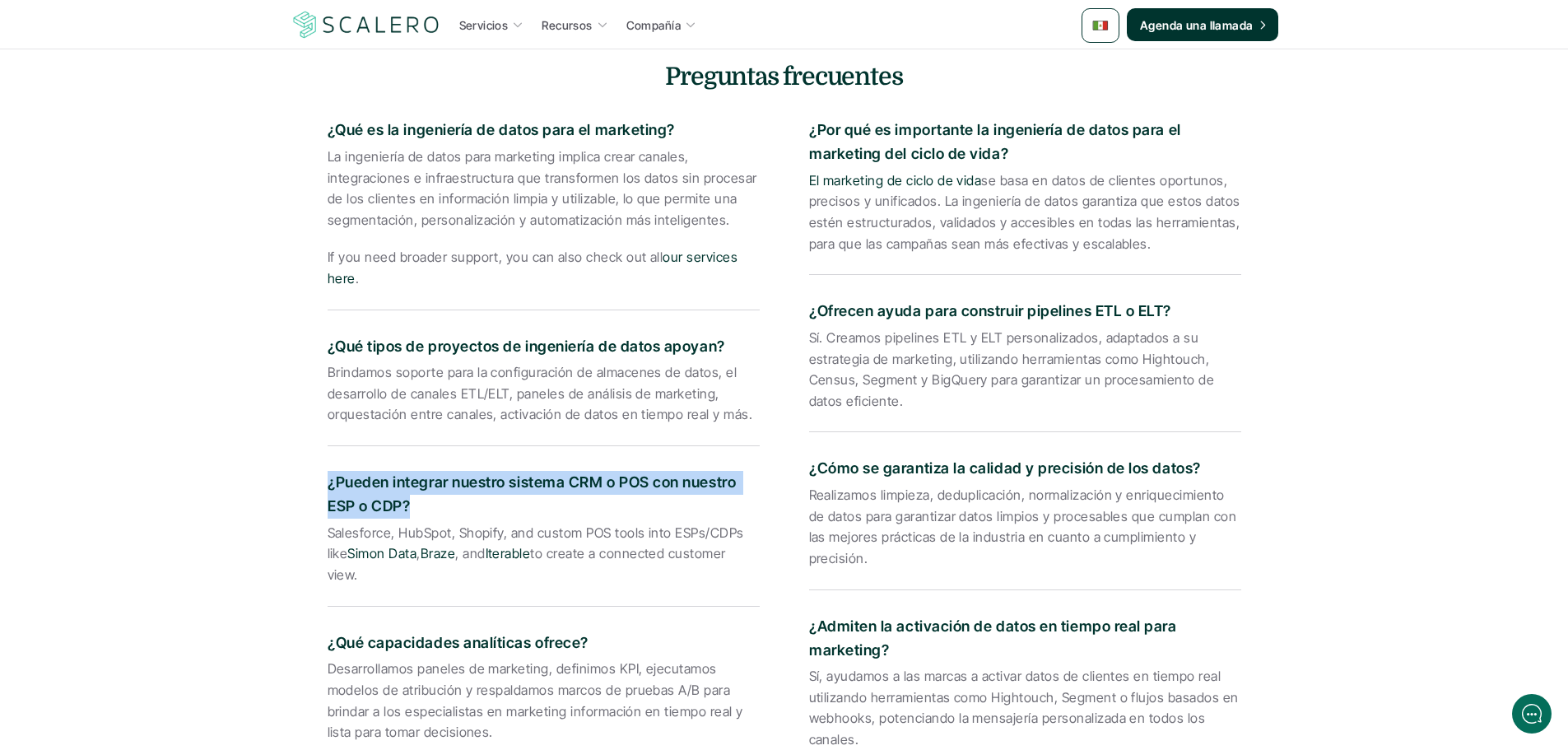 drag, startPoint x: 406, startPoint y: 504, endPoint x: 326, endPoint y: 484, distance: 82.46211 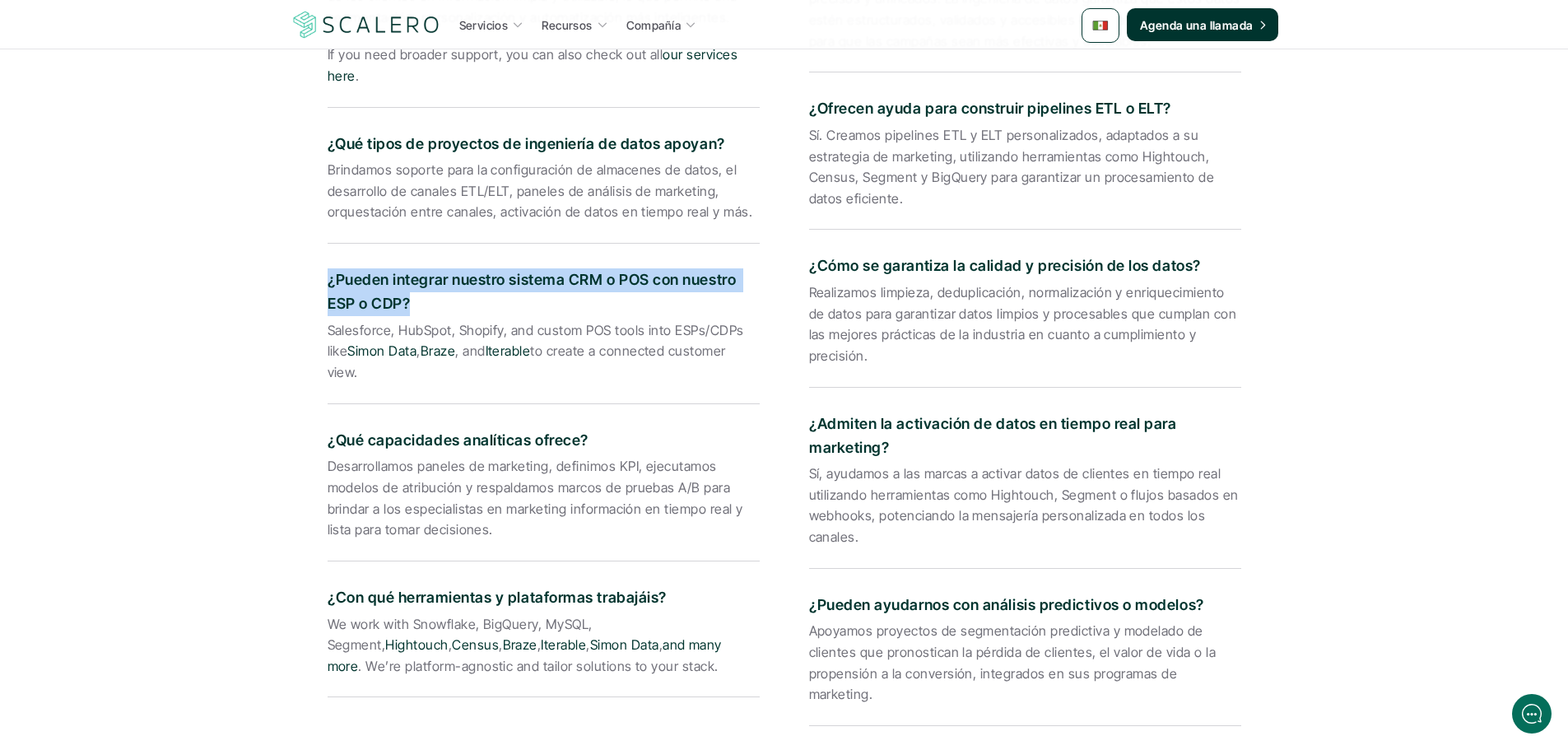 scroll, scrollTop: 2964, scrollLeft: 0, axis: vertical 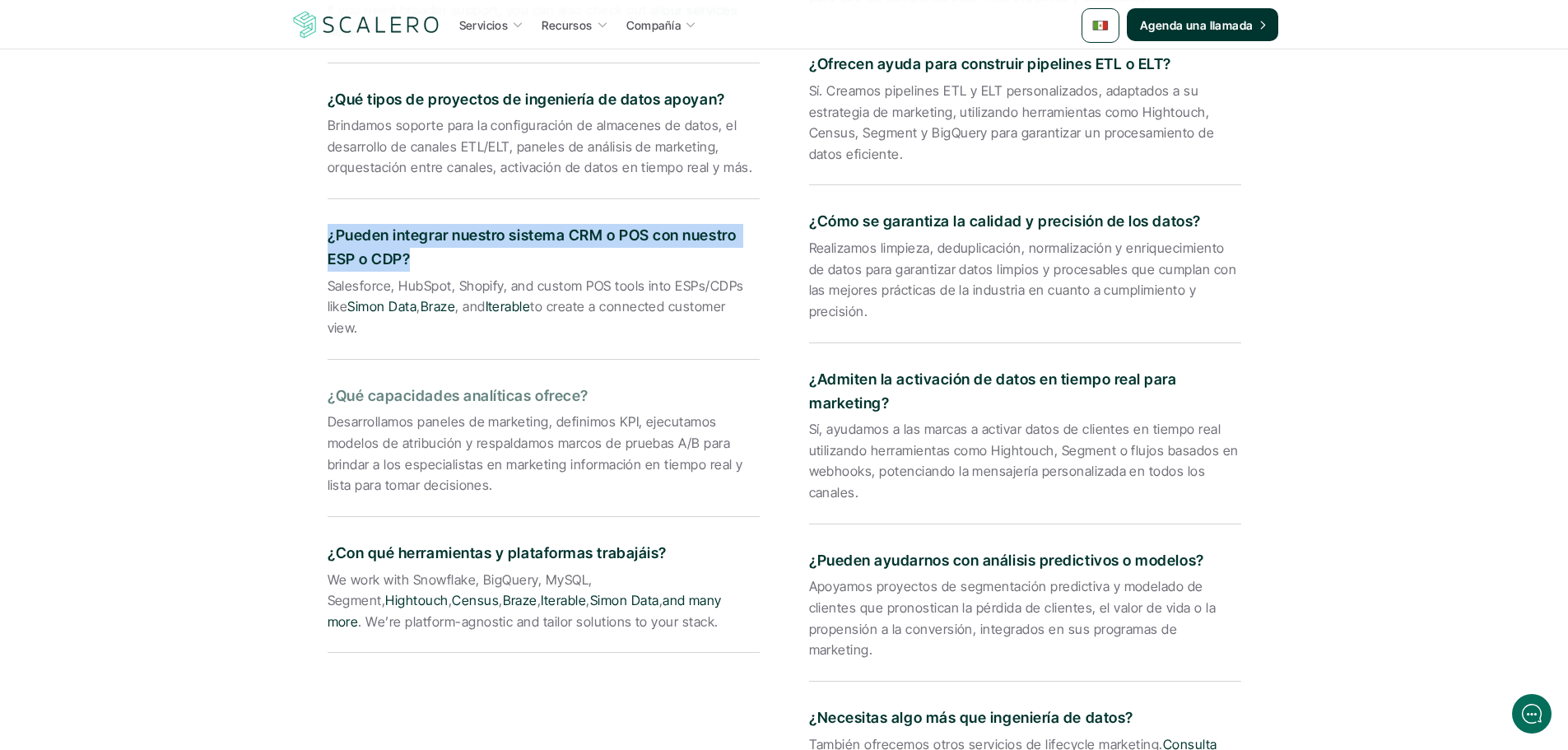 drag, startPoint x: 586, startPoint y: 392, endPoint x: 323, endPoint y: 401, distance: 263.1539 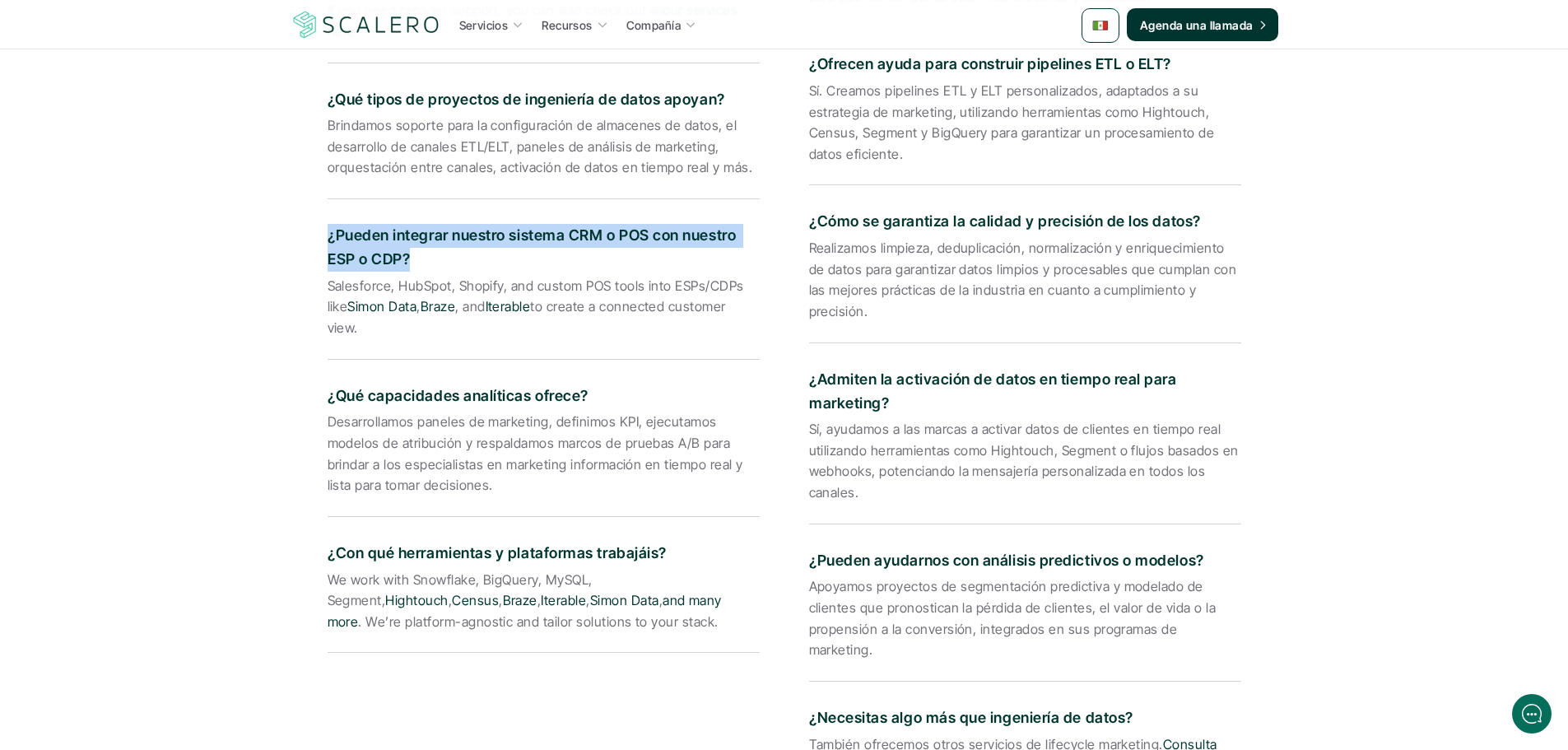 drag, startPoint x: 491, startPoint y: 482, endPoint x: 313, endPoint y: 427, distance: 186.30352 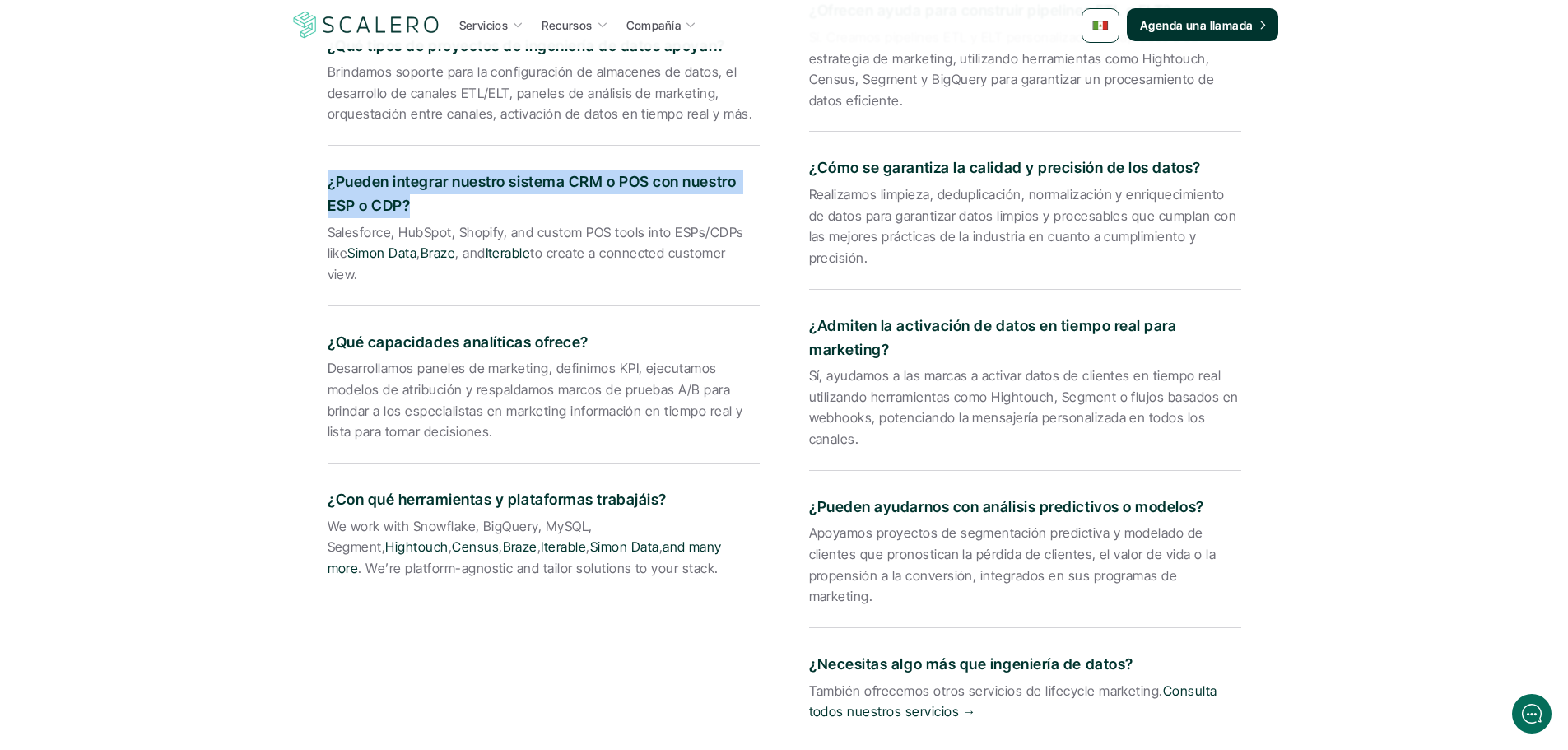 scroll, scrollTop: 3046, scrollLeft: 0, axis: vertical 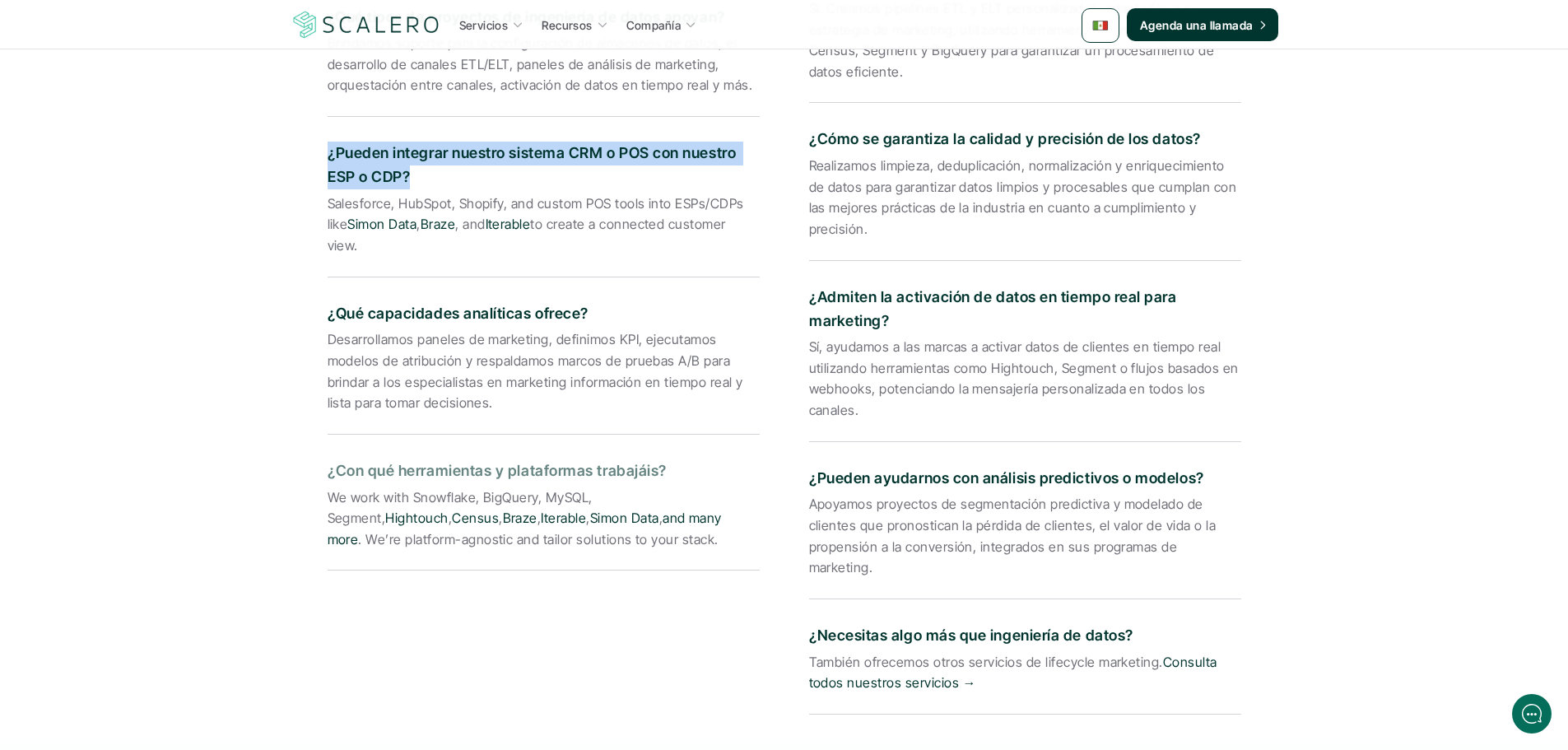 drag, startPoint x: 667, startPoint y: 468, endPoint x: 315, endPoint y: 464, distance: 352.02273 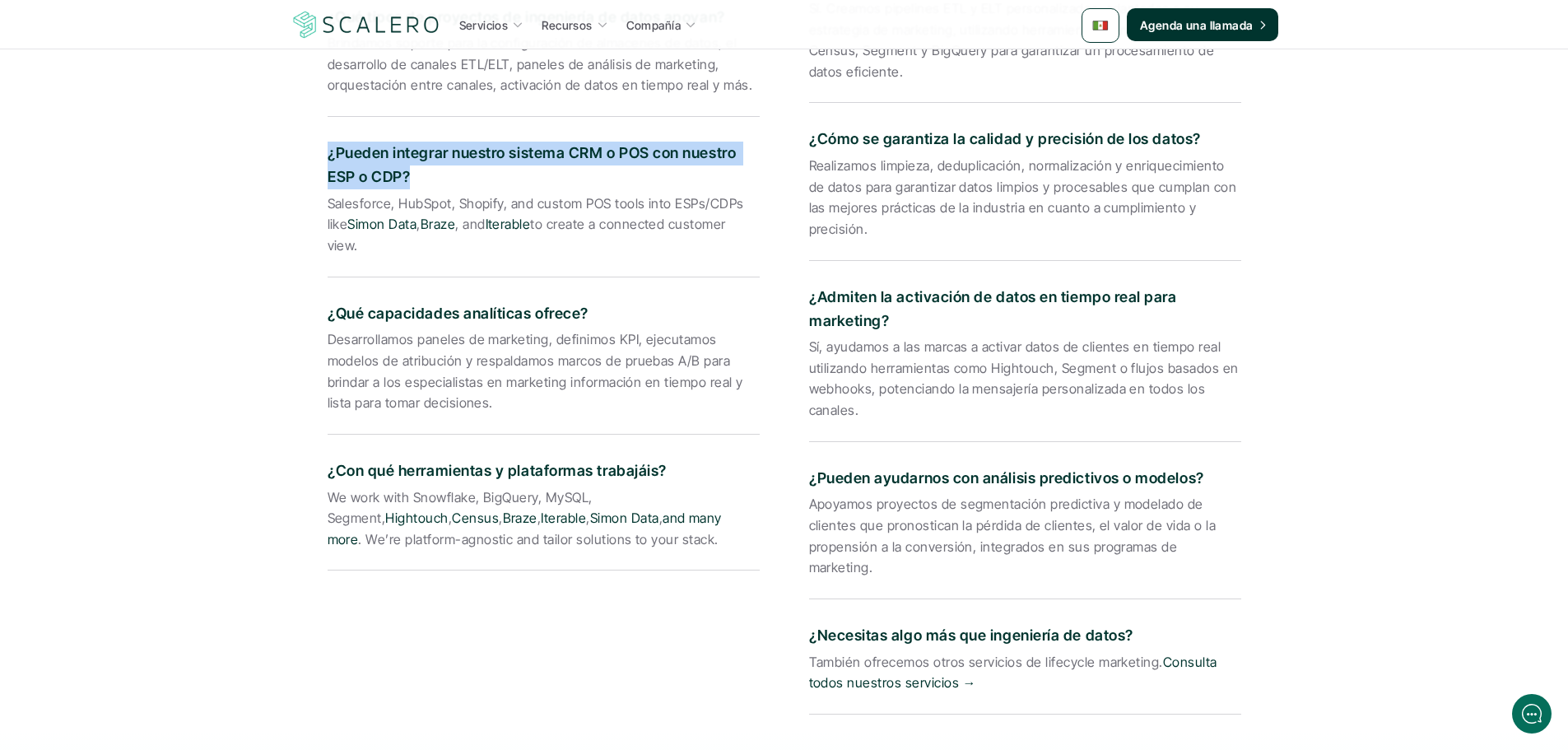 drag, startPoint x: 579, startPoint y: 539, endPoint x: 322, endPoint y: 496, distance: 260.5724 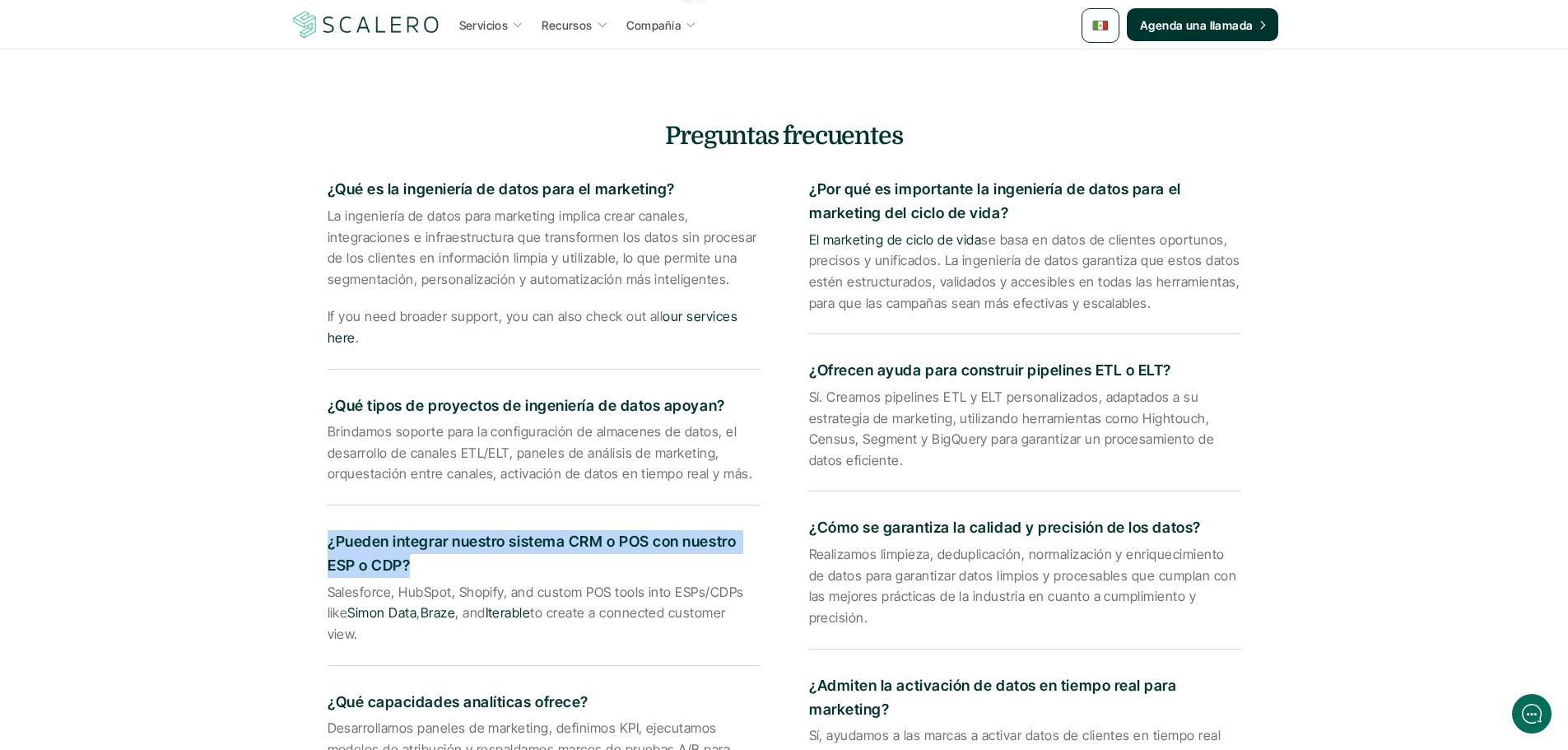 scroll, scrollTop: 2634, scrollLeft: 0, axis: vertical 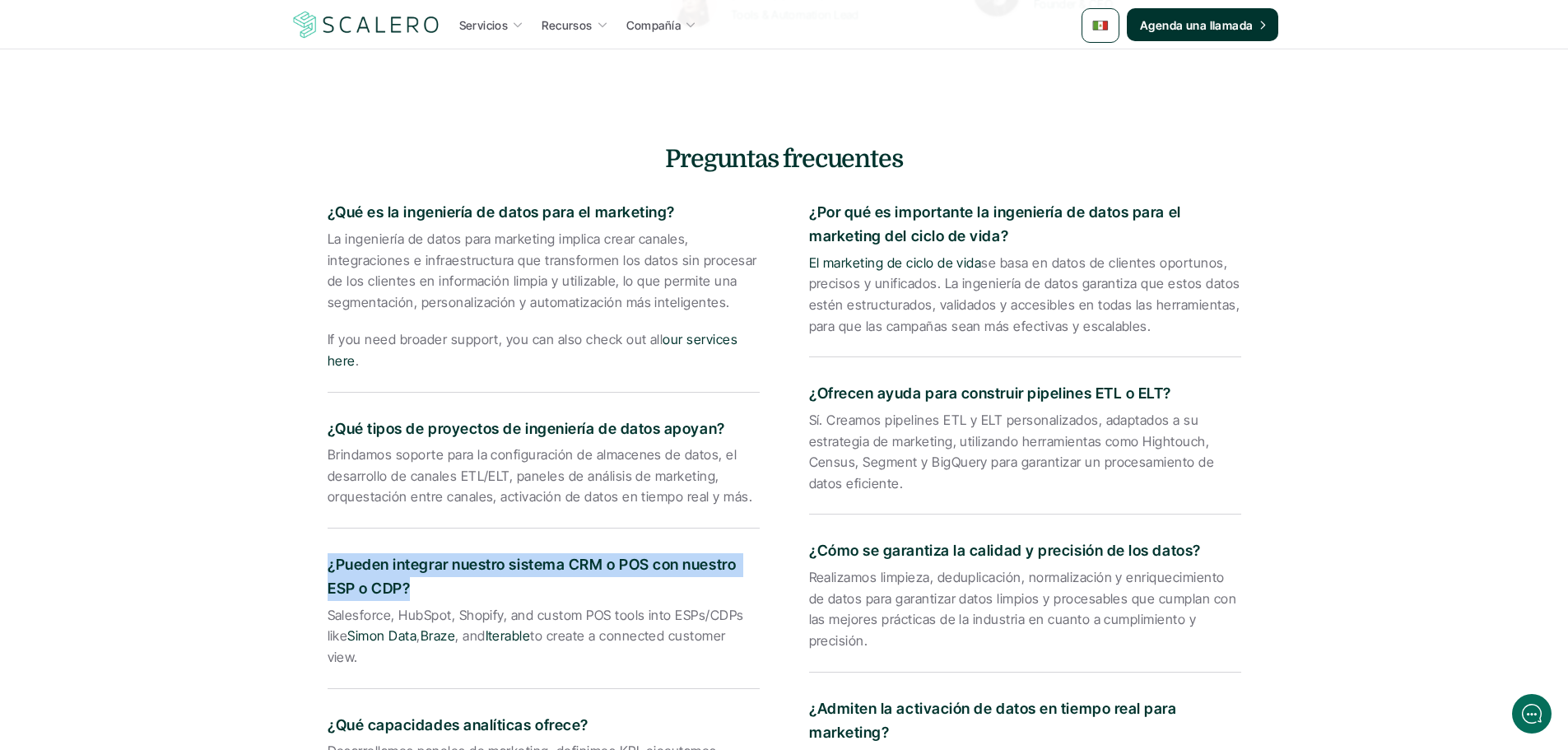 drag, startPoint x: 1005, startPoint y: 232, endPoint x: 799, endPoint y: 217, distance: 206.54539 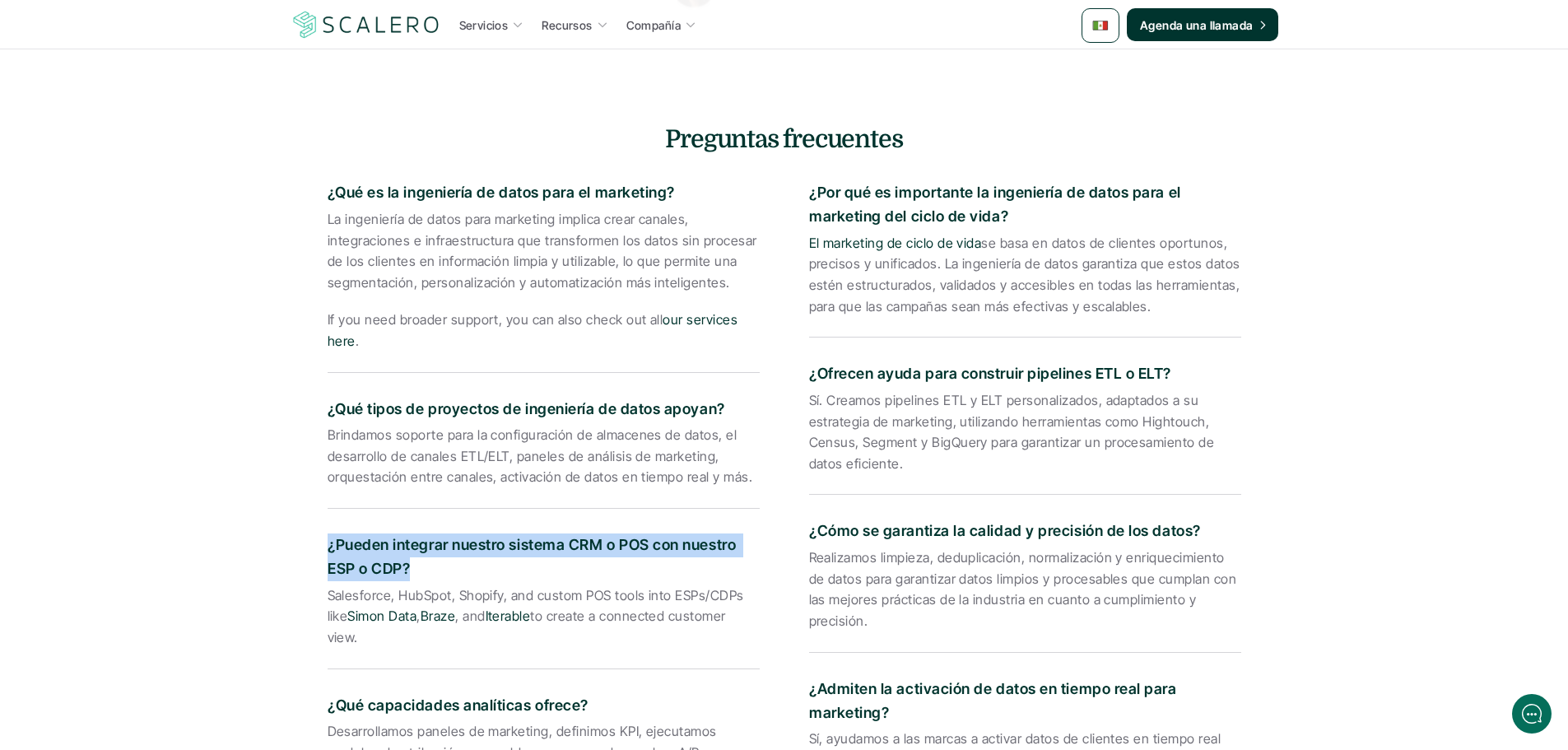 scroll, scrollTop: 2717, scrollLeft: 0, axis: vertical 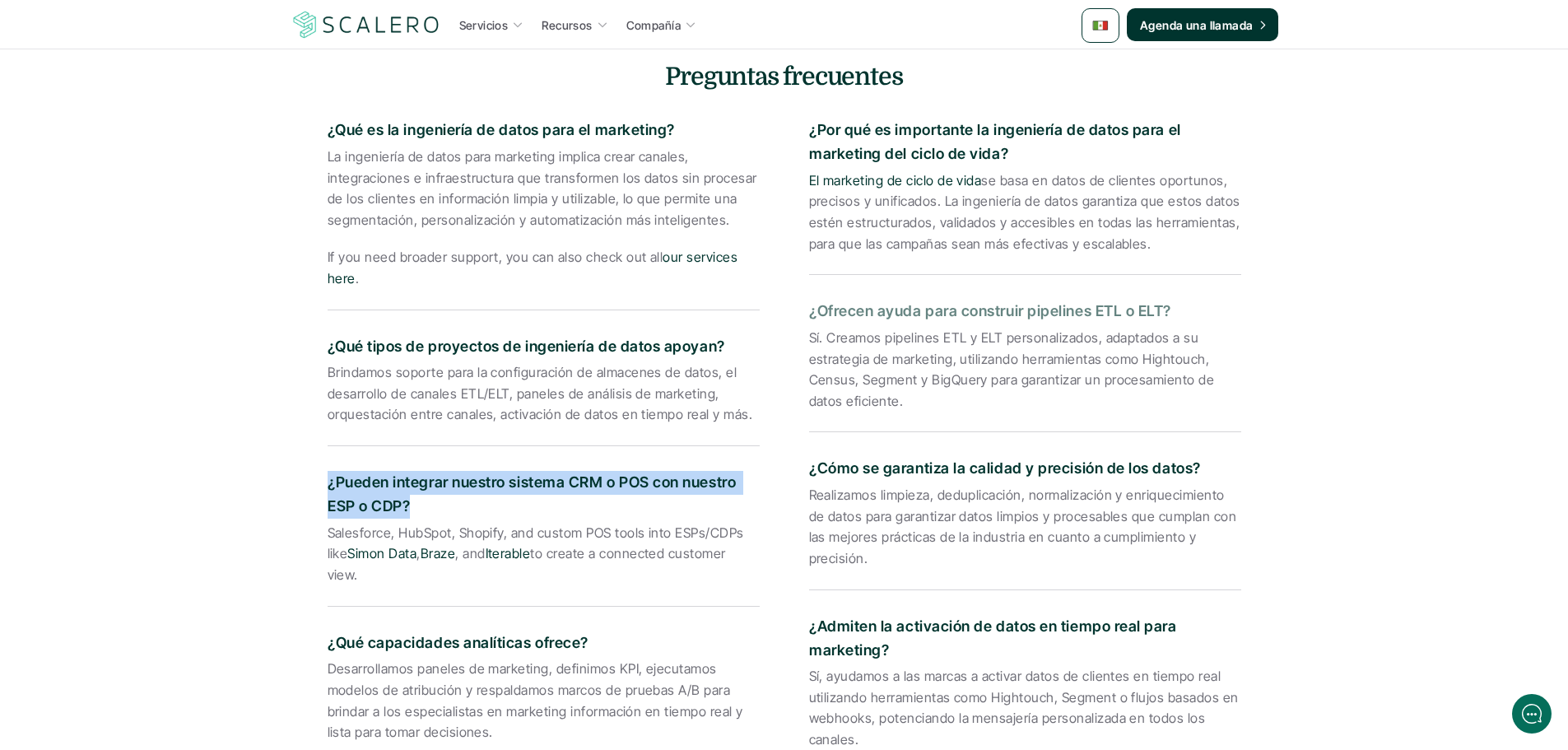 drag, startPoint x: 1171, startPoint y: 311, endPoint x: 810, endPoint y: 318, distance: 361.06786 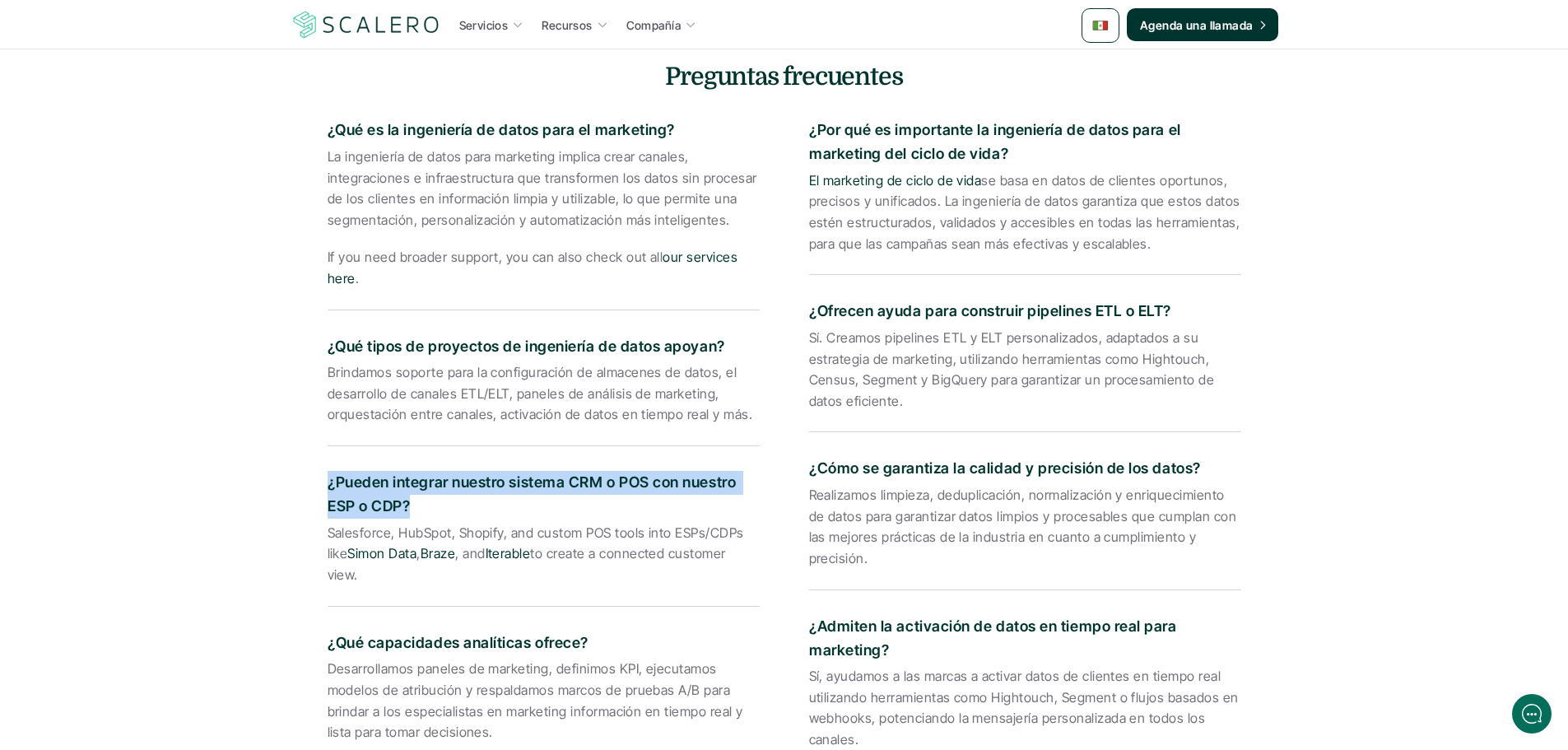 drag, startPoint x: 904, startPoint y: 403, endPoint x: 803, endPoint y: 339, distance: 119.57006 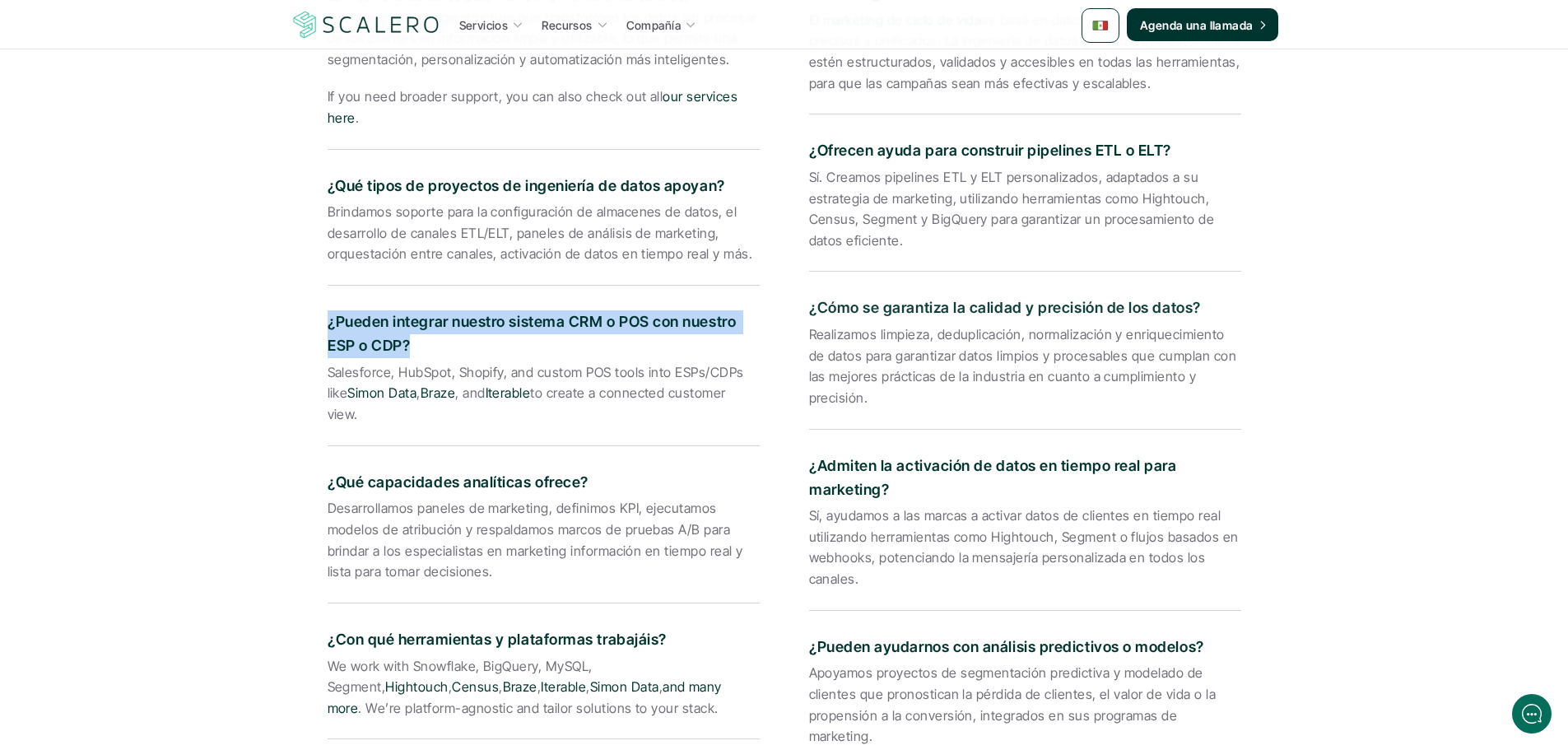 scroll, scrollTop: 2881, scrollLeft: 0, axis: vertical 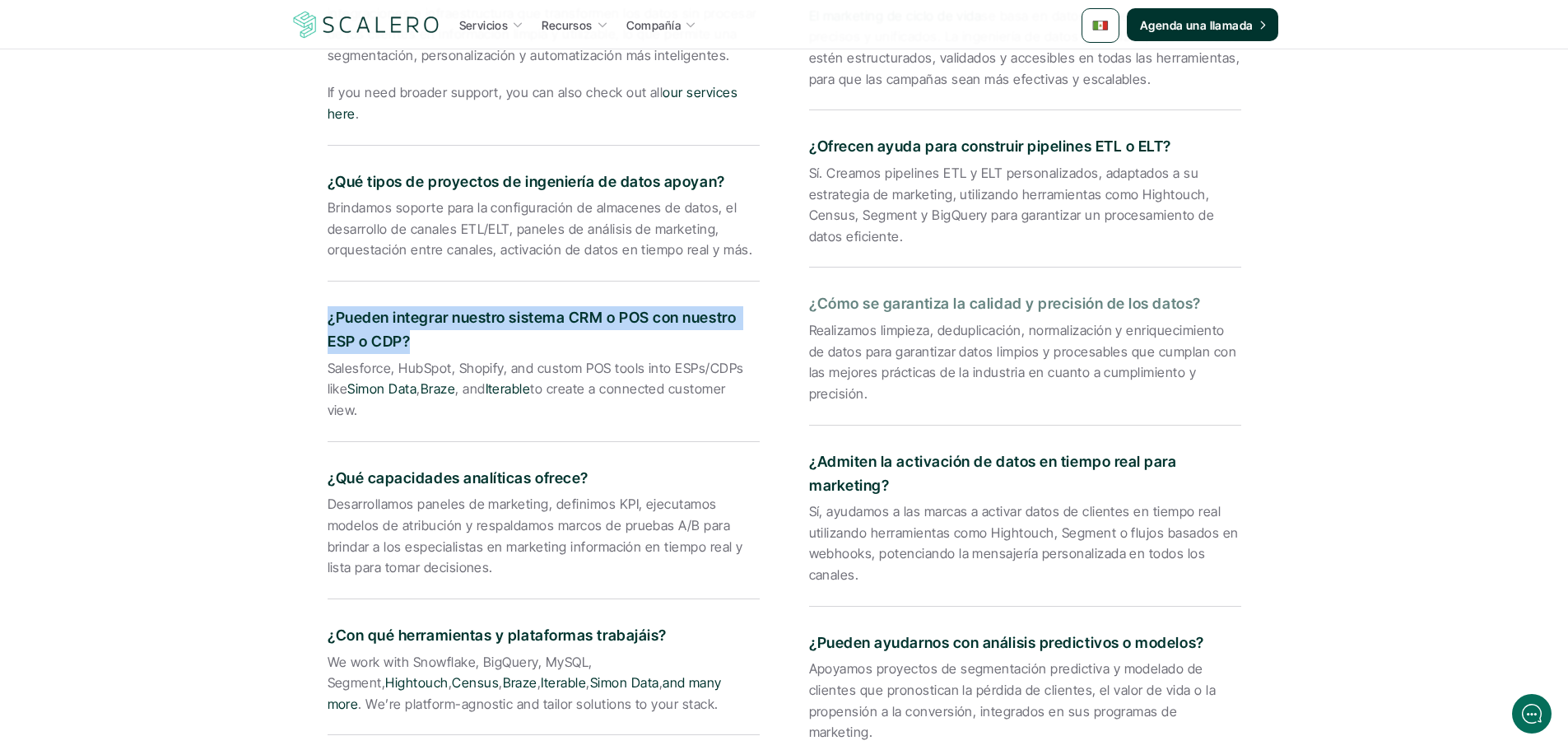 drag, startPoint x: 1197, startPoint y: 303, endPoint x: 802, endPoint y: 301, distance: 395.00506 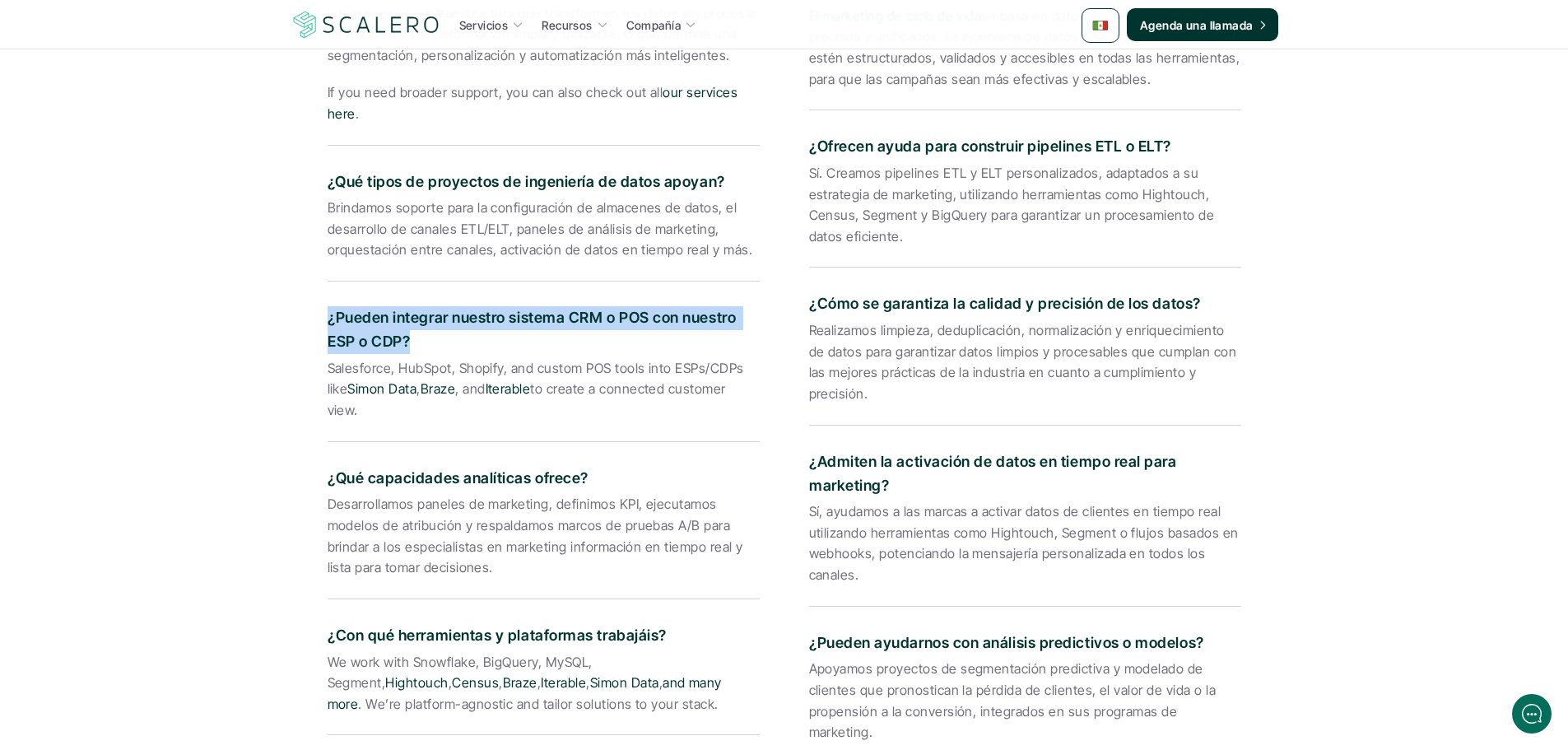 drag, startPoint x: 1232, startPoint y: 370, endPoint x: 799, endPoint y: 327, distance: 435.1299 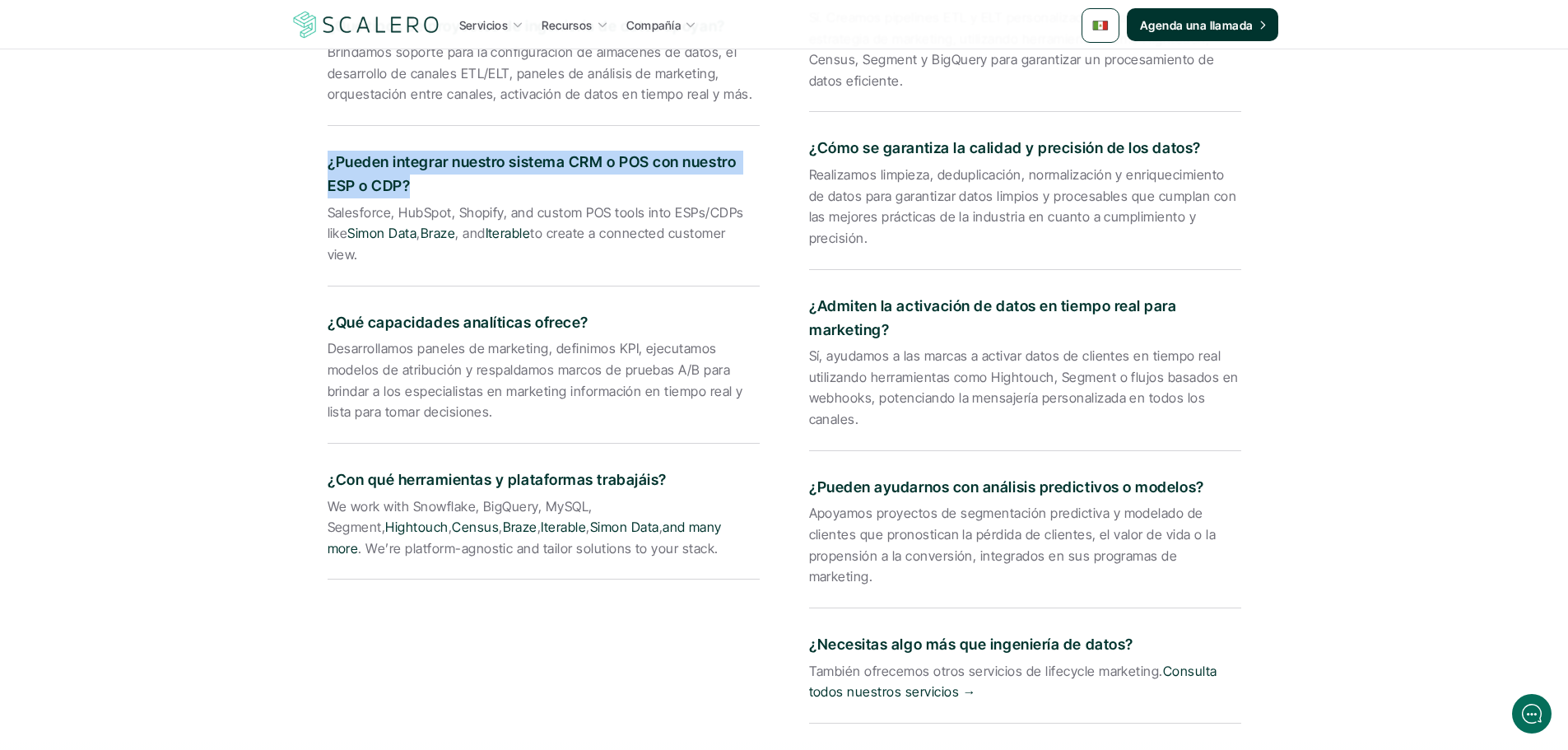 scroll, scrollTop: 3046, scrollLeft: 0, axis: vertical 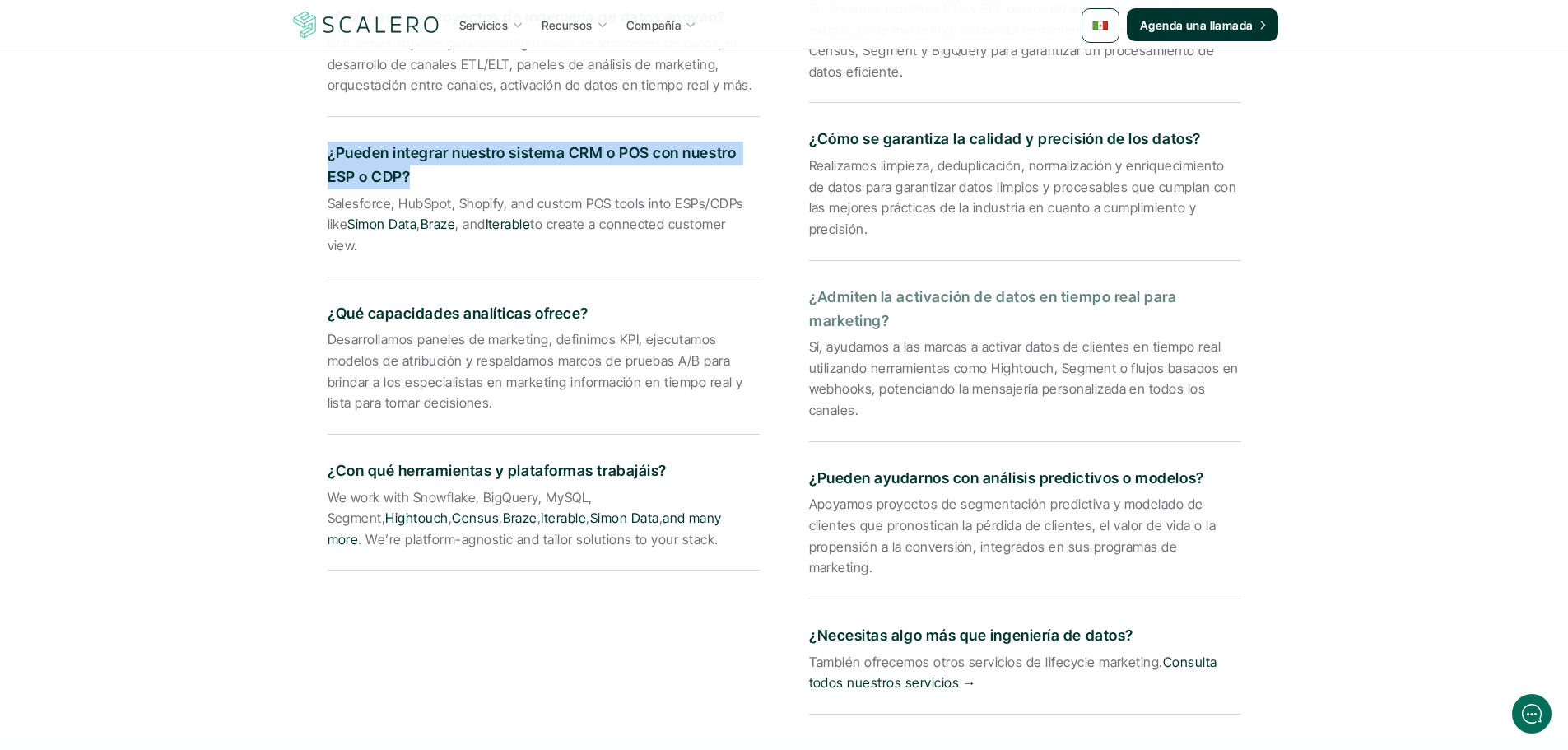 drag, startPoint x: 890, startPoint y: 294, endPoint x: 805, endPoint y: 277, distance: 86.68333 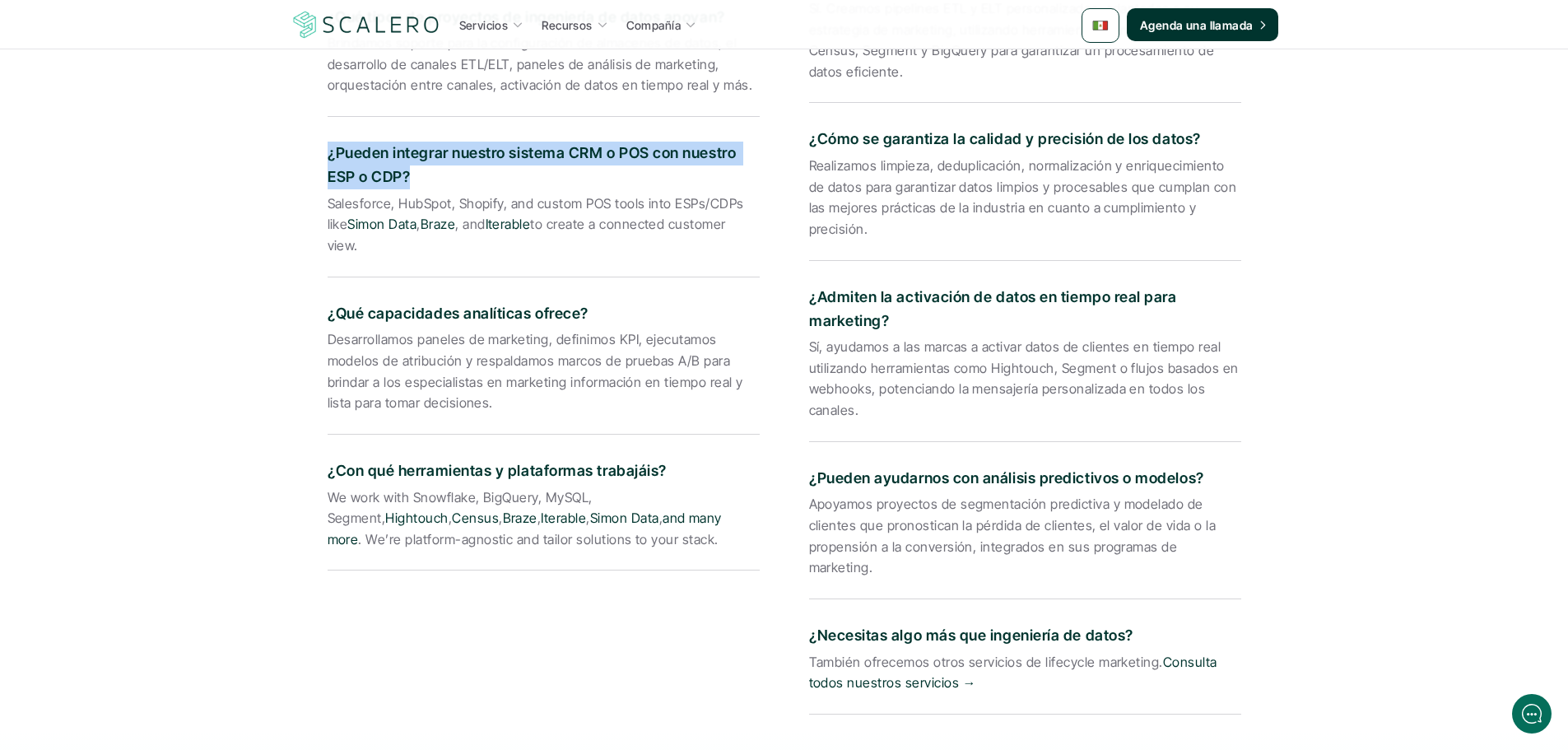 drag, startPoint x: 858, startPoint y: 387, endPoint x: 804, endPoint y: 331, distance: 77.7946 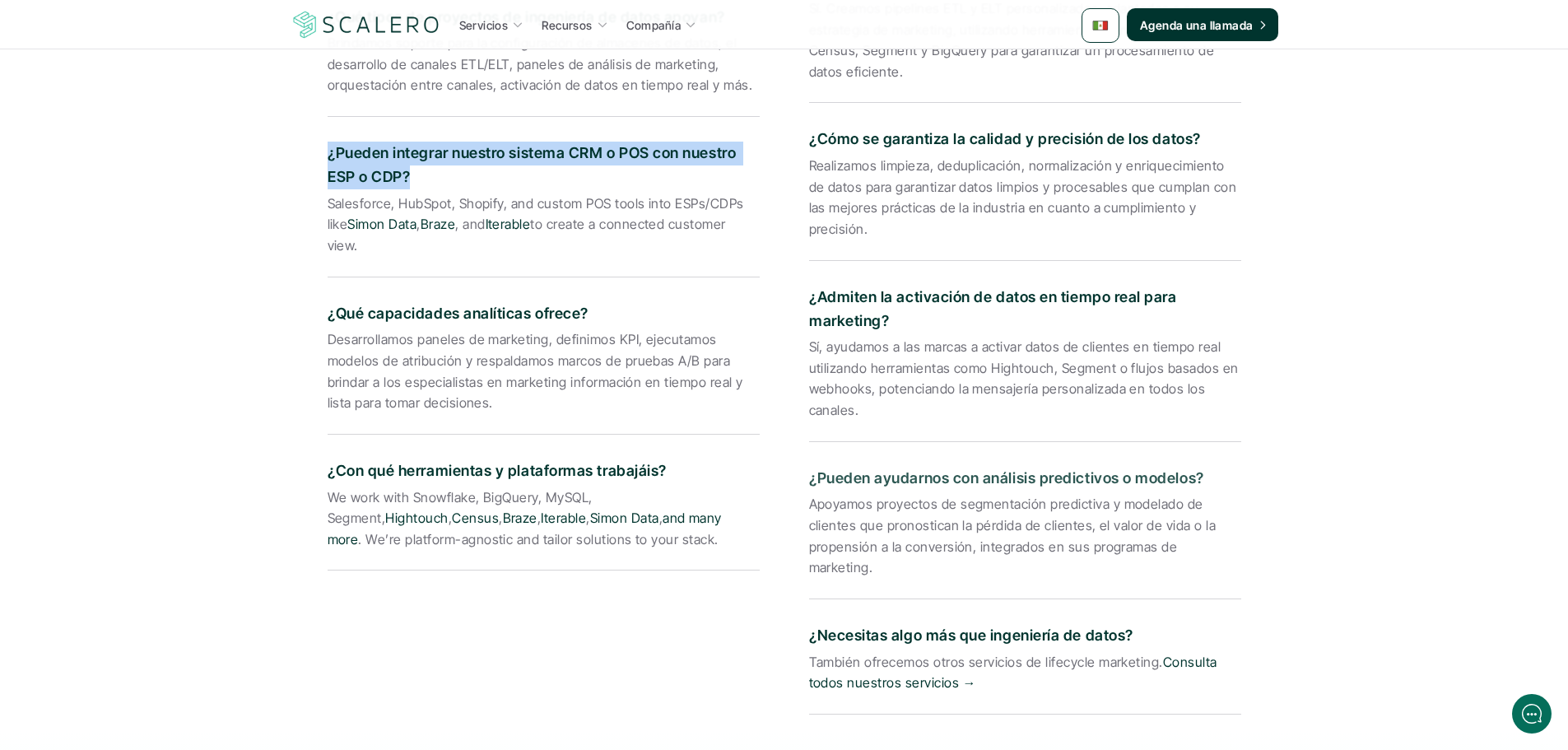 drag, startPoint x: 1202, startPoint y: 458, endPoint x: 806, endPoint y: 447, distance: 396.15275 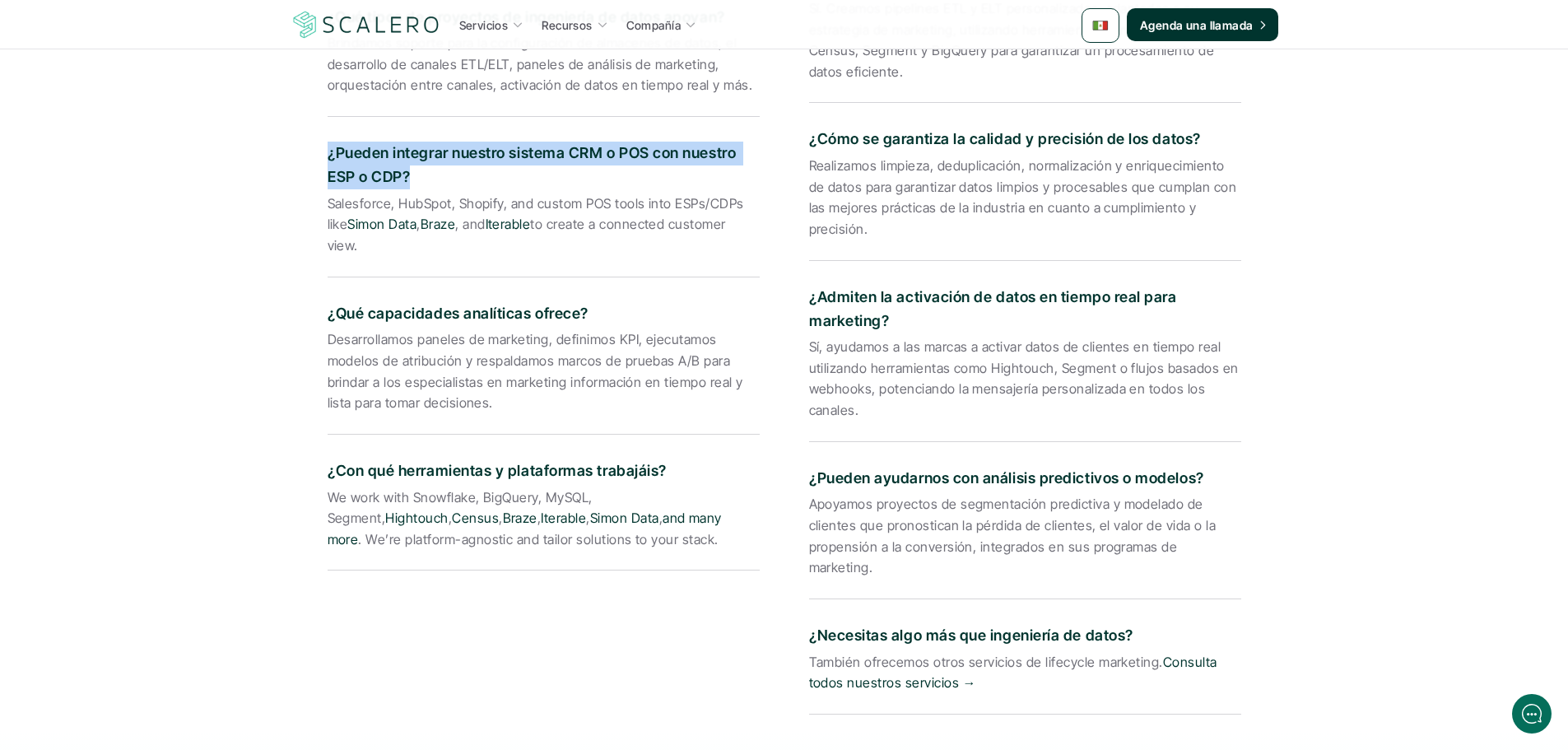 drag, startPoint x: 1237, startPoint y: 527, endPoint x: 796, endPoint y: 491, distance: 442.46695 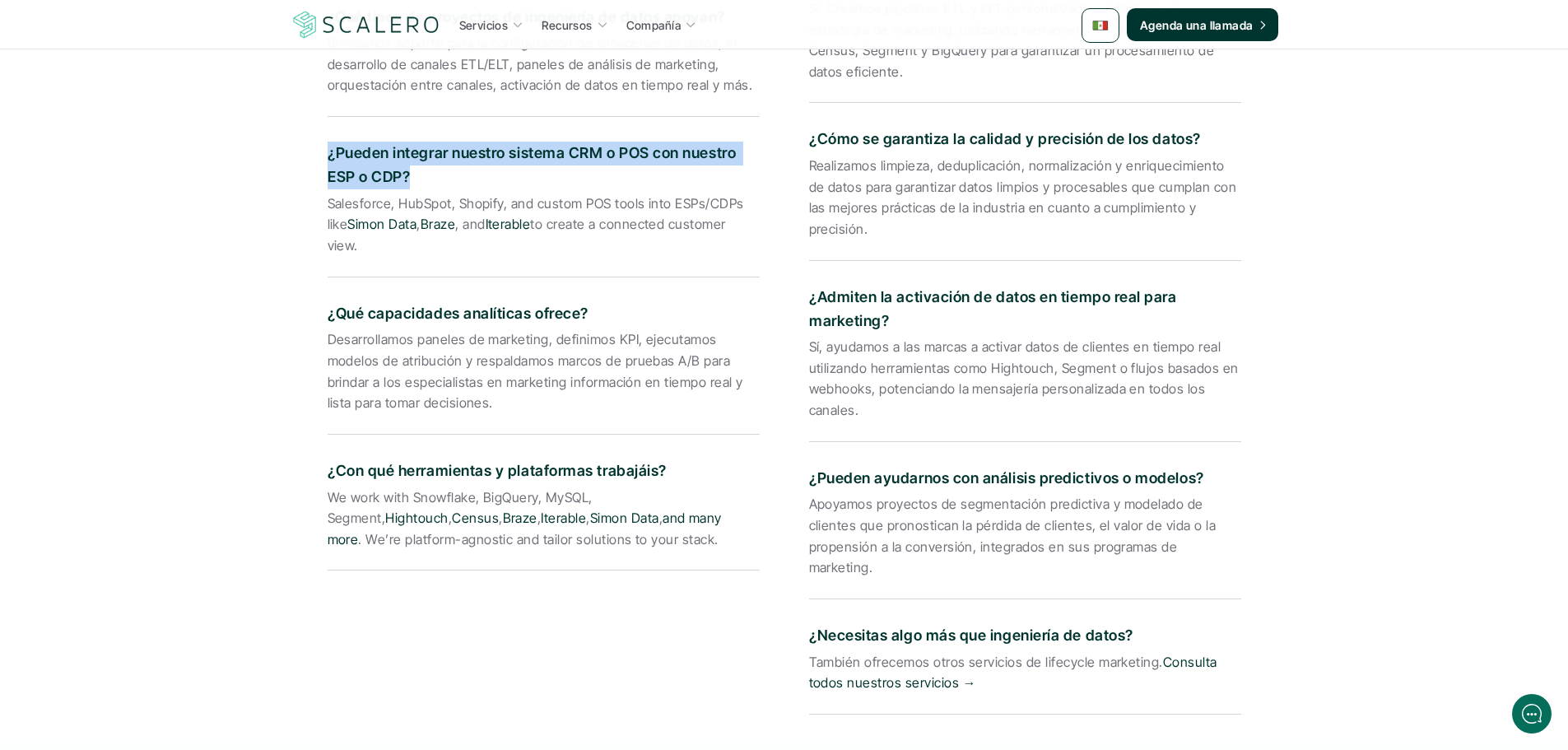 drag, startPoint x: 1130, startPoint y: 593, endPoint x: 783, endPoint y: 583, distance: 347.1441 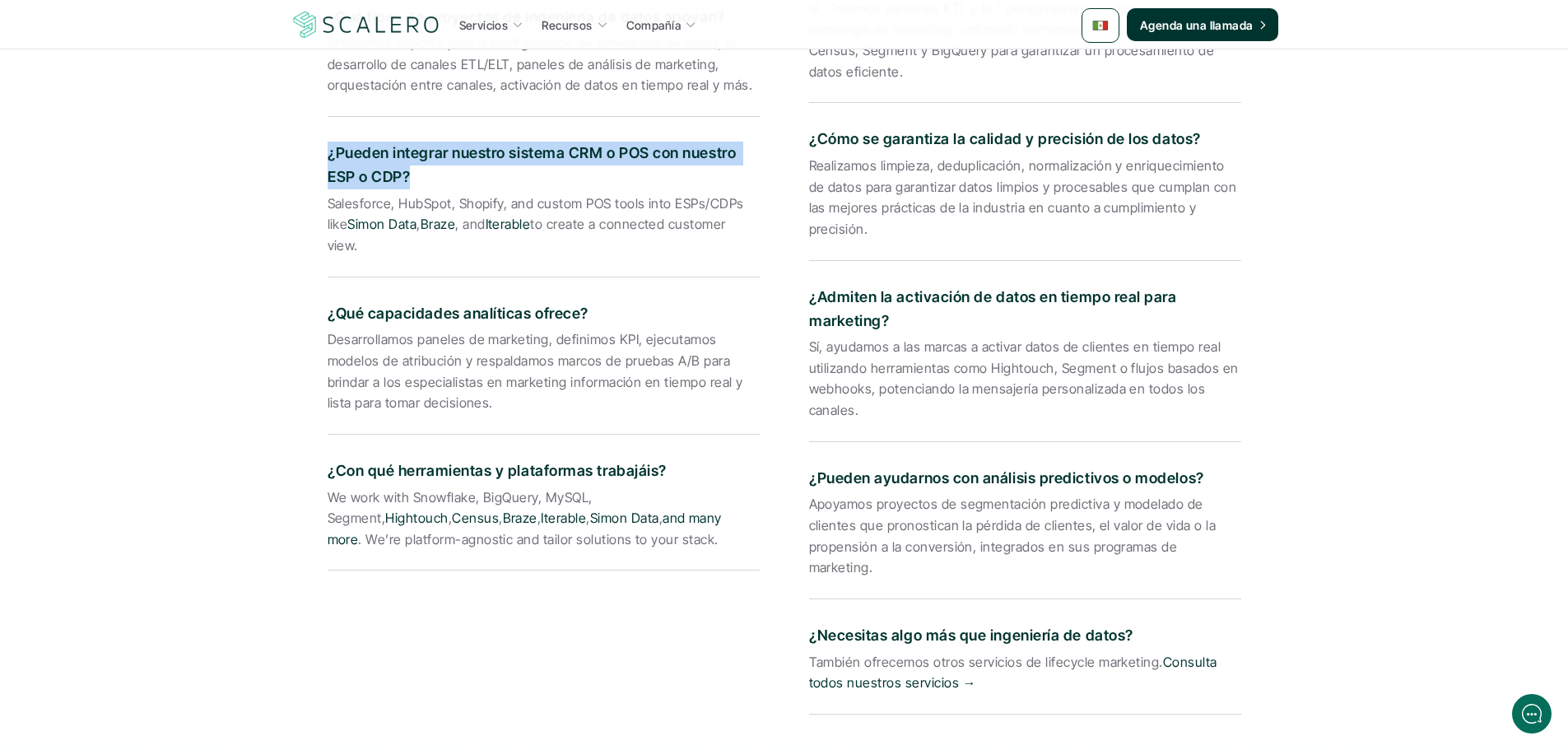click at bounding box center (366, 25) 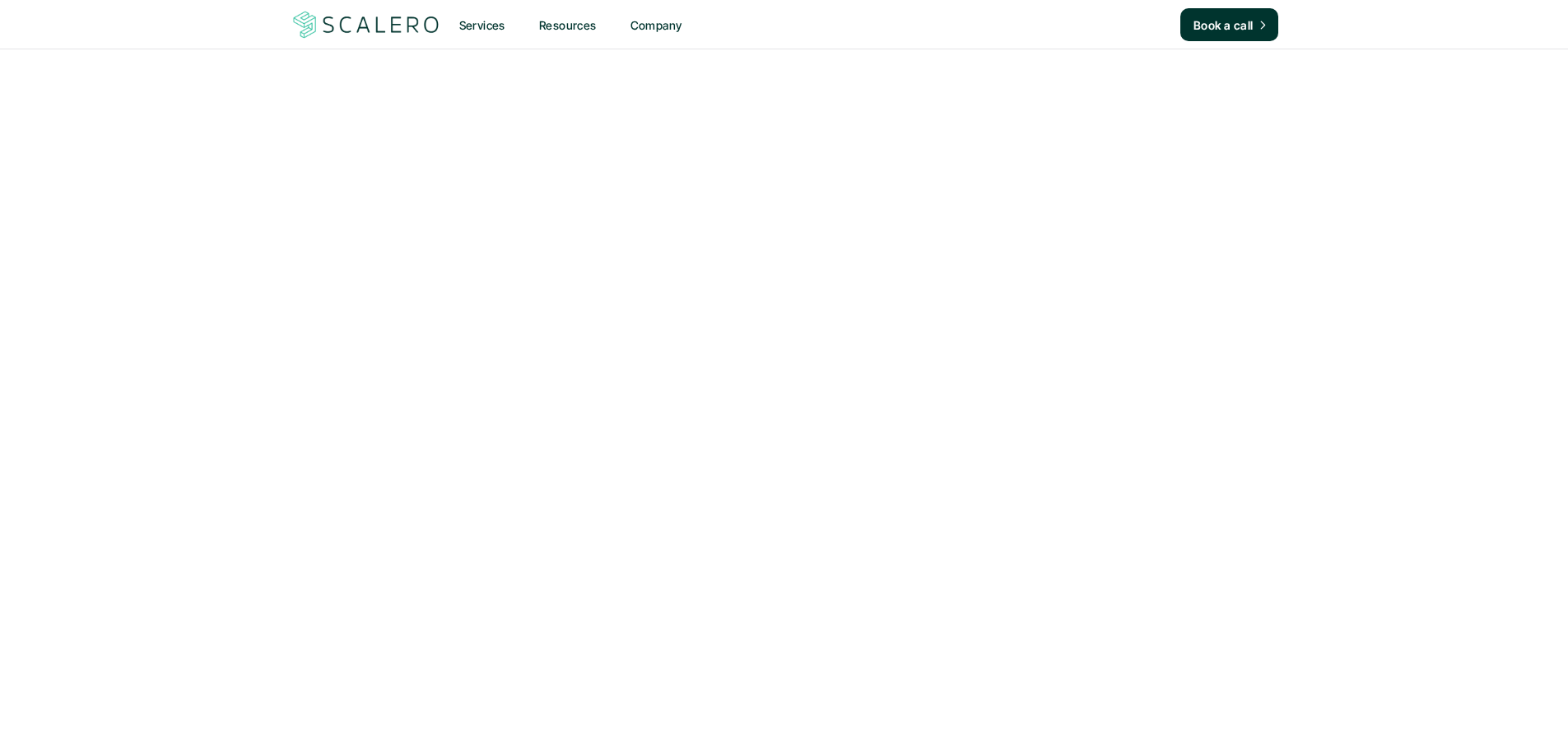 scroll, scrollTop: 0, scrollLeft: 0, axis: both 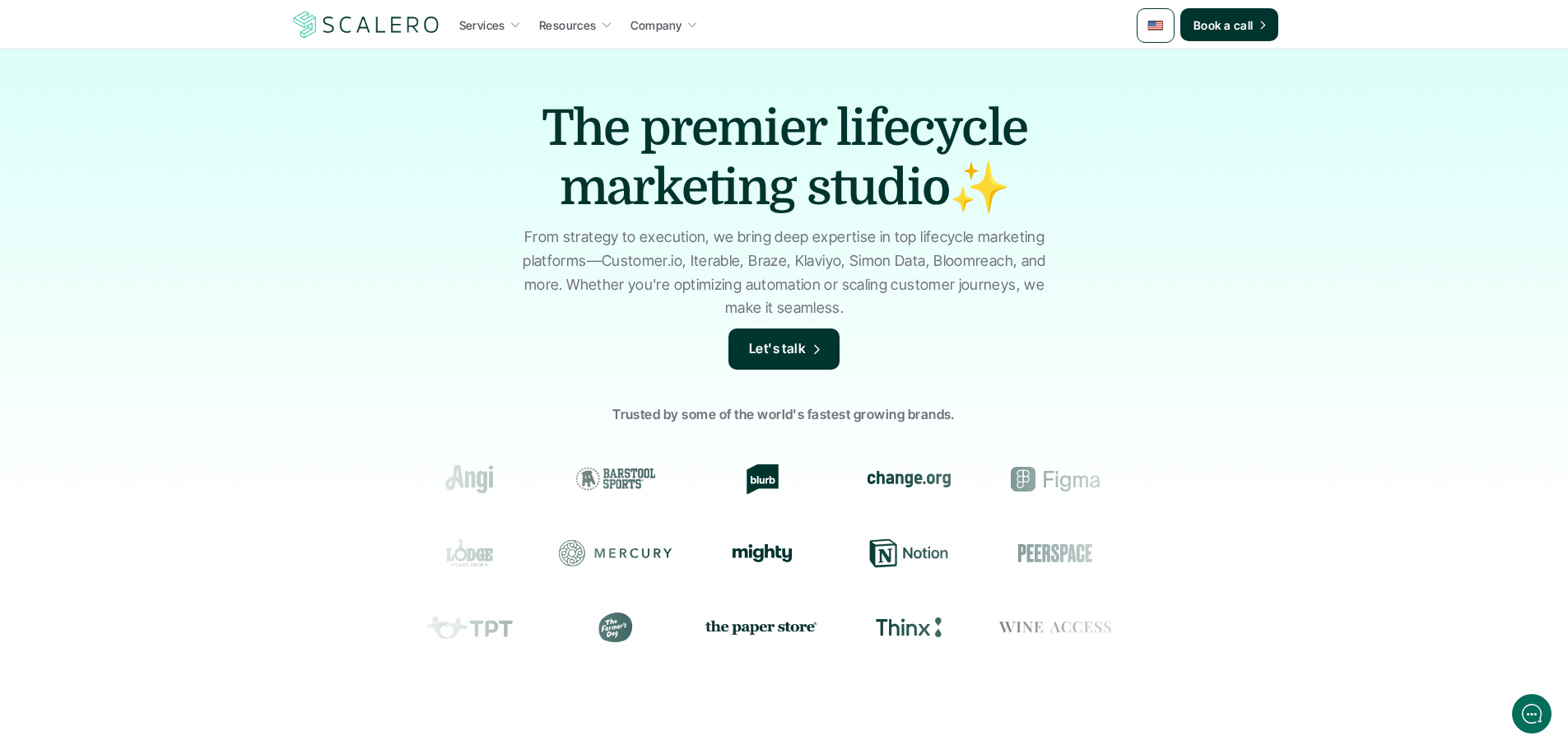 click at bounding box center (1156, 26) 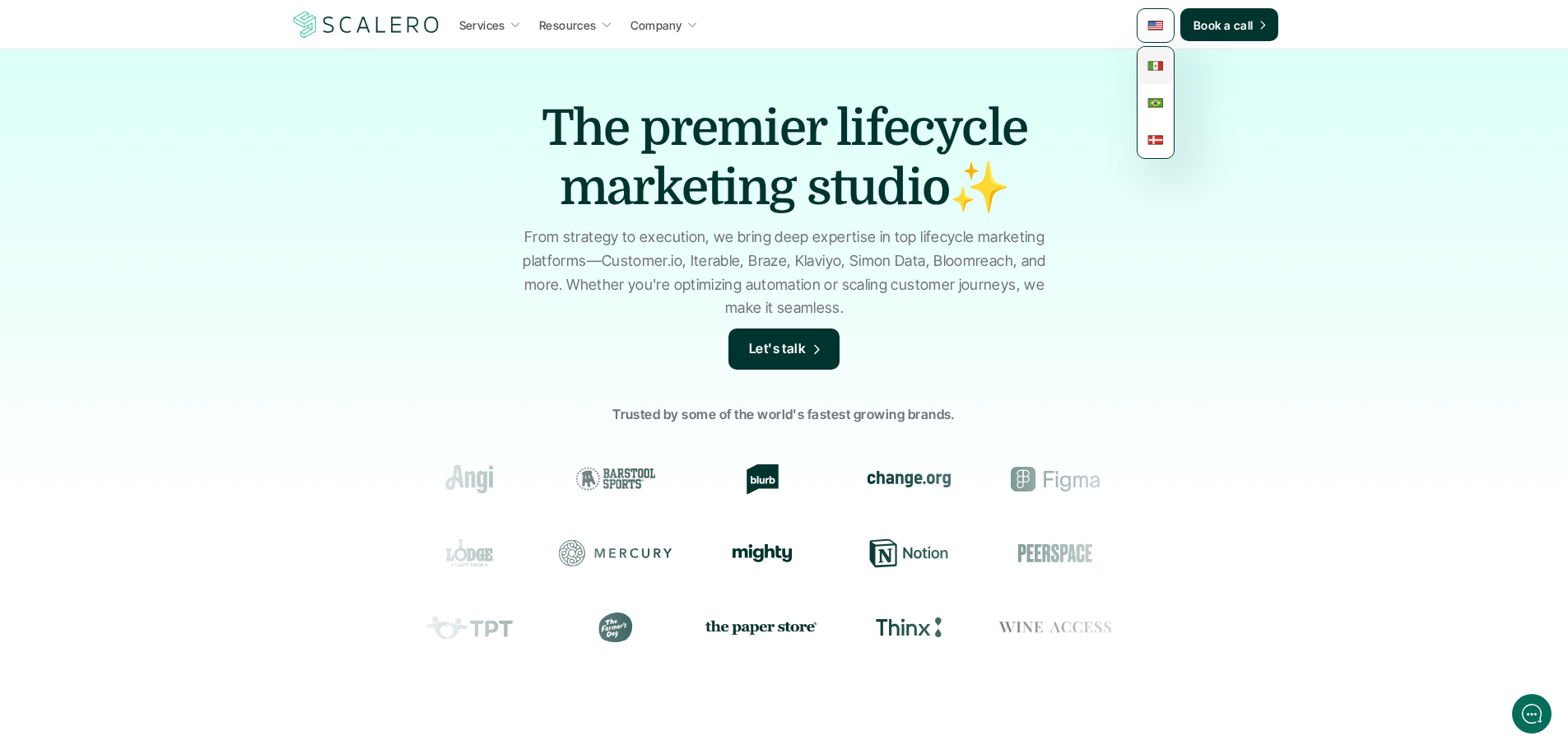 click at bounding box center [1156, 65] 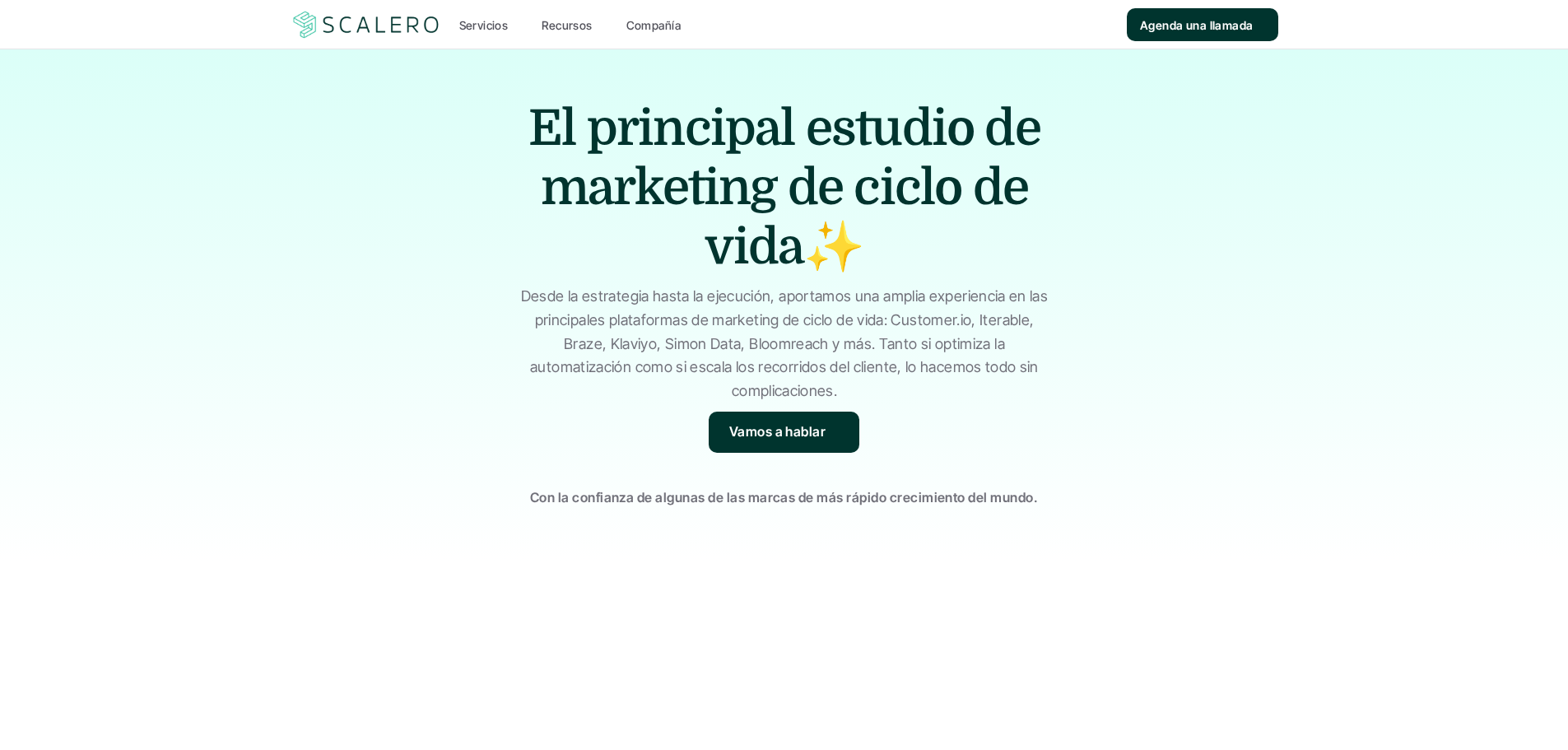 scroll, scrollTop: 0, scrollLeft: 0, axis: both 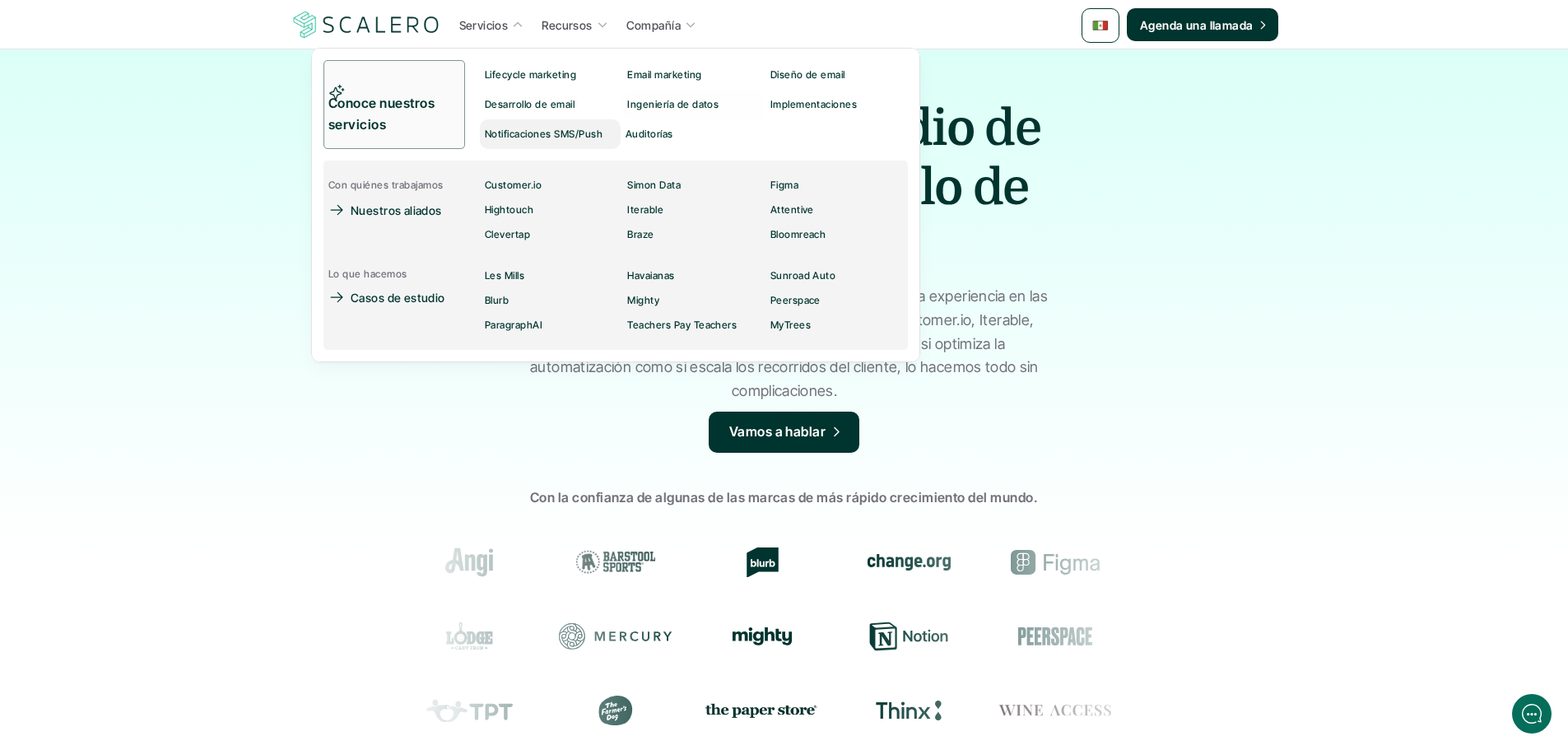 click on "Notificaciones SMS/Push" at bounding box center [543, 134] 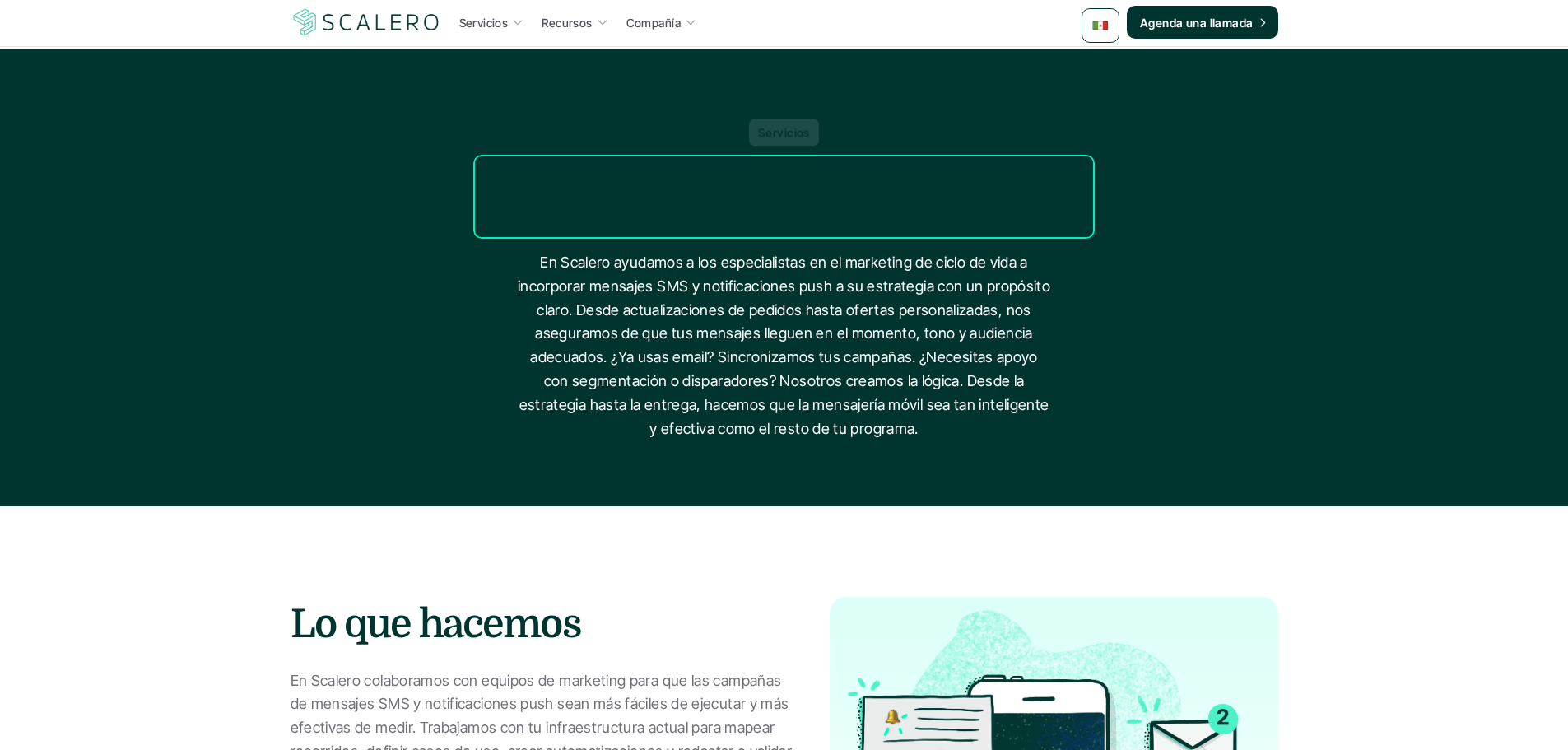 scroll, scrollTop: 0, scrollLeft: 0, axis: both 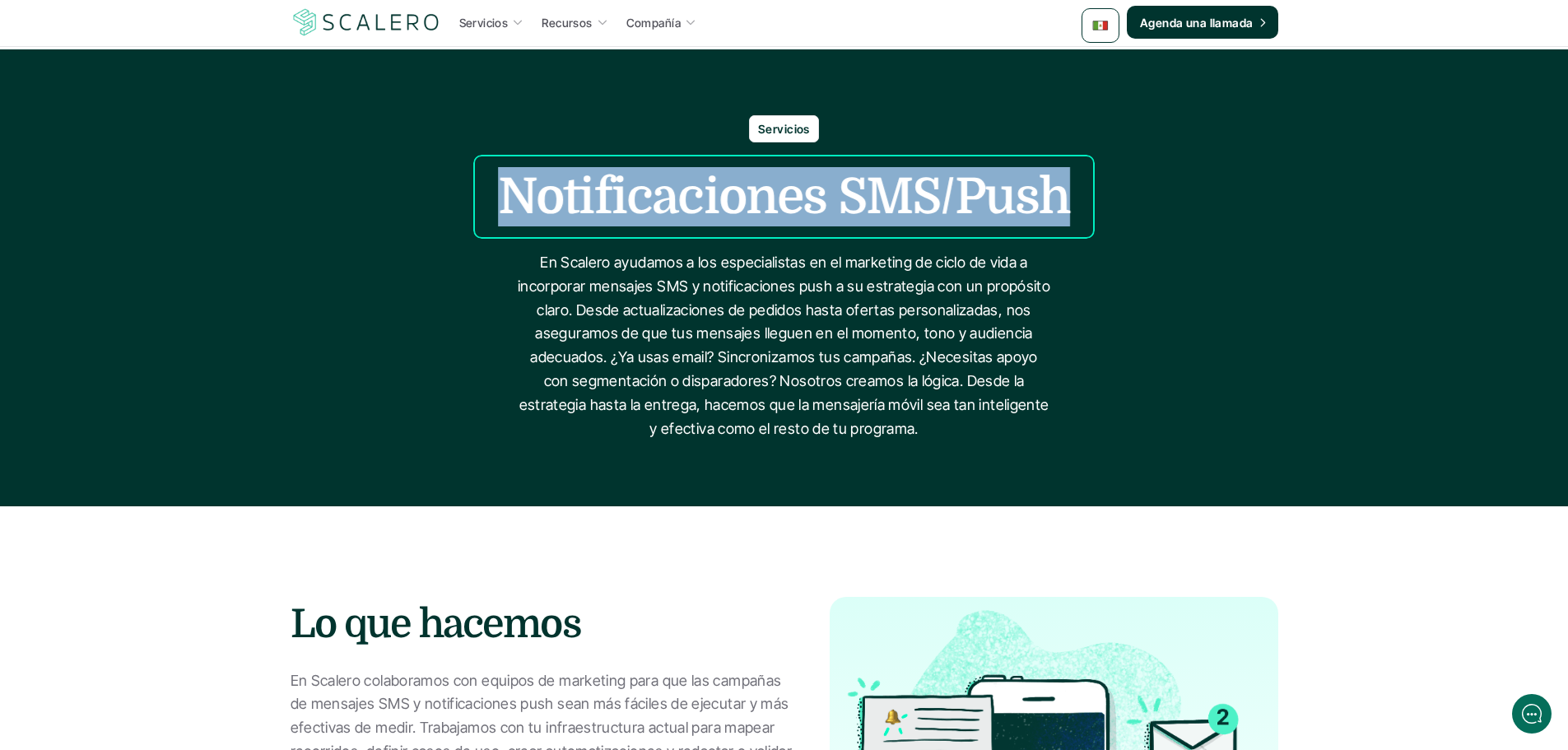 drag, startPoint x: 1064, startPoint y: 198, endPoint x: 507, endPoint y: 177, distance: 557.3957 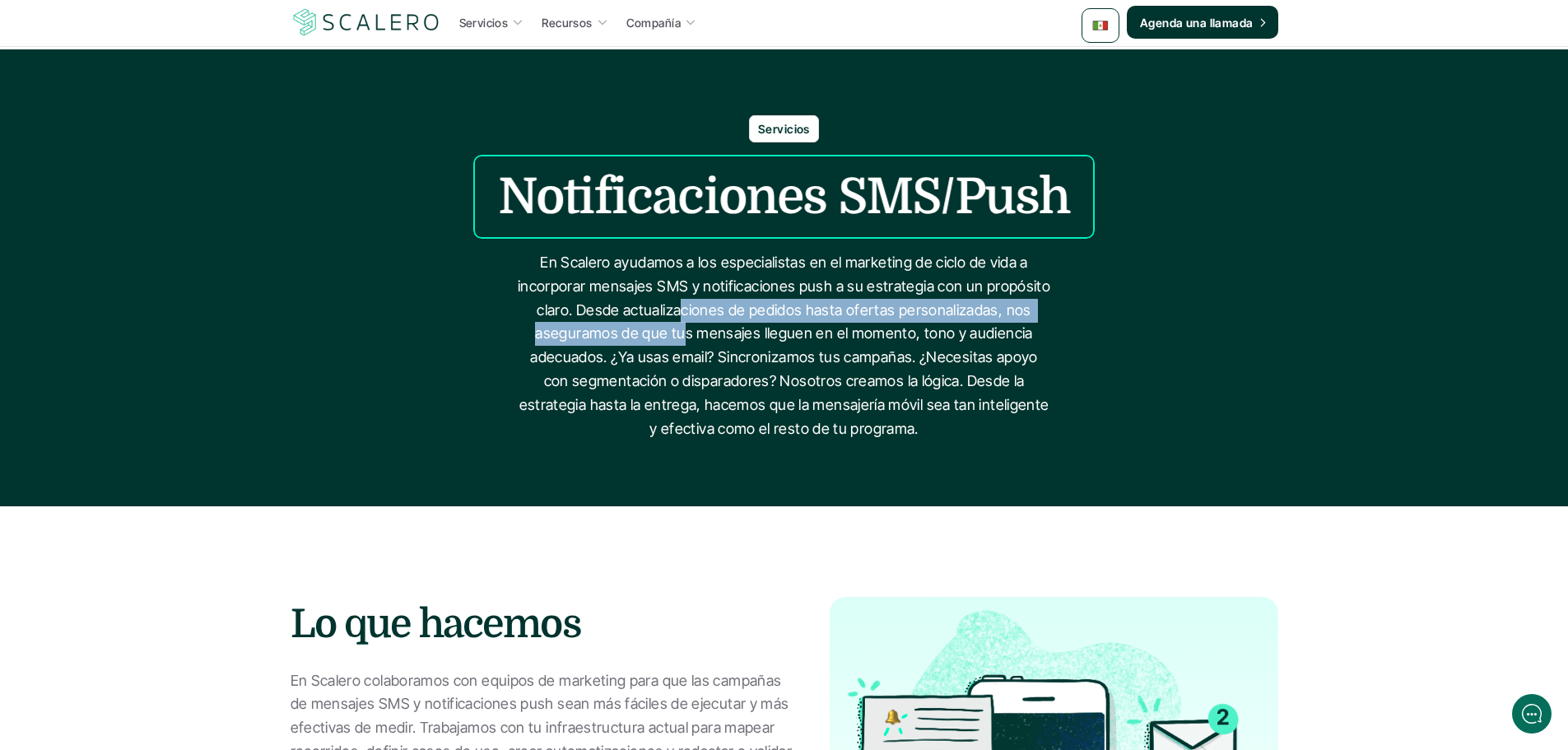 click on "En Scalero ayudamos a los especialistas en el marketing de ciclo de vida a incorporar mensajes SMS y notificaciones push a su estrategia con un propósito claro. Desde actualizaciones de pedidos hasta ofertas personalizadas, nos aseguramos de que tus mensajes lleguen en el momento, tono y audiencia adecuados. ¿Ya usas email? Sincronizamos tus campañas. ¿Necesitas apoyo con segmentación o disparadores? Nosotros creamos la lógica. Desde la estrategia hasta la entrega, hacemos que la mensajería móvil sea tan inteligente y efectiva como el resto de tu programa." at bounding box center (784, 346) 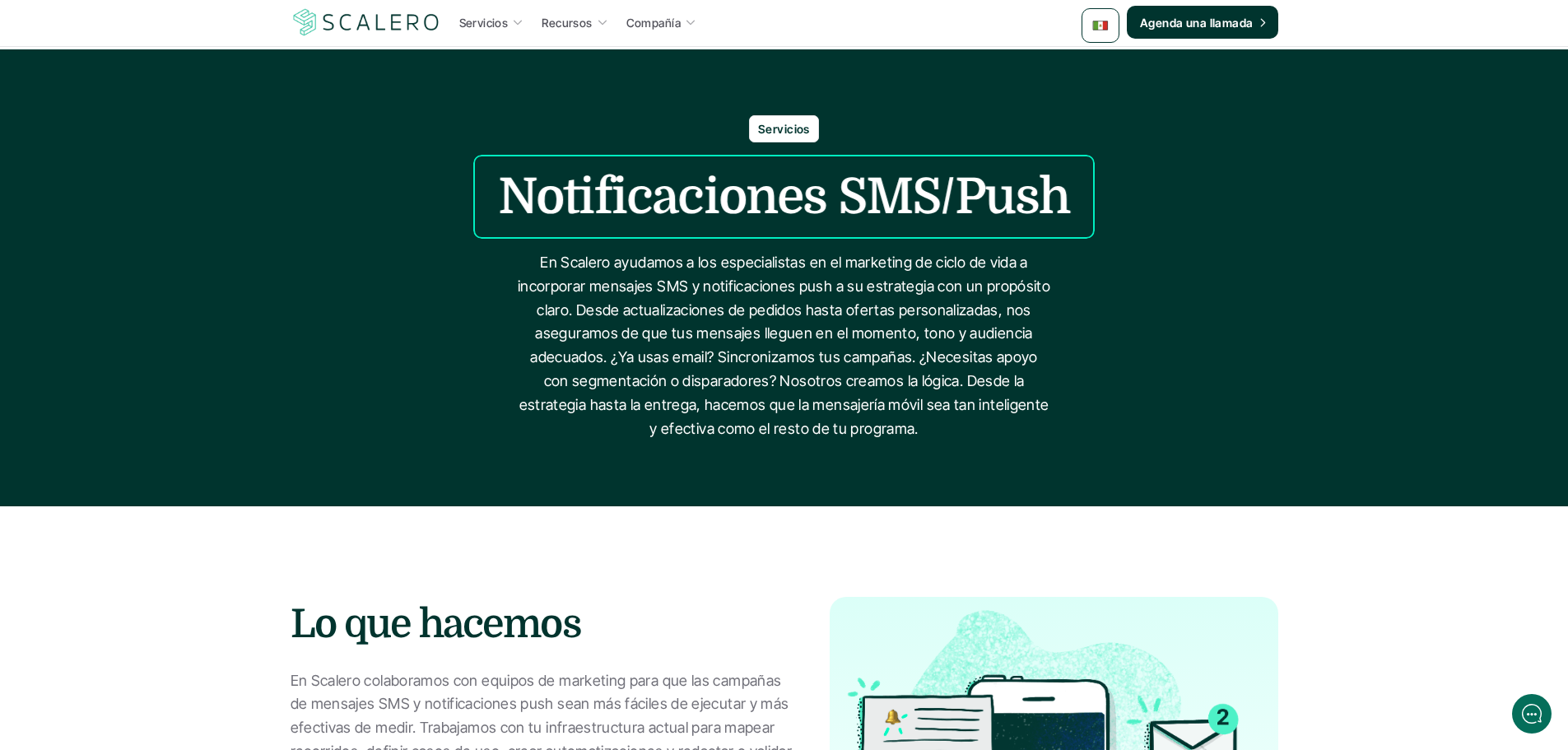 click on "En Scalero ayudamos a los especialistas en el marketing de ciclo de vida a incorporar mensajes SMS y notificaciones push a su estrategia con un propósito claro. Desde actualizaciones de pedidos hasta ofertas personalizadas, nos aseguramos de que tus mensajes lleguen en el momento, tono y audiencia adecuados. ¿Ya usas email? Sincronizamos tus campañas. ¿Necesitas apoyo con segmentación o disparadores? Nosotros creamos la lógica. Desde la estrategia hasta la entrega, hacemos que la mensajería móvil sea tan inteligente y efectiva como el resto de tu programa." at bounding box center (784, 346) 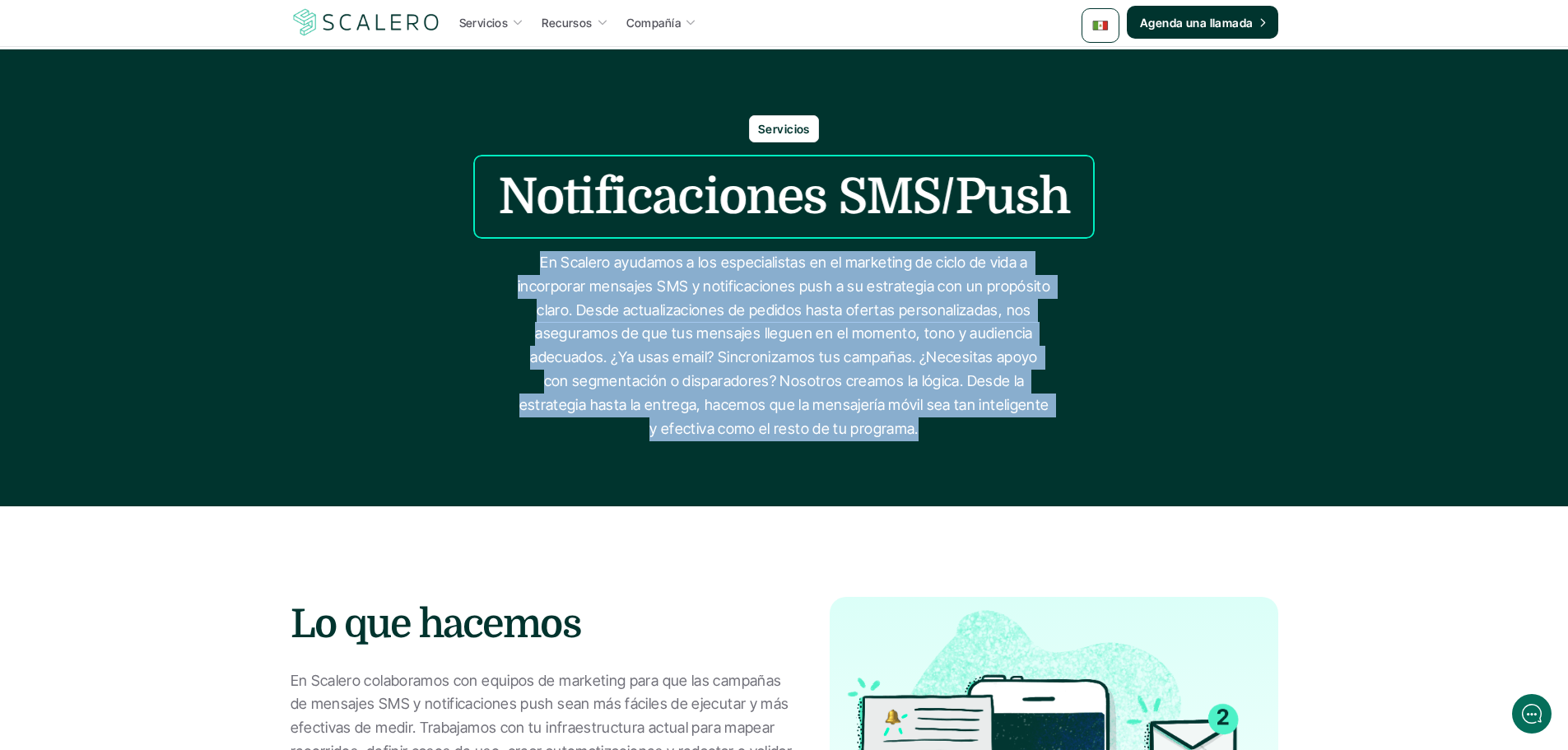 drag, startPoint x: 914, startPoint y: 426, endPoint x: 509, endPoint y: 267, distance: 435.09309 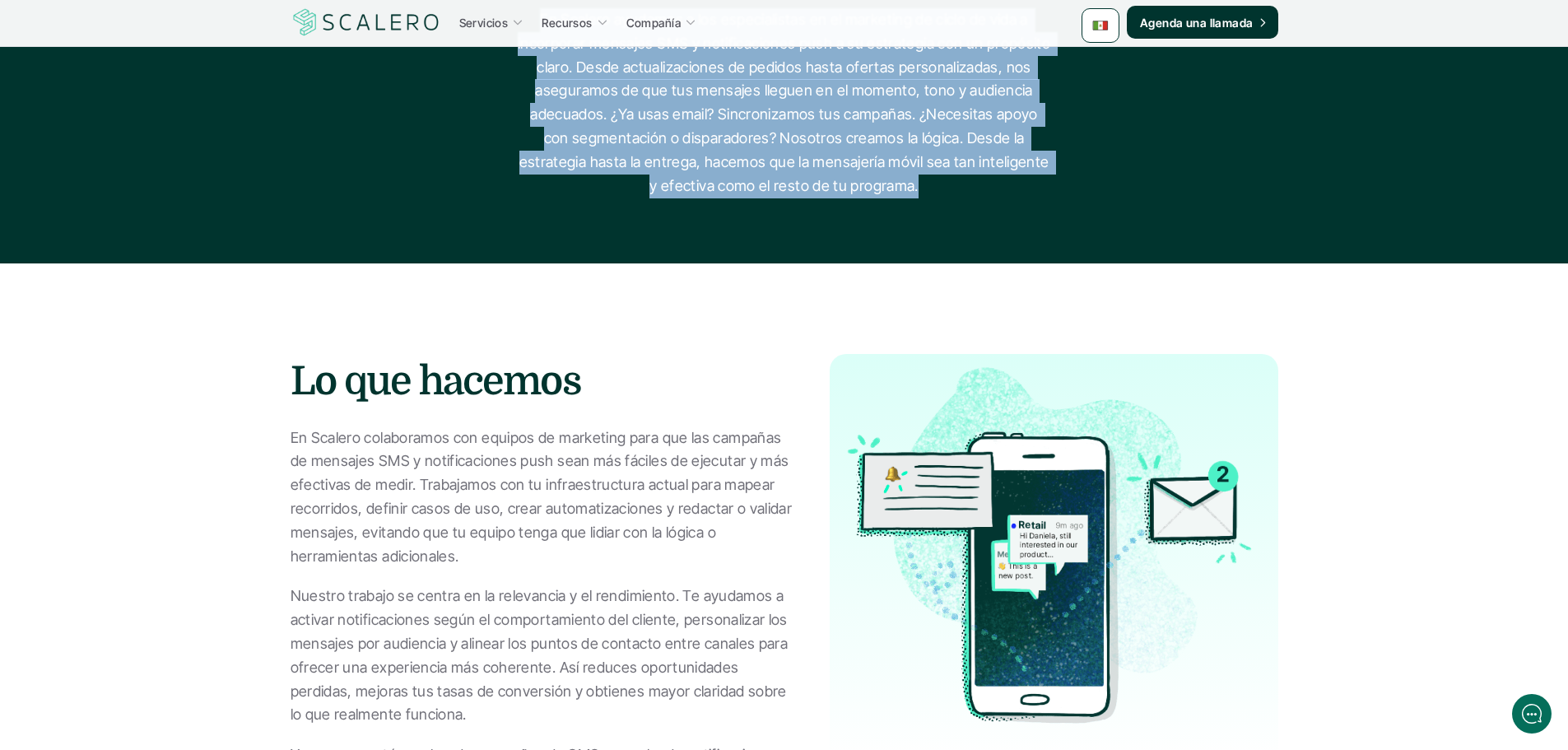 scroll, scrollTop: 247, scrollLeft: 0, axis: vertical 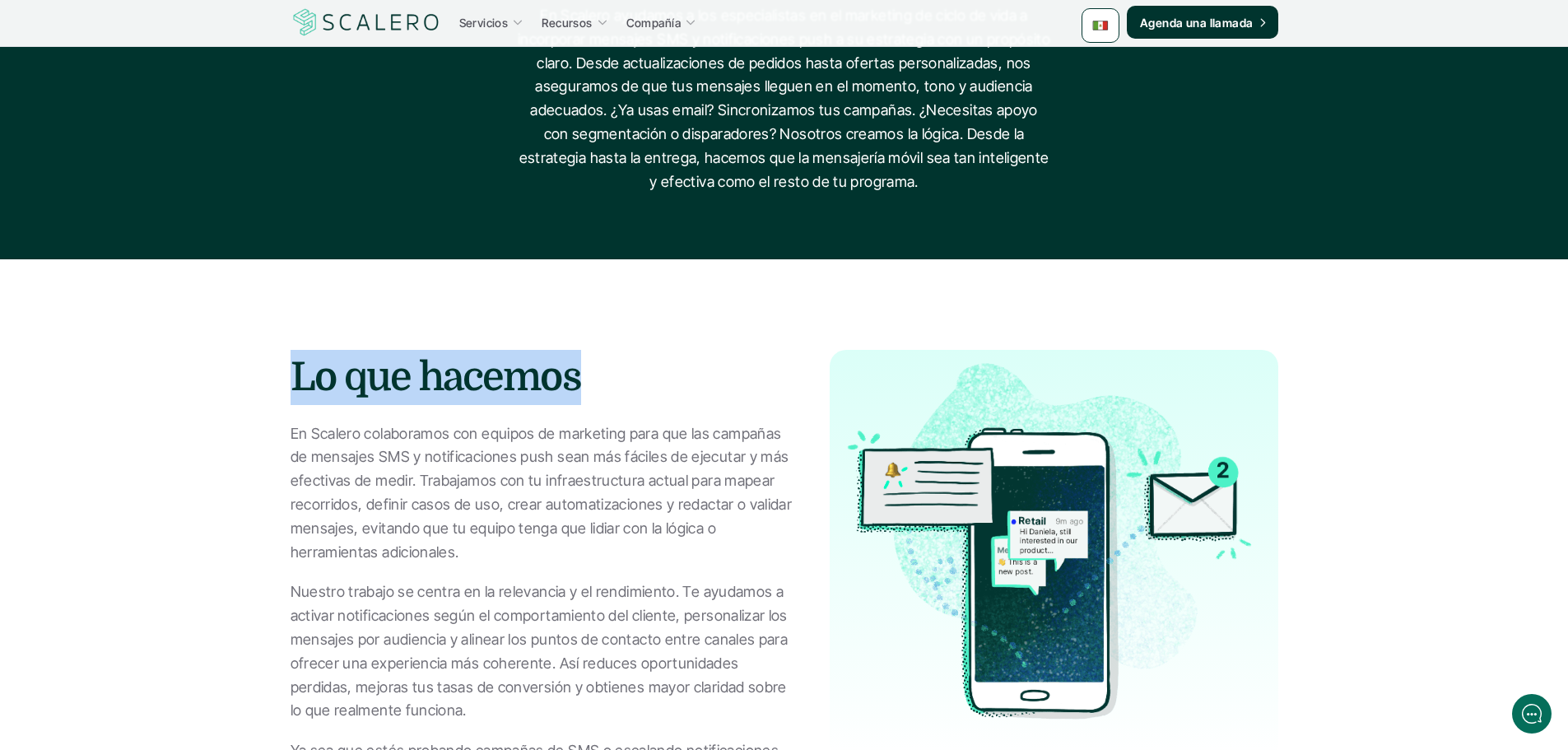 drag, startPoint x: 579, startPoint y: 388, endPoint x: 268, endPoint y: 374, distance: 311.31495 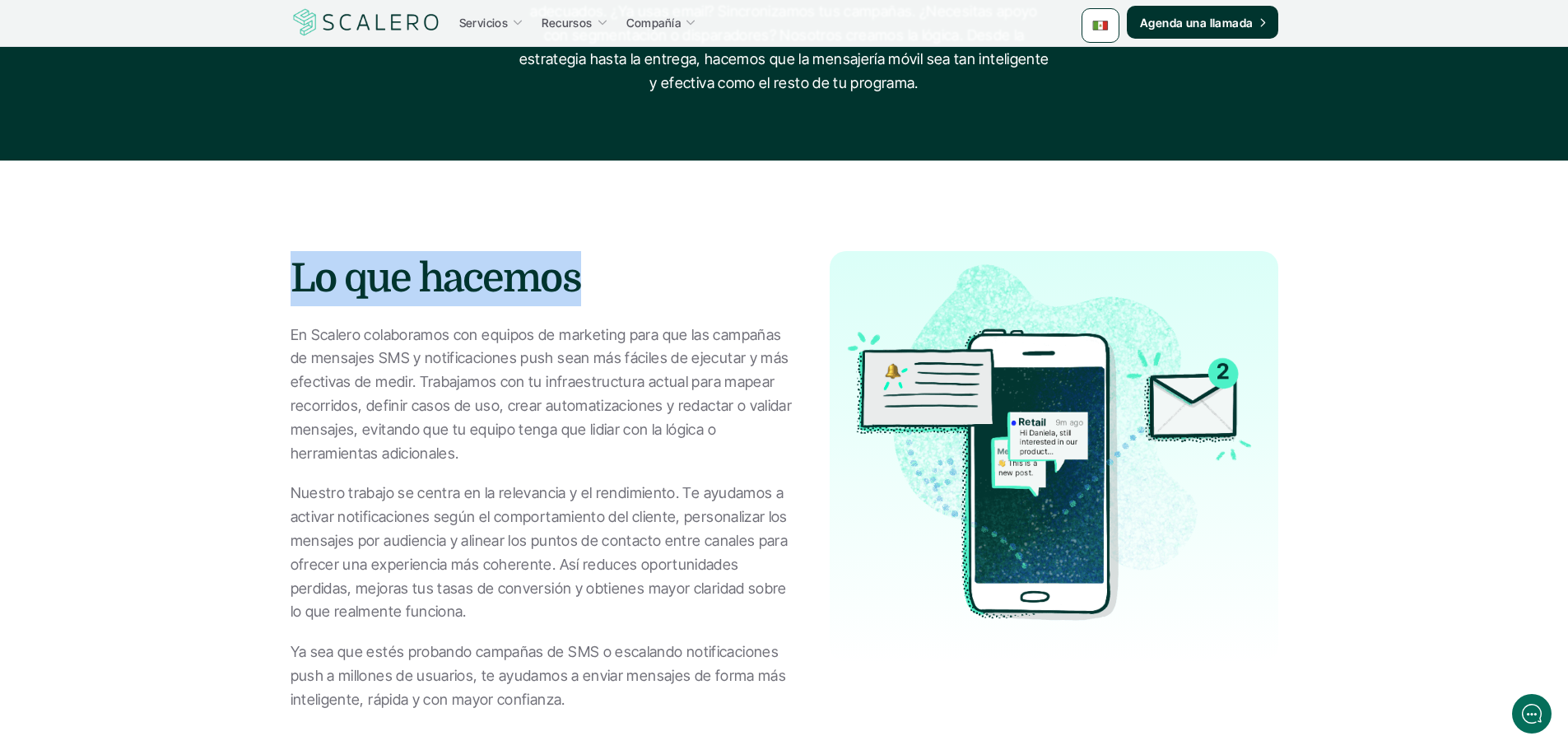 scroll, scrollTop: 576, scrollLeft: 0, axis: vertical 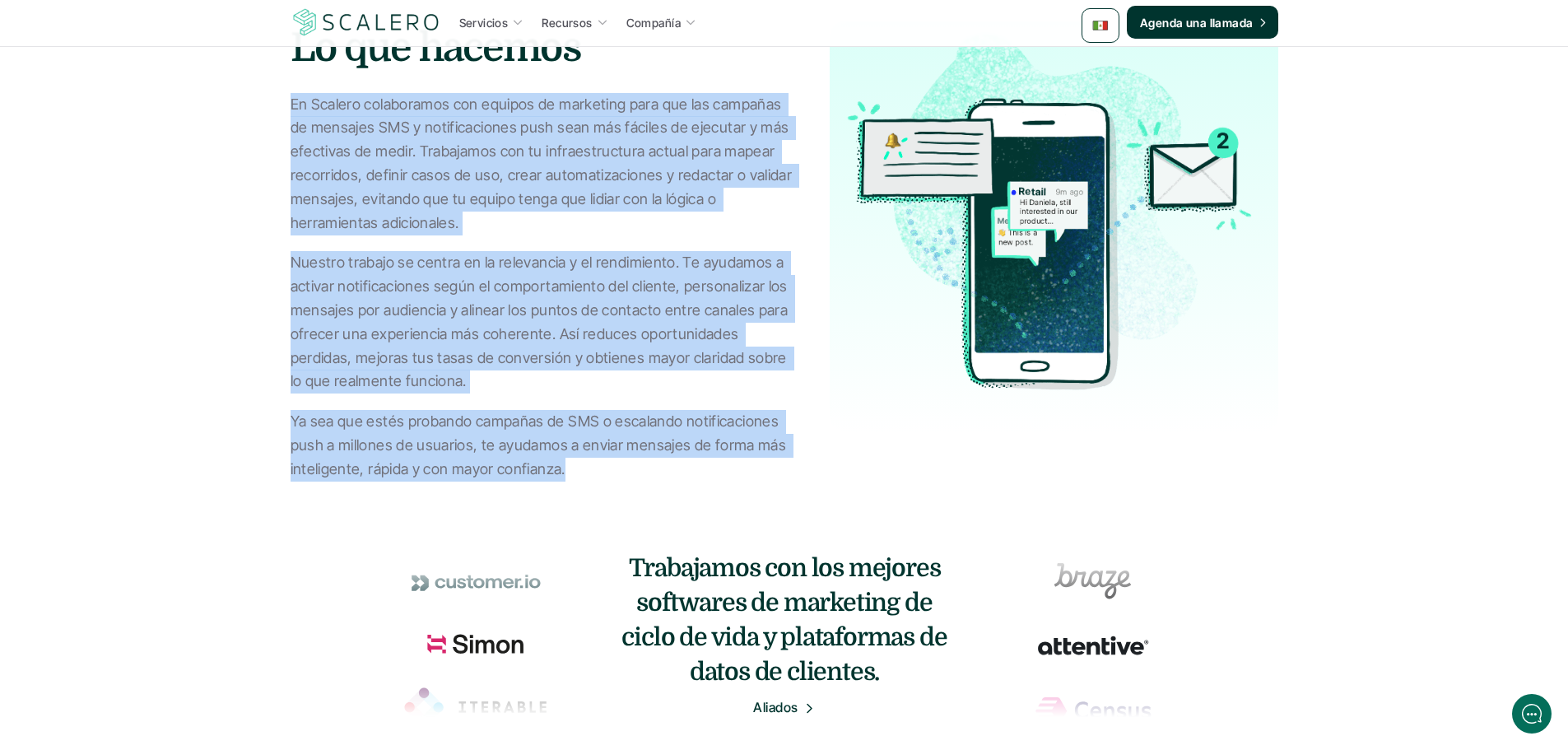 drag, startPoint x: 565, startPoint y: 469, endPoint x: 277, endPoint y: 104, distance: 464.9398 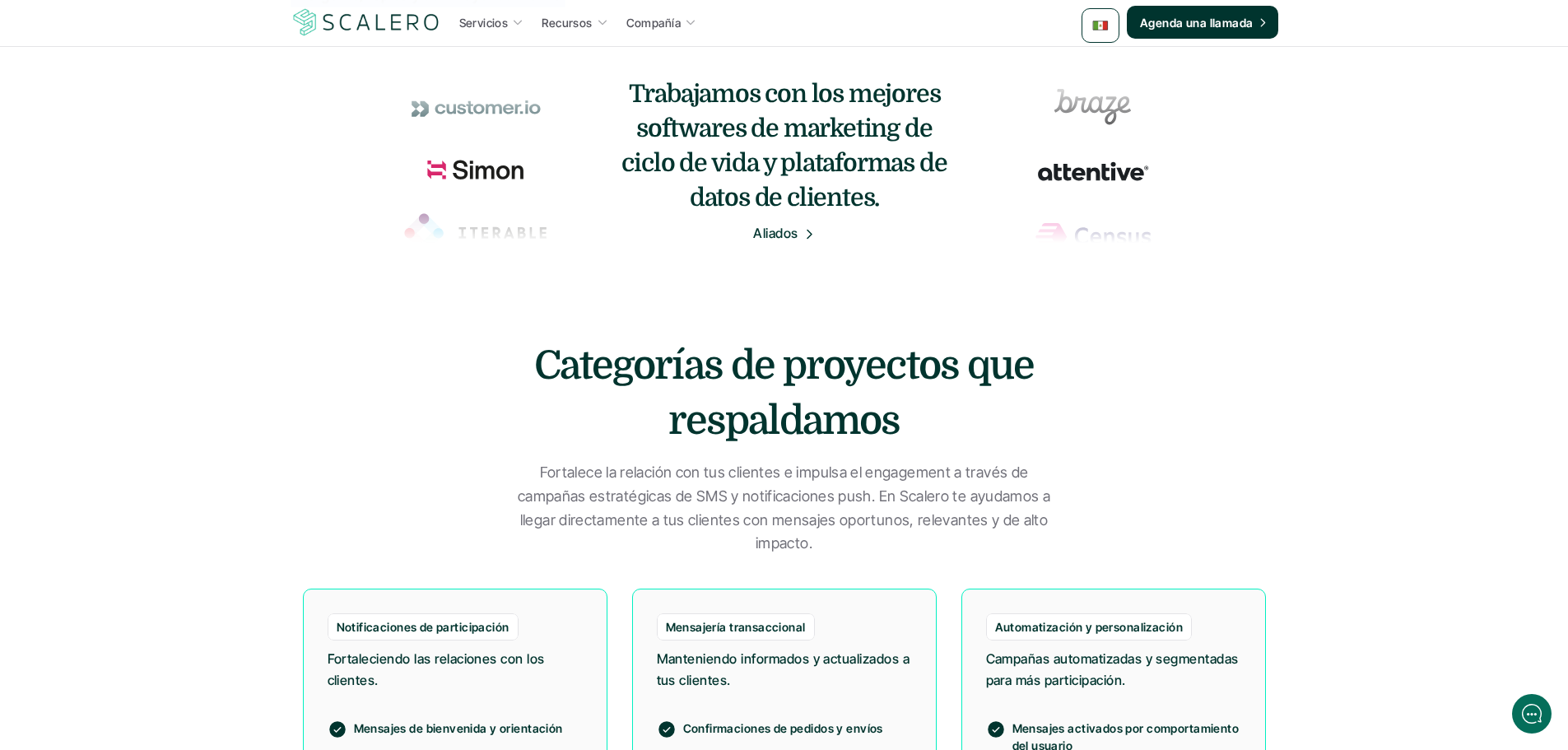 scroll, scrollTop: 1235, scrollLeft: 0, axis: vertical 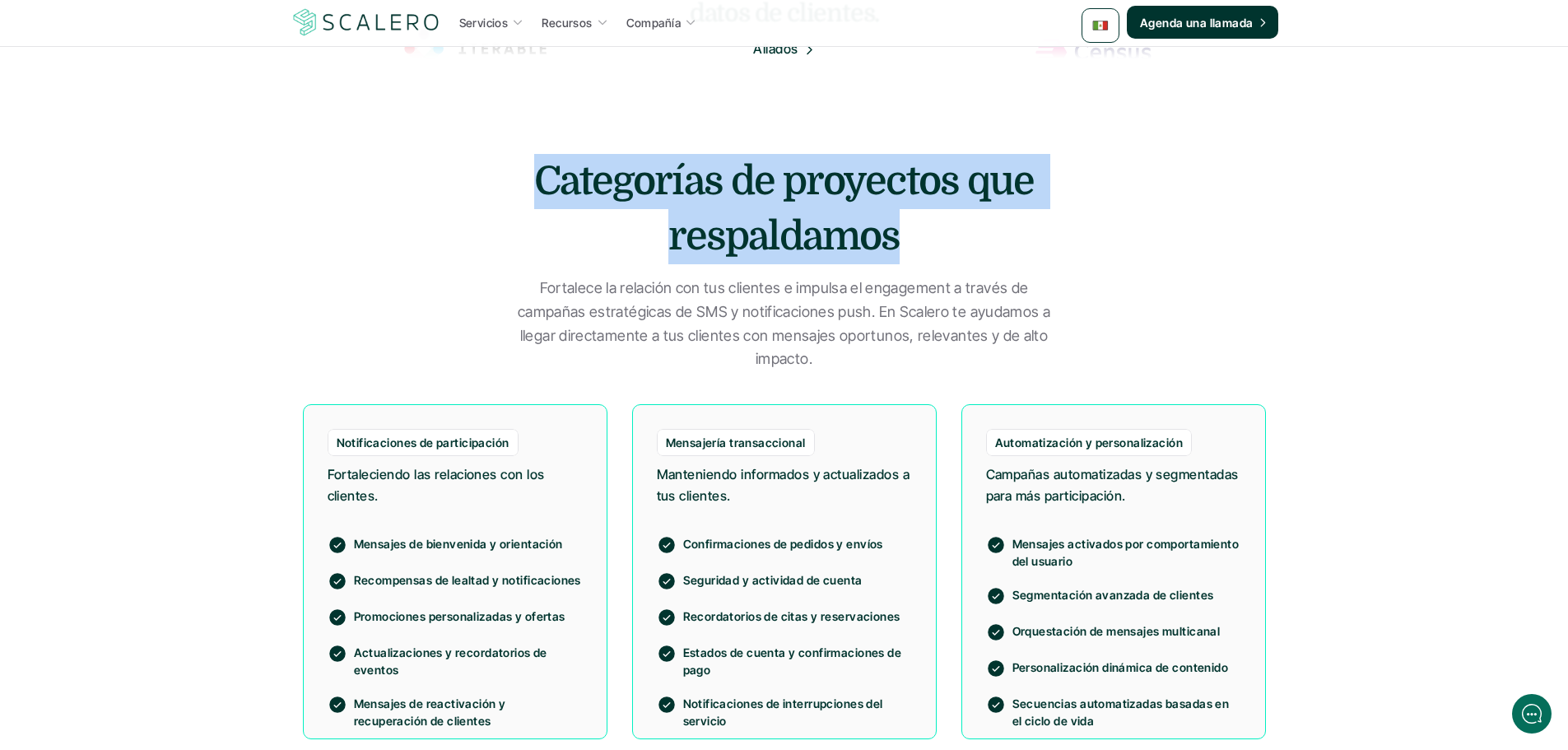 drag, startPoint x: 879, startPoint y: 228, endPoint x: 503, endPoint y: 184, distance: 378.56571 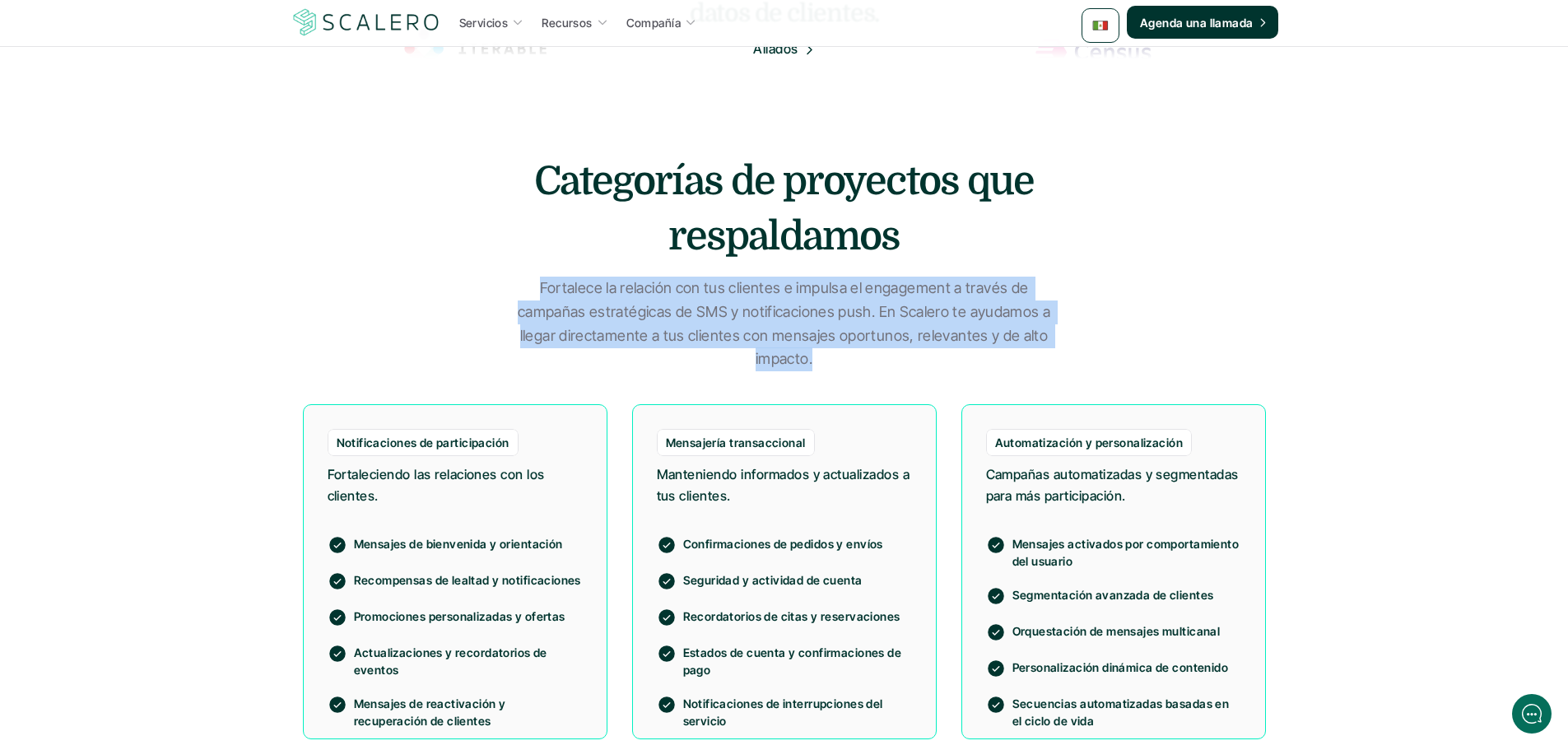 drag, startPoint x: 811, startPoint y: 356, endPoint x: 524, endPoint y: 283, distance: 296.1385 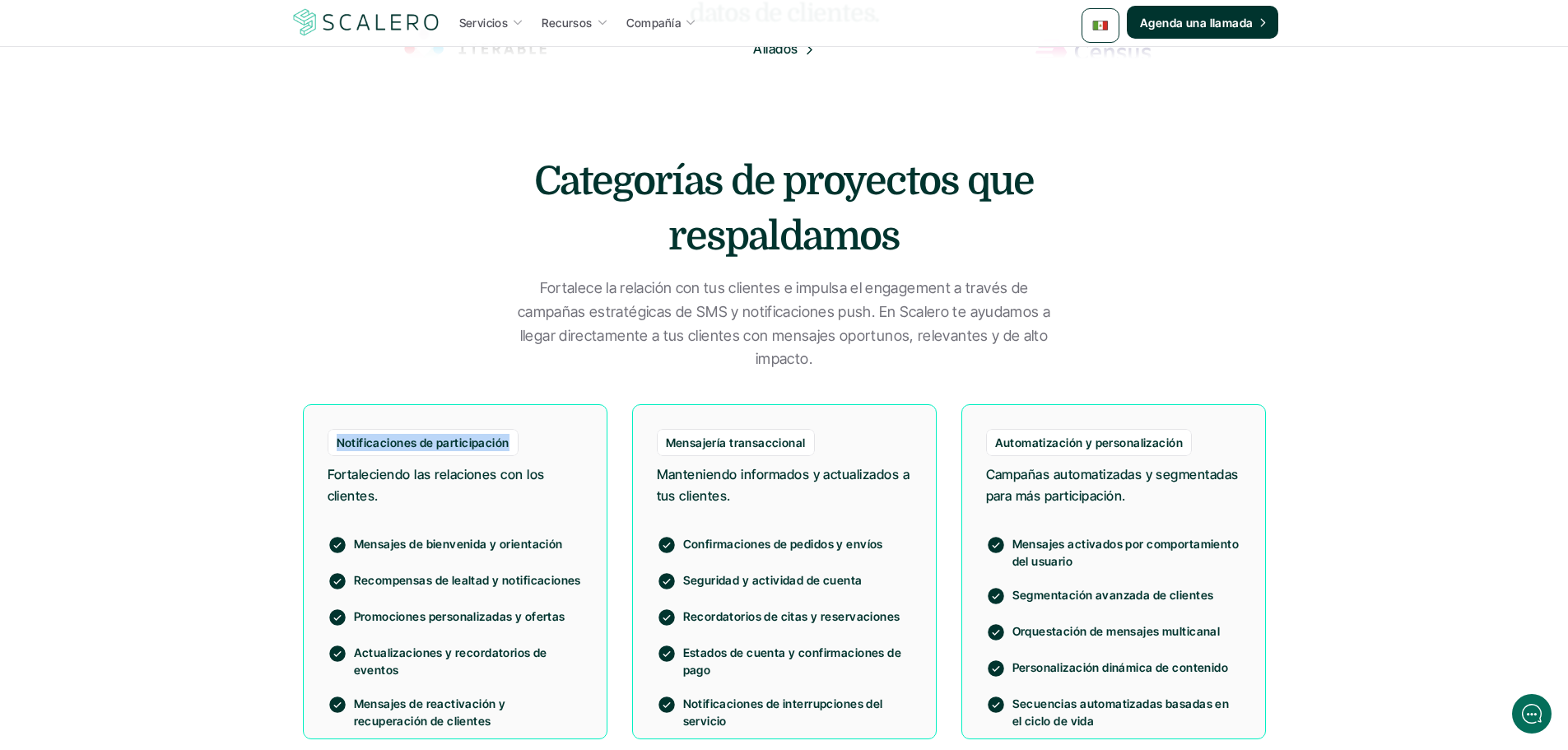 drag, startPoint x: 505, startPoint y: 440, endPoint x: 322, endPoint y: 437, distance: 183.02459 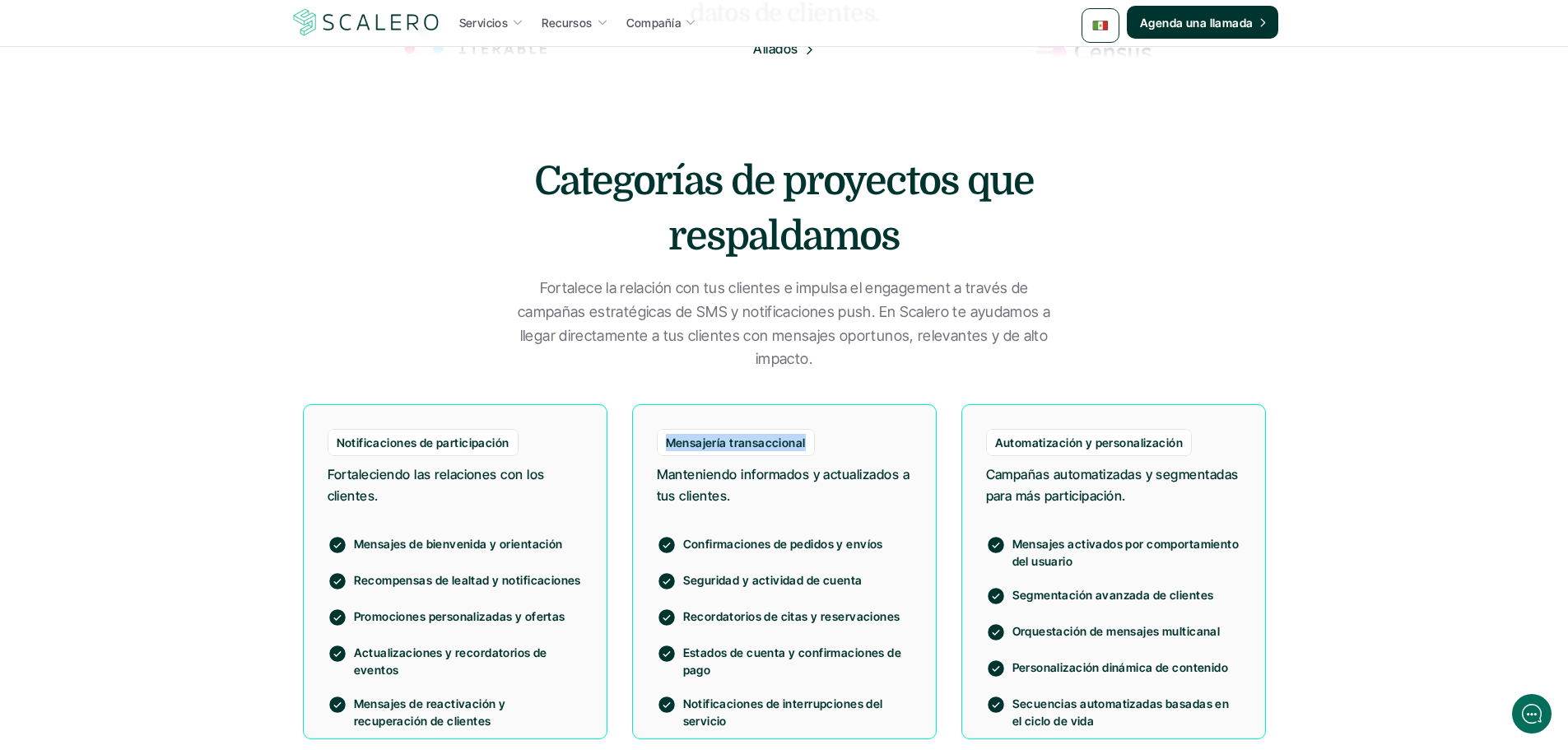 drag, startPoint x: 804, startPoint y: 437, endPoint x: 623, endPoint y: 431, distance: 181.0994 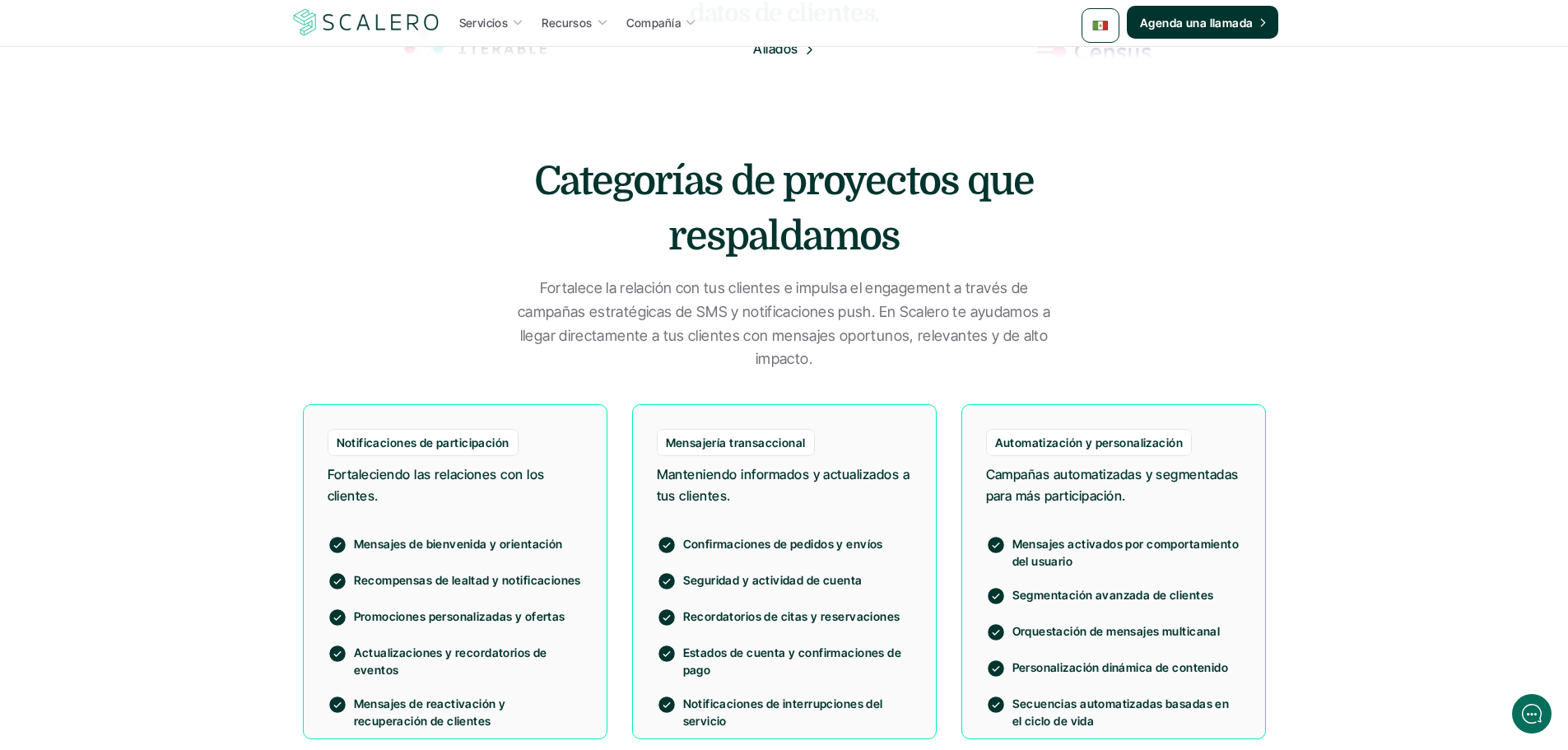click on "Automatización y personalización" at bounding box center [1089, 442] 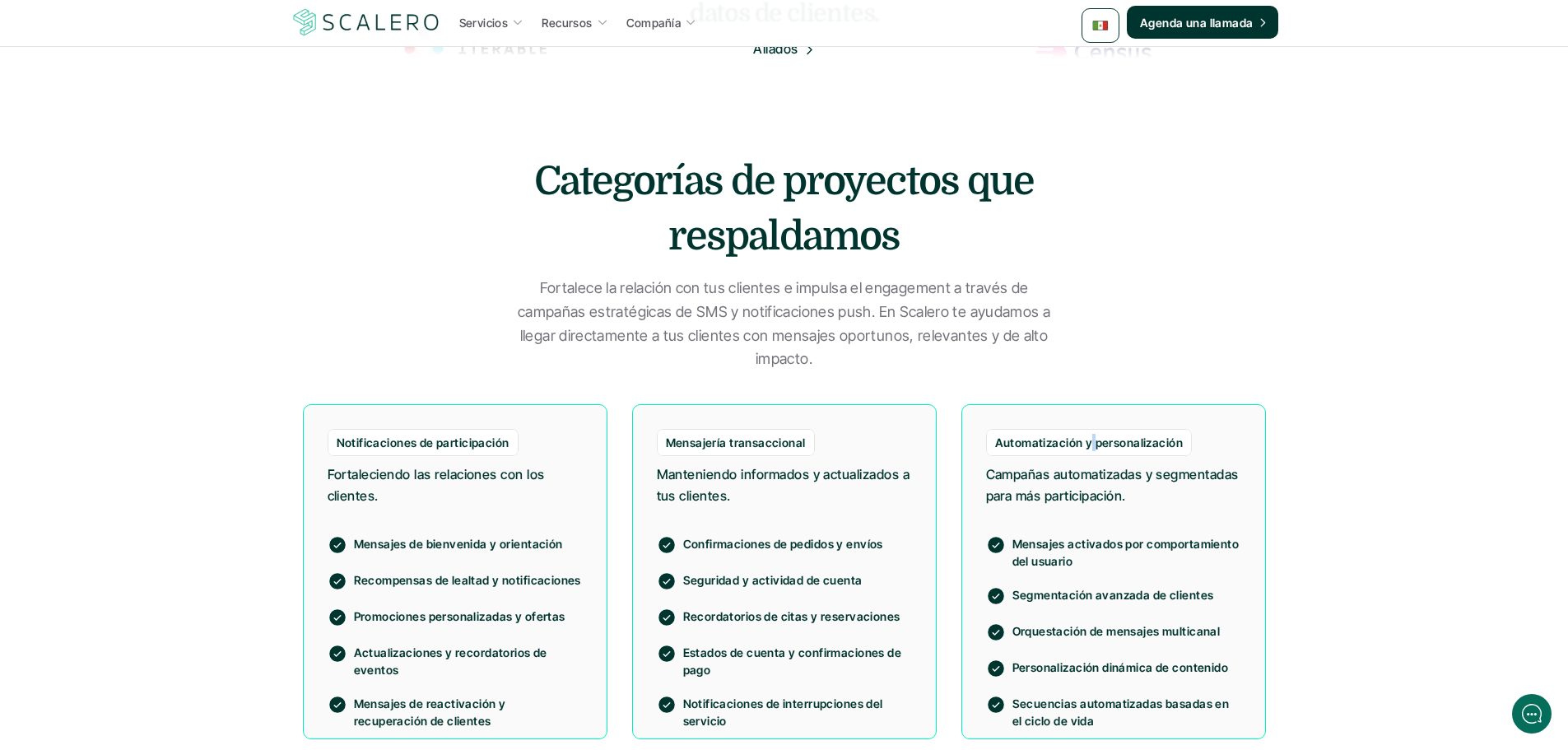 click on "Automatización y personalización" at bounding box center [1089, 442] 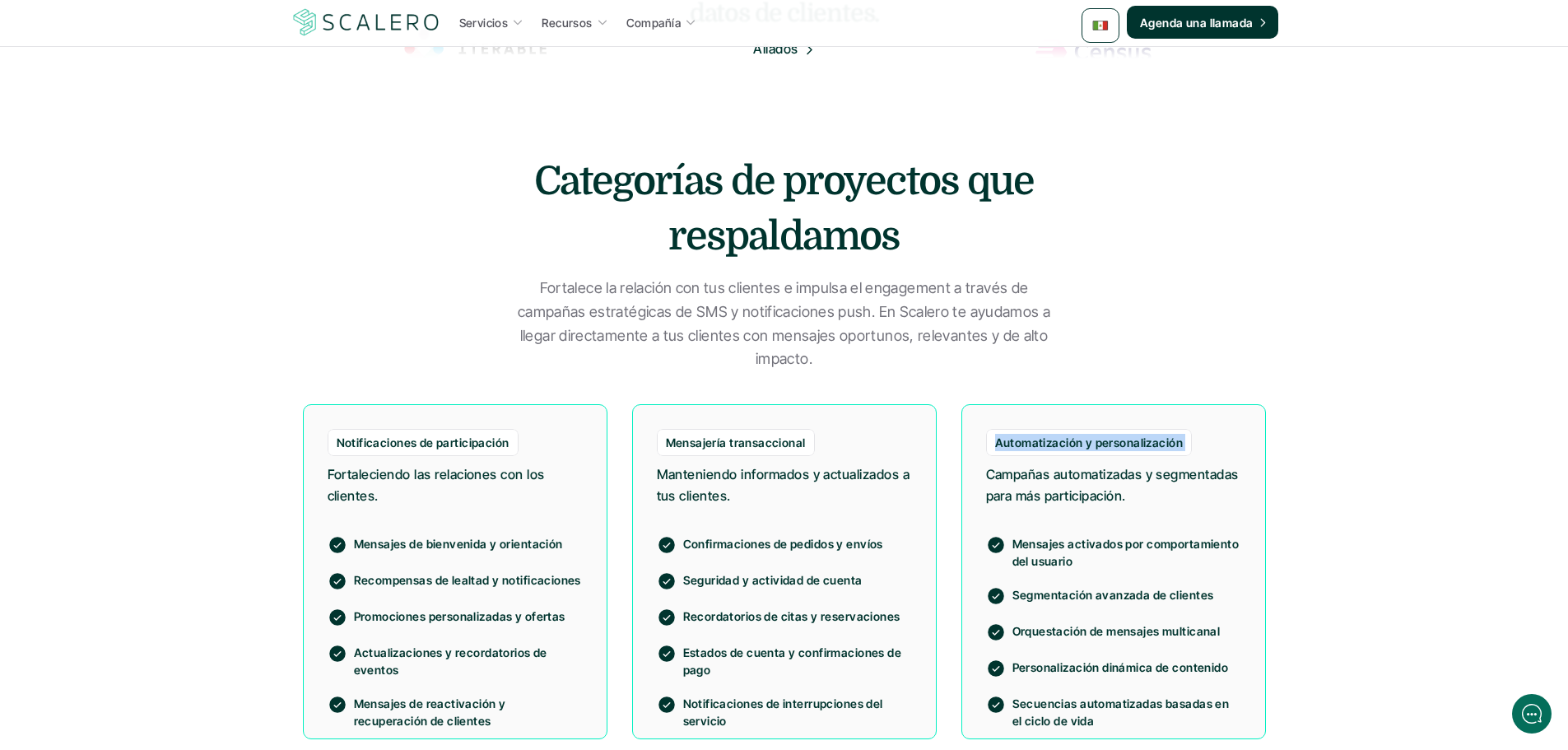 click on "Automatización y personalización" at bounding box center (1089, 442) 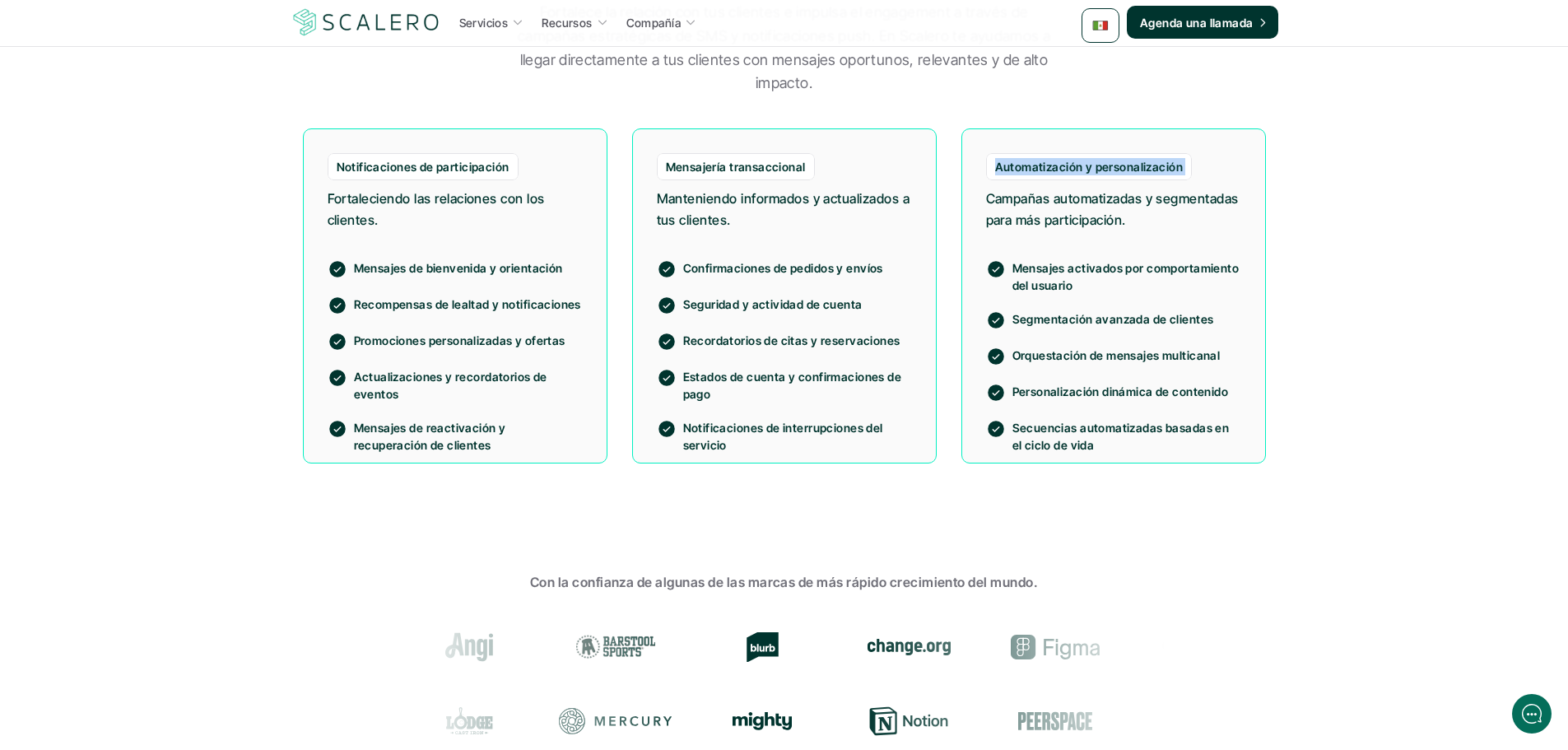 scroll, scrollTop: 1482, scrollLeft: 0, axis: vertical 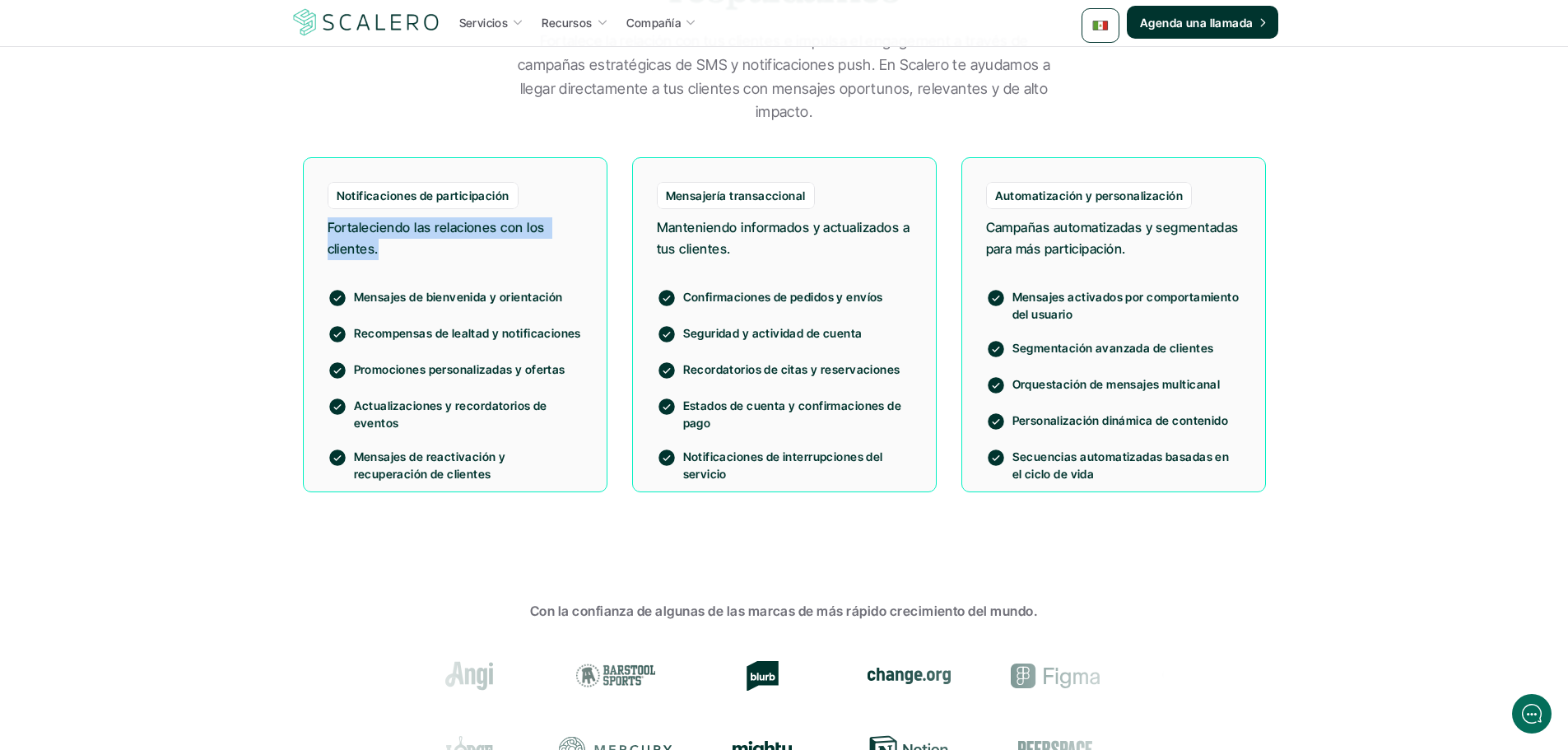 drag, startPoint x: 378, startPoint y: 247, endPoint x: 305, endPoint y: 221, distance: 77.491935 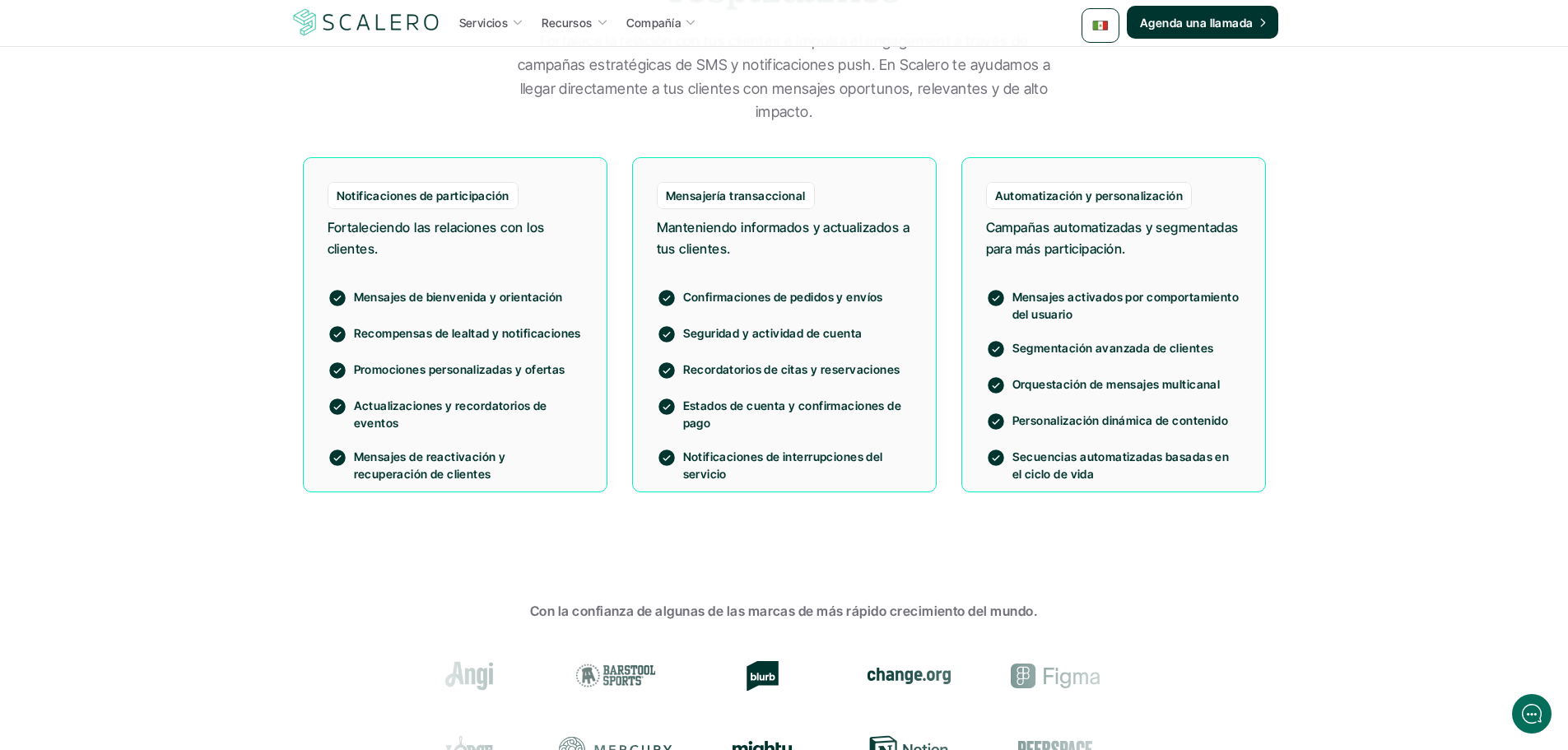 click on "Categorías de proyectos que respaldamos  Fortalece la relación con tus clientes e impulsa el engagement a través de campañas estratégicas de SMS y notificaciones push. En Scalero te ayudamos a llegar directamente a tus clientes con mensajes oportunos, relevantes y de alto impacto." at bounding box center [784, 16] 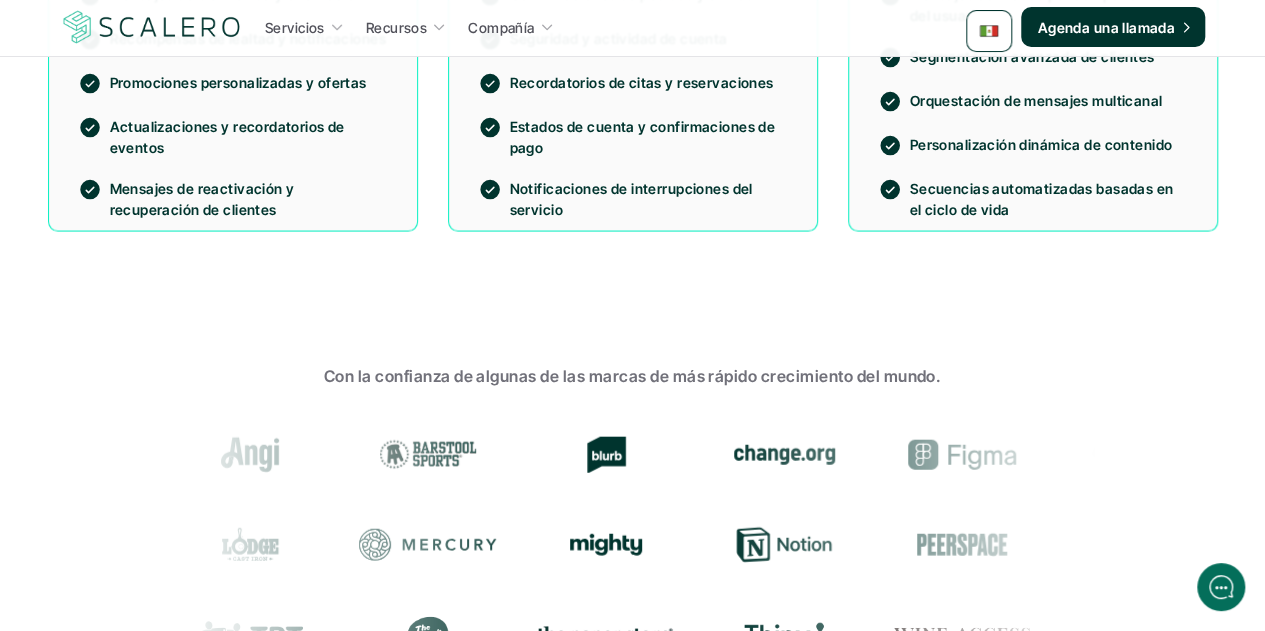 scroll, scrollTop: 1866, scrollLeft: 0, axis: vertical 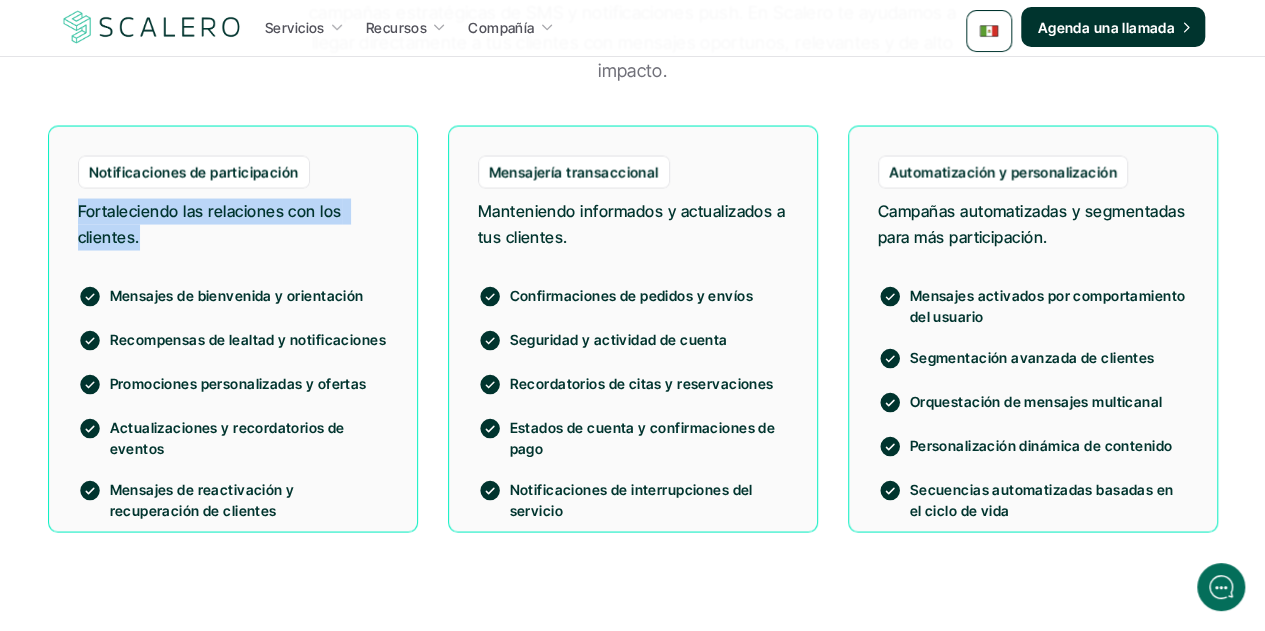 drag, startPoint x: 141, startPoint y: 231, endPoint x: 74, endPoint y: 210, distance: 70.21396 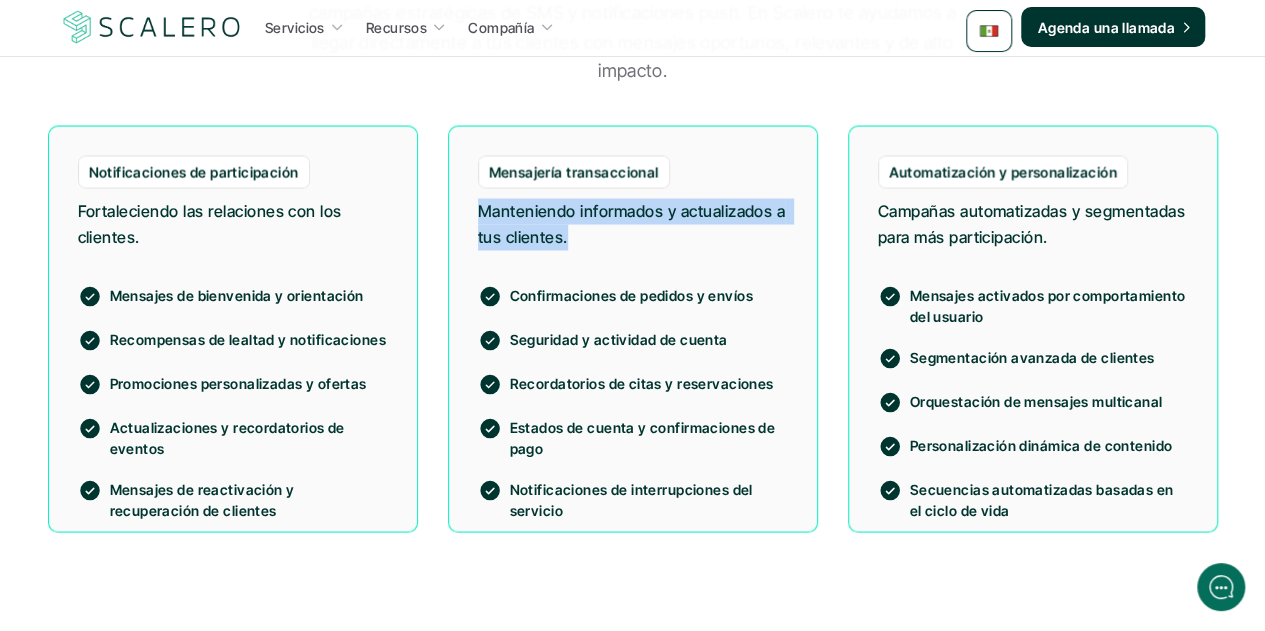 drag, startPoint x: 581, startPoint y: 232, endPoint x: 463, endPoint y: 215, distance: 119.218285 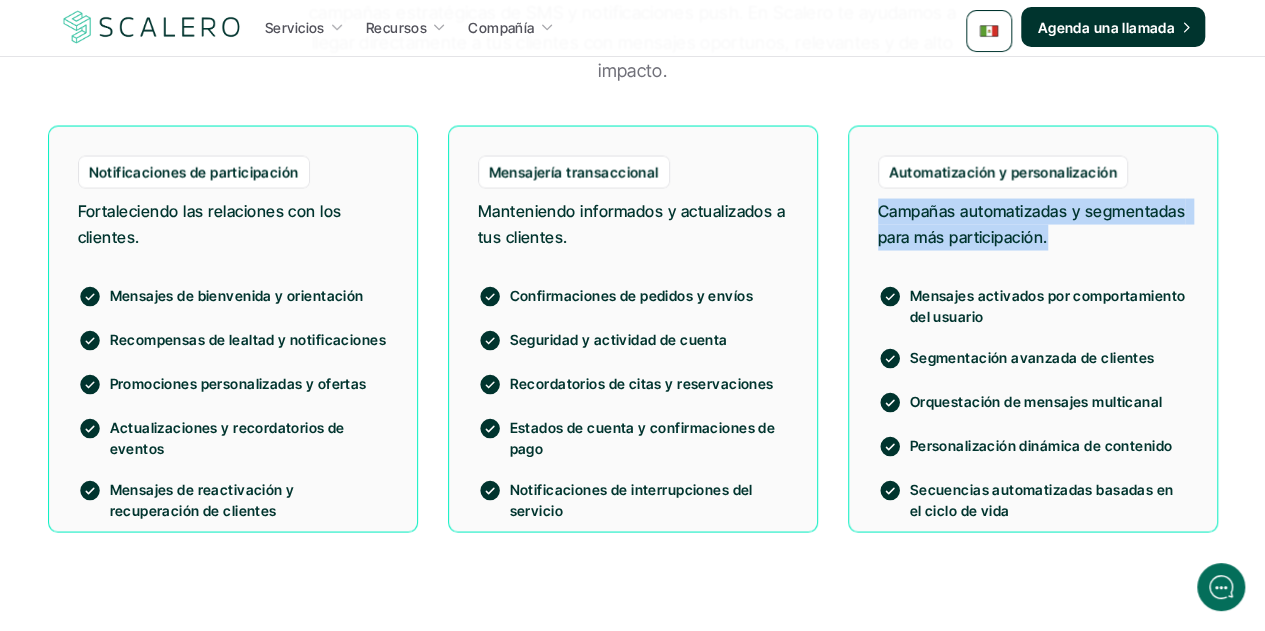 drag, startPoint x: 1158, startPoint y: 239, endPoint x: 878, endPoint y: 215, distance: 281.0267 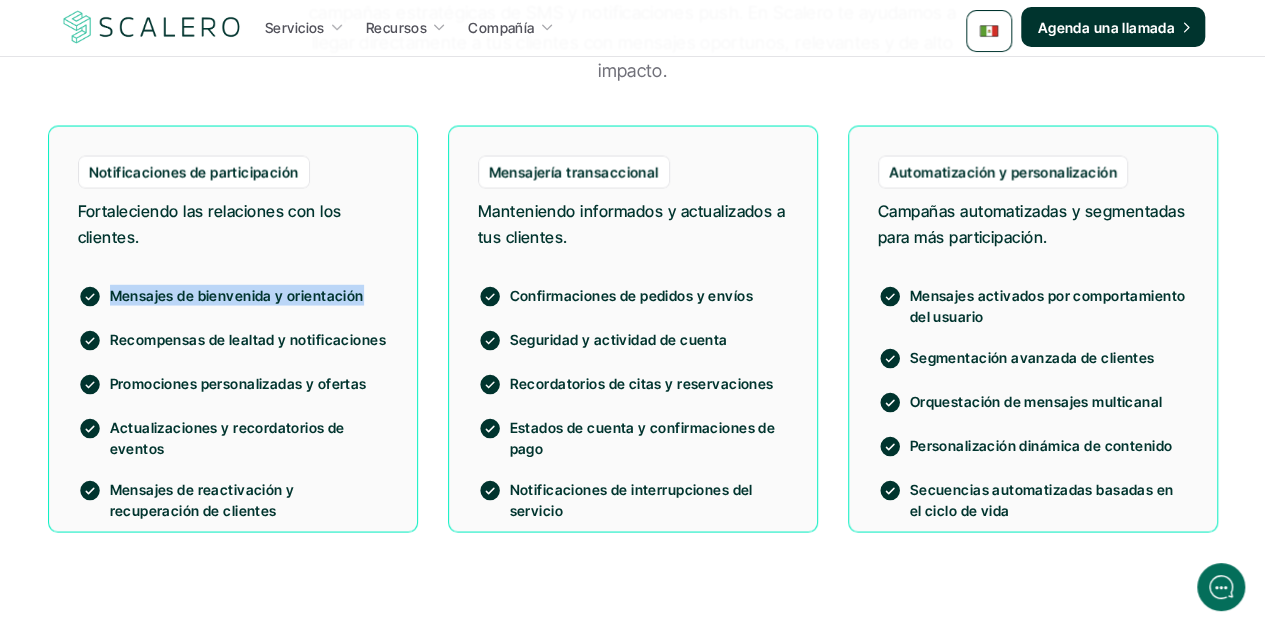 drag, startPoint x: 329, startPoint y: 295, endPoint x: 68, endPoint y: 293, distance: 261.00766 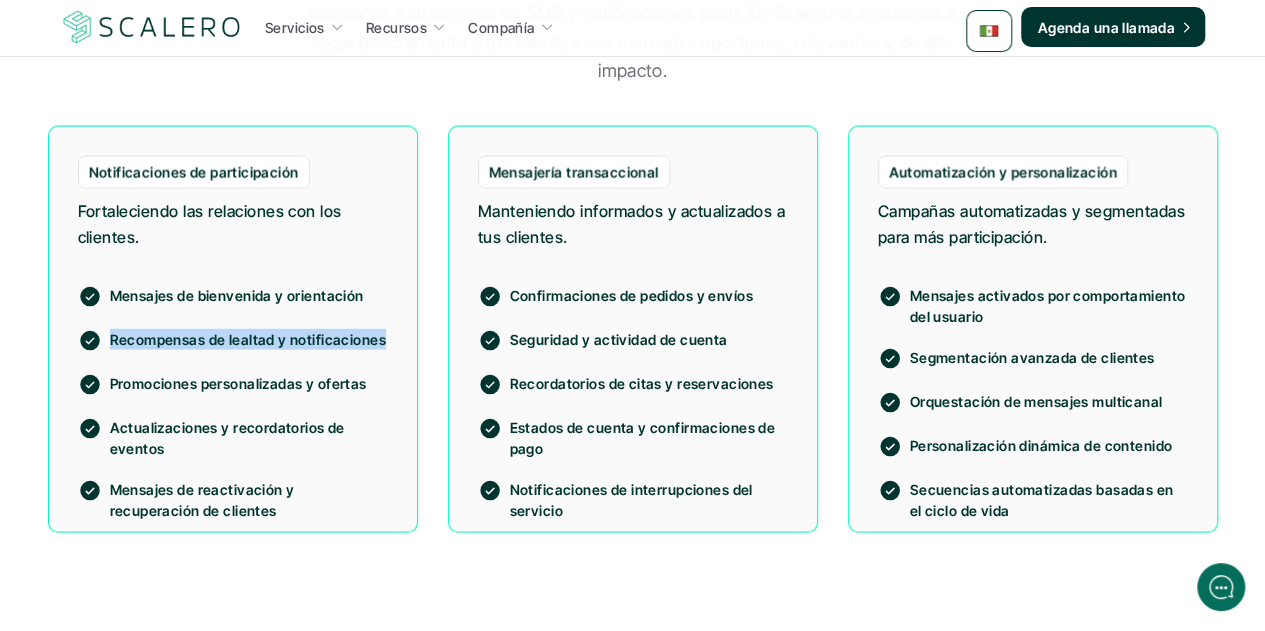 drag, startPoint x: 380, startPoint y: 339, endPoint x: 101, endPoint y: 337, distance: 279.00717 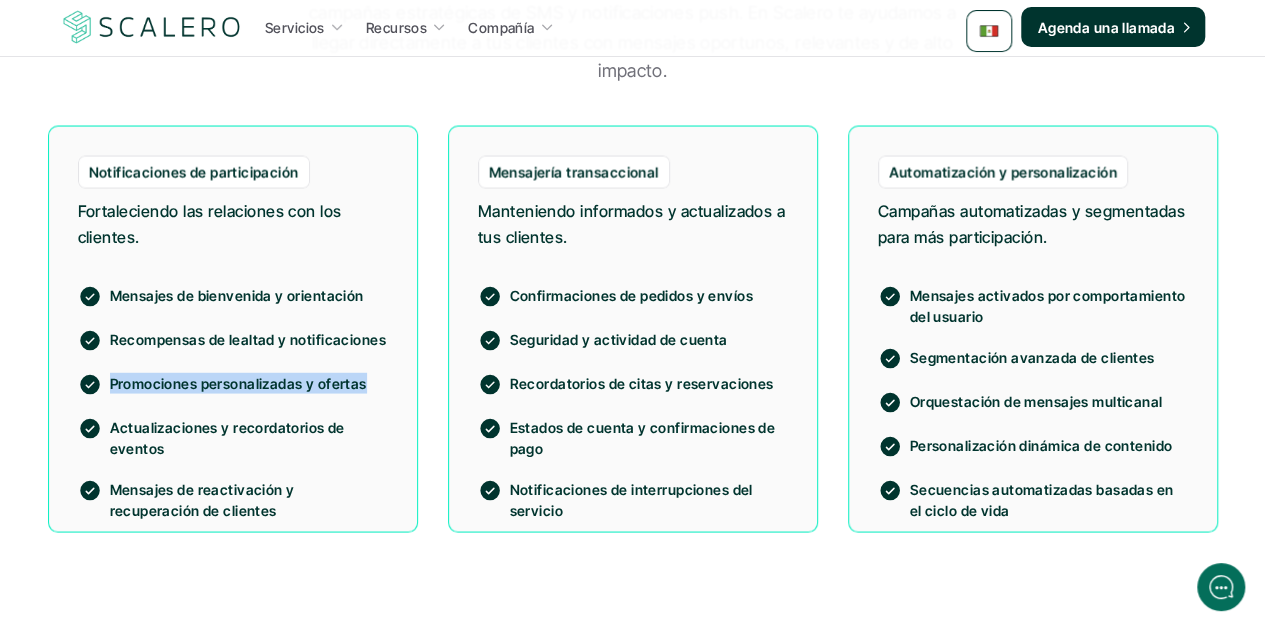 drag, startPoint x: 364, startPoint y: 385, endPoint x: 93, endPoint y: 376, distance: 271.1494 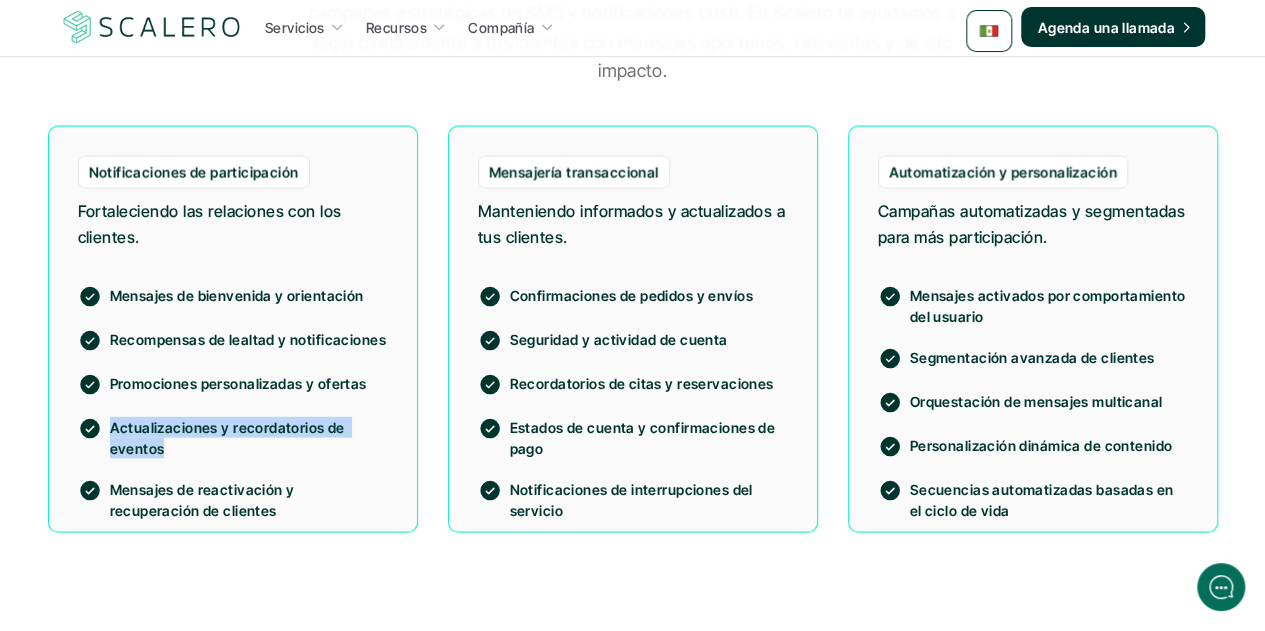 drag, startPoint x: 160, startPoint y: 444, endPoint x: 110, endPoint y: 429, distance: 52.201534 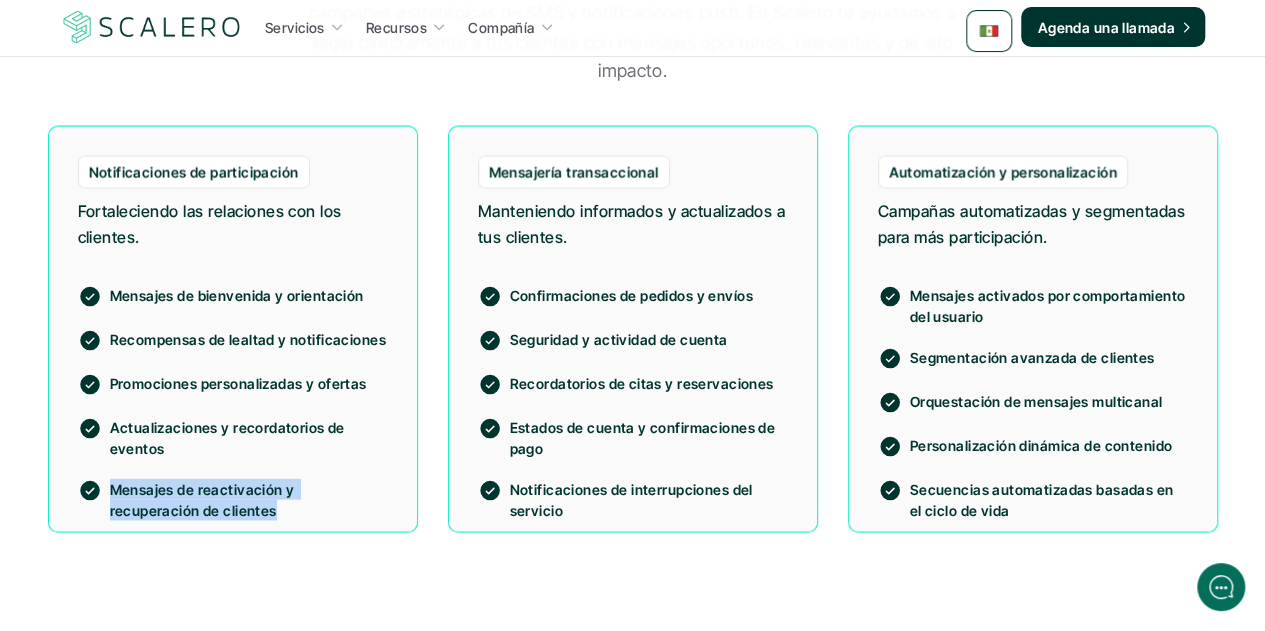 drag, startPoint x: 182, startPoint y: 507, endPoint x: 104, endPoint y: 492, distance: 79.429214 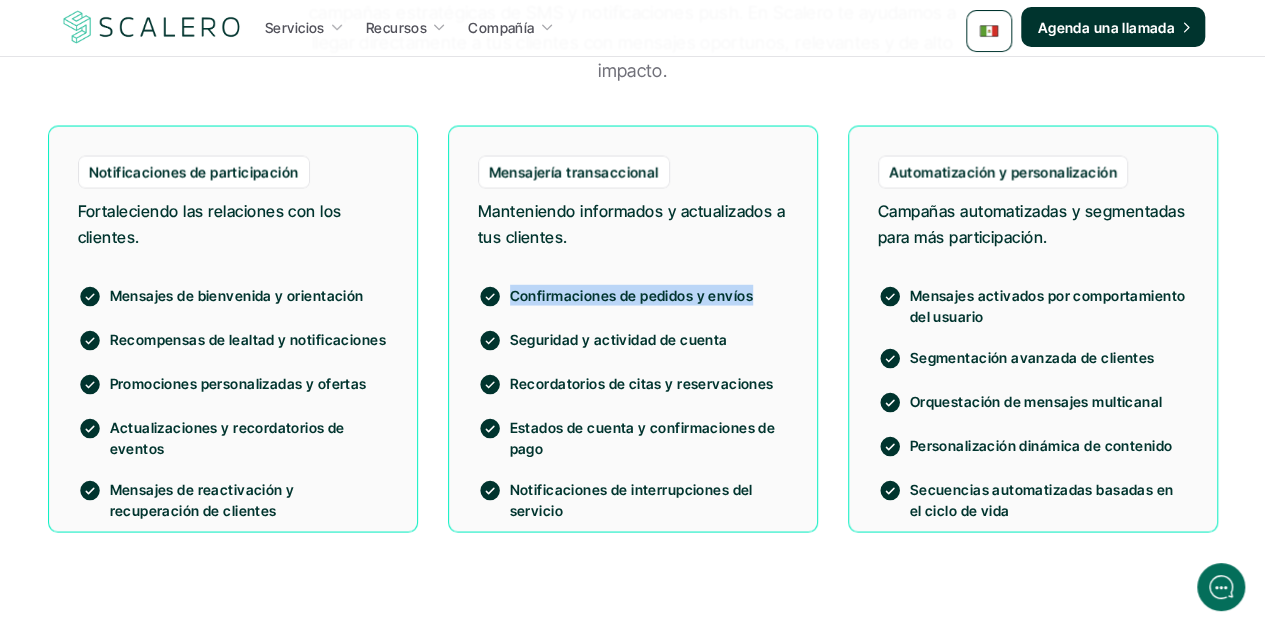 drag, startPoint x: 751, startPoint y: 291, endPoint x: 507, endPoint y: 287, distance: 244.03279 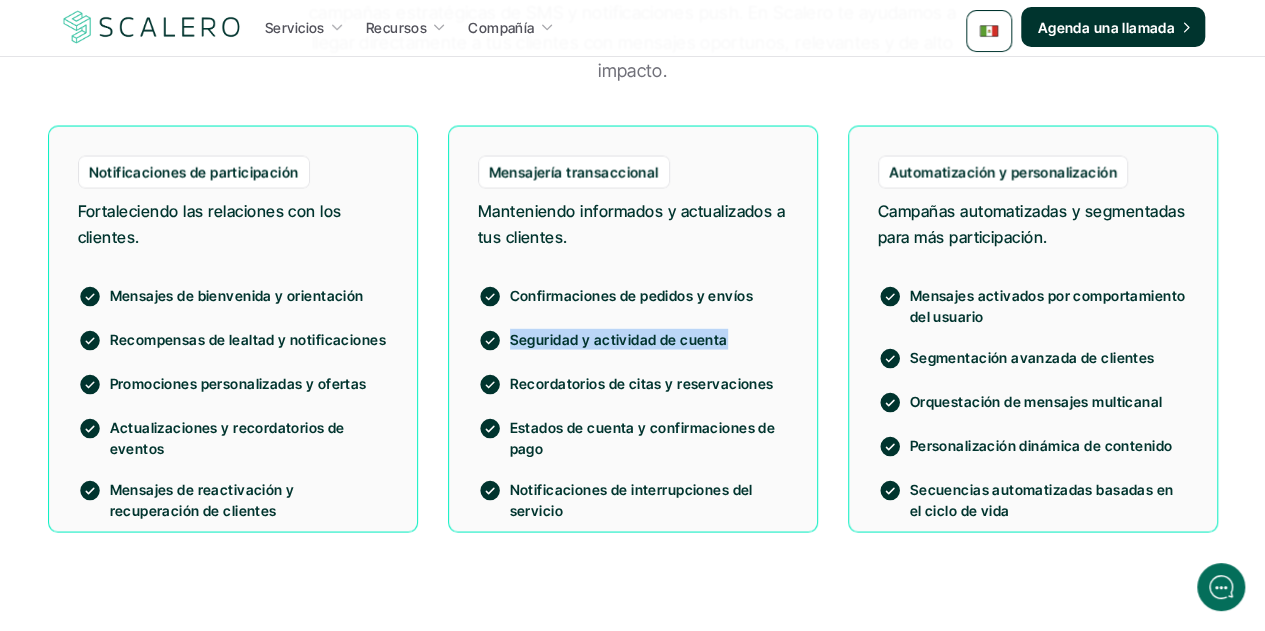 drag, startPoint x: 724, startPoint y: 335, endPoint x: 507, endPoint y: 335, distance: 217 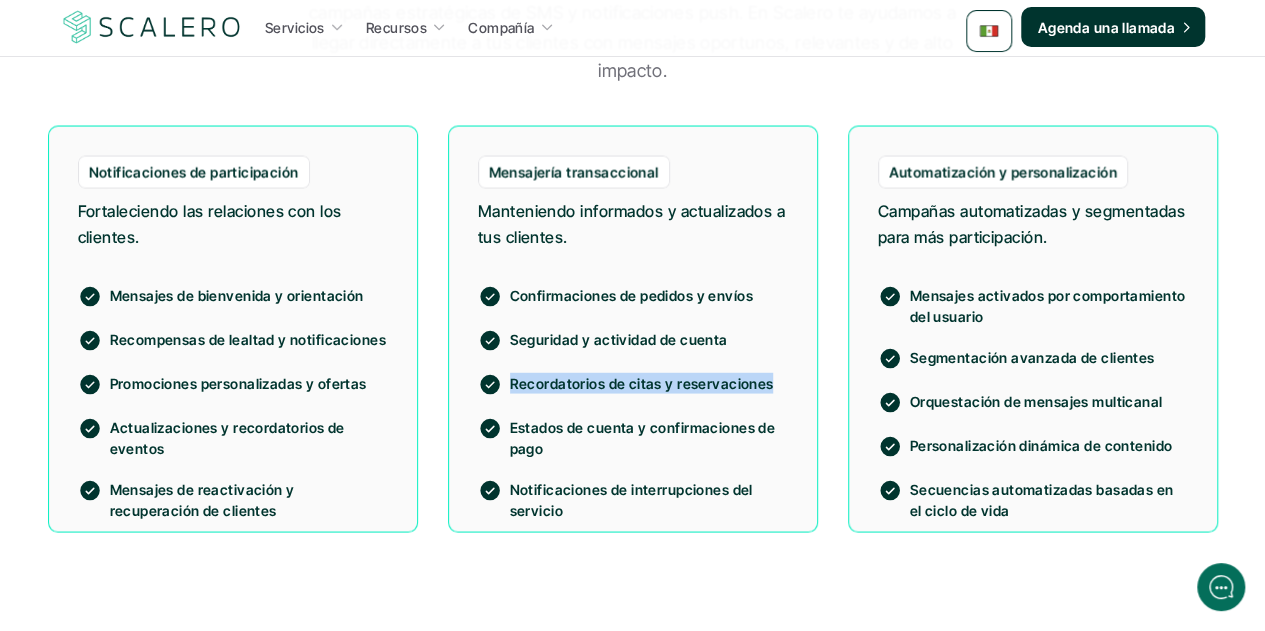 drag, startPoint x: 766, startPoint y: 377, endPoint x: 509, endPoint y: 378, distance: 257.00195 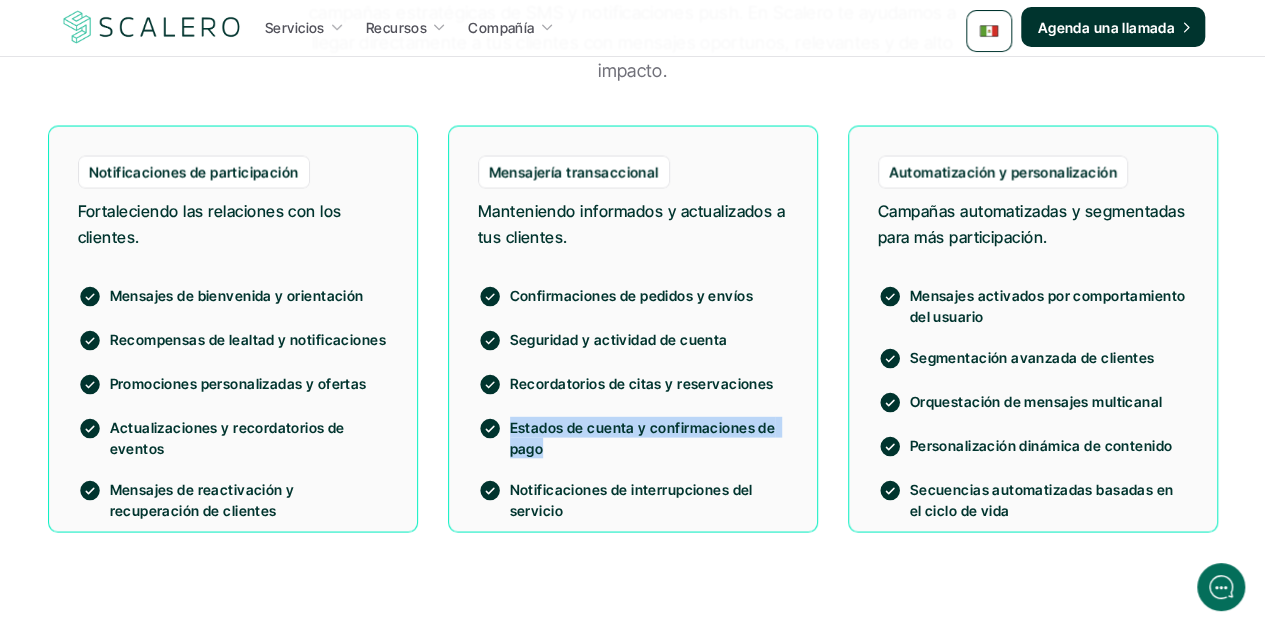 drag, startPoint x: 541, startPoint y: 445, endPoint x: 510, endPoint y: 422, distance: 38.600517 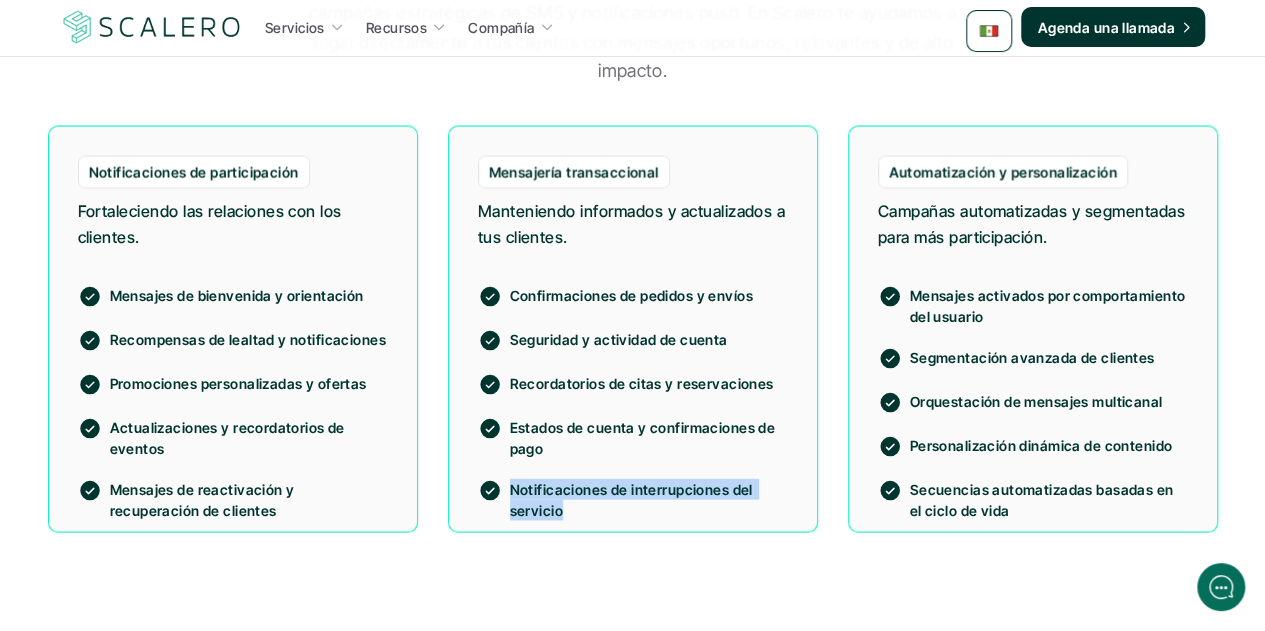 drag, startPoint x: 560, startPoint y: 507, endPoint x: 509, endPoint y: 489, distance: 54.08327 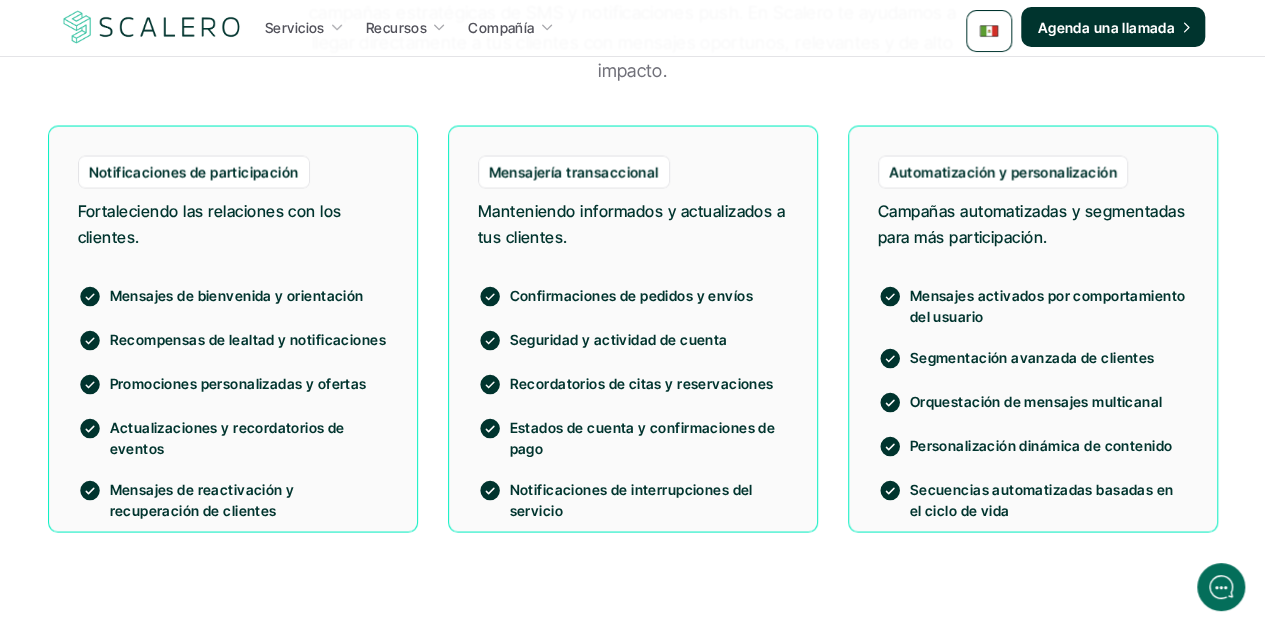 click on "Mensajes activados por comportamiento del usuario" at bounding box center [1049, 305] 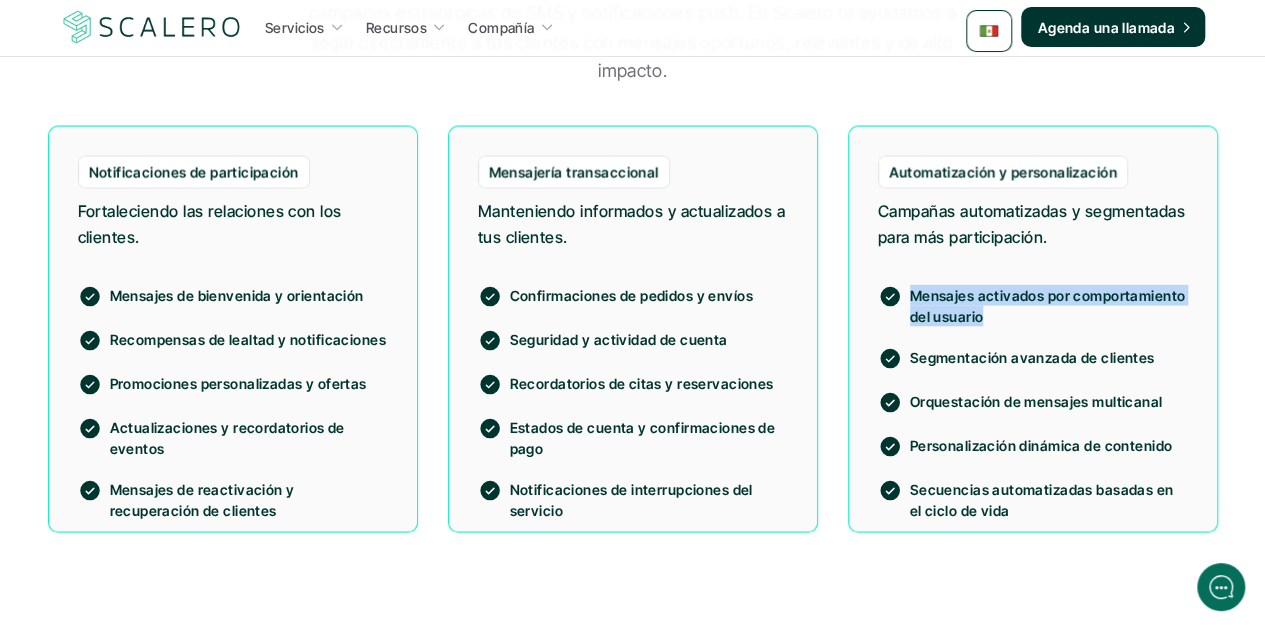 drag, startPoint x: 982, startPoint y: 313, endPoint x: 909, endPoint y: 287, distance: 77.491936 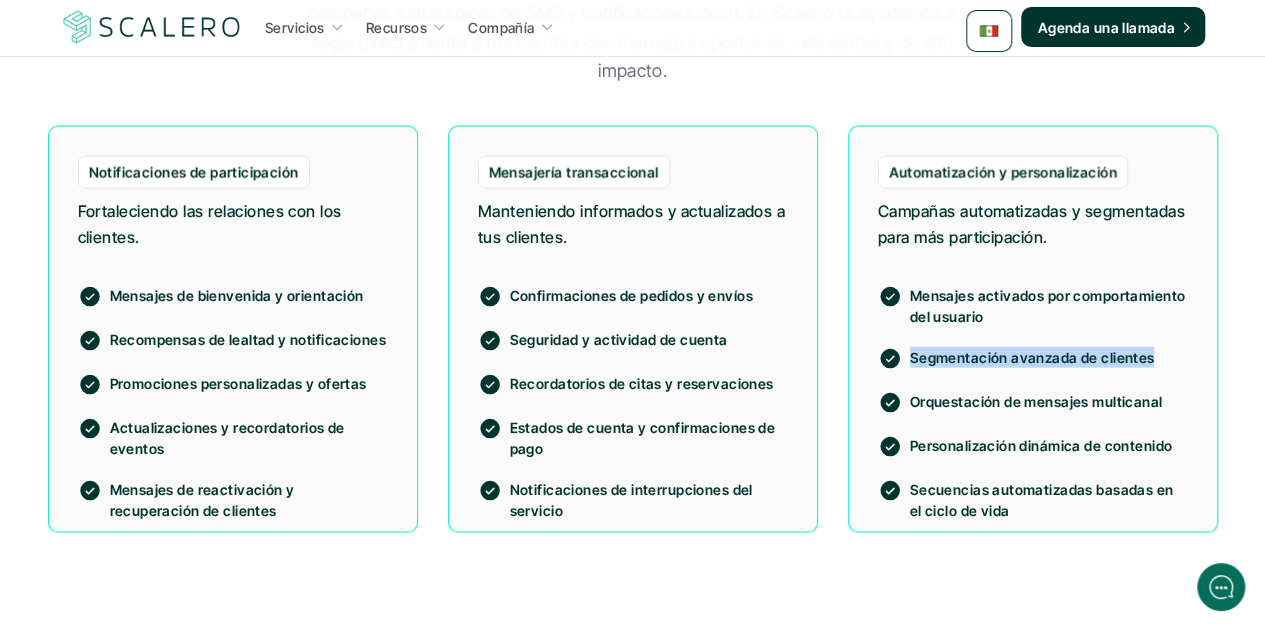 drag, startPoint x: 1148, startPoint y: 355, endPoint x: 896, endPoint y: 355, distance: 252 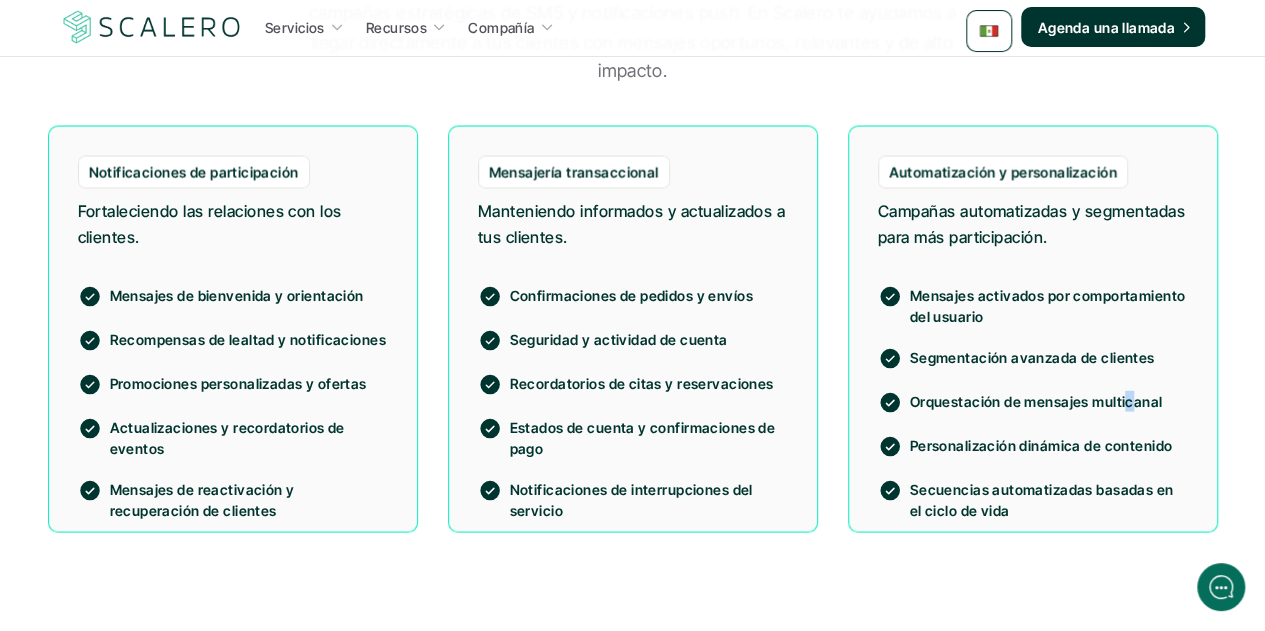 click on "Orquestación de mensajes multicanal" at bounding box center [1049, 400] 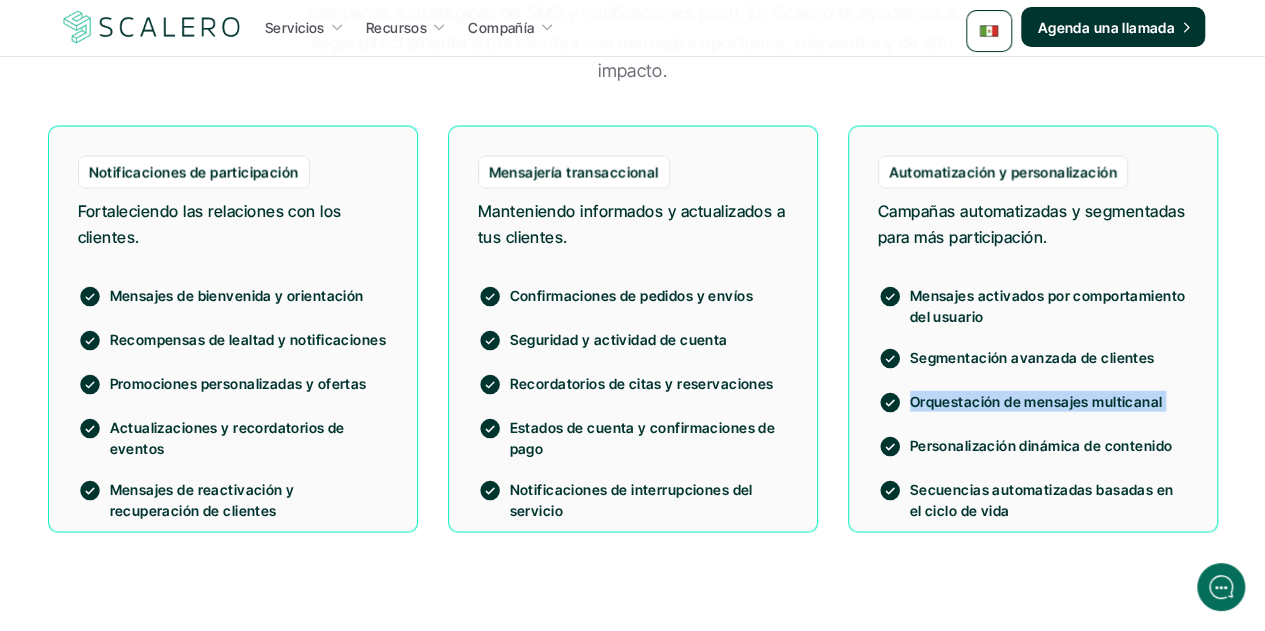 click on "Orquestación de mensajes multicanal" at bounding box center (1049, 400) 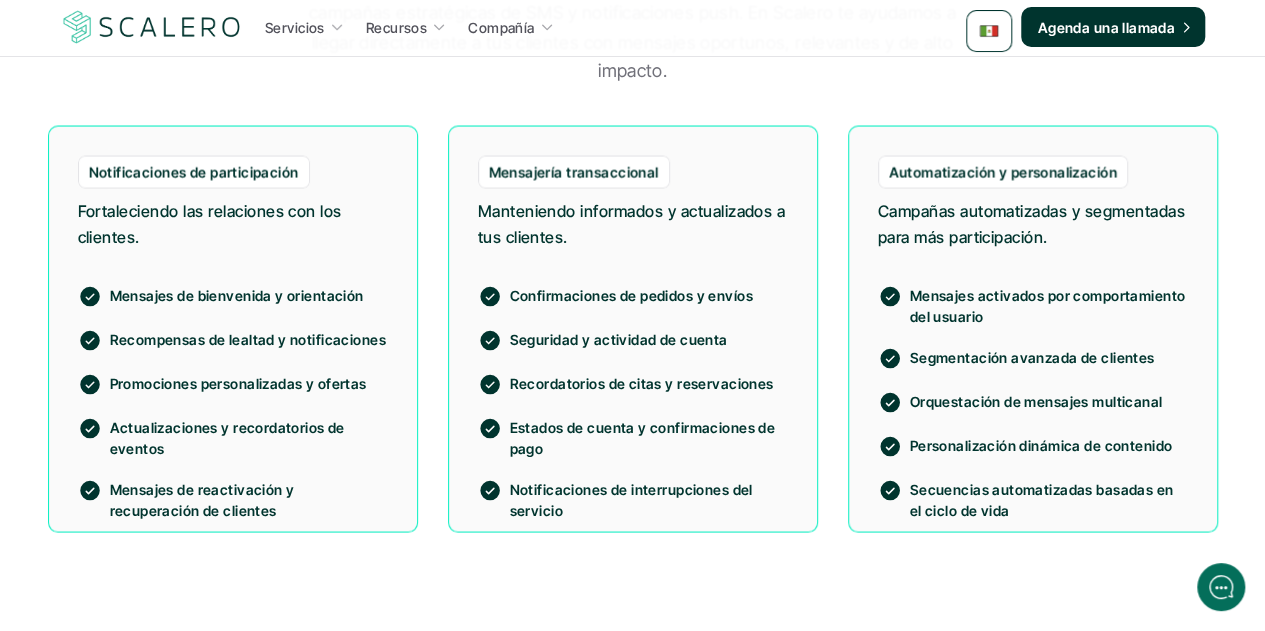 click on "Personalización dinámica de contenido" at bounding box center (1049, 444) 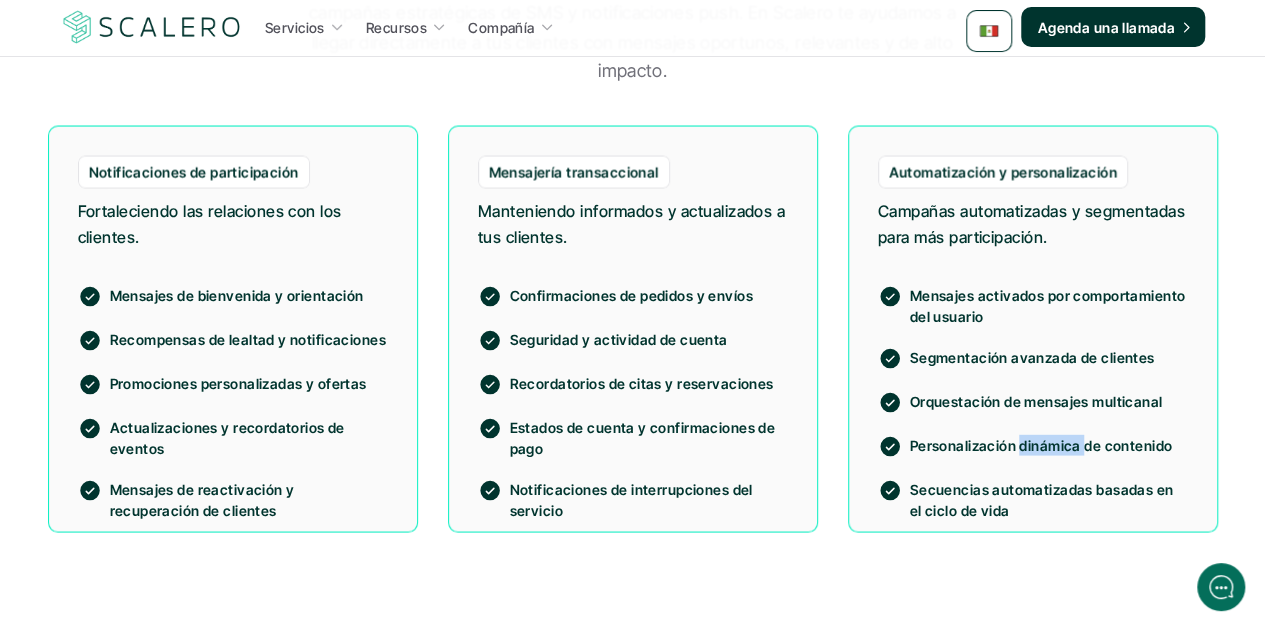 click on "Personalización dinámica de contenido" at bounding box center [1049, 444] 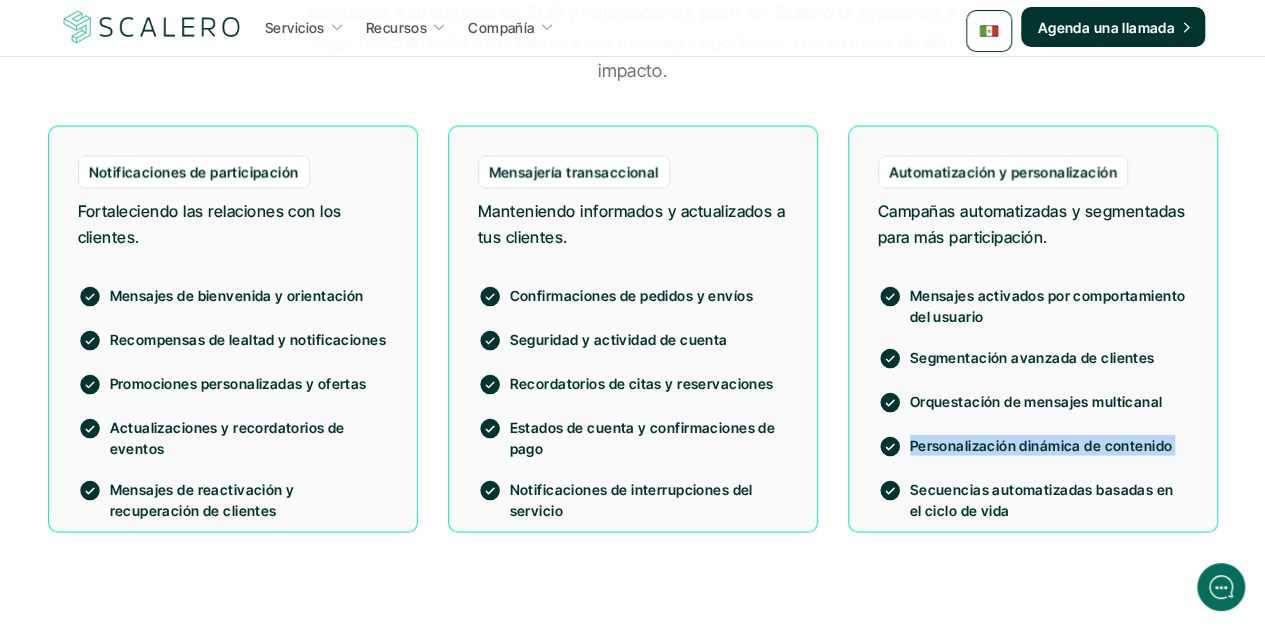click on "Personalización dinámica de contenido" at bounding box center (1049, 444) 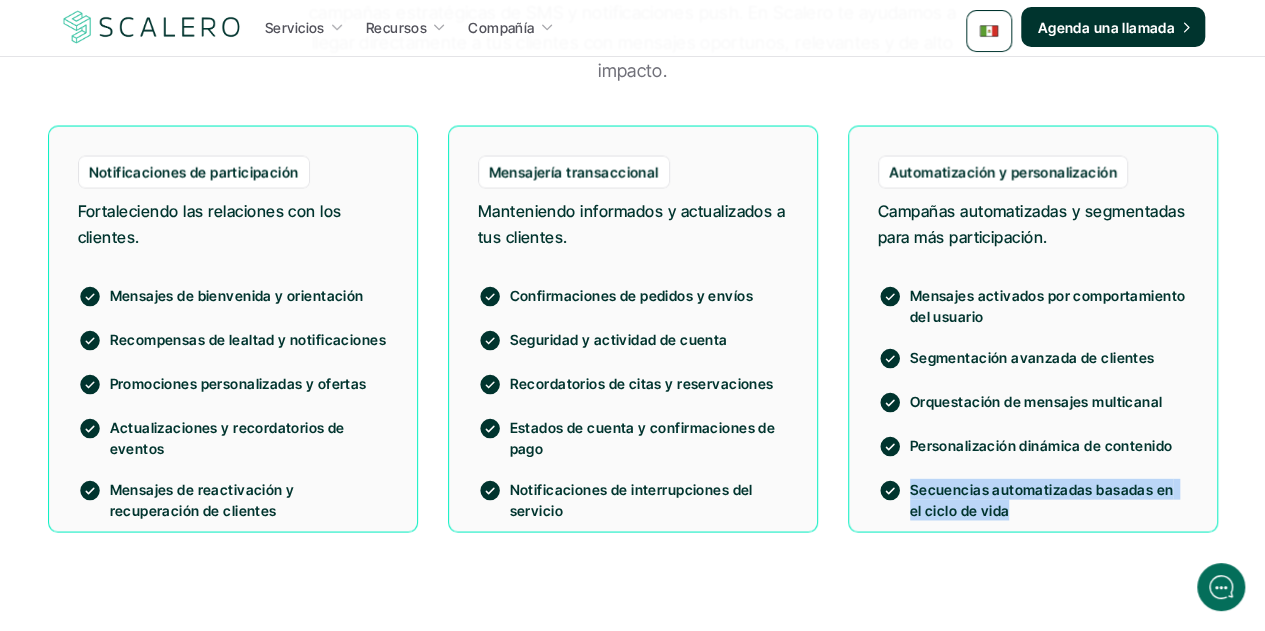 drag, startPoint x: 989, startPoint y: 508, endPoint x: 912, endPoint y: 490, distance: 79.07591 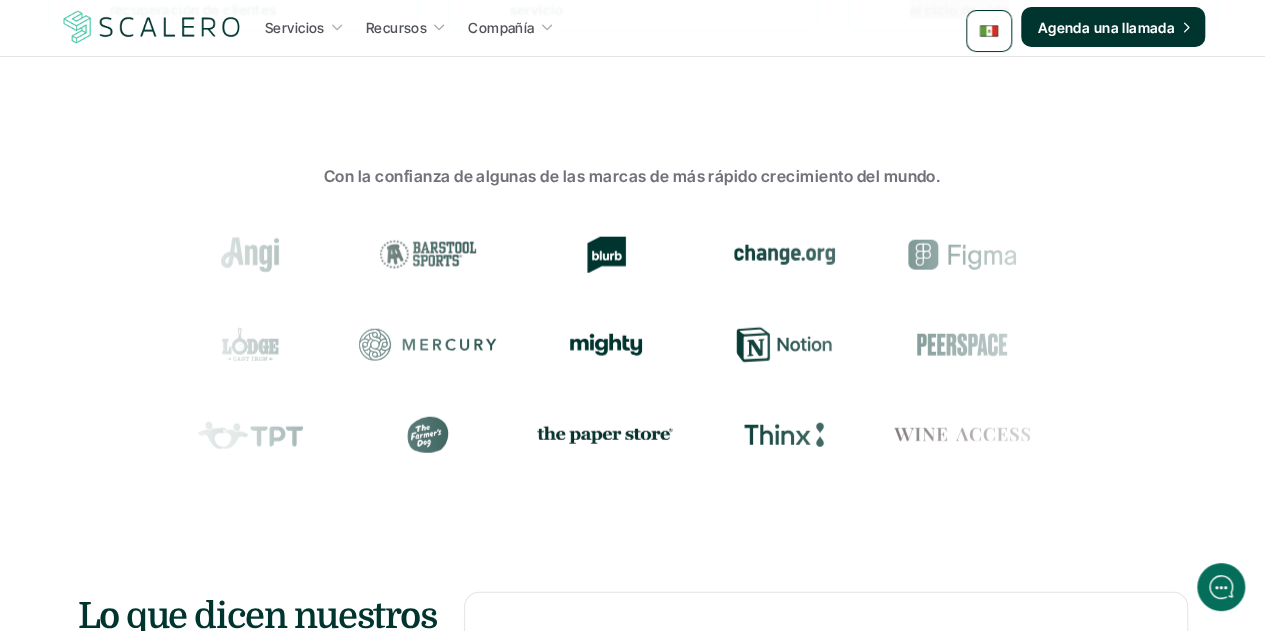 scroll, scrollTop: 2866, scrollLeft: 0, axis: vertical 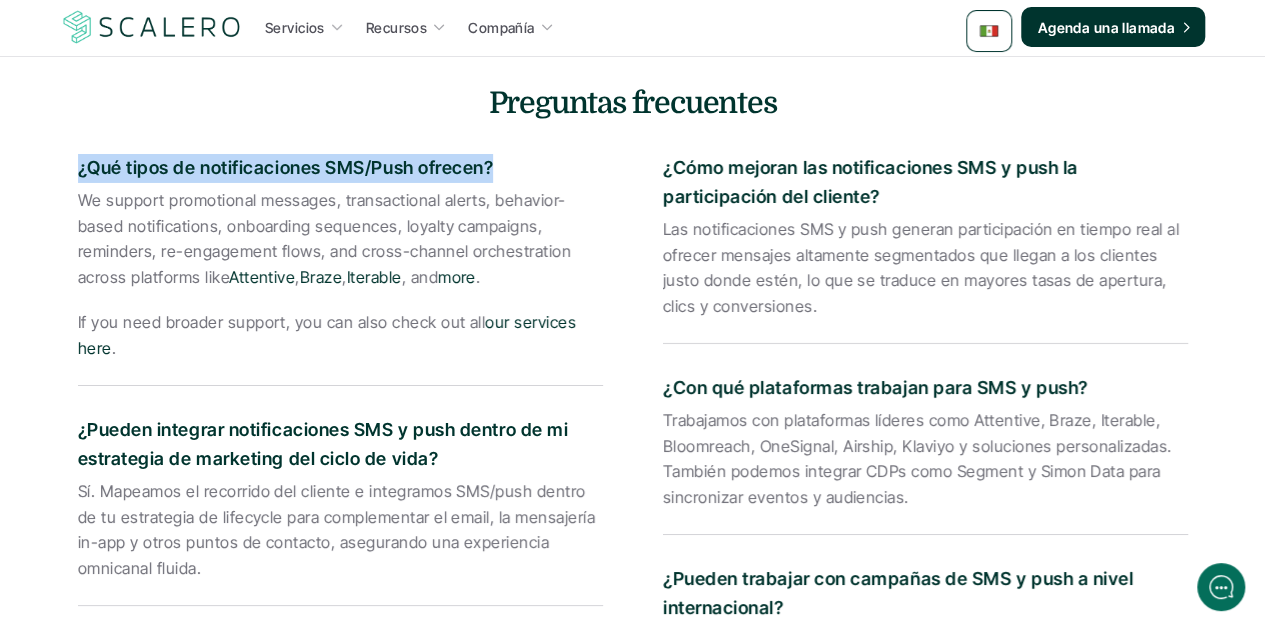 drag, startPoint x: 494, startPoint y: 165, endPoint x: 32, endPoint y: 183, distance: 462.35052 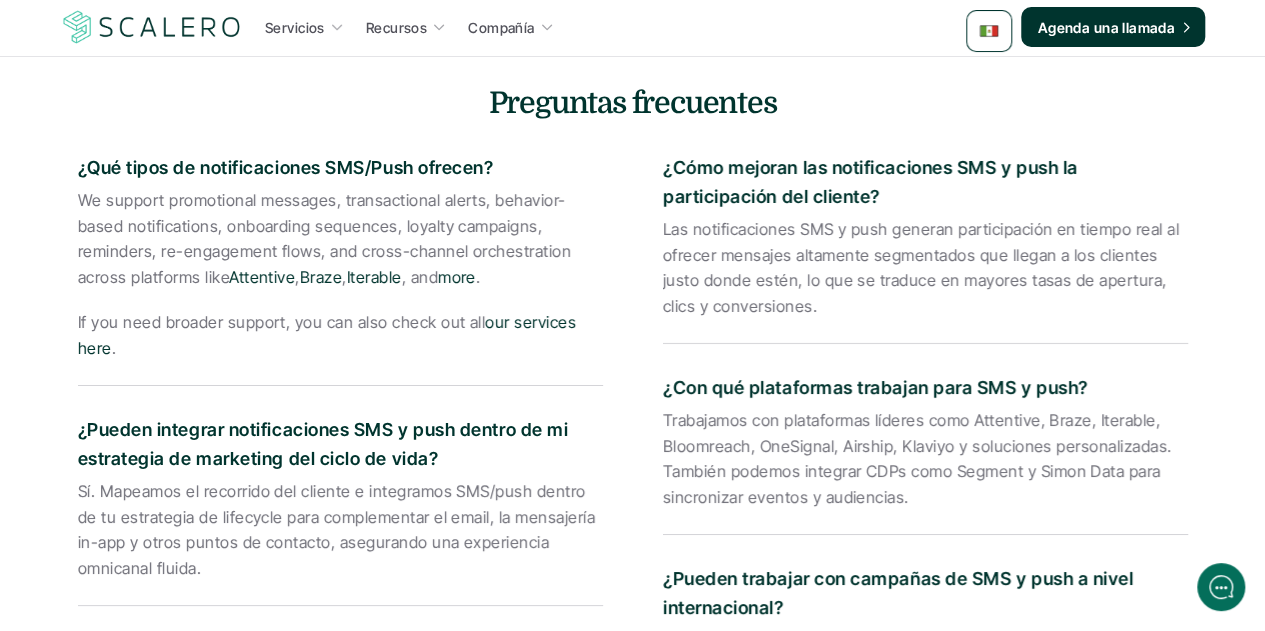 click on "We support promotional messages, transactional alerts, behavior-based notifications, onboarding sequences, loyalty campaigns, reminders, re-engagement flows, and cross-channel orchestration across platforms like  Attentive ,  Braze ,  Iterable , and  more ." at bounding box center [340, 239] 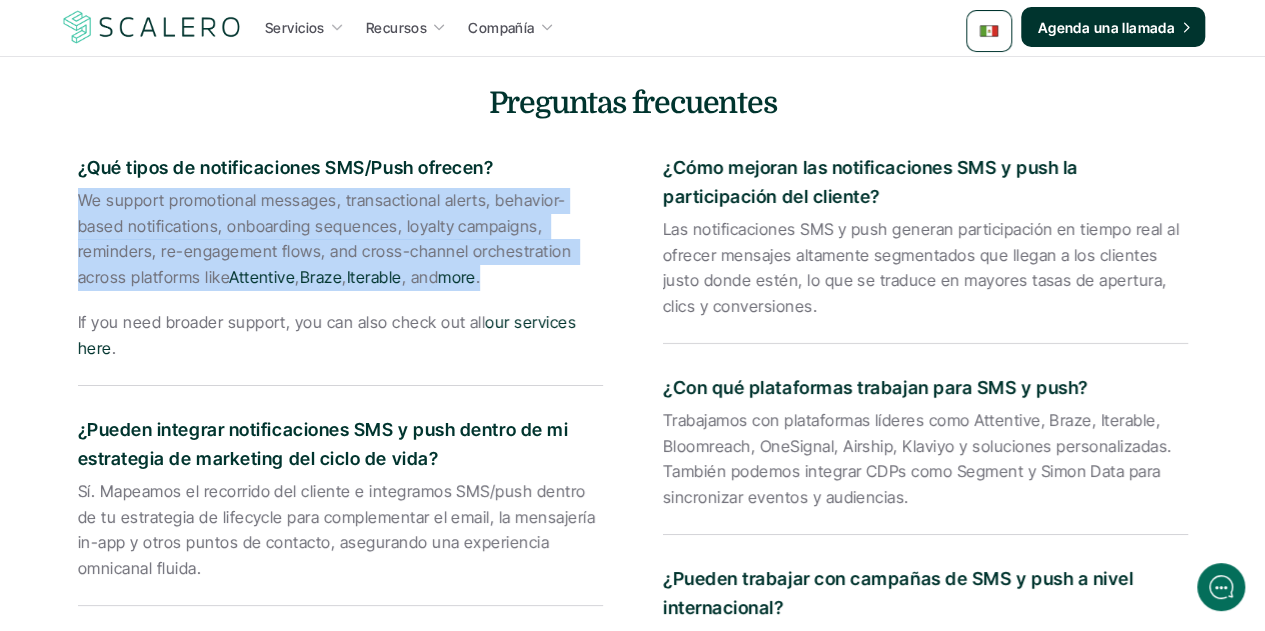 drag, startPoint x: 495, startPoint y: 277, endPoint x: 74, endPoint y: 193, distance: 429.29828 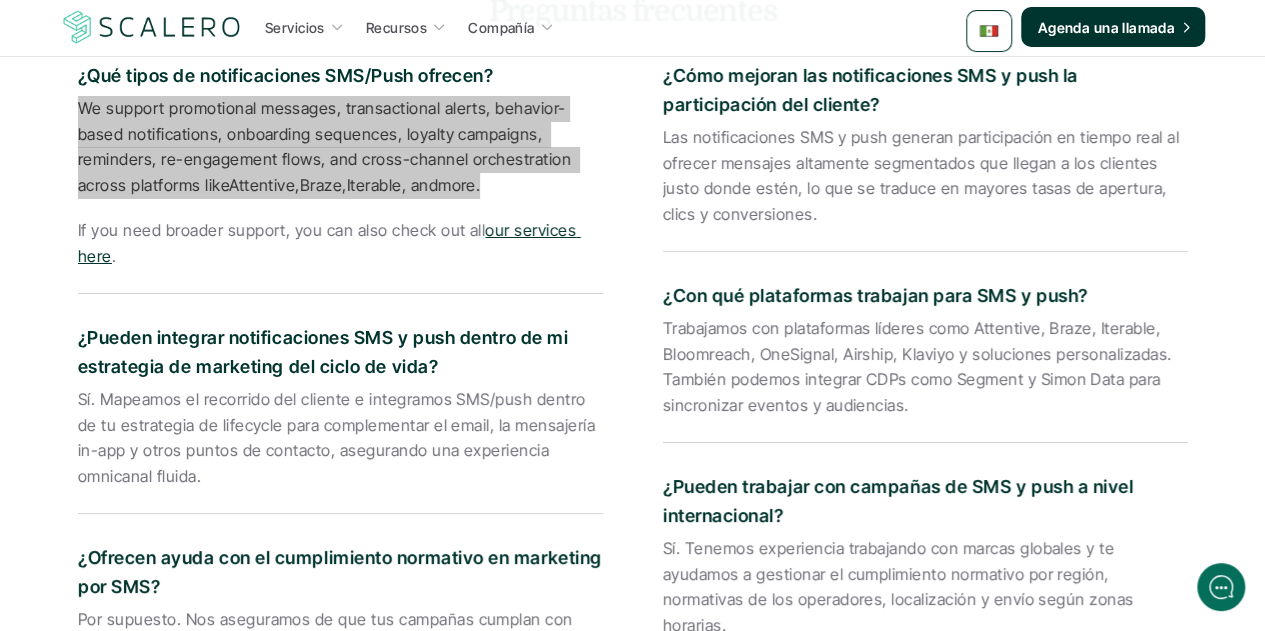 scroll, scrollTop: 3622, scrollLeft: 0, axis: vertical 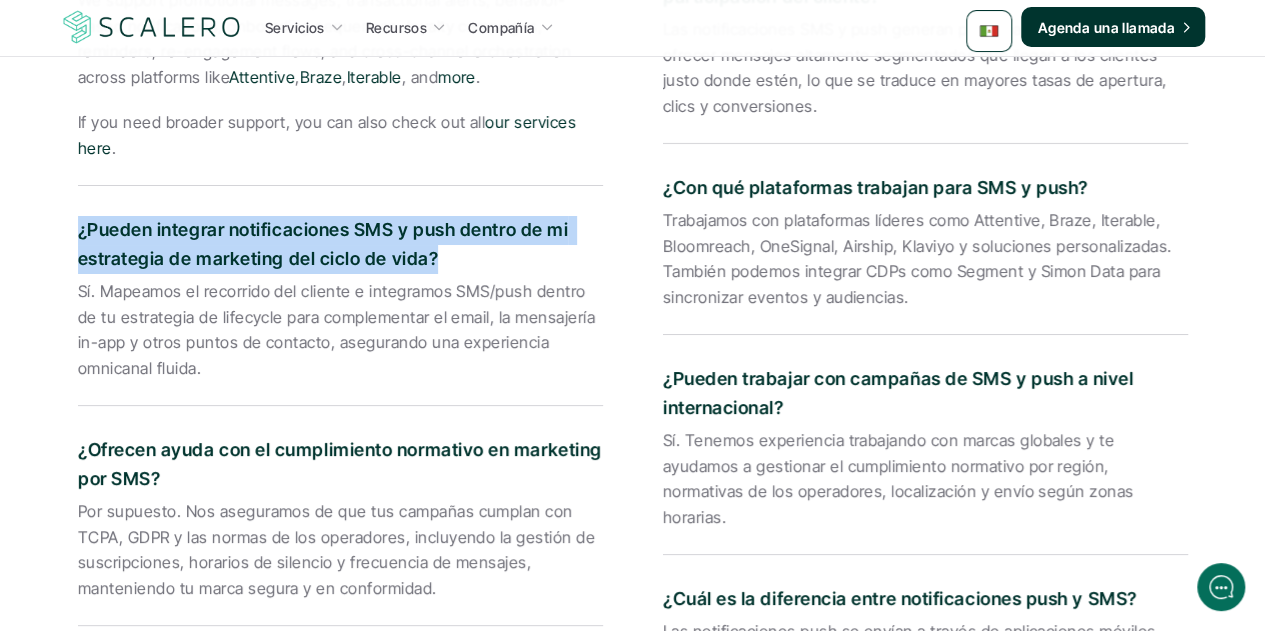 drag, startPoint x: 431, startPoint y: 255, endPoint x: 56, endPoint y: 234, distance: 375.58755 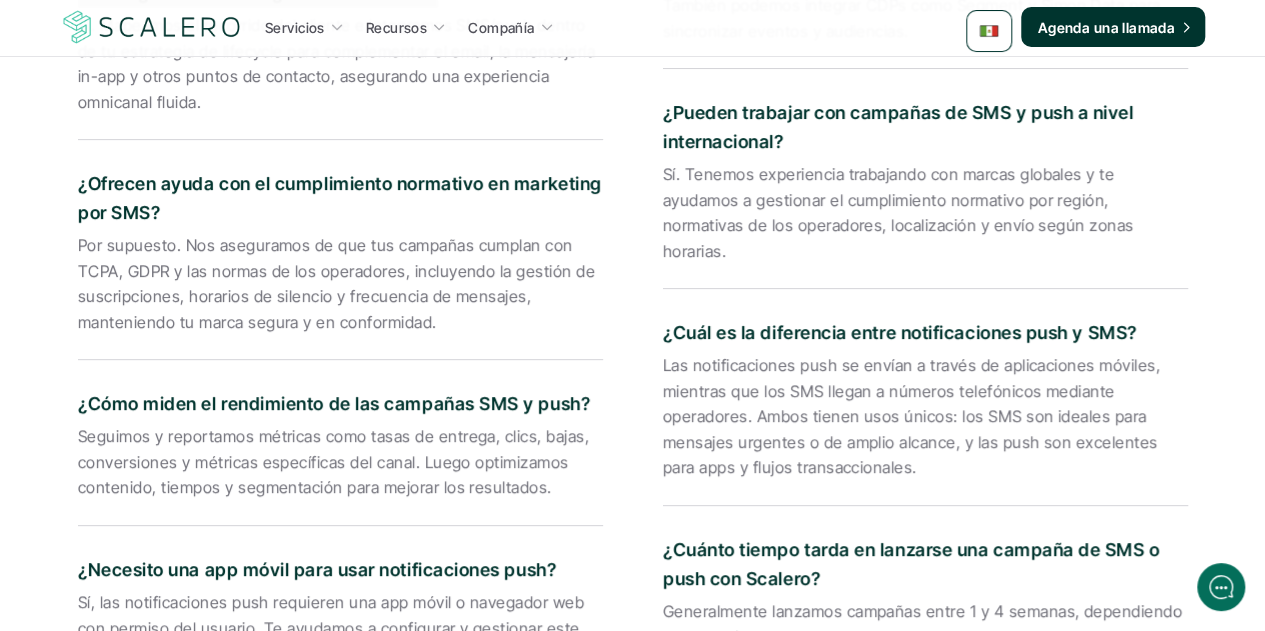 scroll, scrollTop: 3922, scrollLeft: 0, axis: vertical 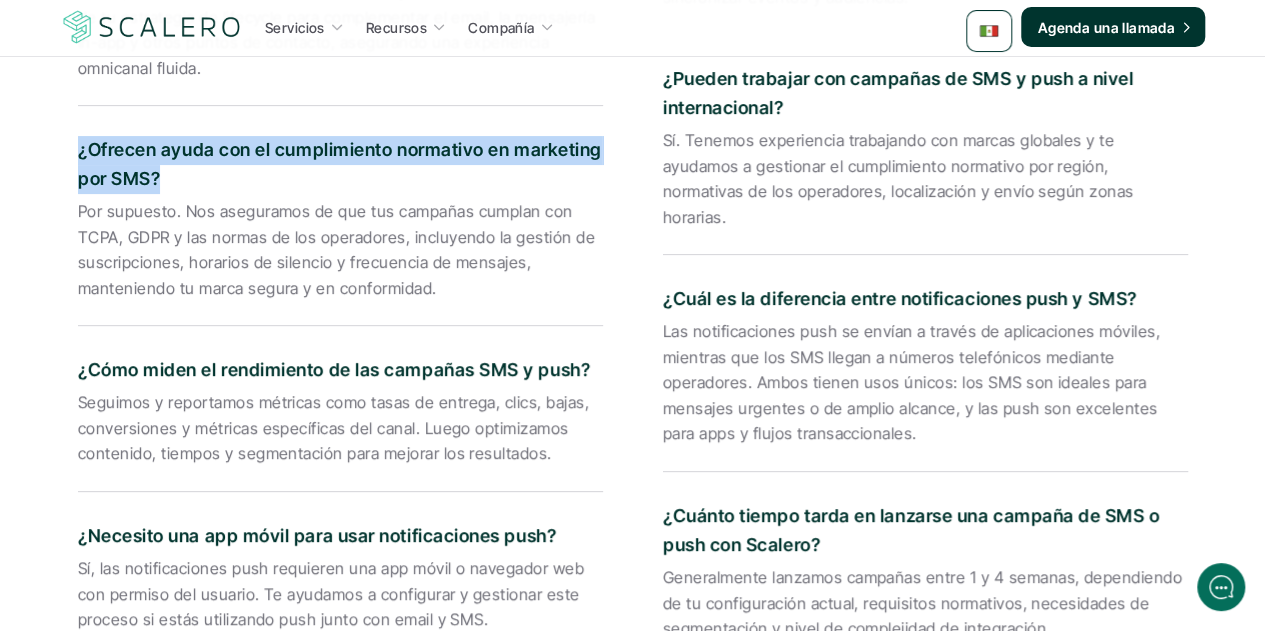drag, startPoint x: 161, startPoint y: 175, endPoint x: 74, endPoint y: 149, distance: 90.80198 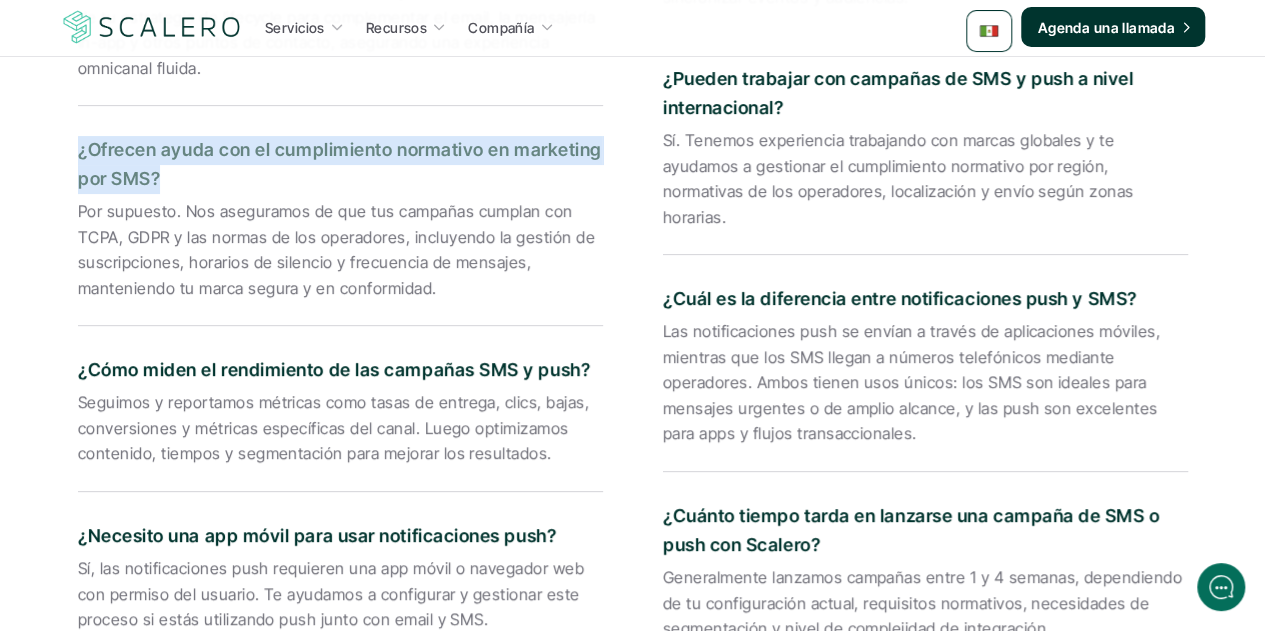 drag, startPoint x: 162, startPoint y: 177, endPoint x: 71, endPoint y: 157, distance: 93.17188 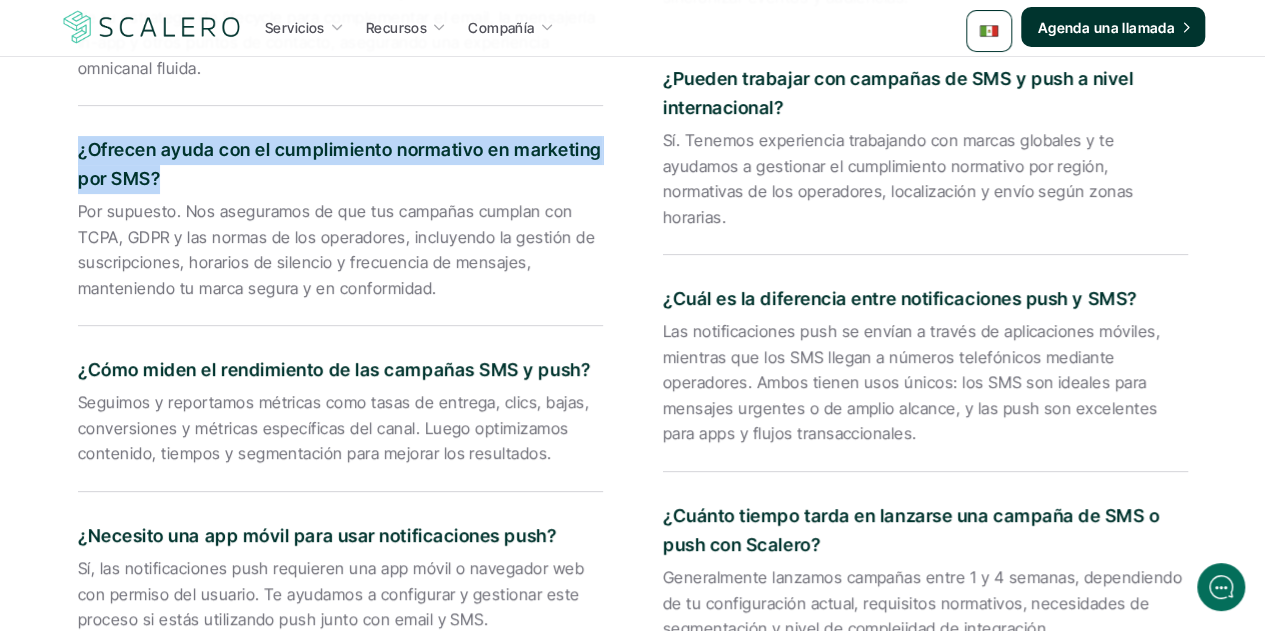drag, startPoint x: 432, startPoint y: 285, endPoint x: 55, endPoint y: 219, distance: 382.73358 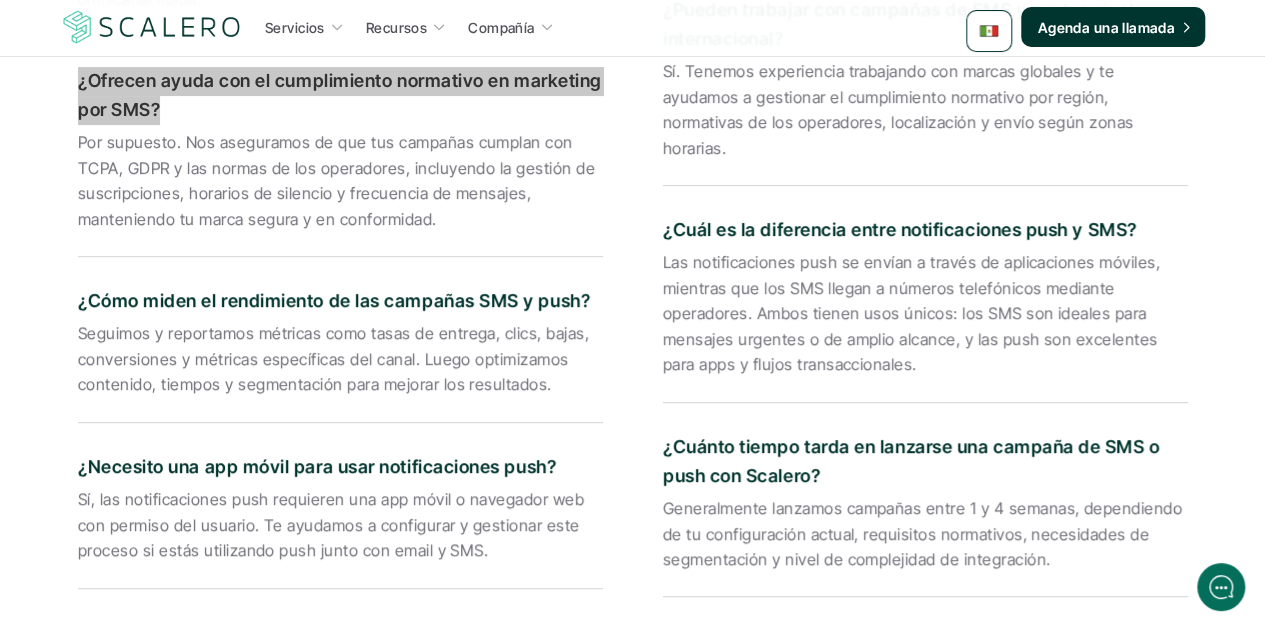 scroll, scrollTop: 4022, scrollLeft: 0, axis: vertical 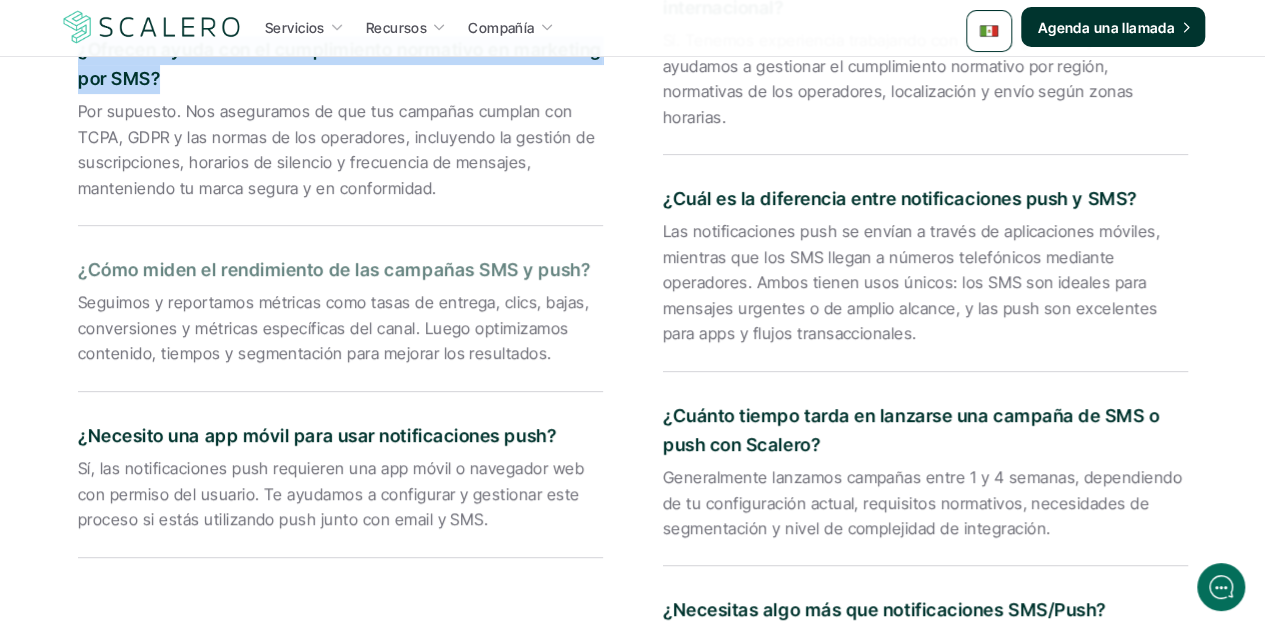 drag, startPoint x: 586, startPoint y: 271, endPoint x: 64, endPoint y: 272, distance: 522.001 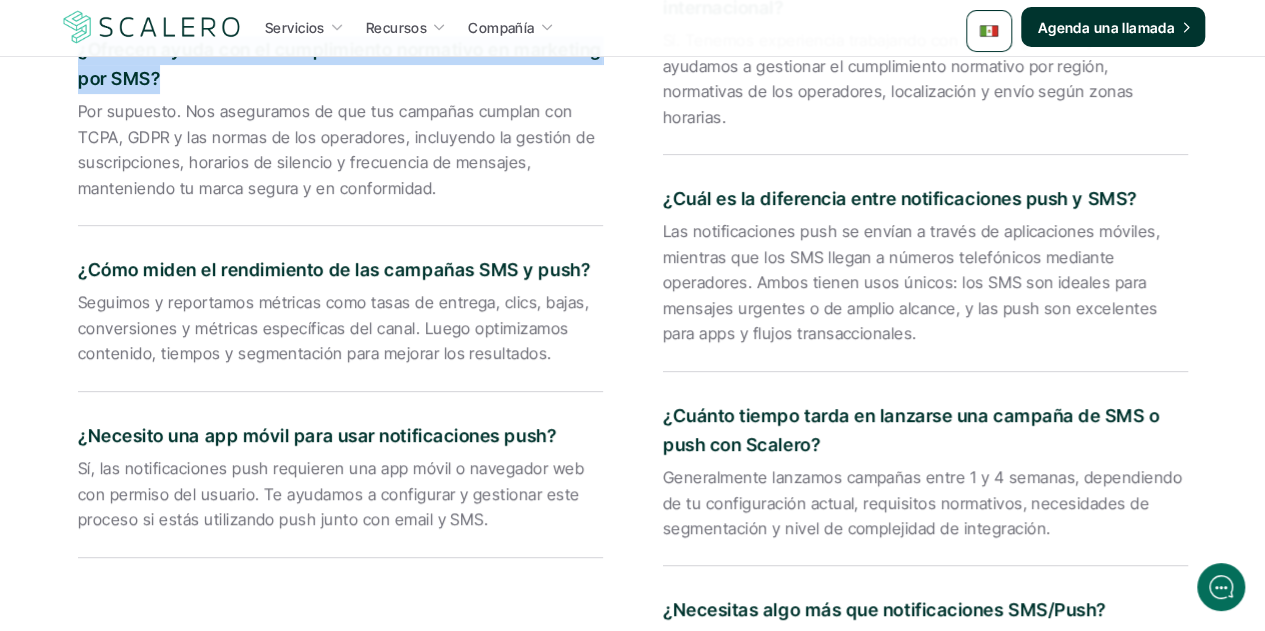 drag, startPoint x: 545, startPoint y: 358, endPoint x: 69, endPoint y: 298, distance: 479.7666 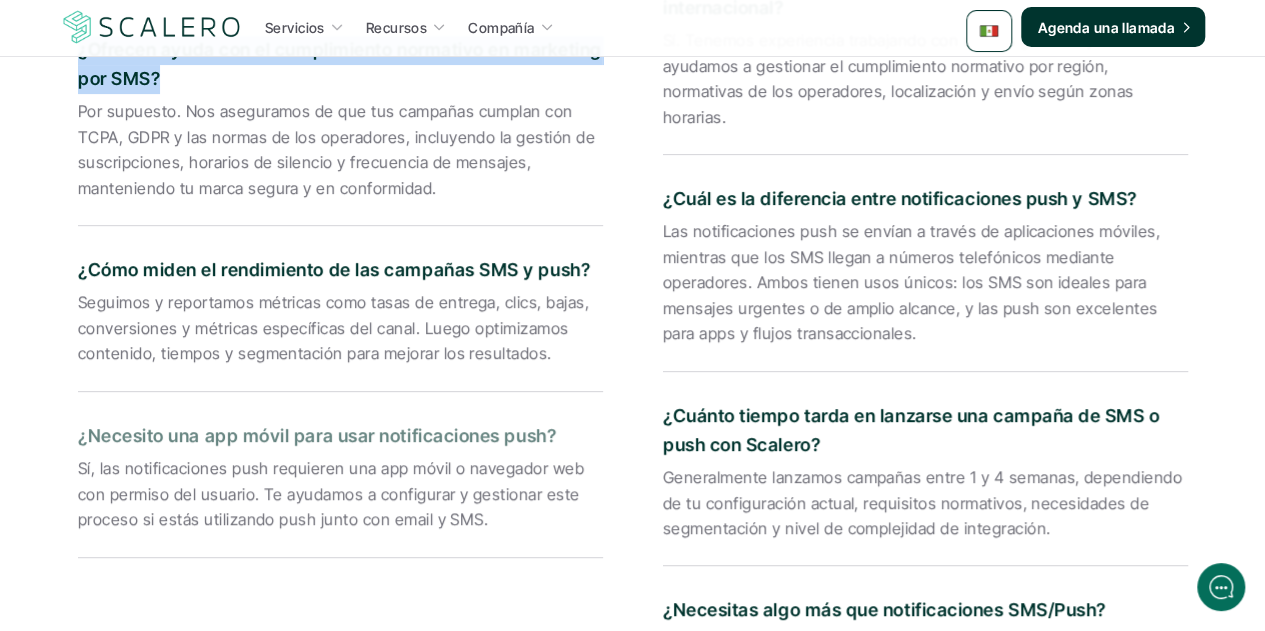 drag, startPoint x: 553, startPoint y: 437, endPoint x: 62, endPoint y: 428, distance: 491.0825 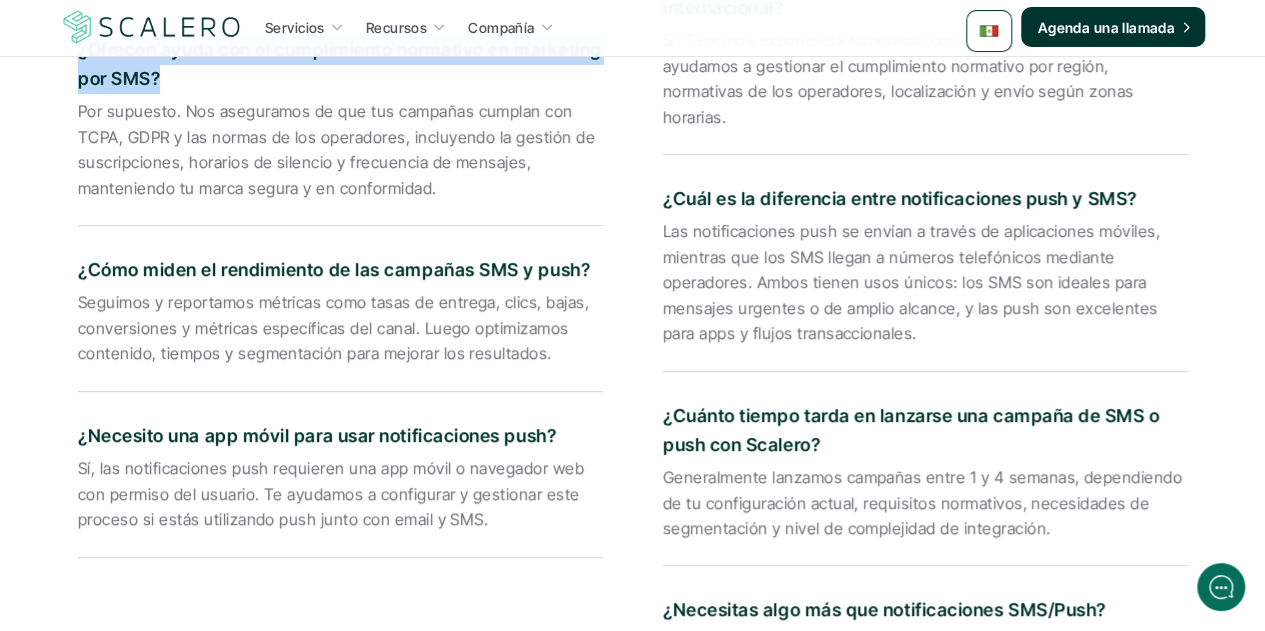 drag, startPoint x: 482, startPoint y: 522, endPoint x: 35, endPoint y: 473, distance: 449.67767 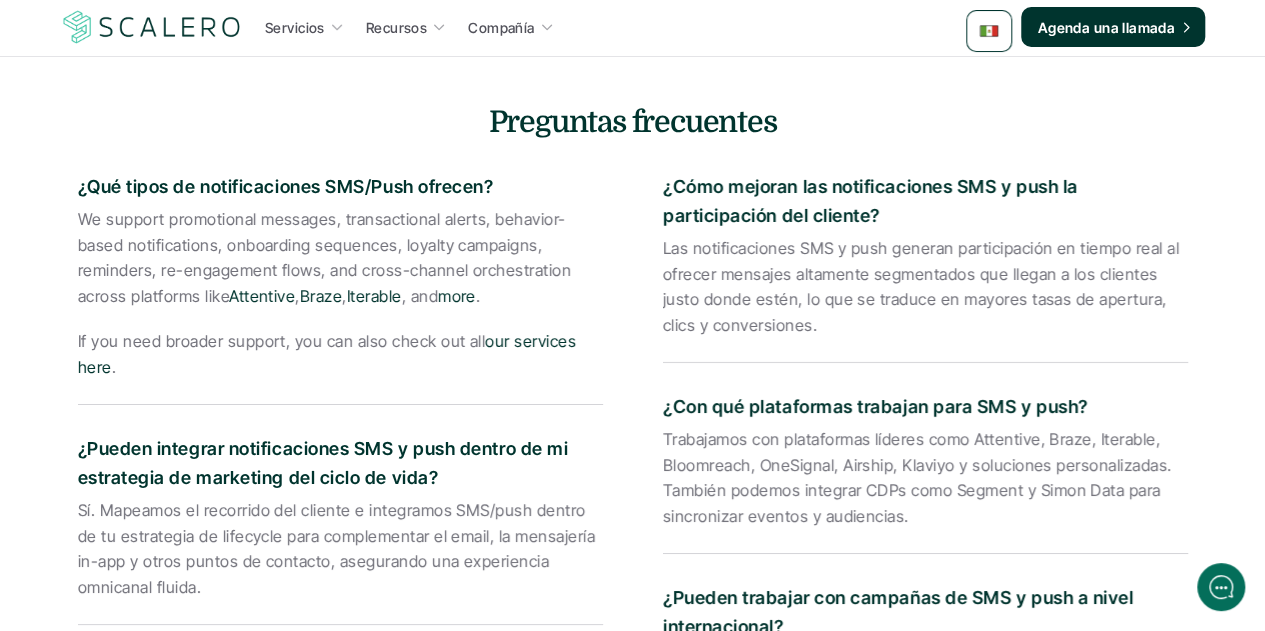 scroll, scrollTop: 3222, scrollLeft: 0, axis: vertical 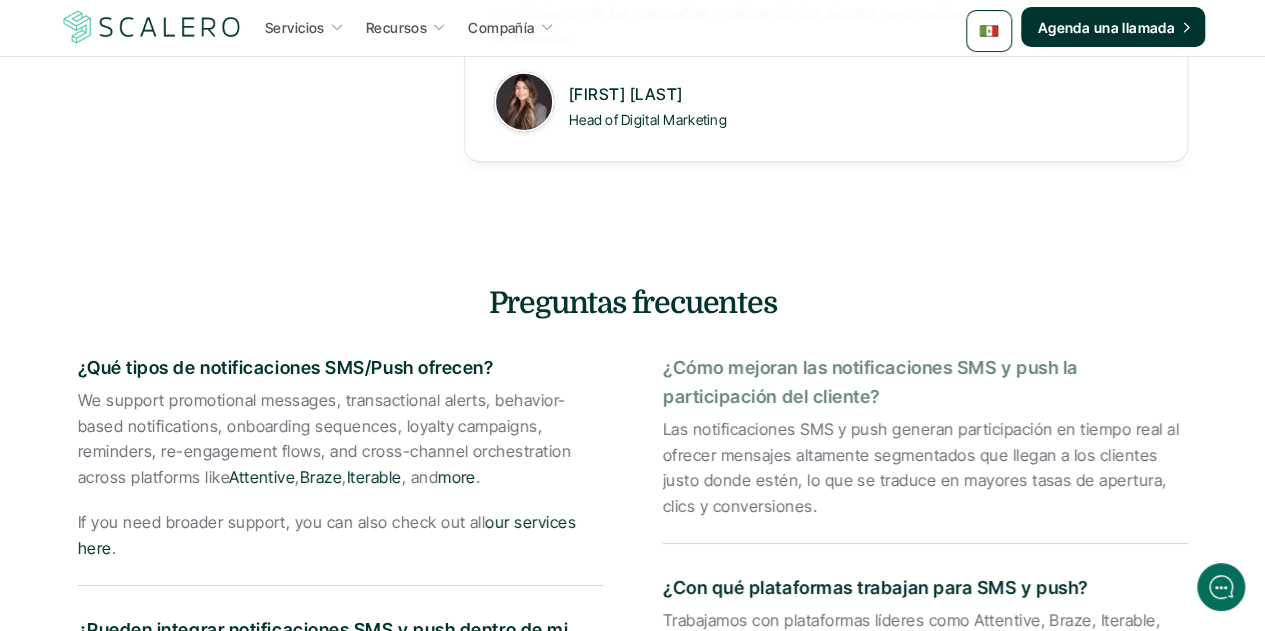 drag, startPoint x: 880, startPoint y: 393, endPoint x: 666, endPoint y: 377, distance: 214.59729 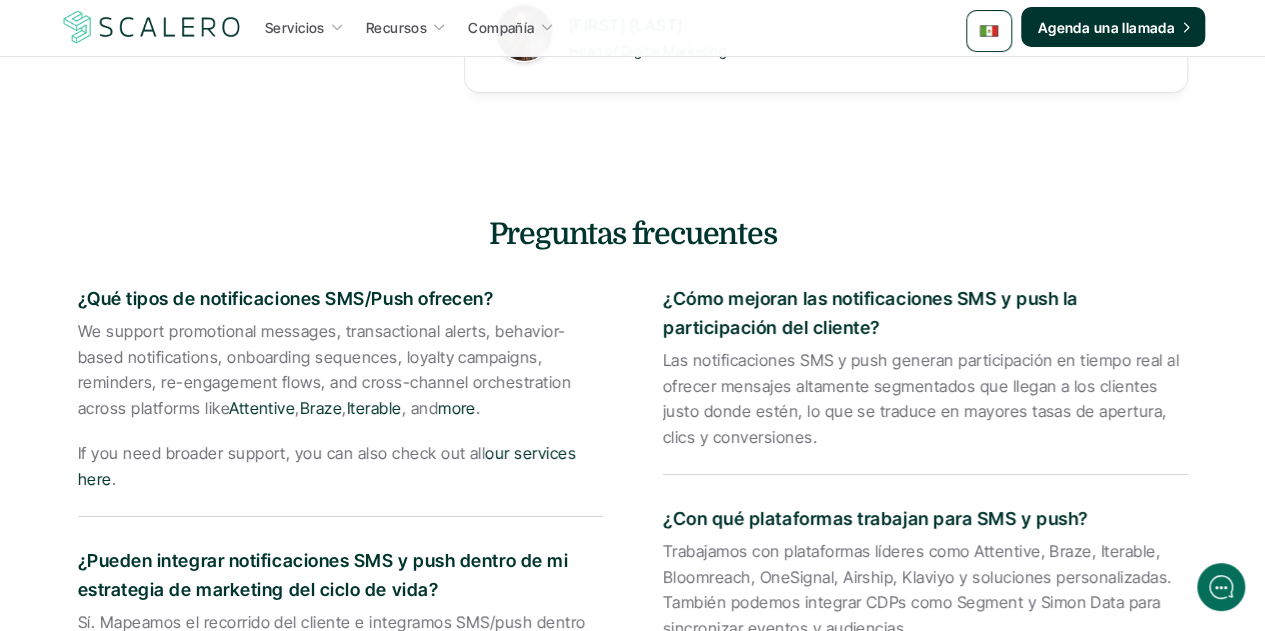 scroll, scrollTop: 3322, scrollLeft: 0, axis: vertical 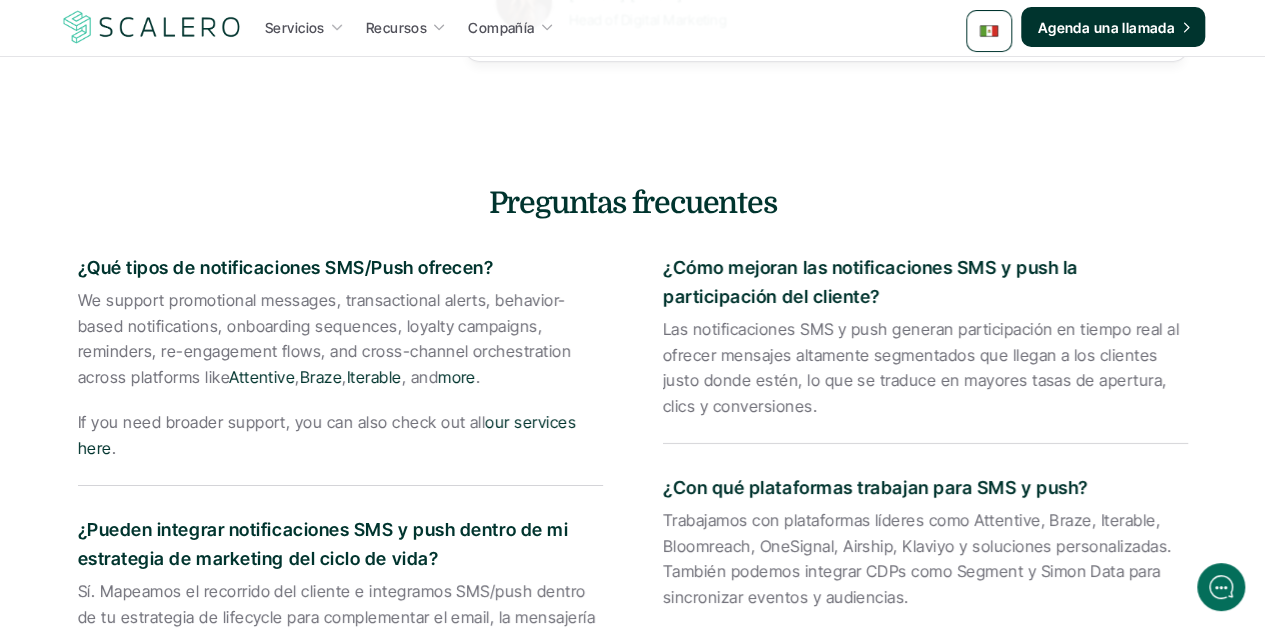 drag, startPoint x: 764, startPoint y: 404, endPoint x: 626, endPoint y: 335, distance: 154.2887 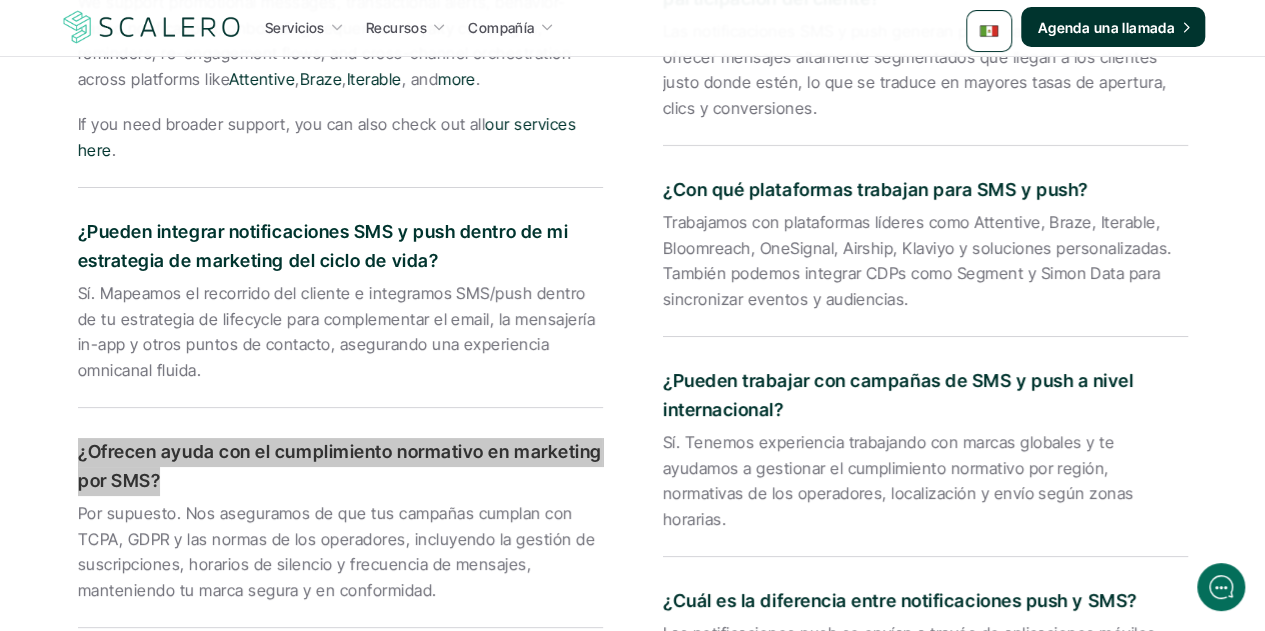 scroll, scrollTop: 3622, scrollLeft: 0, axis: vertical 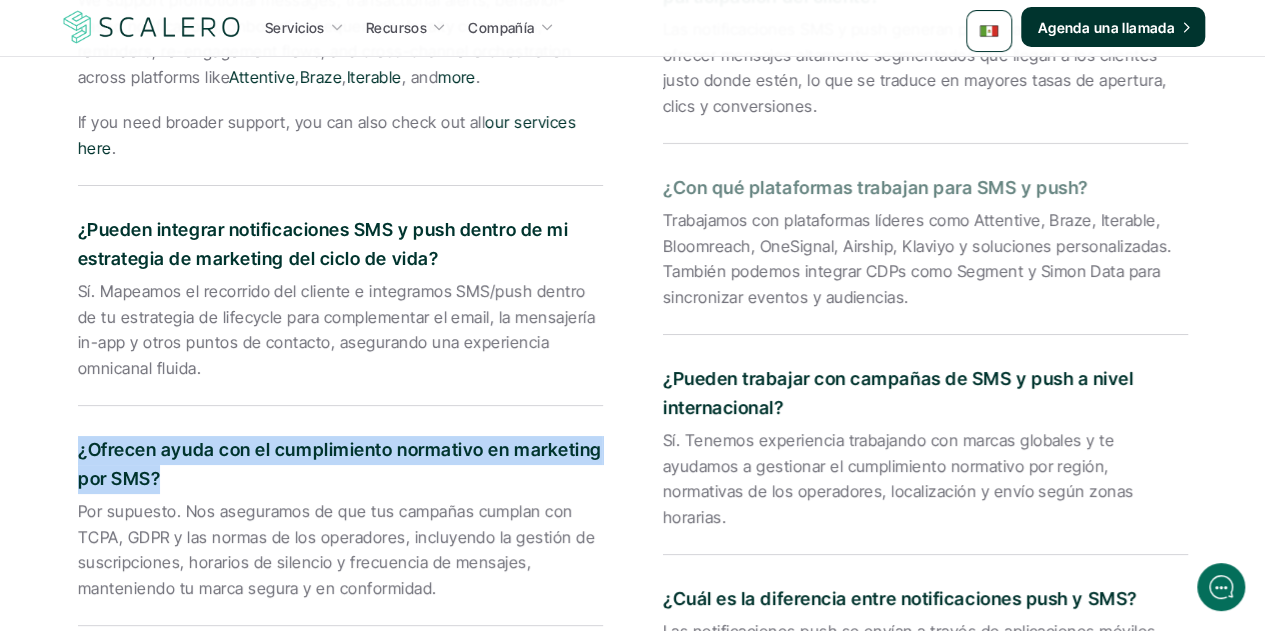 drag, startPoint x: 1084, startPoint y: 188, endPoint x: 662, endPoint y: 192, distance: 422.01895 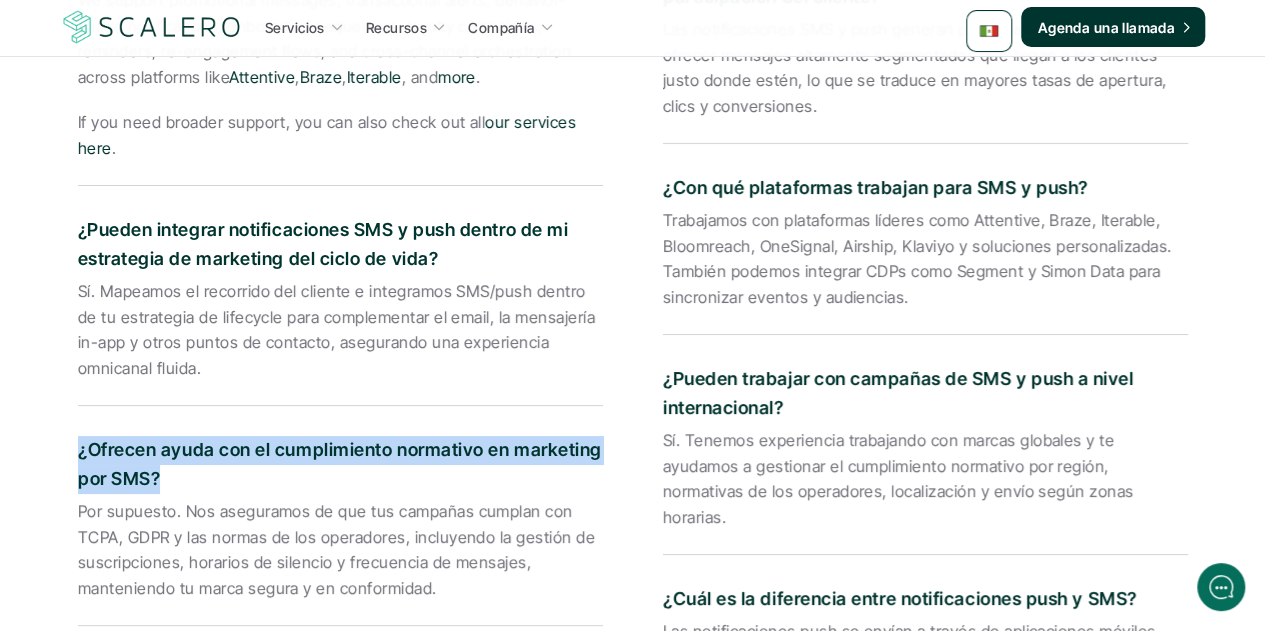 drag, startPoint x: 904, startPoint y: 299, endPoint x: 645, endPoint y: 231, distance: 267.7779 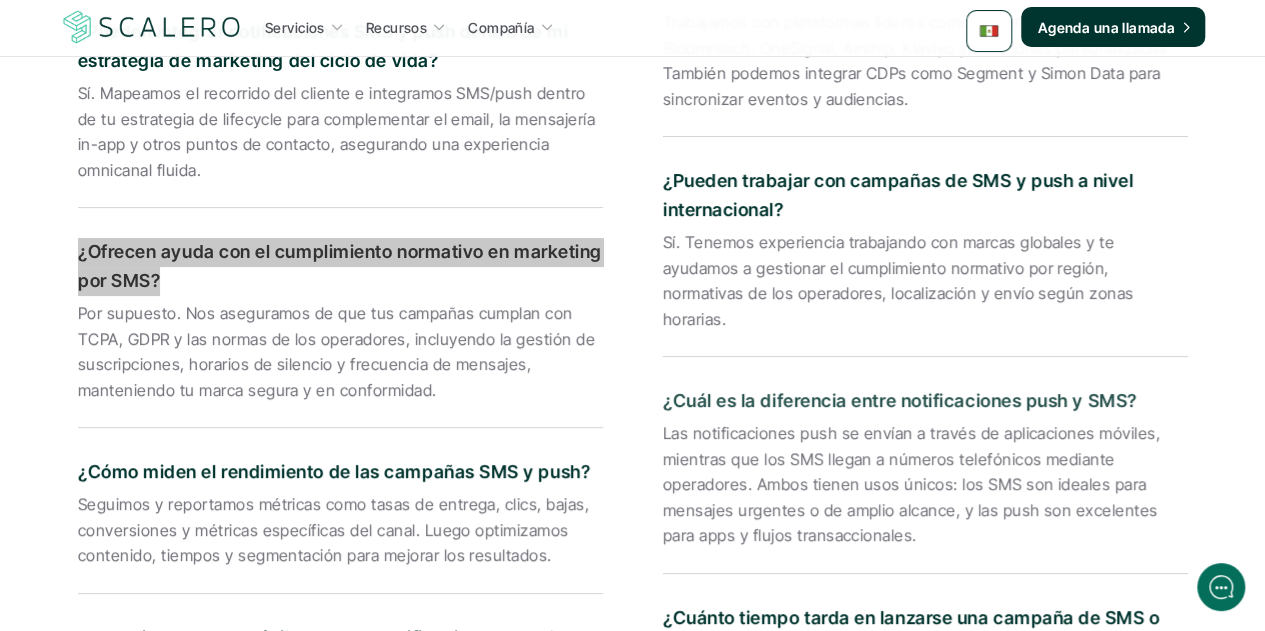 scroll, scrollTop: 3822, scrollLeft: 0, axis: vertical 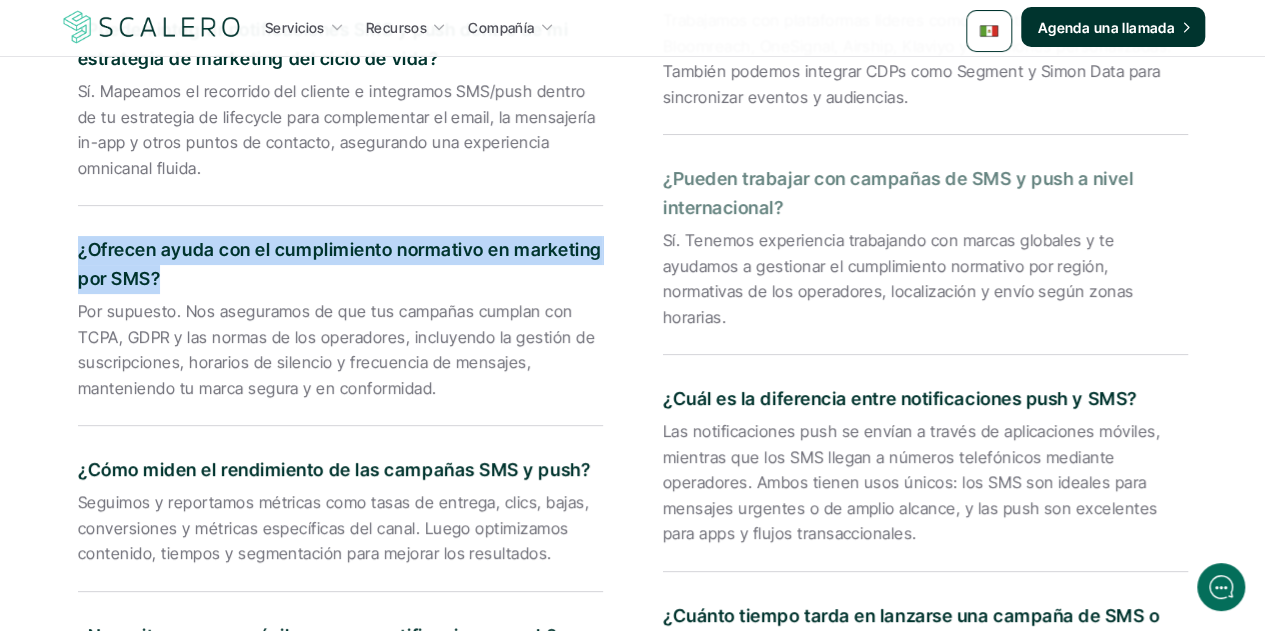 drag, startPoint x: 786, startPoint y: 210, endPoint x: 664, endPoint y: 180, distance: 125.63439 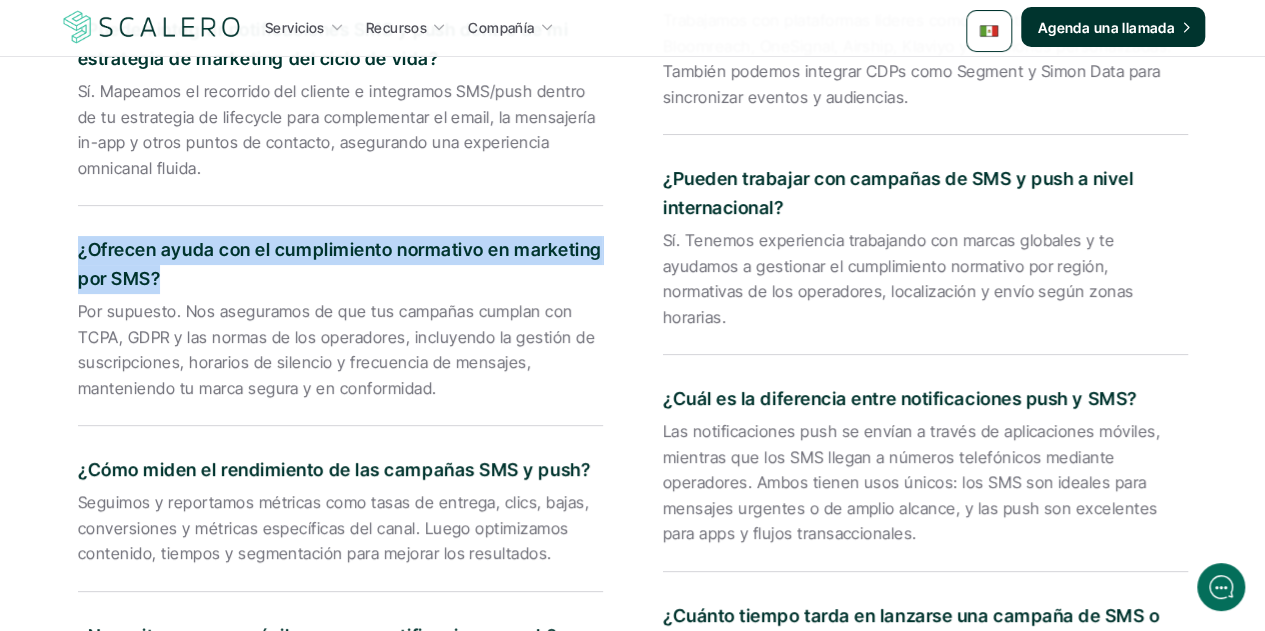 drag, startPoint x: 1060, startPoint y: 291, endPoint x: 652, endPoint y: 245, distance: 410.58496 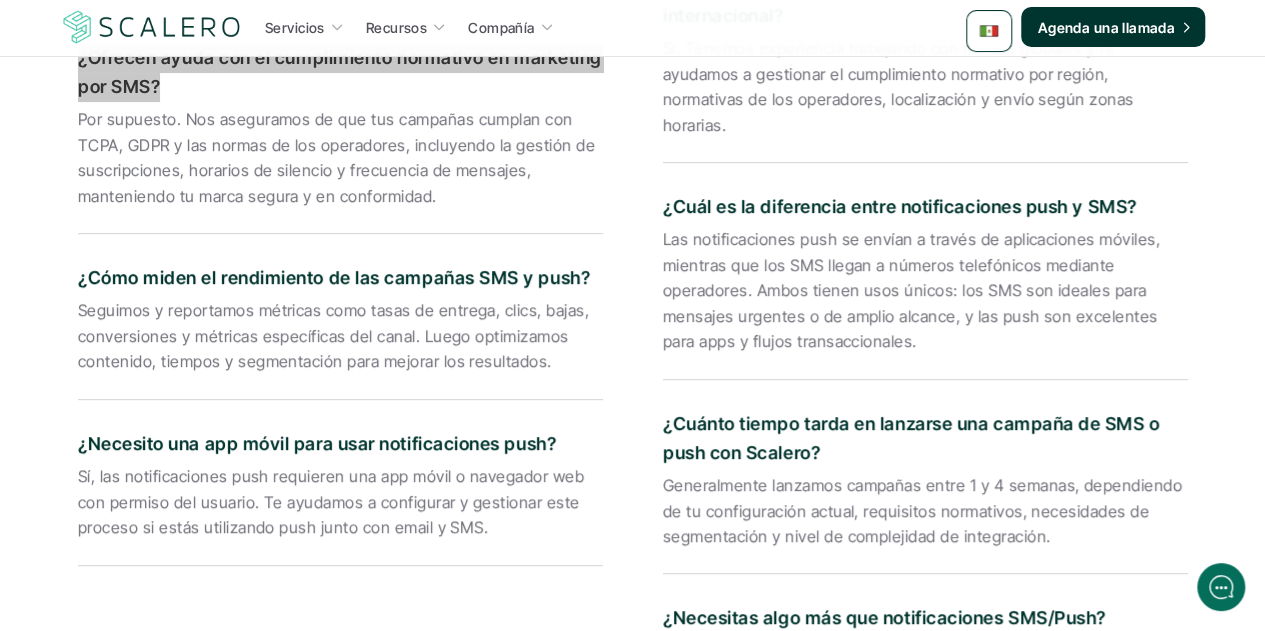 scroll, scrollTop: 4022, scrollLeft: 0, axis: vertical 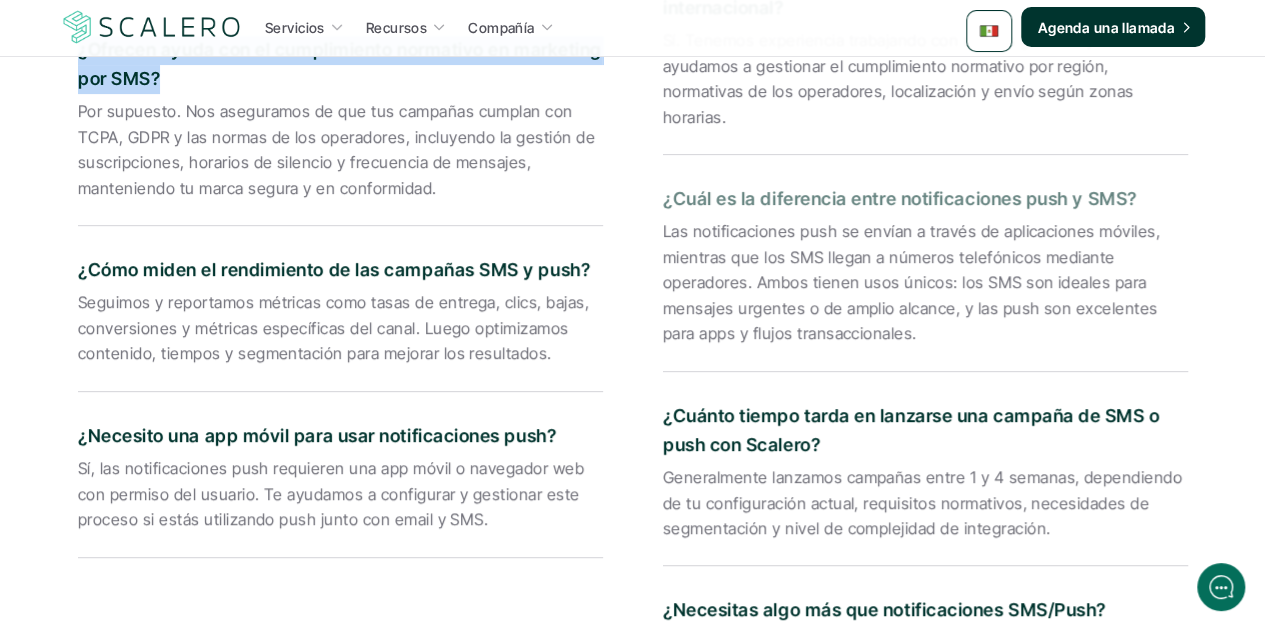 drag, startPoint x: 1134, startPoint y: 171, endPoint x: 667, endPoint y: 171, distance: 467 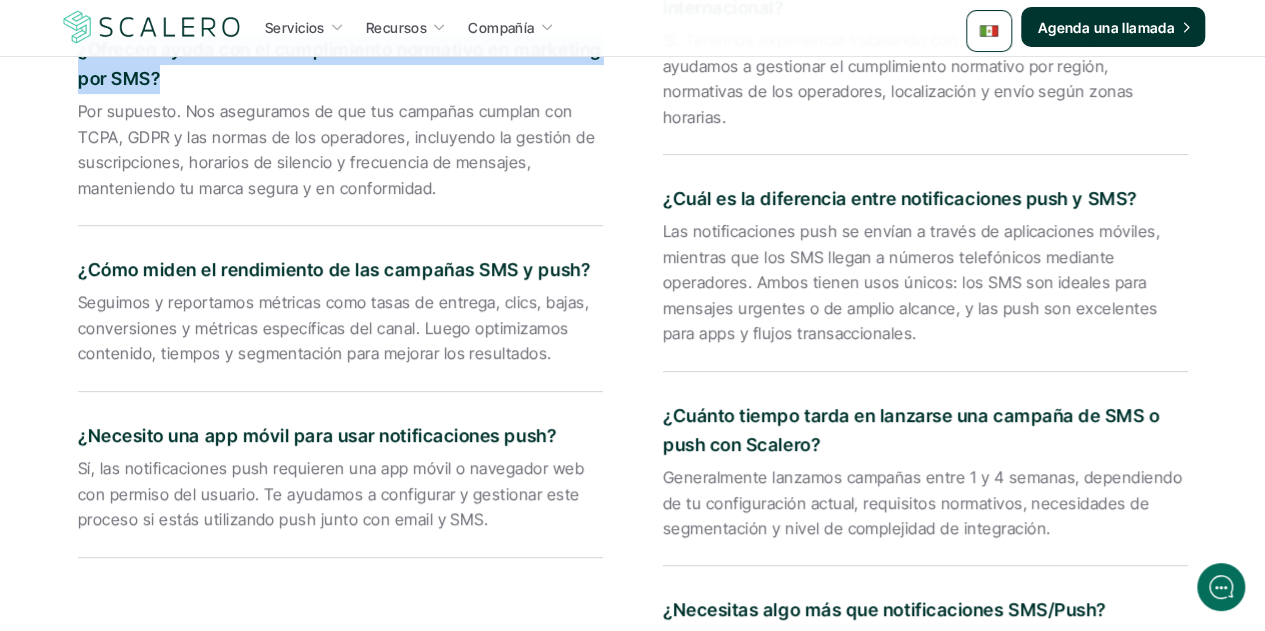 drag, startPoint x: 878, startPoint y: 311, endPoint x: 636, endPoint y: 205, distance: 264.1969 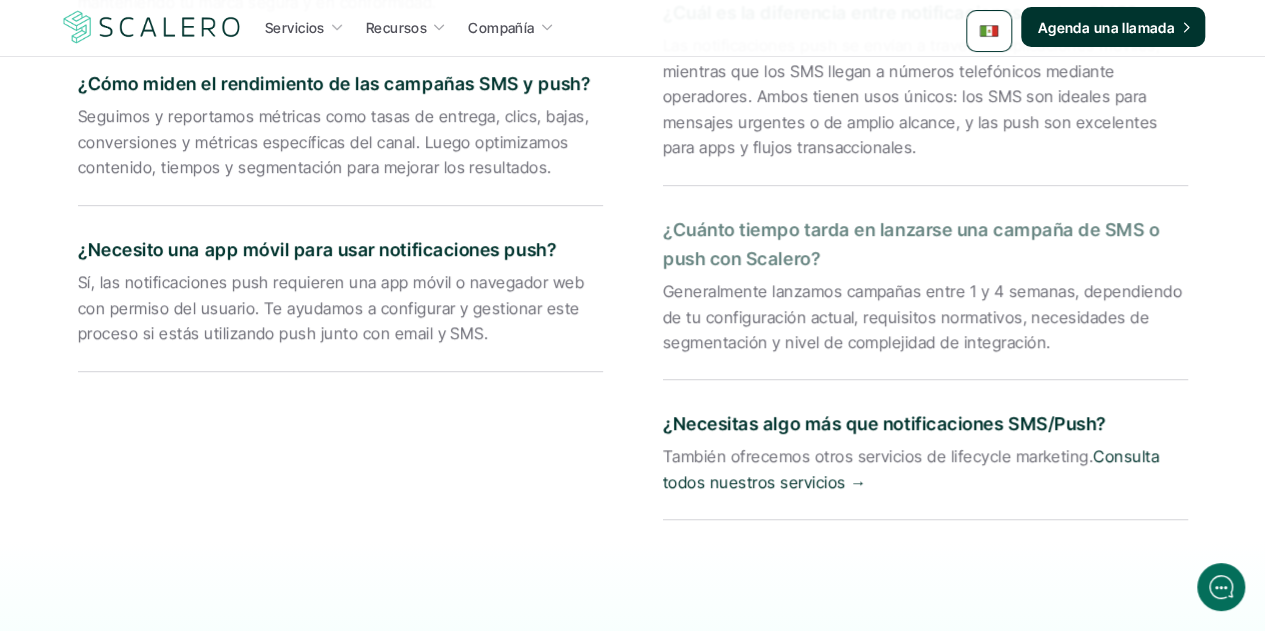 scroll, scrollTop: 4222, scrollLeft: 0, axis: vertical 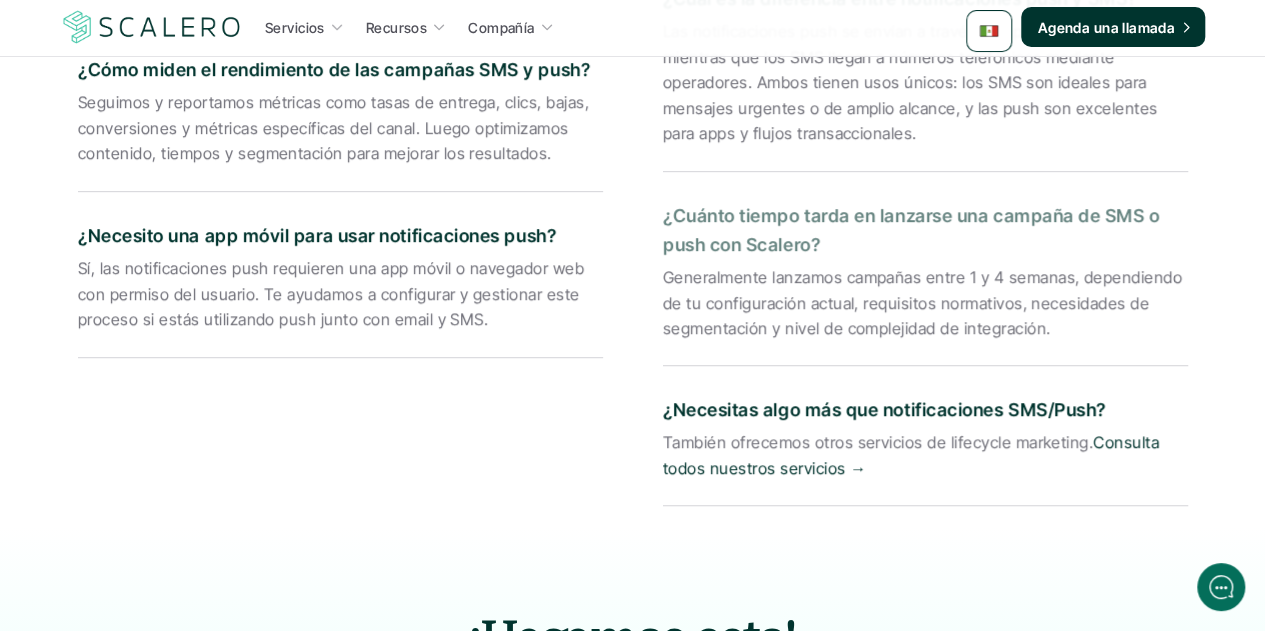 drag, startPoint x: 820, startPoint y: 218, endPoint x: 657, endPoint y: 190, distance: 165.38742 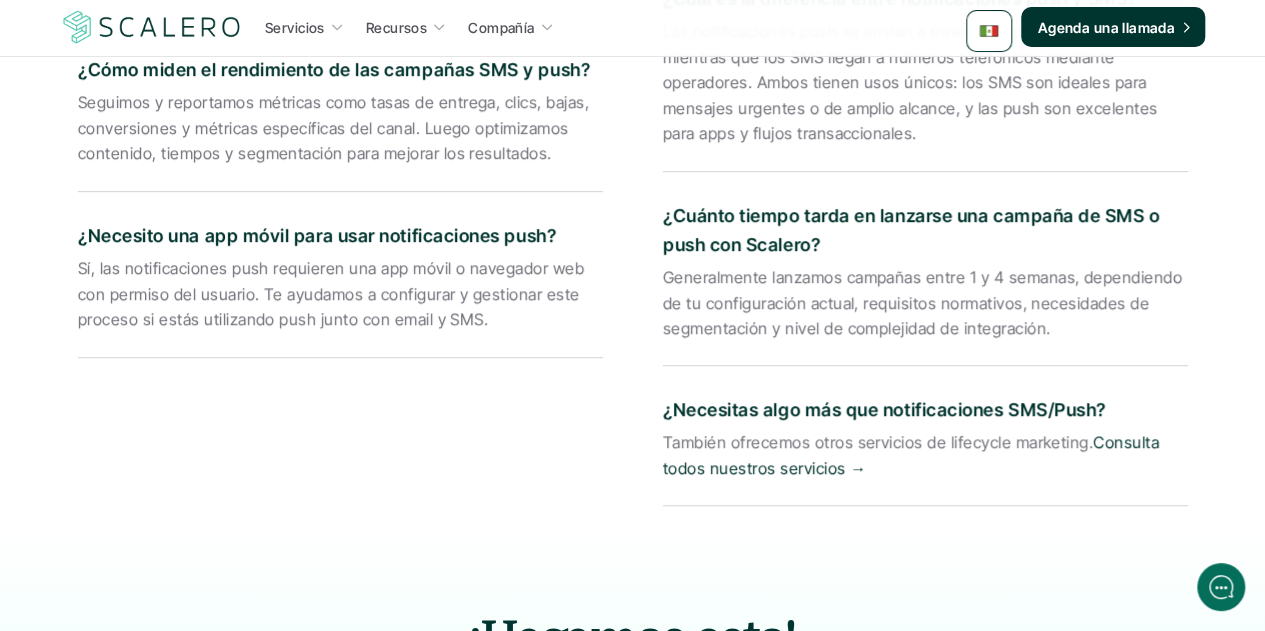 drag, startPoint x: 1046, startPoint y: 299, endPoint x: 641, endPoint y: 257, distance: 407.17197 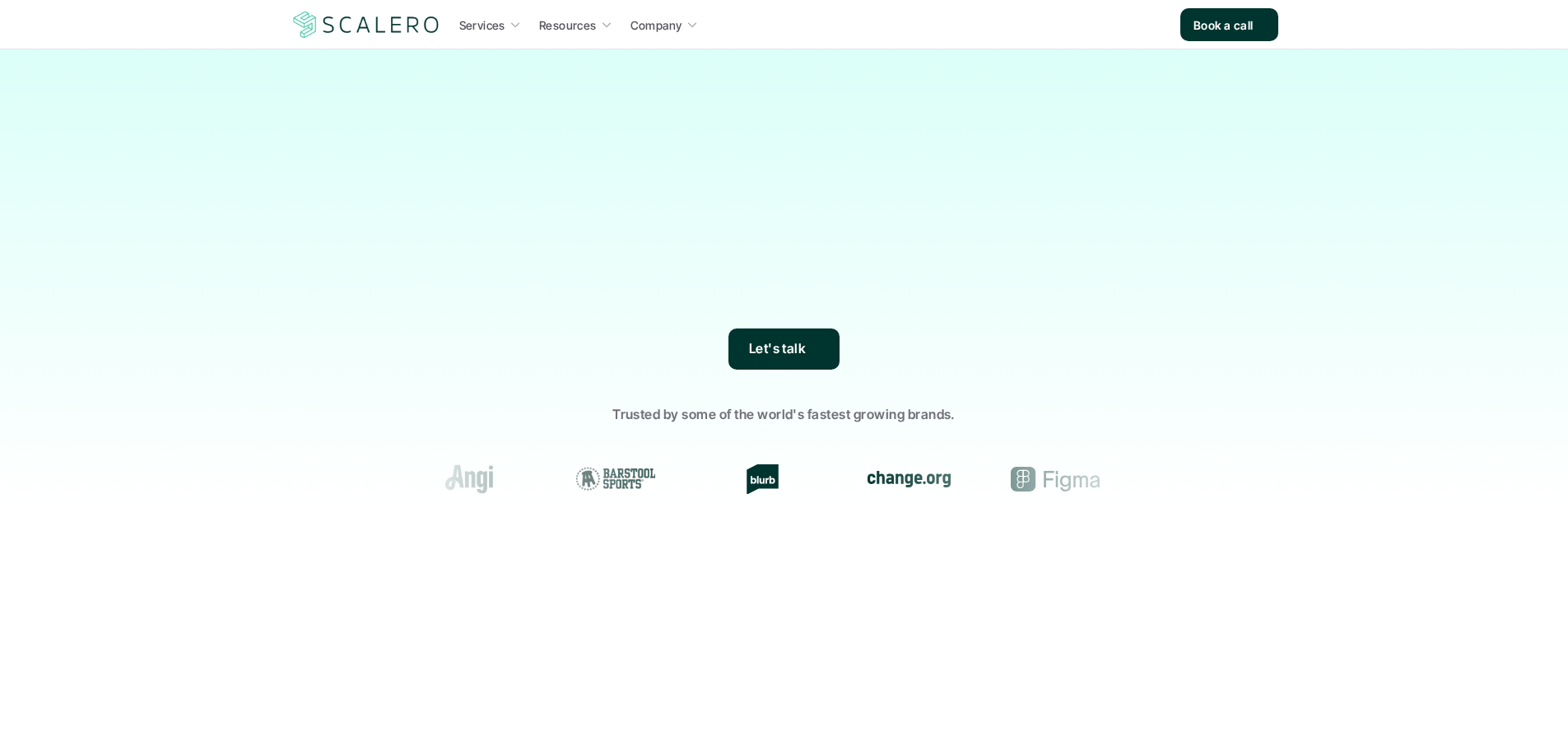 scroll, scrollTop: 0, scrollLeft: 0, axis: both 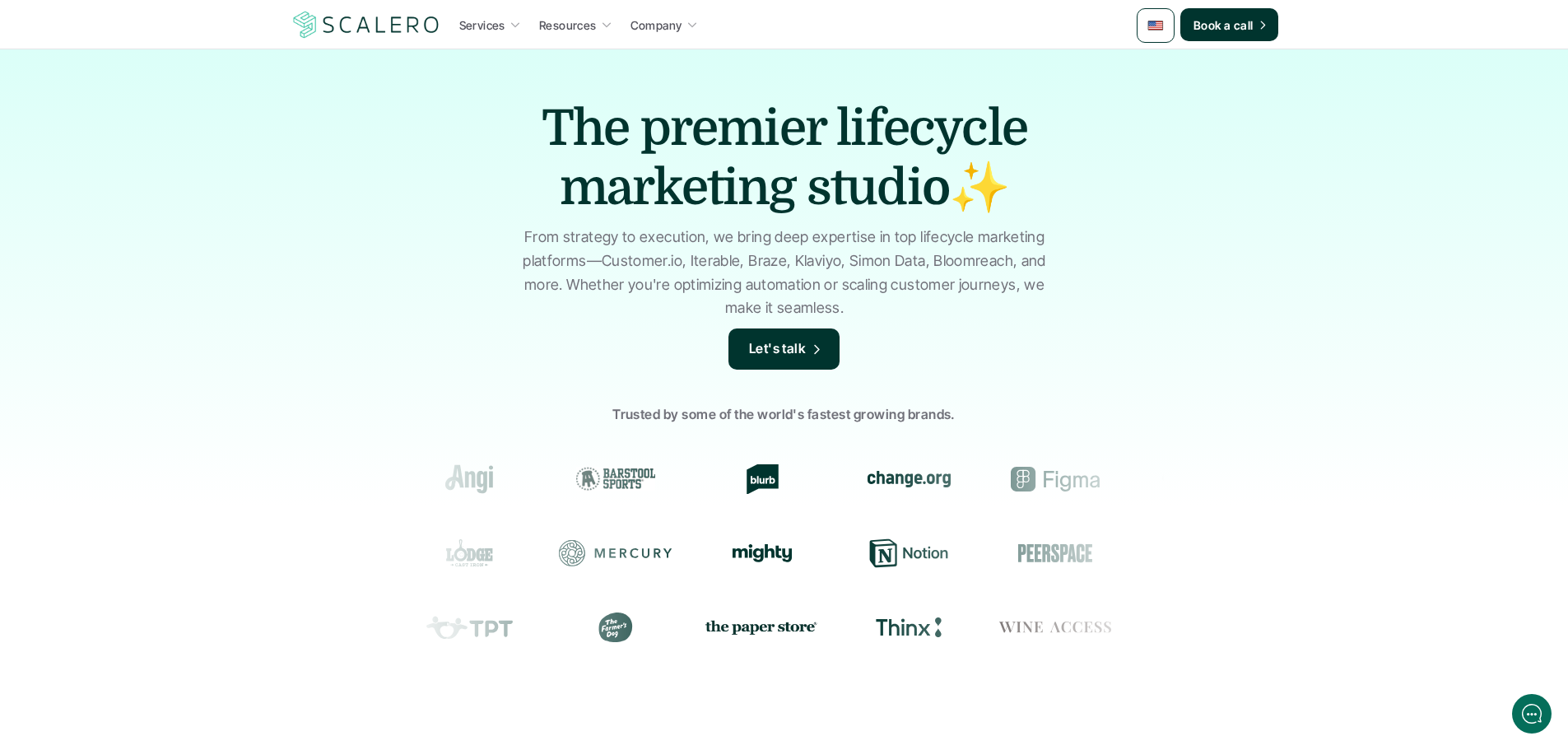 click at bounding box center [1156, 26] 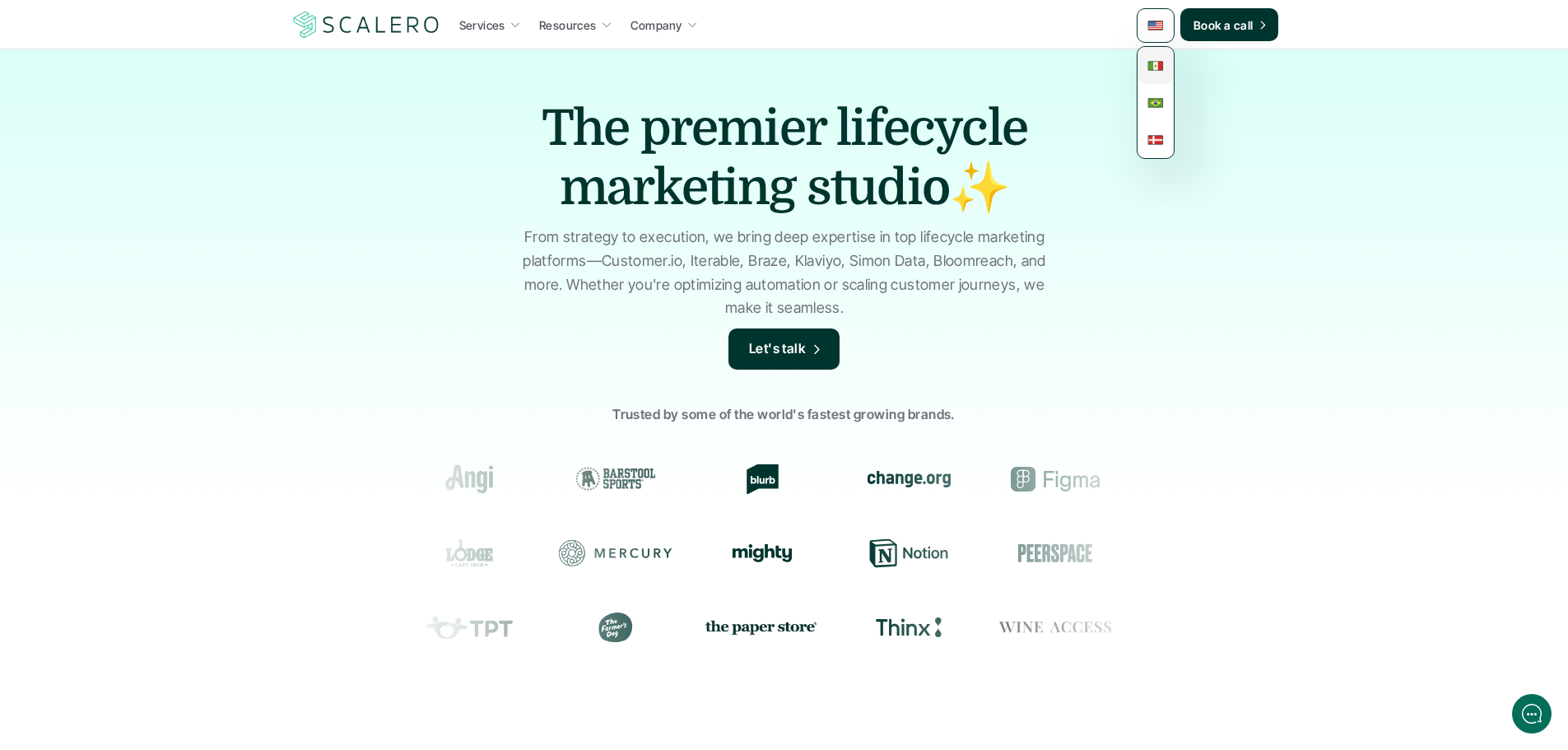 click at bounding box center [1156, 66] 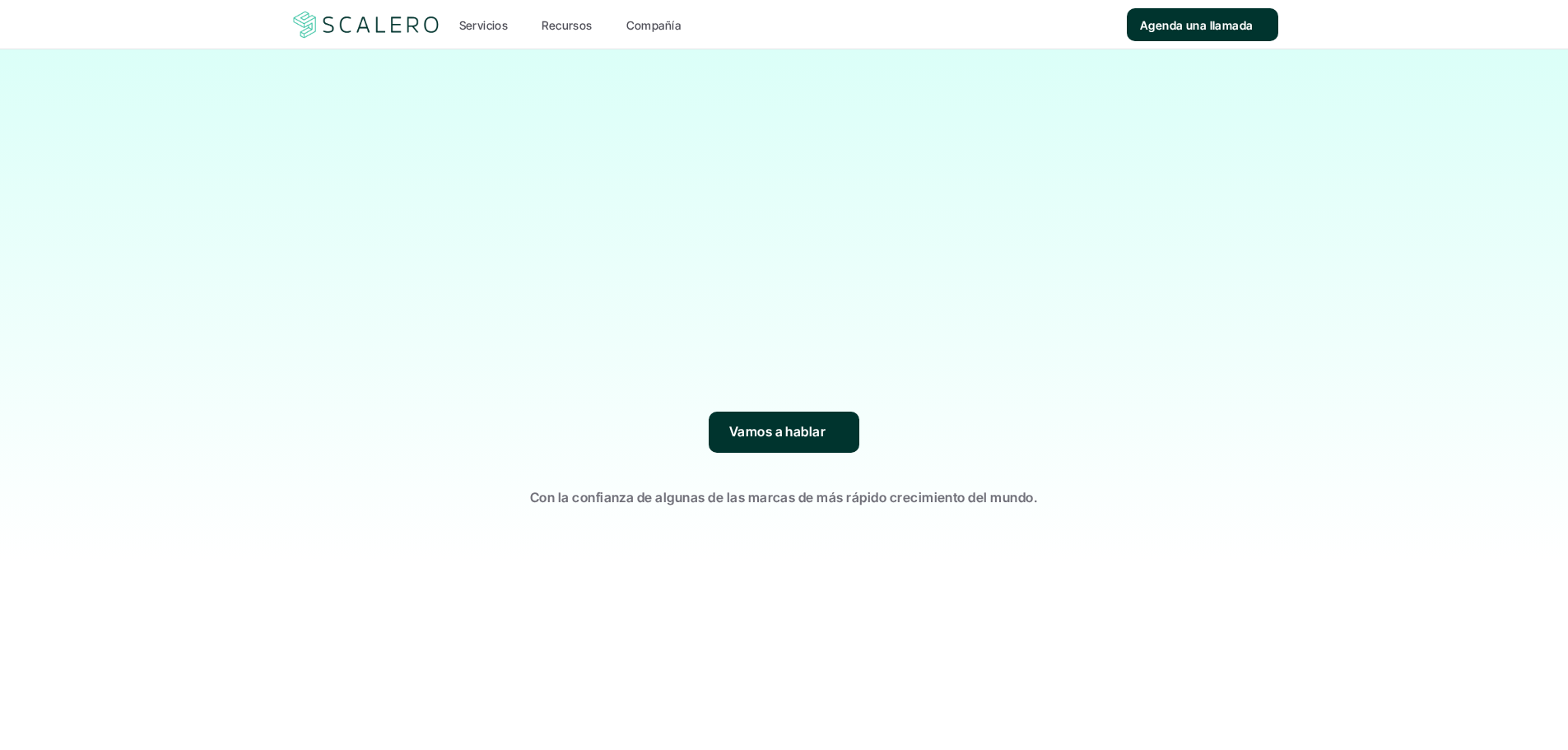 scroll, scrollTop: 0, scrollLeft: 0, axis: both 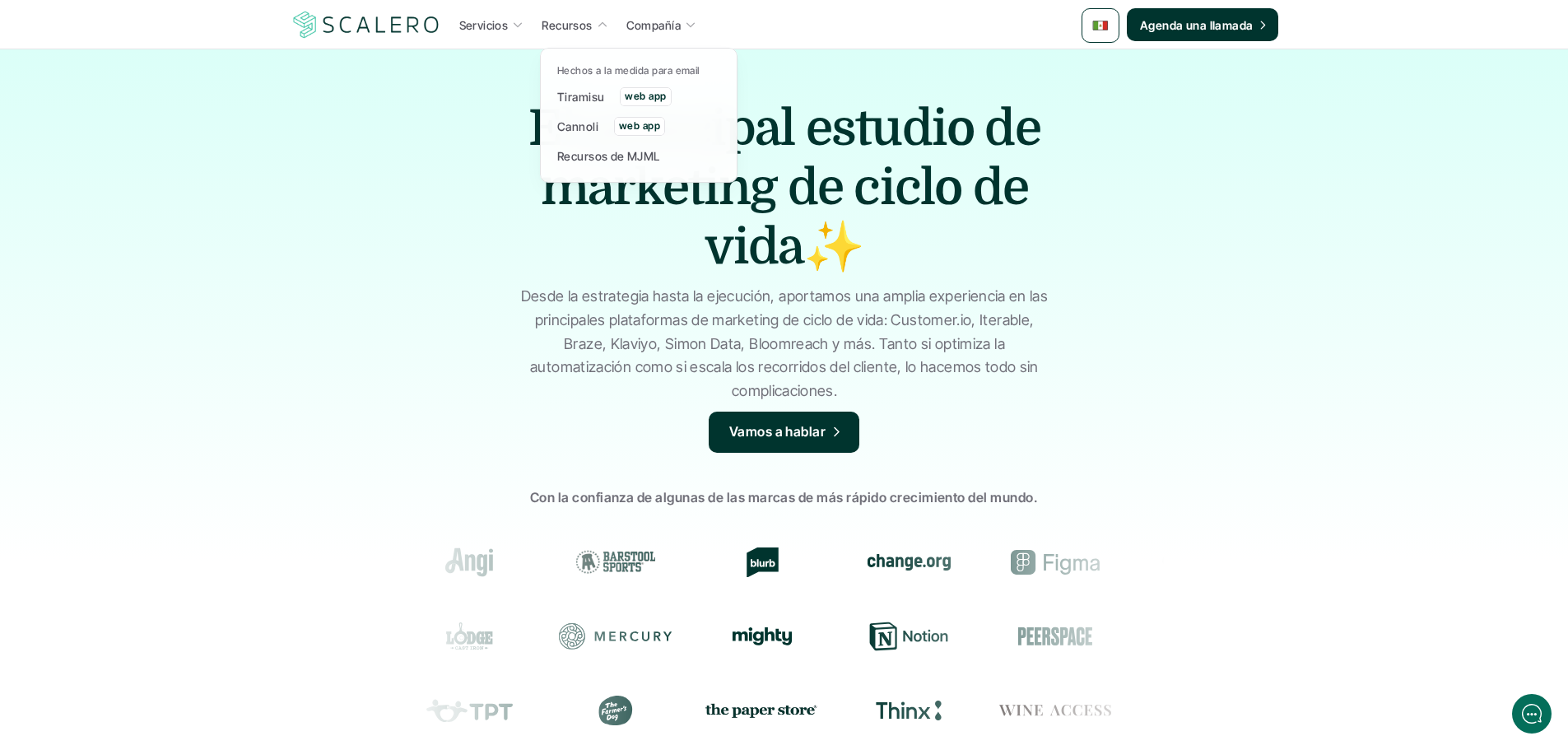 click on "Recursos" at bounding box center [566, 25] 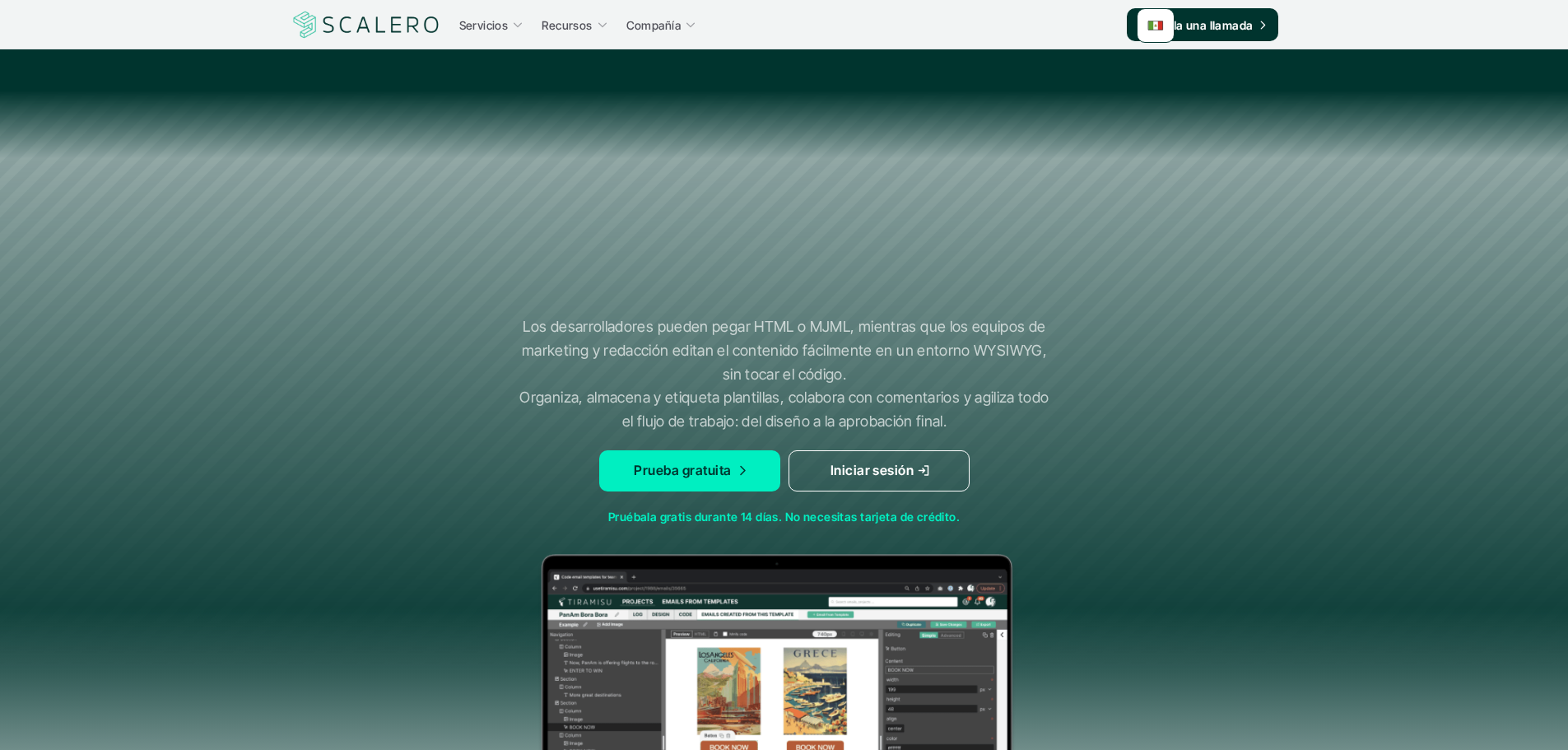 scroll, scrollTop: 0, scrollLeft: 0, axis: both 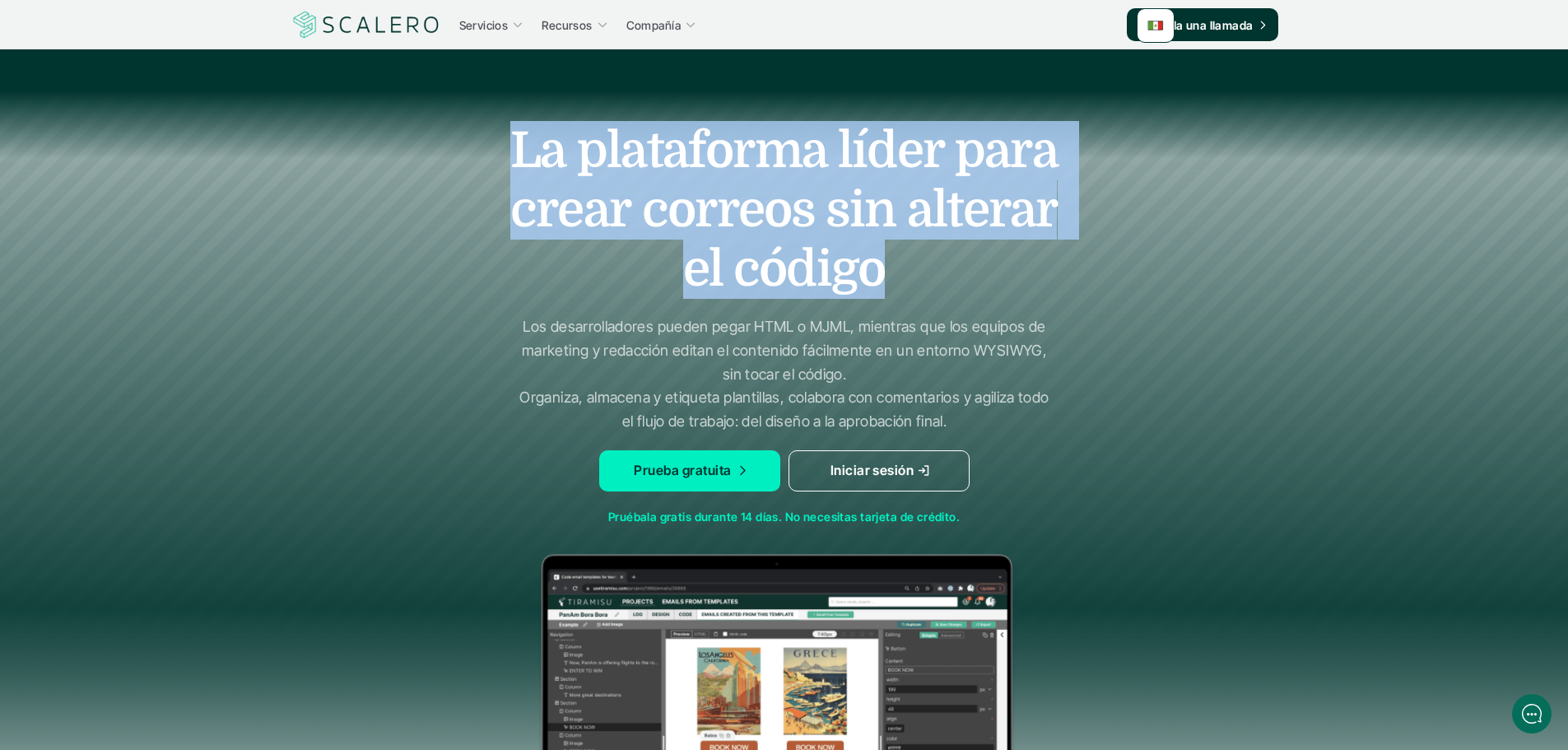 drag, startPoint x: 557, startPoint y: 137, endPoint x: 965, endPoint y: 261, distance: 426.427 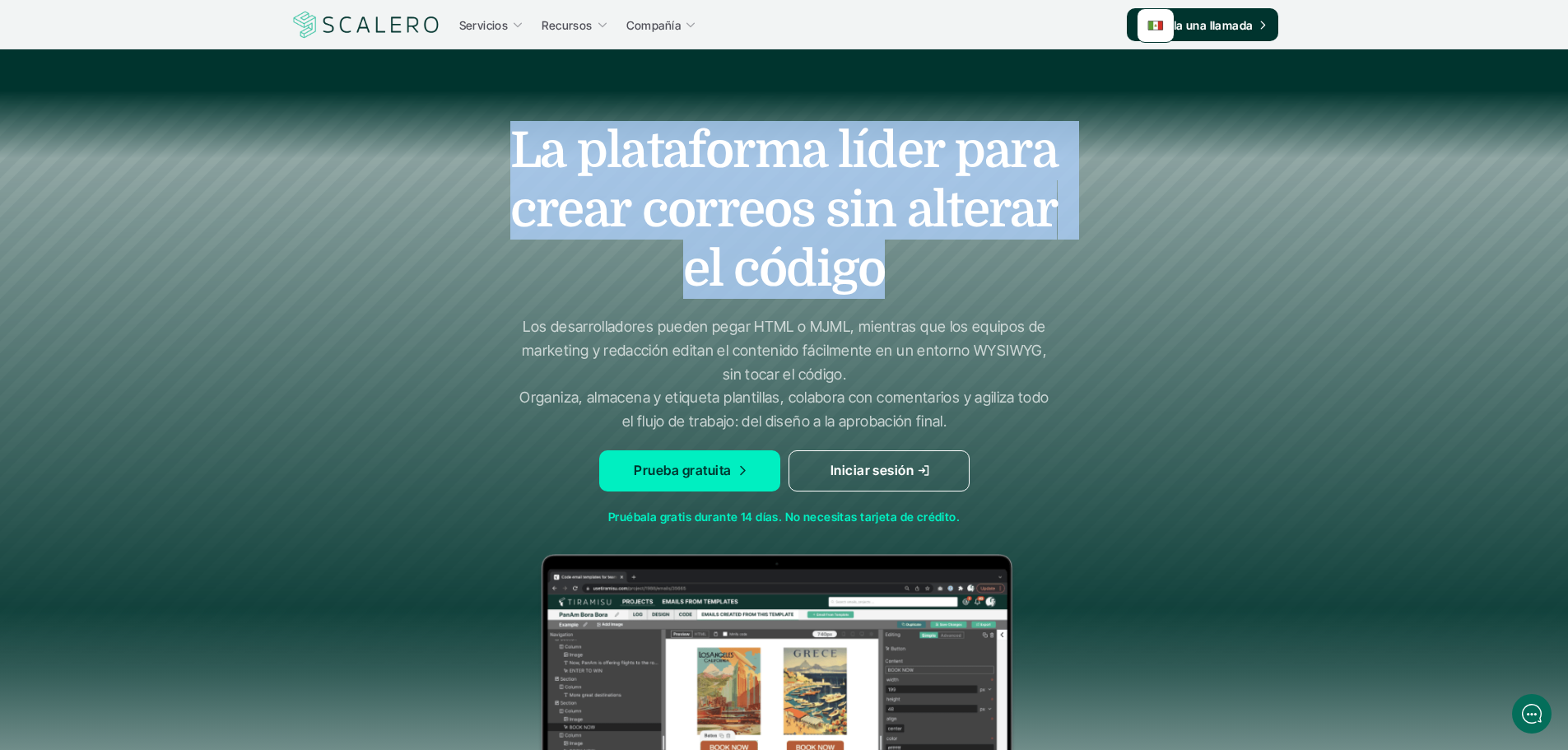 drag, startPoint x: 950, startPoint y: 419, endPoint x: 509, endPoint y: 335, distance: 448.9287 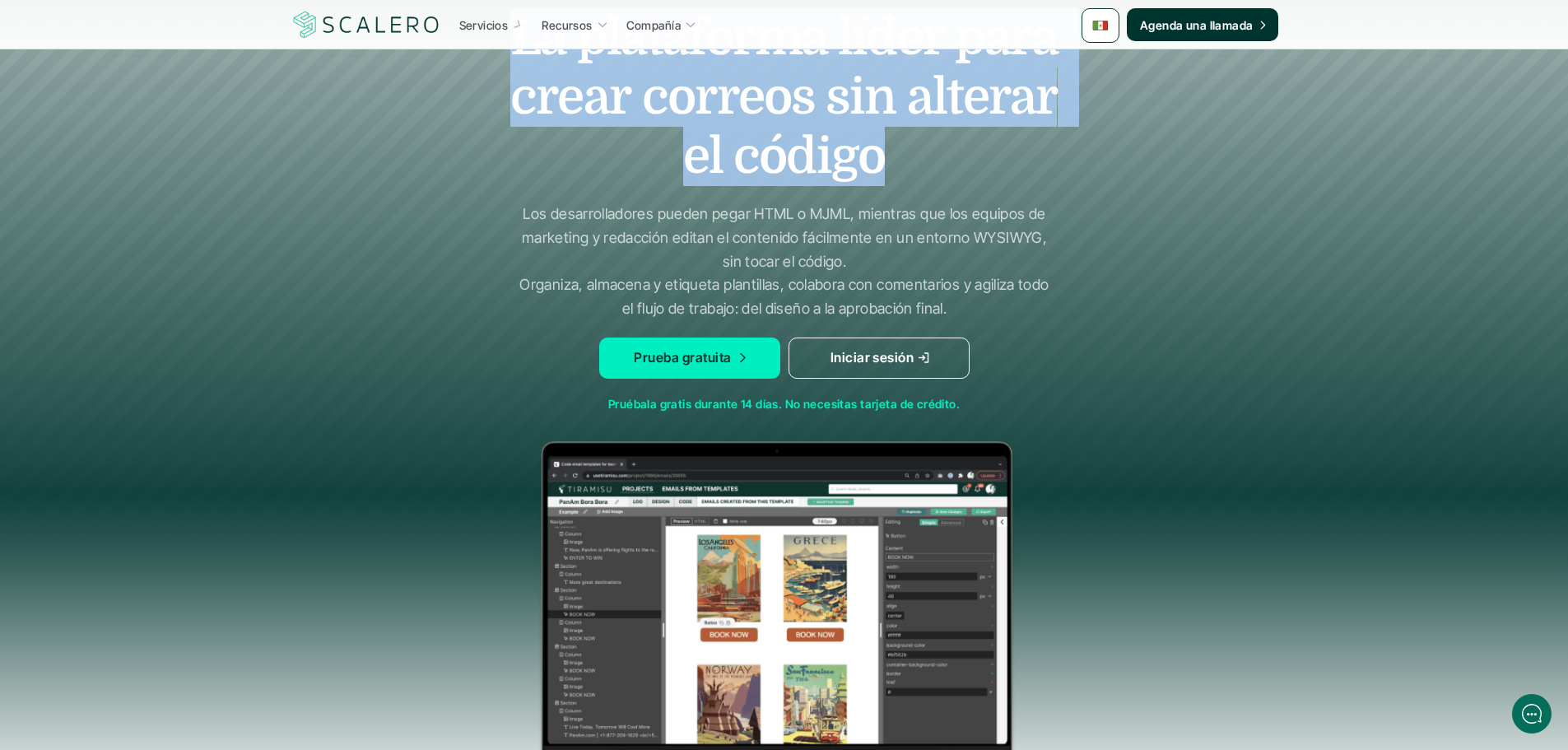 scroll, scrollTop: 247, scrollLeft: 0, axis: vertical 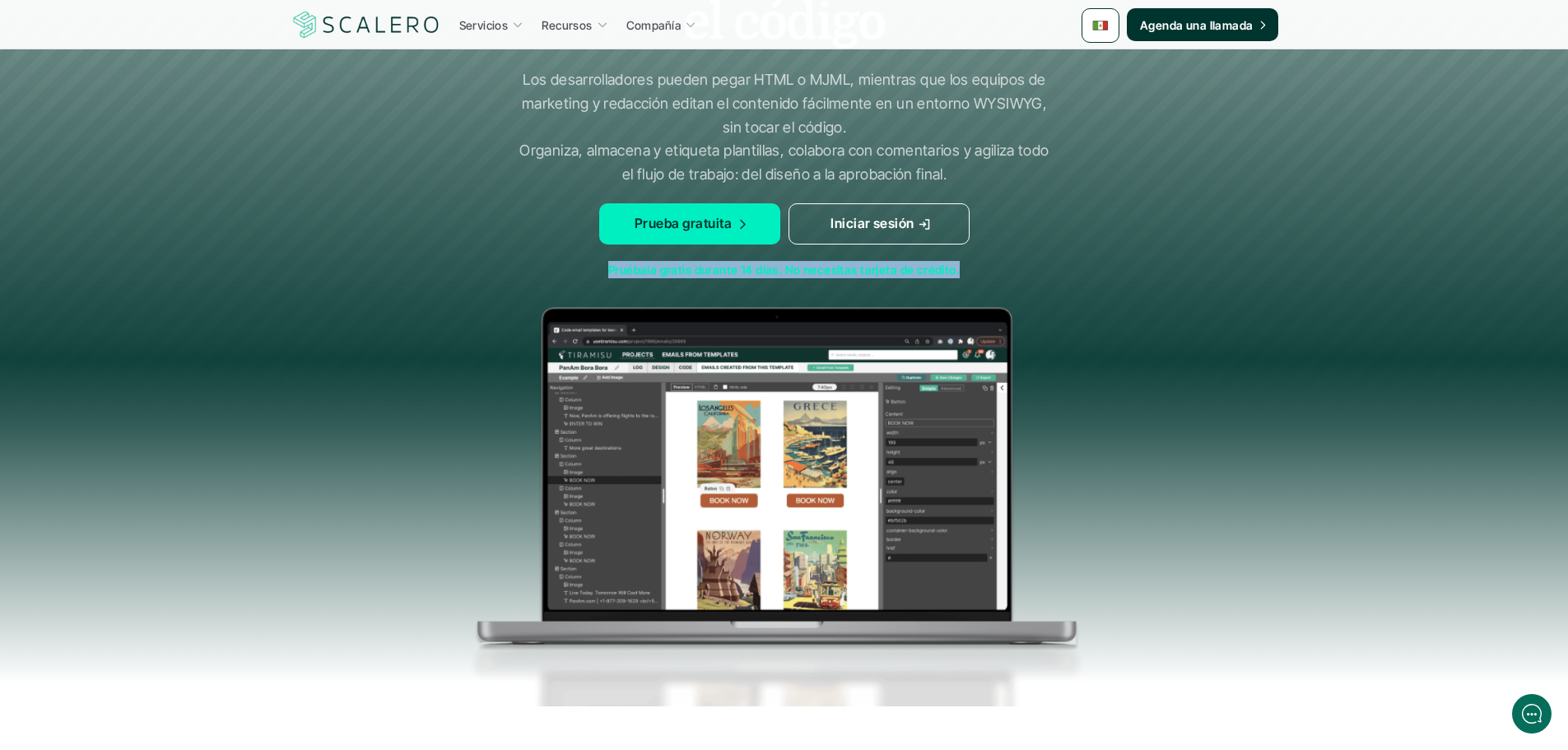 drag, startPoint x: 956, startPoint y: 270, endPoint x: 593, endPoint y: 255, distance: 363.3098 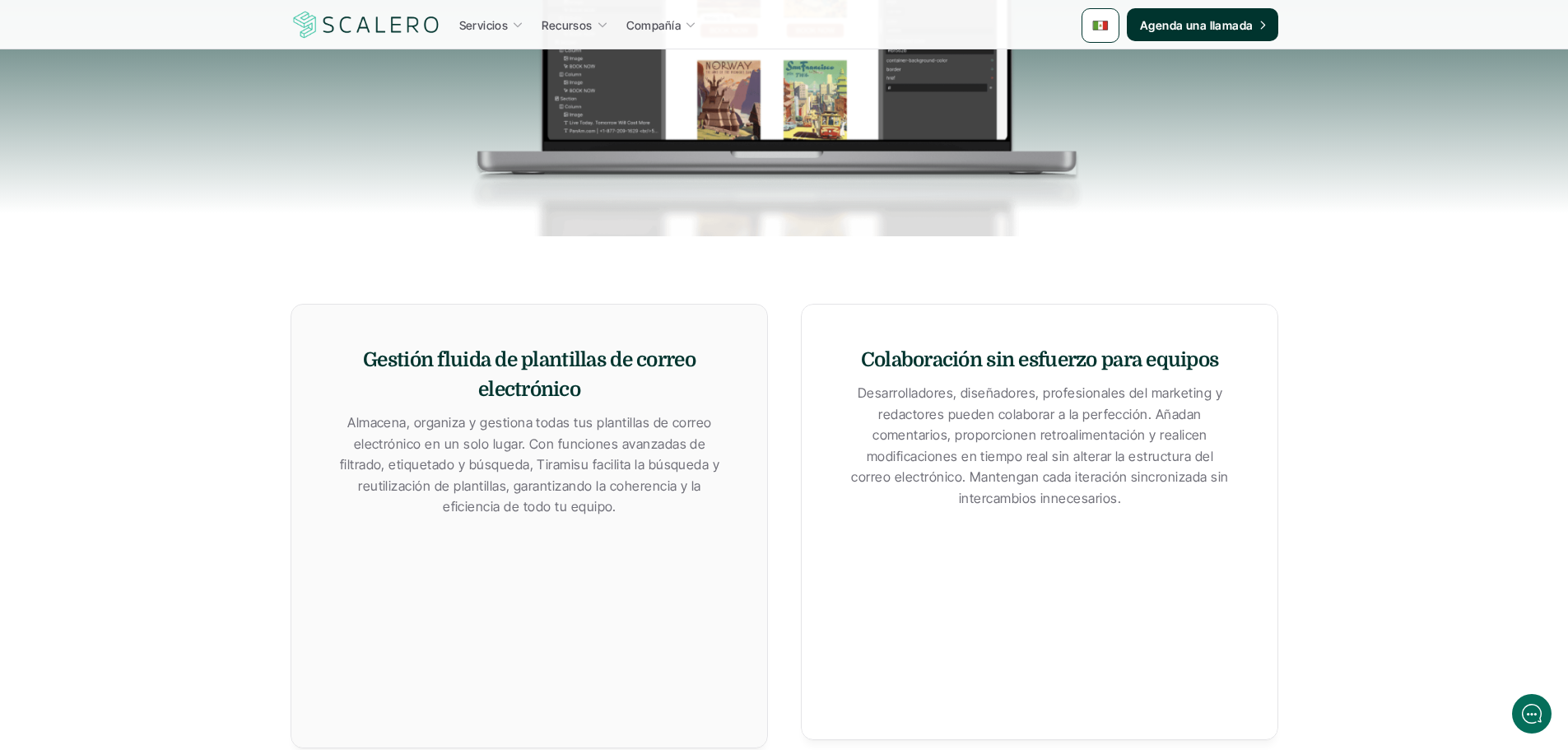 scroll, scrollTop: 741, scrollLeft: 0, axis: vertical 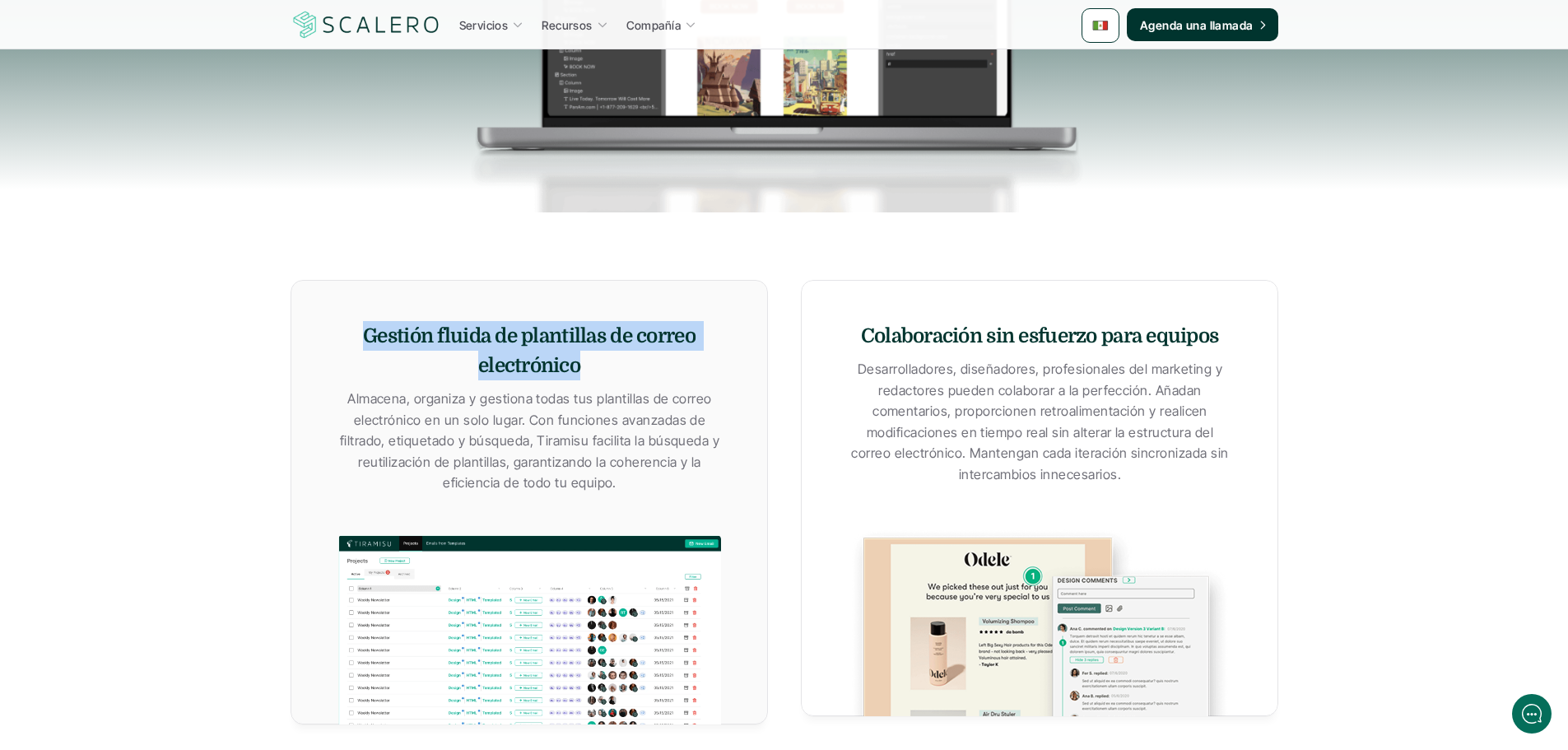 drag, startPoint x: 577, startPoint y: 364, endPoint x: 338, endPoint y: 333, distance: 241.00207 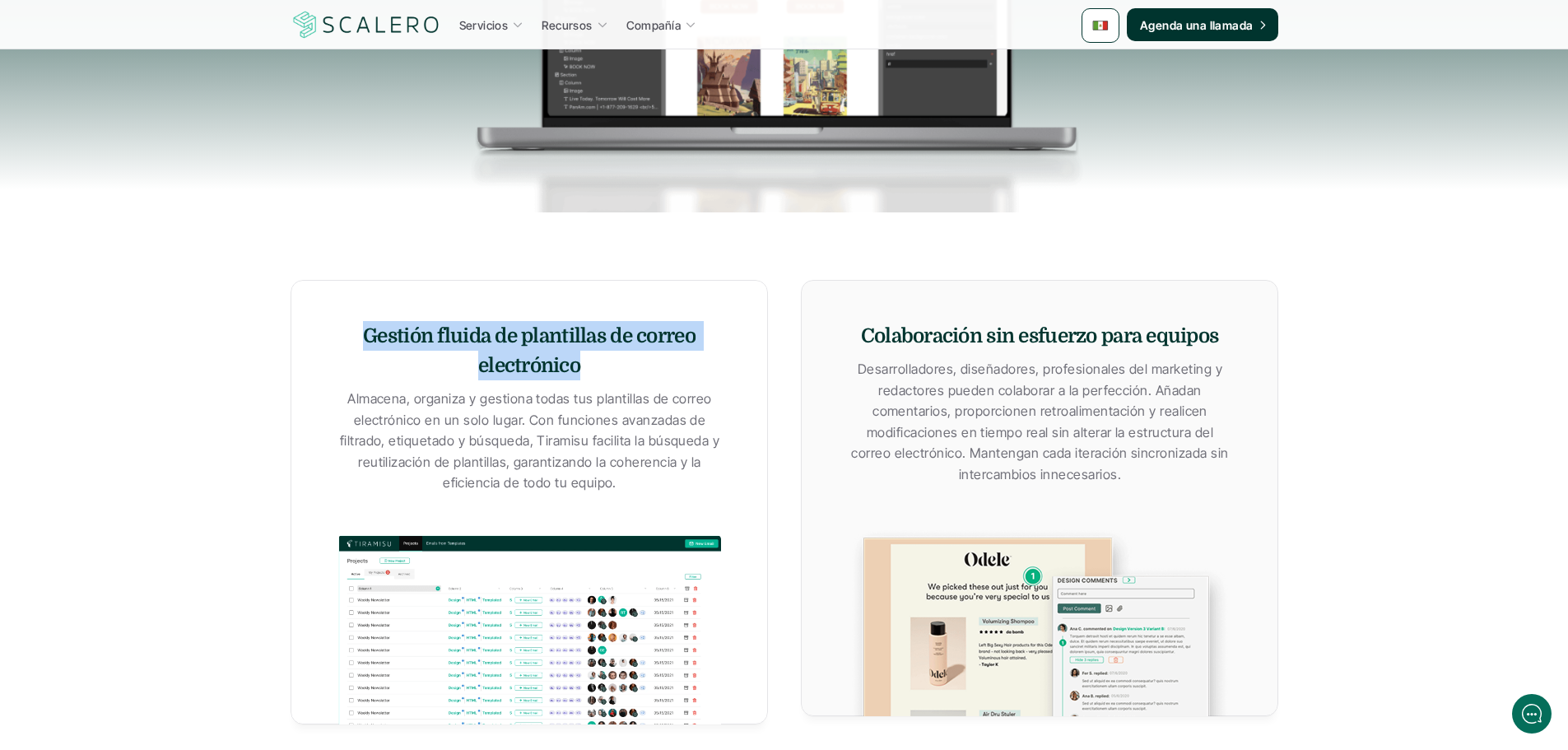 click on "Colaboración sin esfuerzo para equipos" at bounding box center [1039, 336] 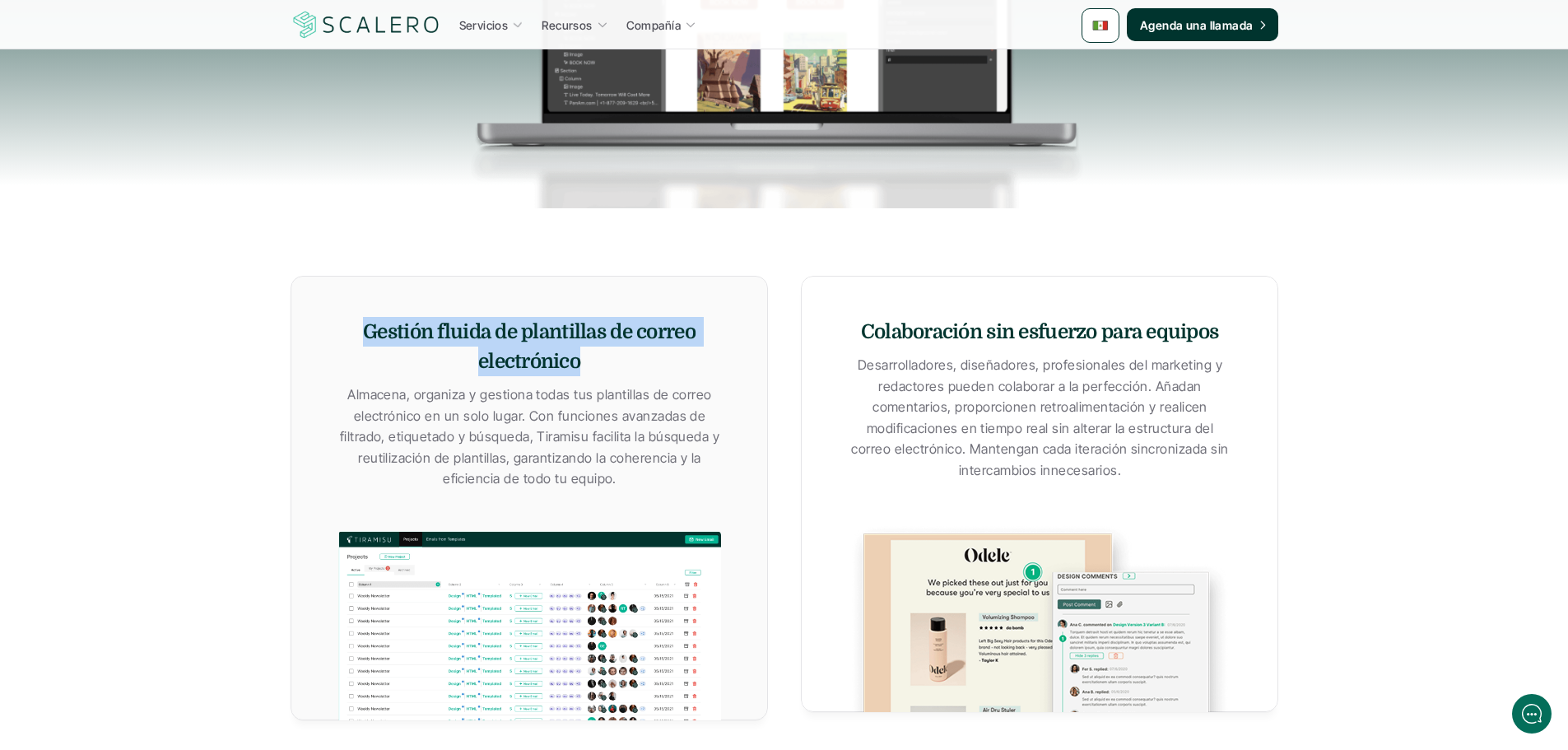 scroll, scrollTop: 741, scrollLeft: 0, axis: vertical 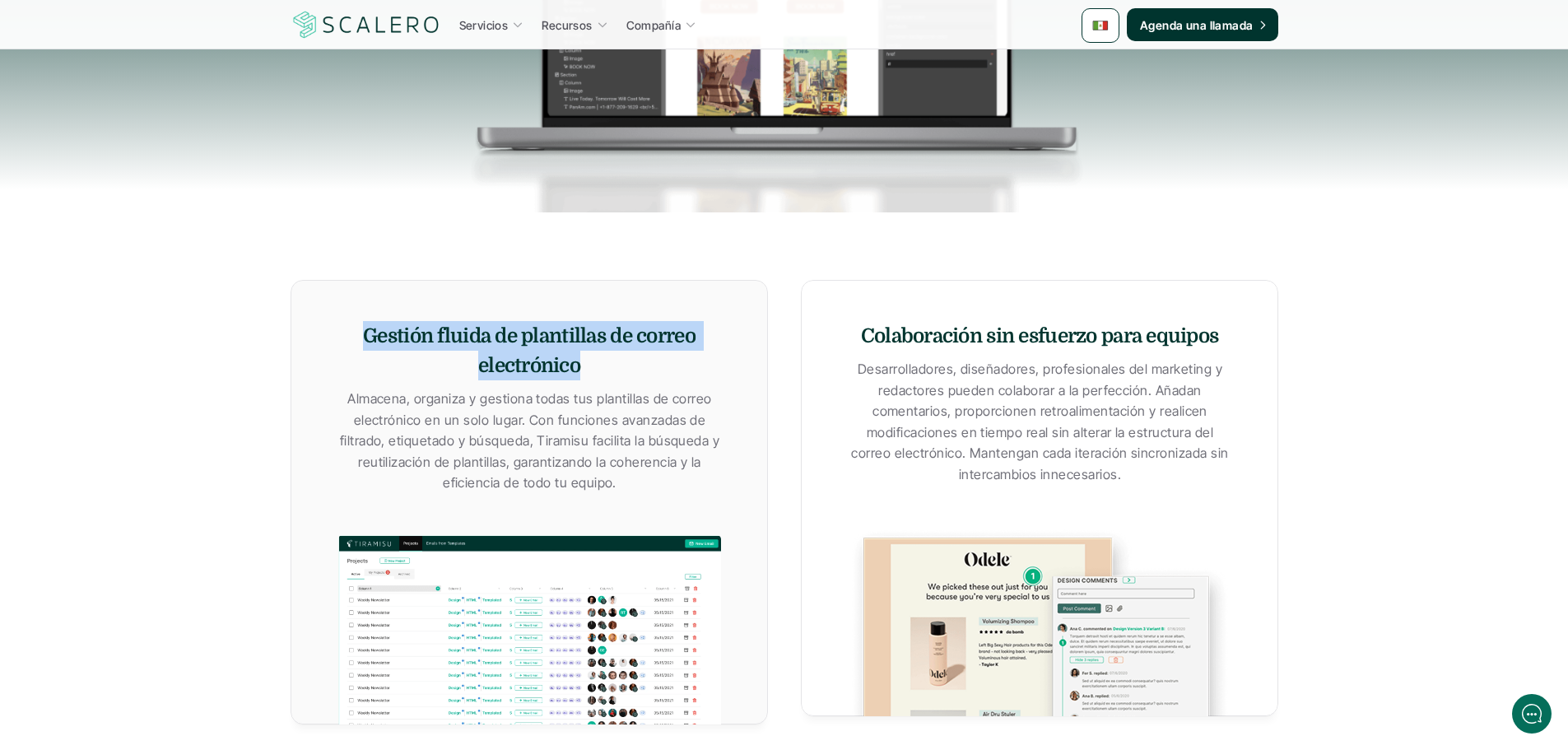 drag, startPoint x: 568, startPoint y: 472, endPoint x: 330, endPoint y: 390, distance: 251.73 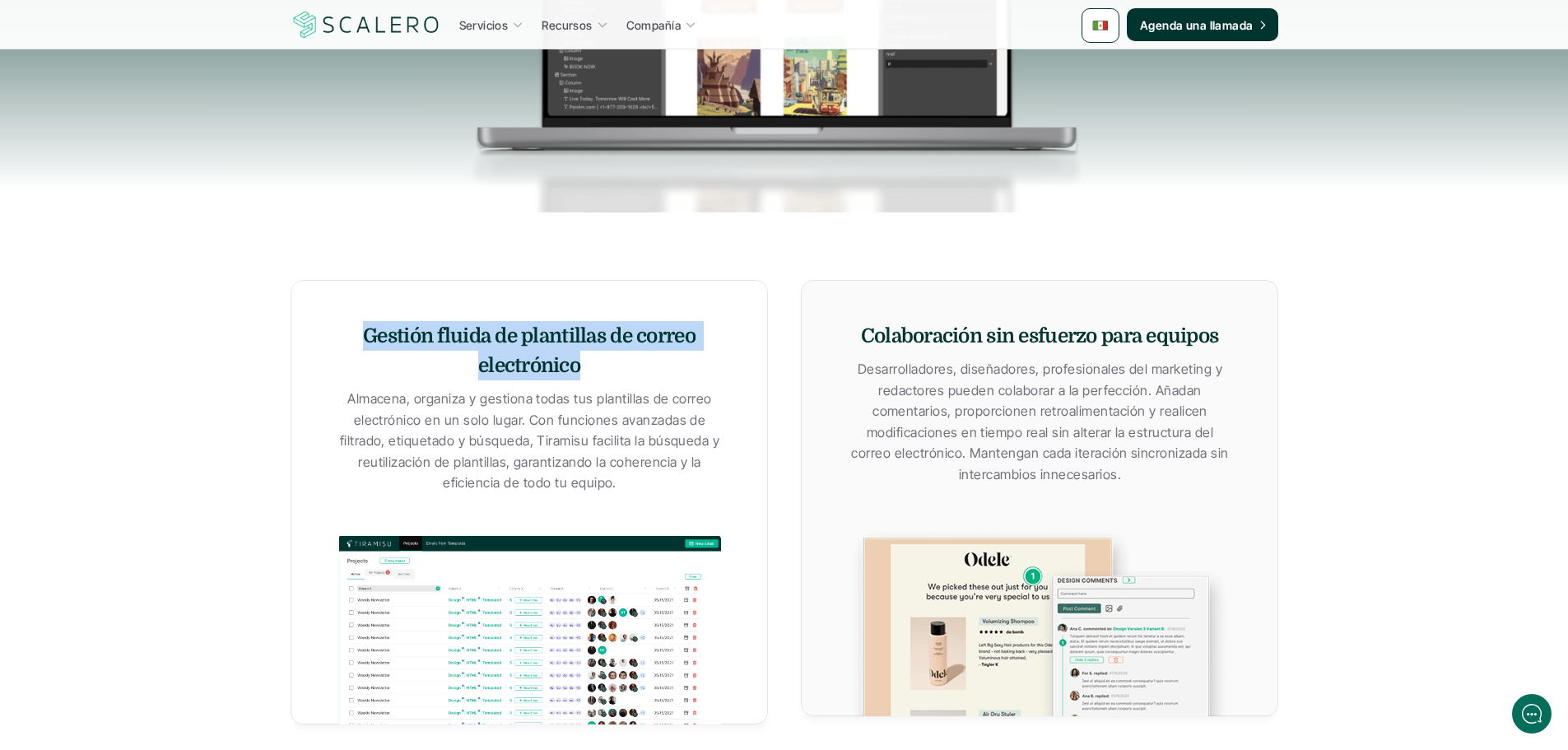 click on "Desarrolladores, diseñadores, profesionales del marketing y redactores pueden colaborar a la perfección. Añadan comentarios, proporcionen retroalimentación y realicen modificaciones en tiempo real sin alterar la estructura del correo electrónico. Mantengan cada iteración sincronizada sin intercambios innecesarios." at bounding box center [1039, 422] 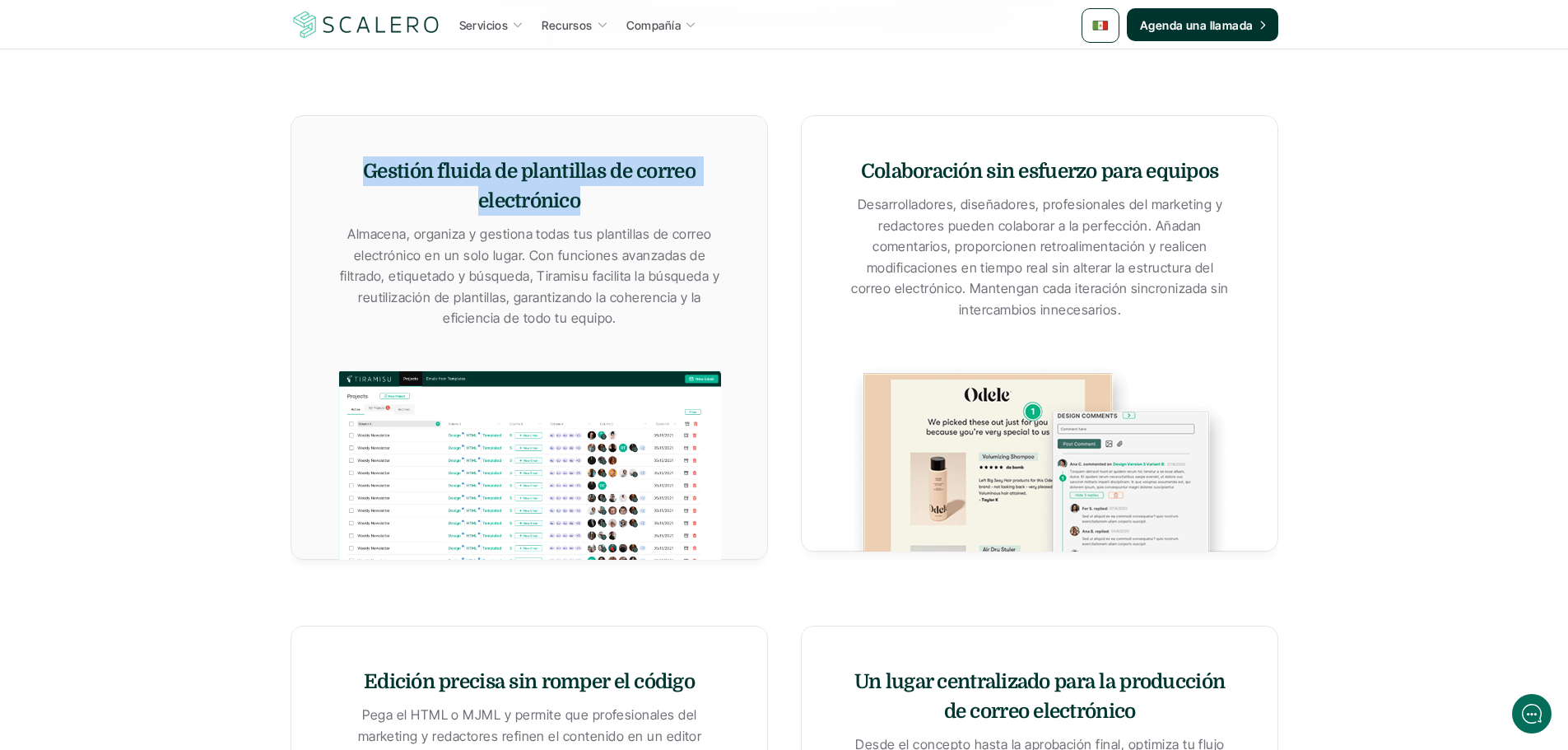 scroll, scrollTop: 1235, scrollLeft: 0, axis: vertical 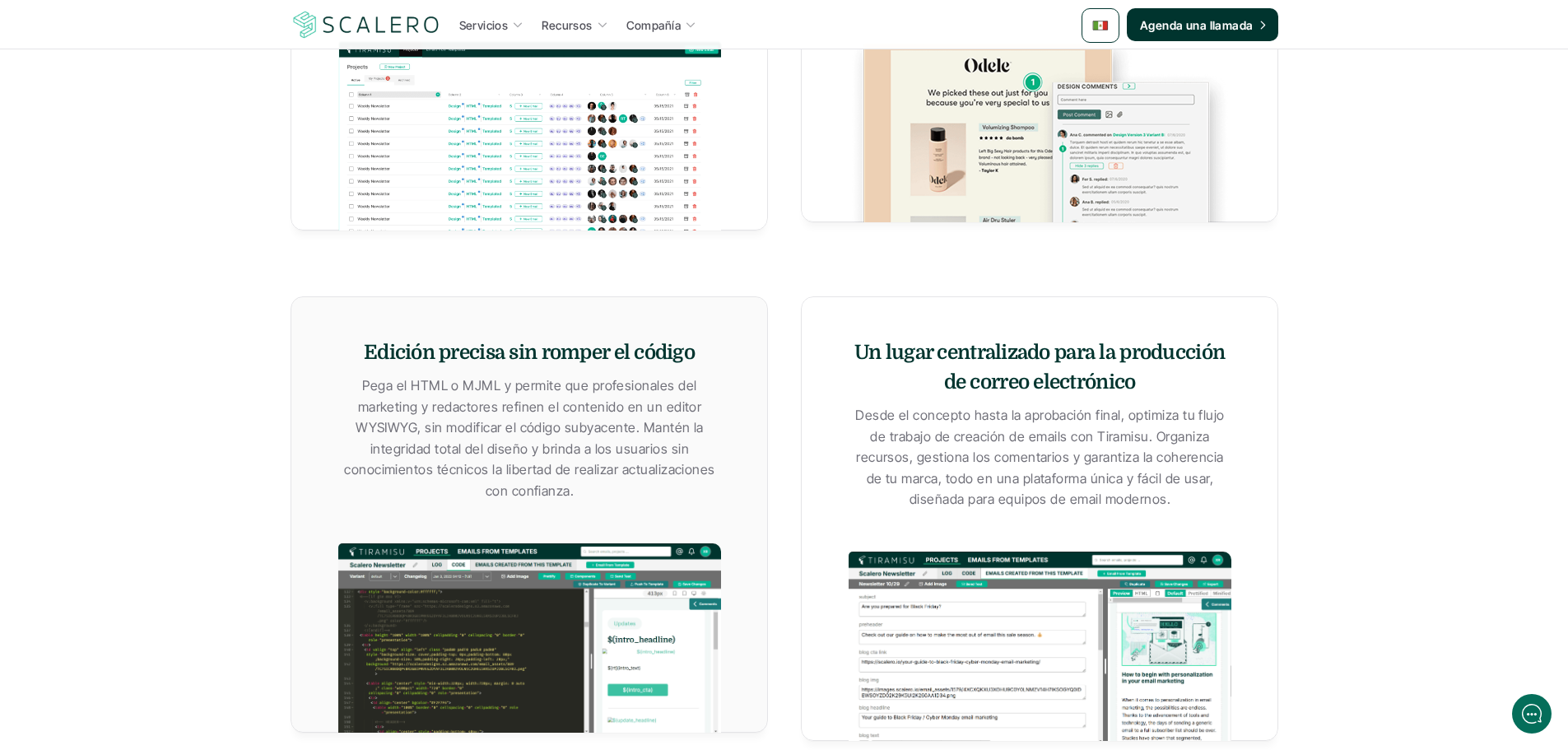 drag, startPoint x: 696, startPoint y: 347, endPoint x: 324, endPoint y: 349, distance: 372.00538 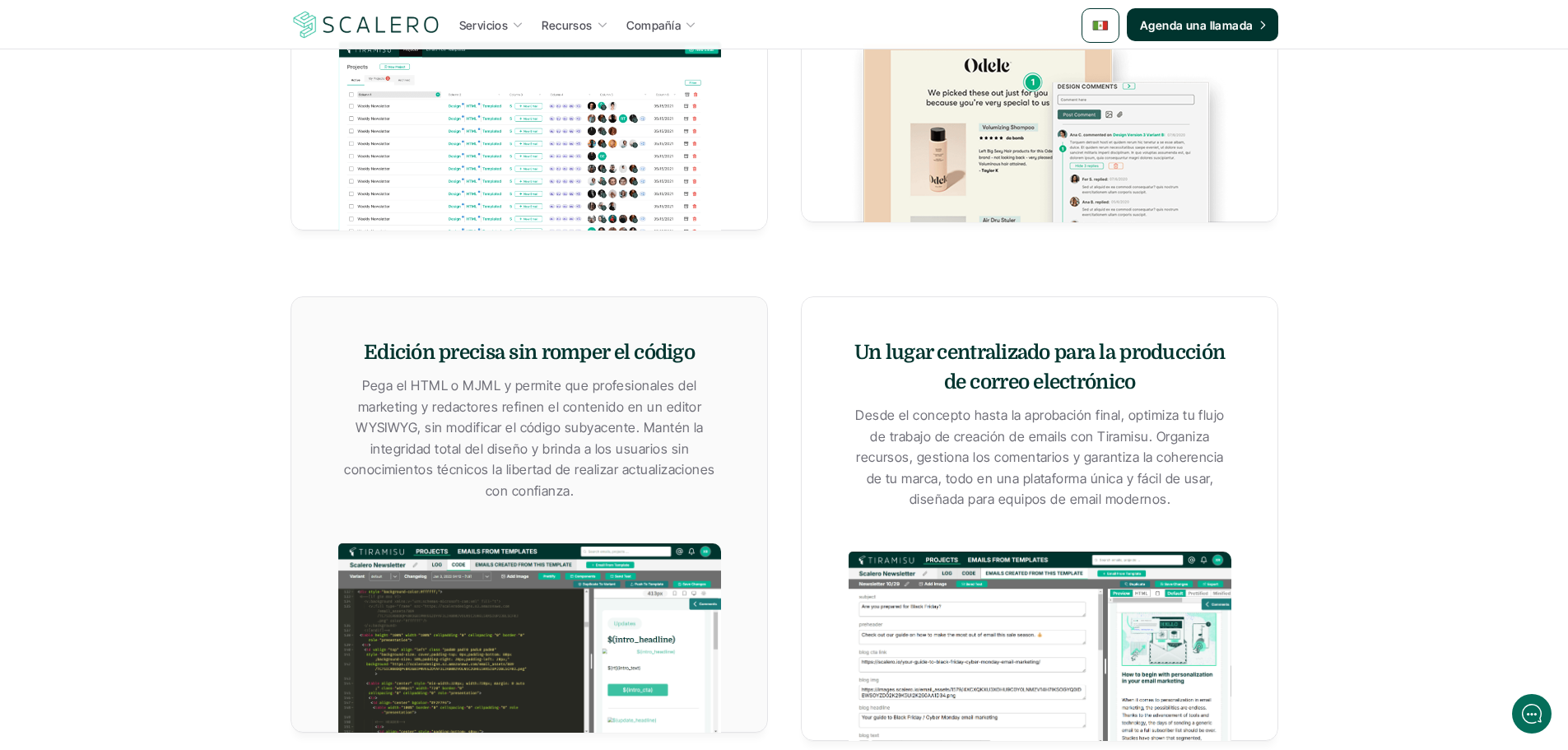 drag, startPoint x: 572, startPoint y: 490, endPoint x: 340, endPoint y: 382, distance: 255.9062 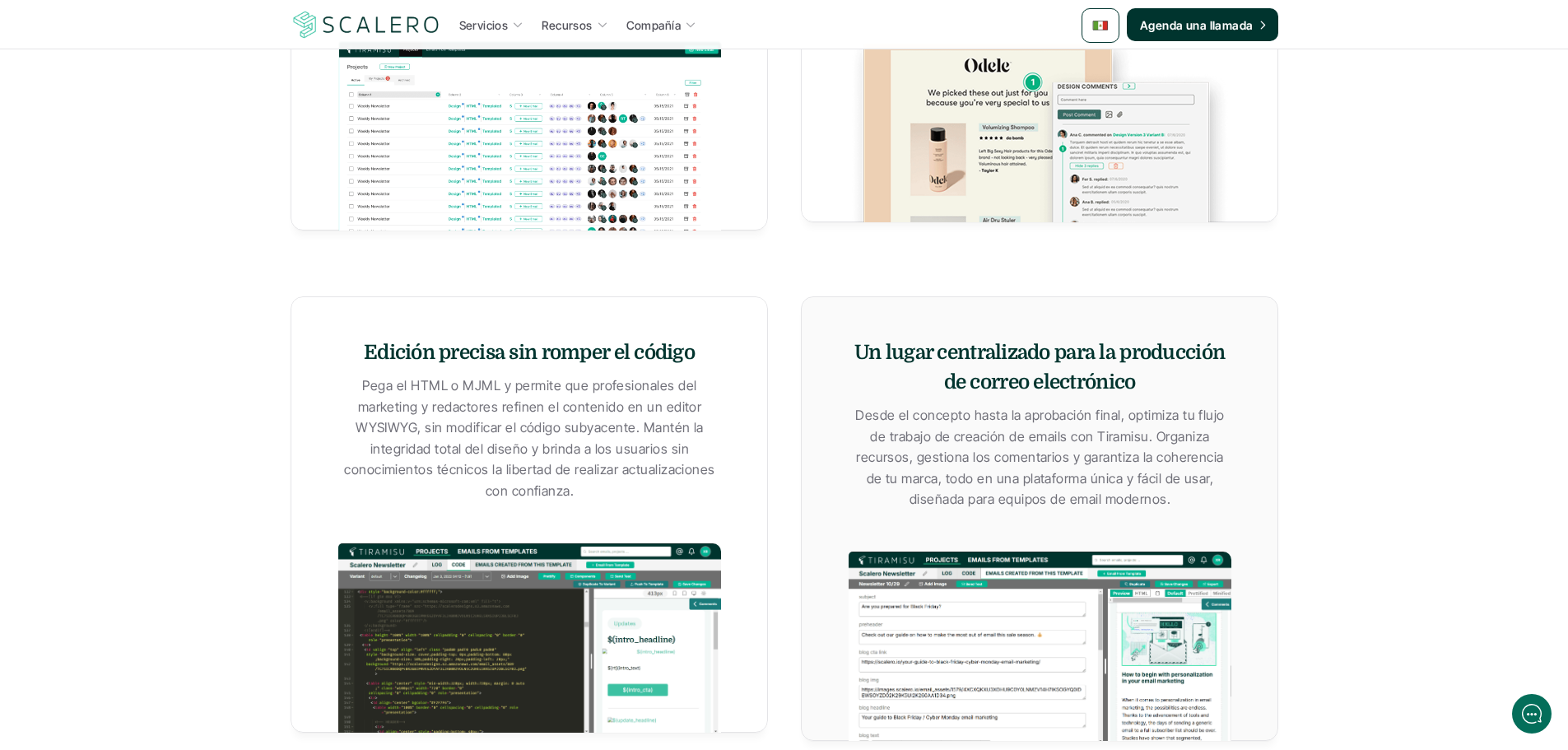 drag, startPoint x: 1063, startPoint y: 370, endPoint x: 844, endPoint y: 346, distance: 220.31114 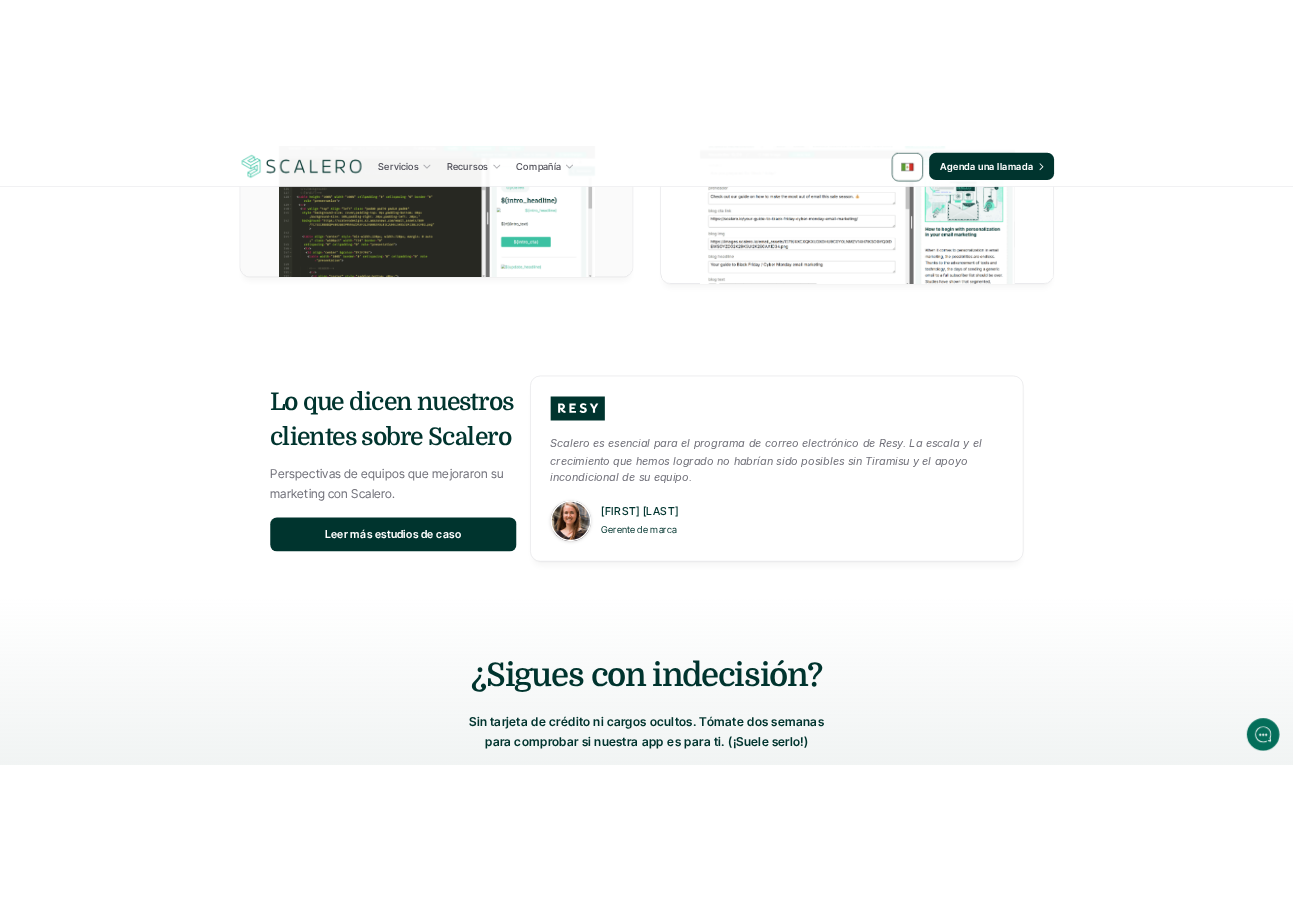 scroll, scrollTop: 2200, scrollLeft: 0, axis: vertical 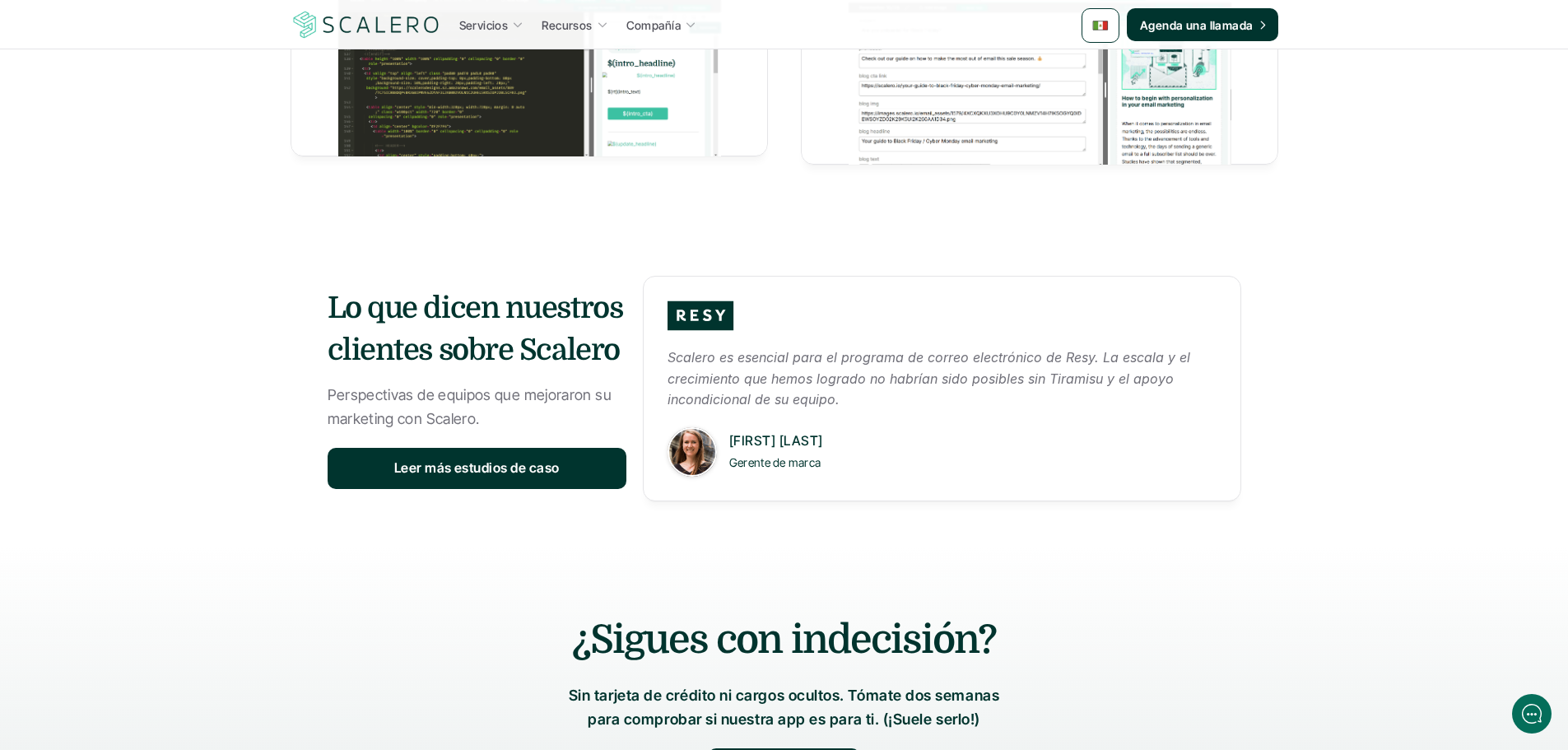 drag, startPoint x: 616, startPoint y: 352, endPoint x: 324, endPoint y: 304, distance: 295.91891 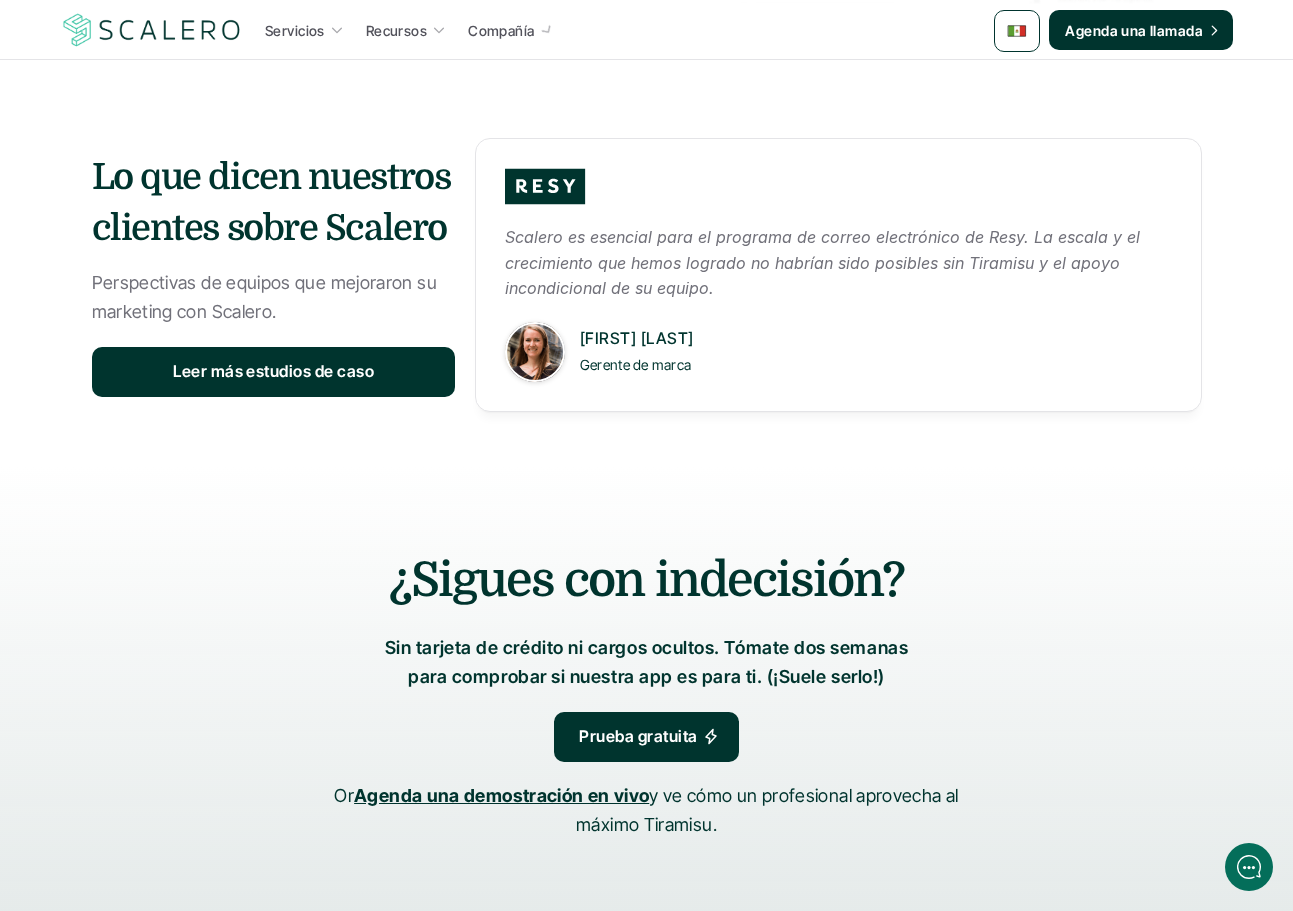scroll, scrollTop: 2700, scrollLeft: 0, axis: vertical 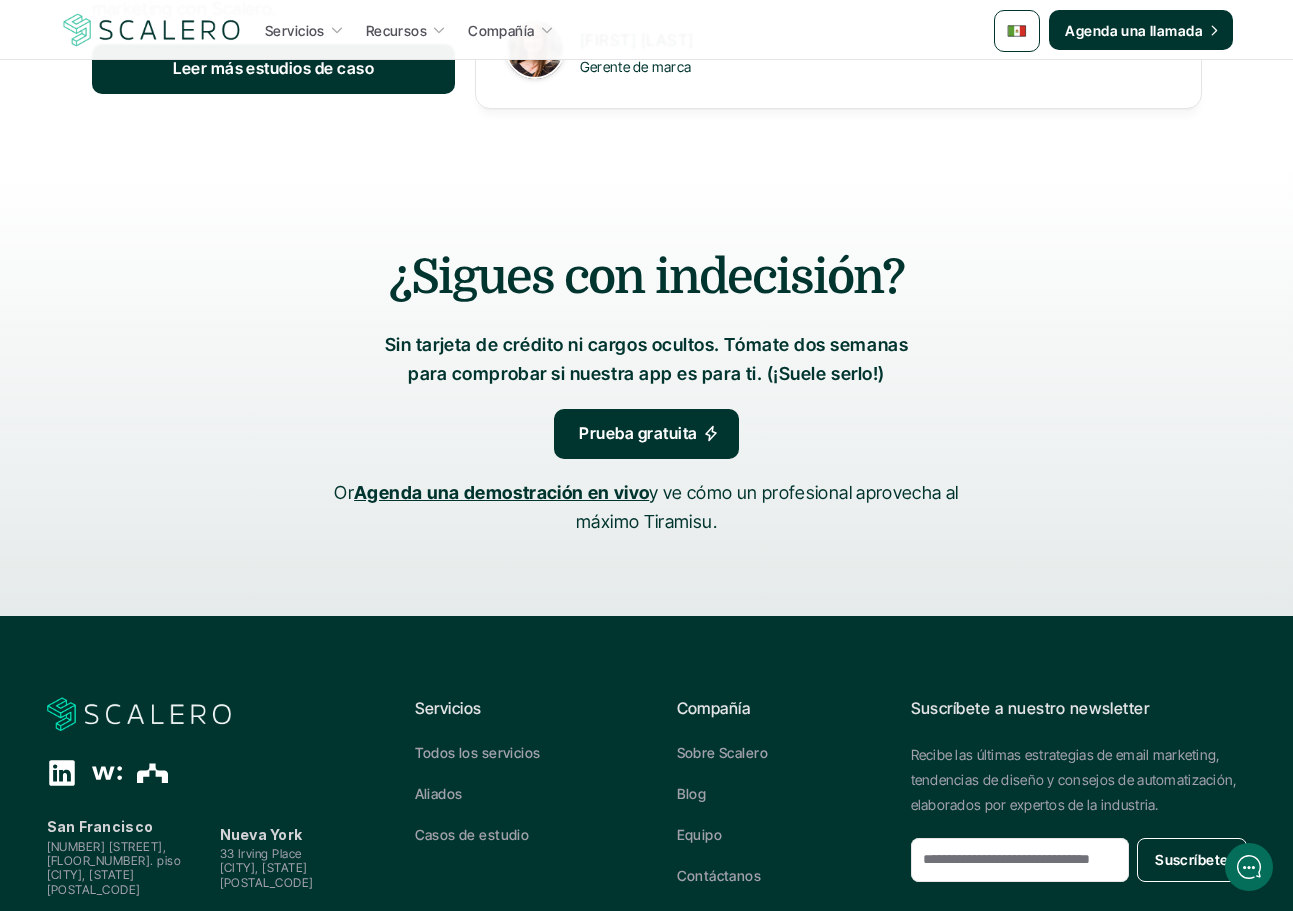 drag, startPoint x: 898, startPoint y: 267, endPoint x: 277, endPoint y: 277, distance: 621.0805 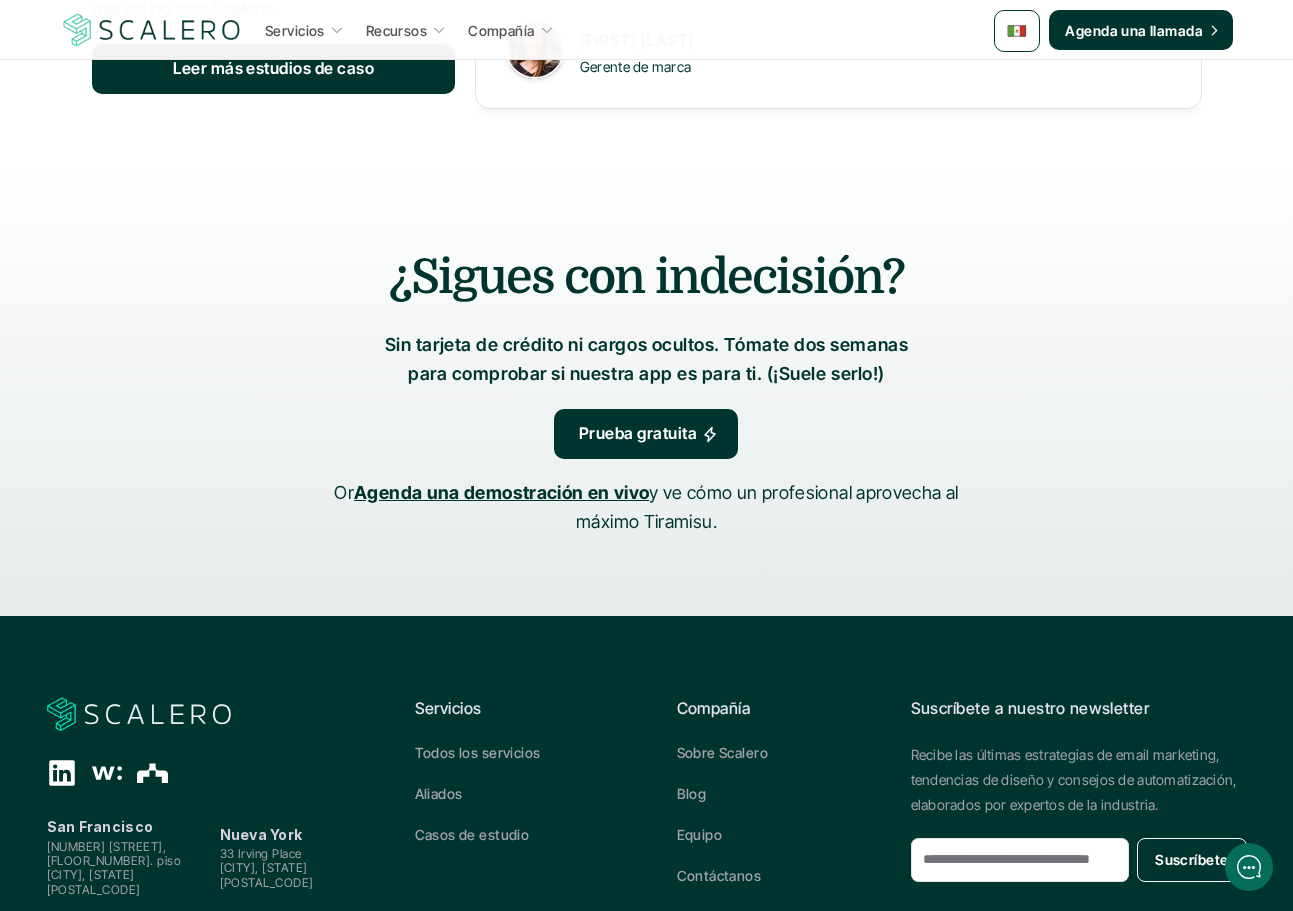 drag, startPoint x: 881, startPoint y: 372, endPoint x: 385, endPoint y: 340, distance: 497.0312 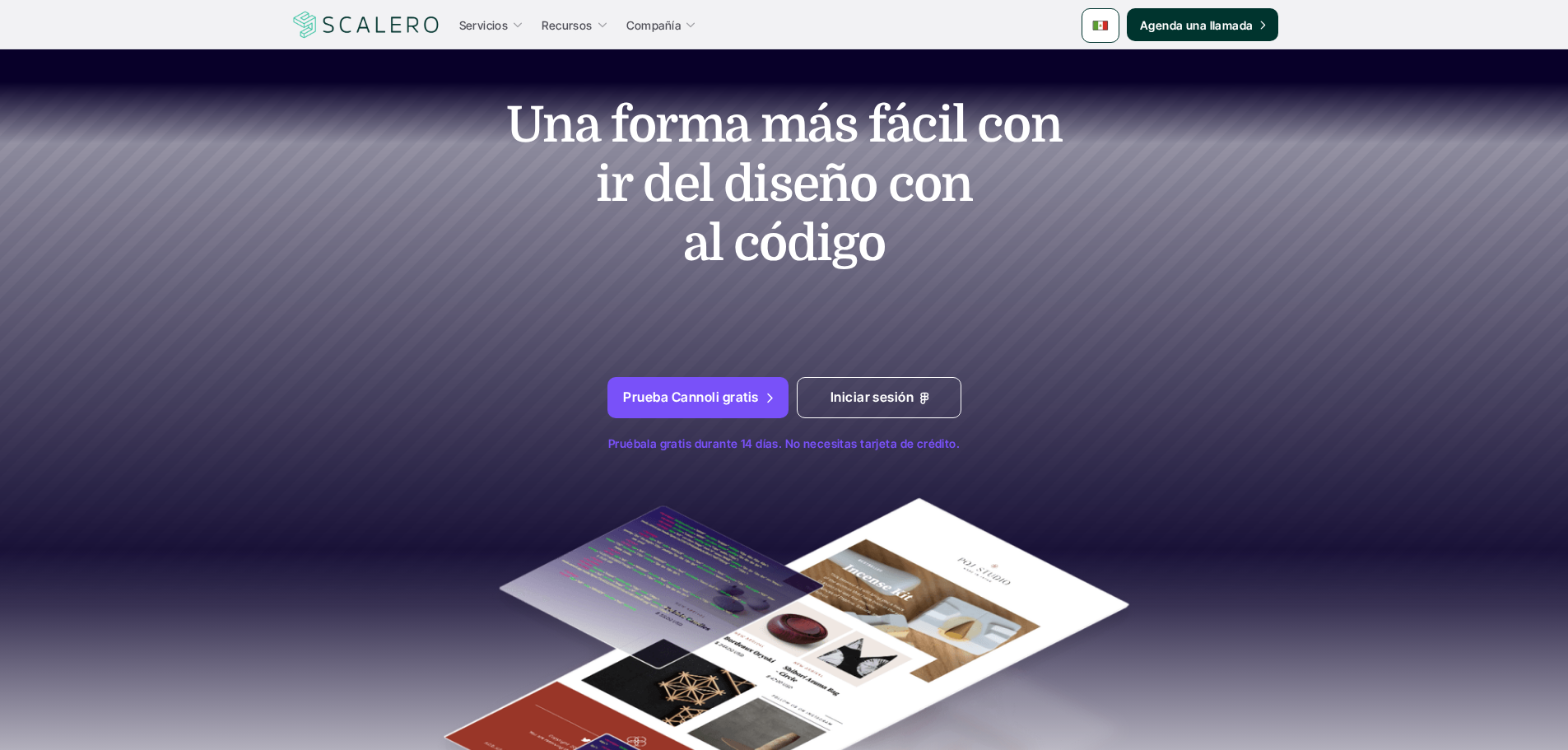 scroll, scrollTop: 0, scrollLeft: 0, axis: both 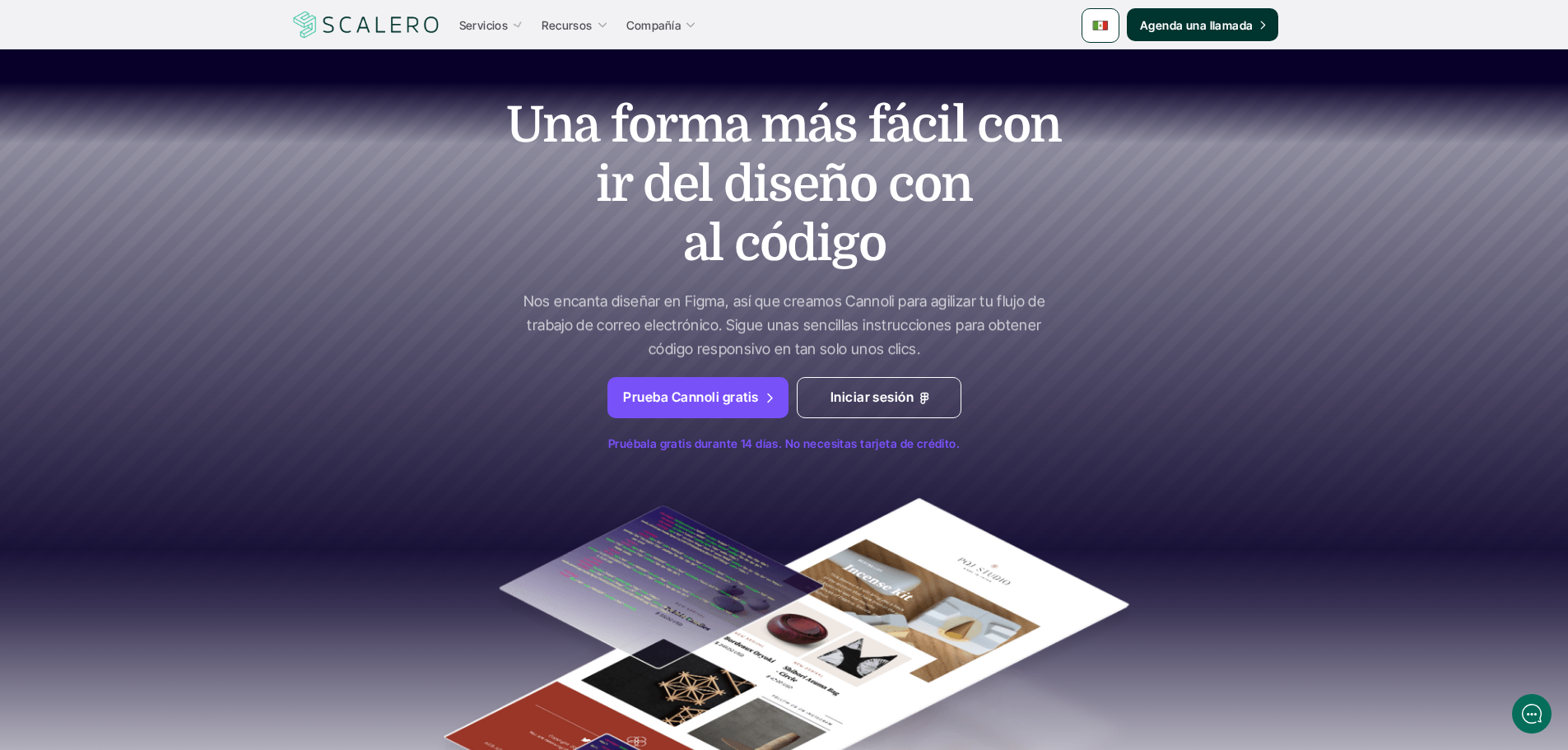 click on "más fácil" at bounding box center [863, 125] 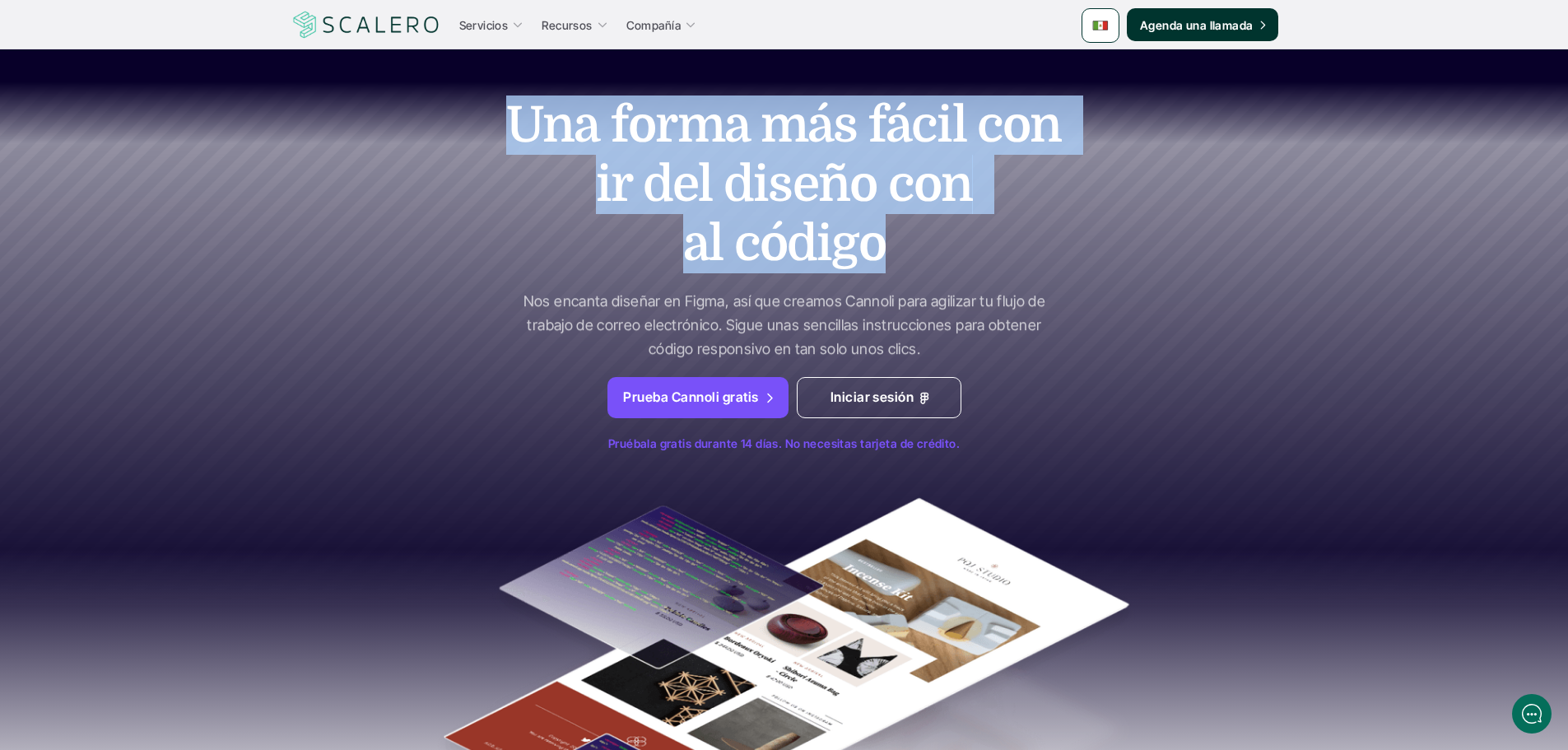 drag, startPoint x: 883, startPoint y: 245, endPoint x: 517, endPoint y: 125, distance: 385.17009 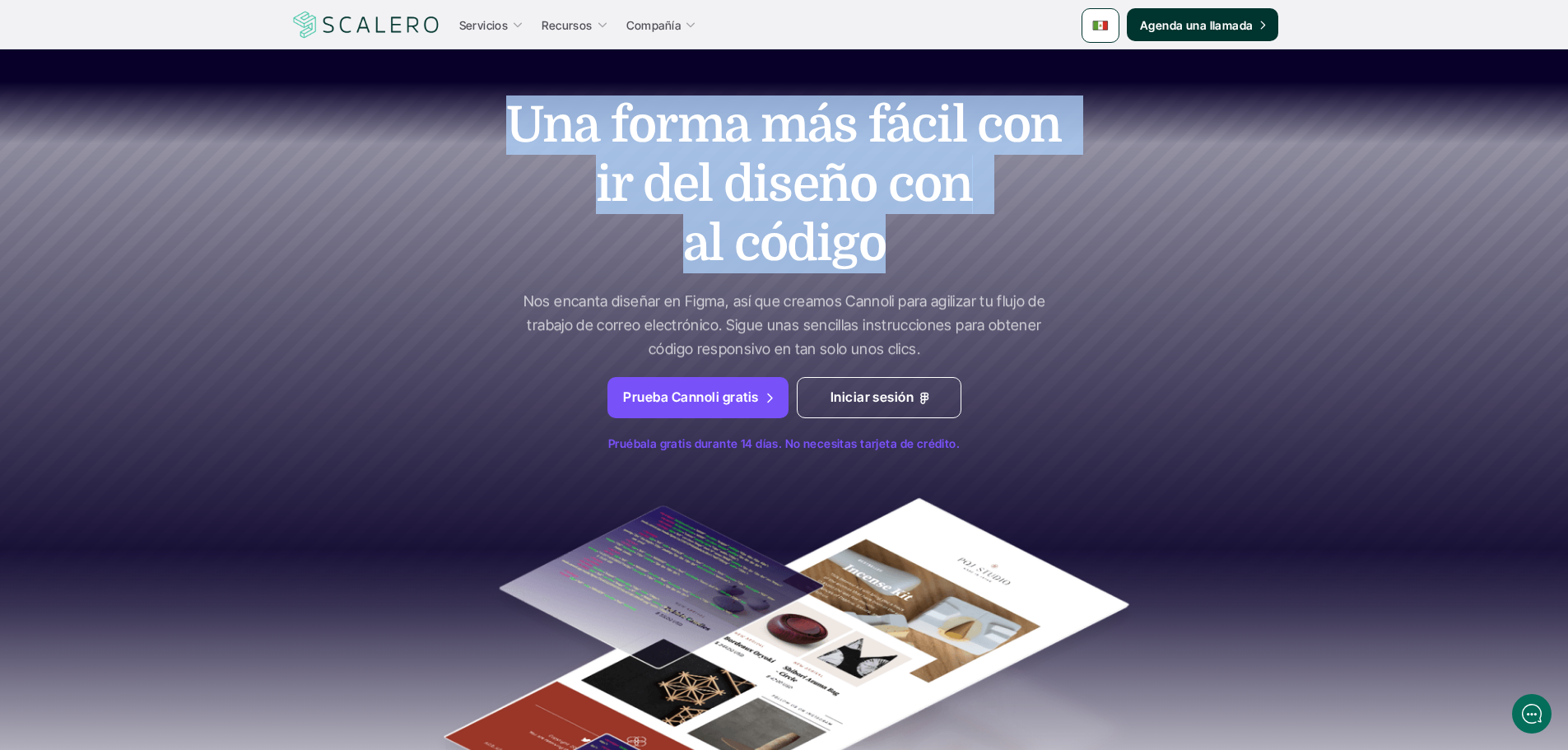 drag, startPoint x: 907, startPoint y: 344, endPoint x: 511, endPoint y: 292, distance: 399.39955 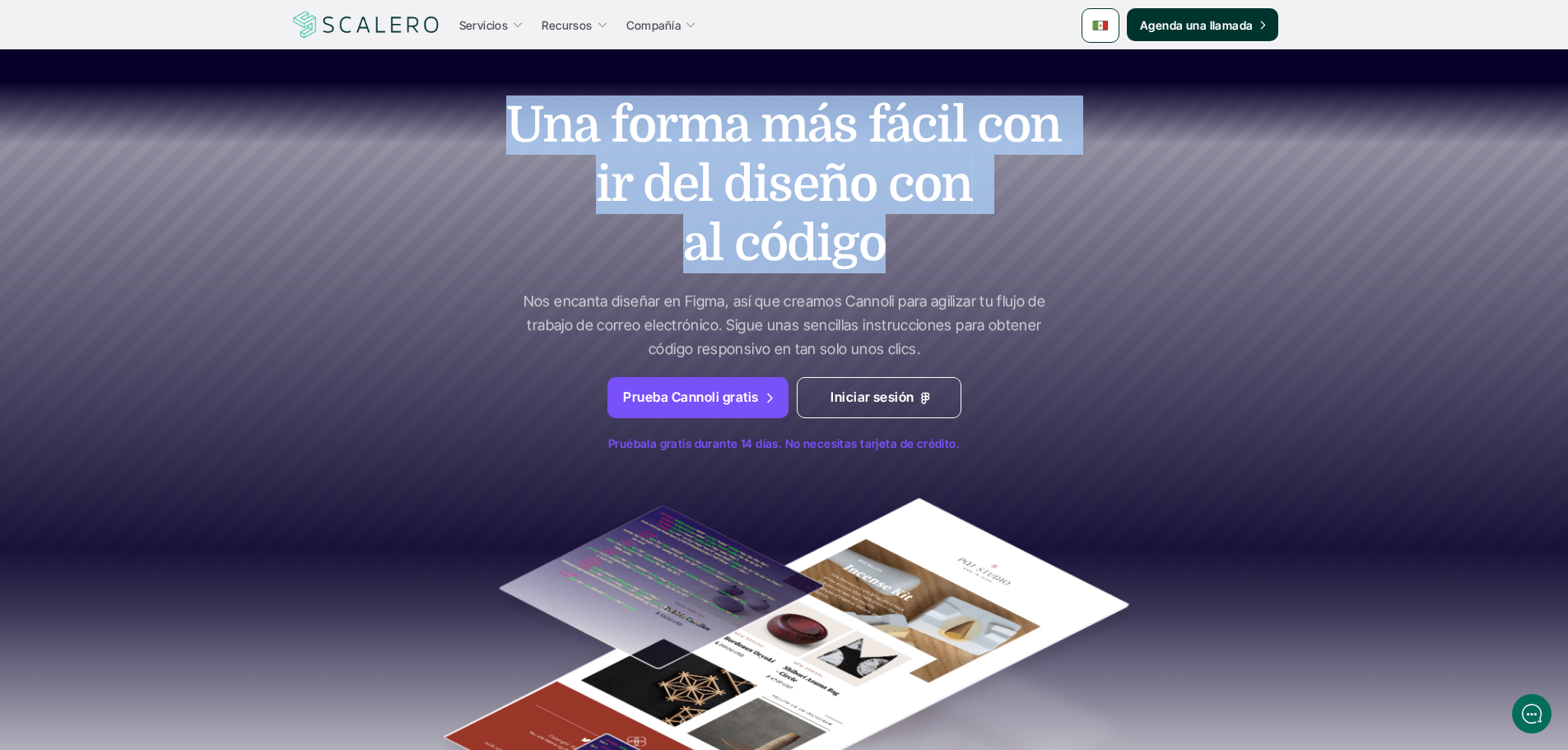 drag, startPoint x: 957, startPoint y: 445, endPoint x: 587, endPoint y: 438, distance: 370.07 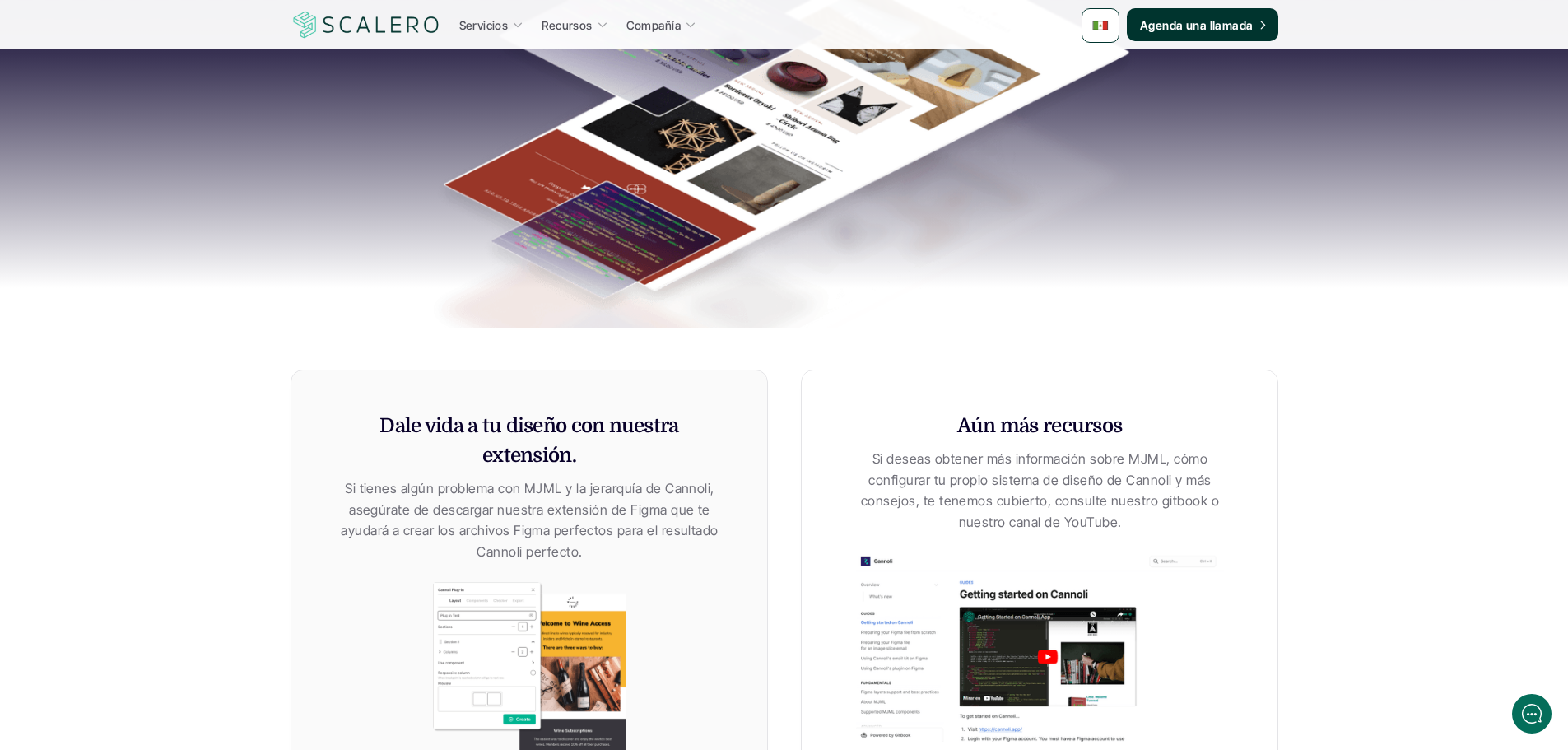 scroll, scrollTop: 741, scrollLeft: 0, axis: vertical 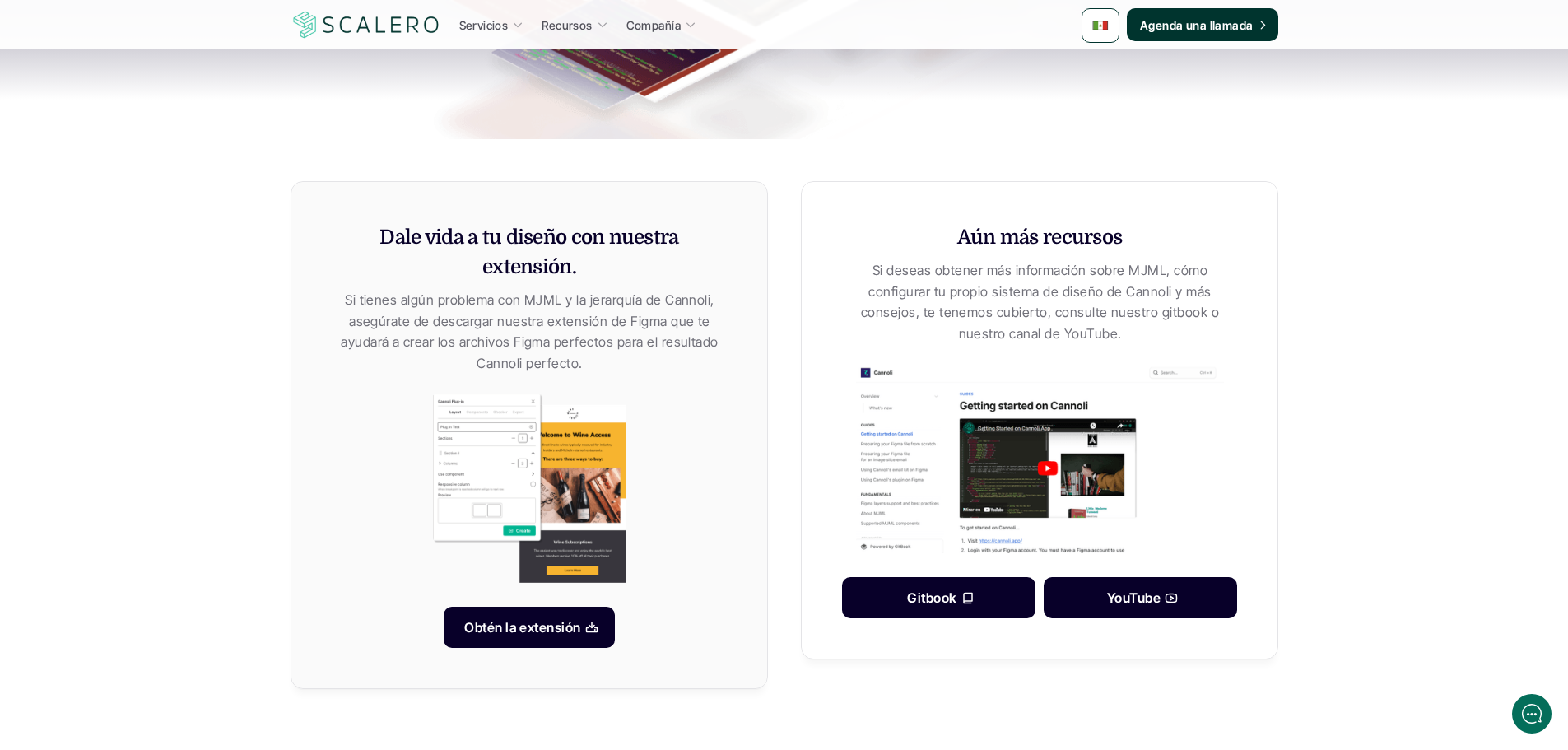 drag, startPoint x: 577, startPoint y: 273, endPoint x: 378, endPoint y: 235, distance: 202.59566 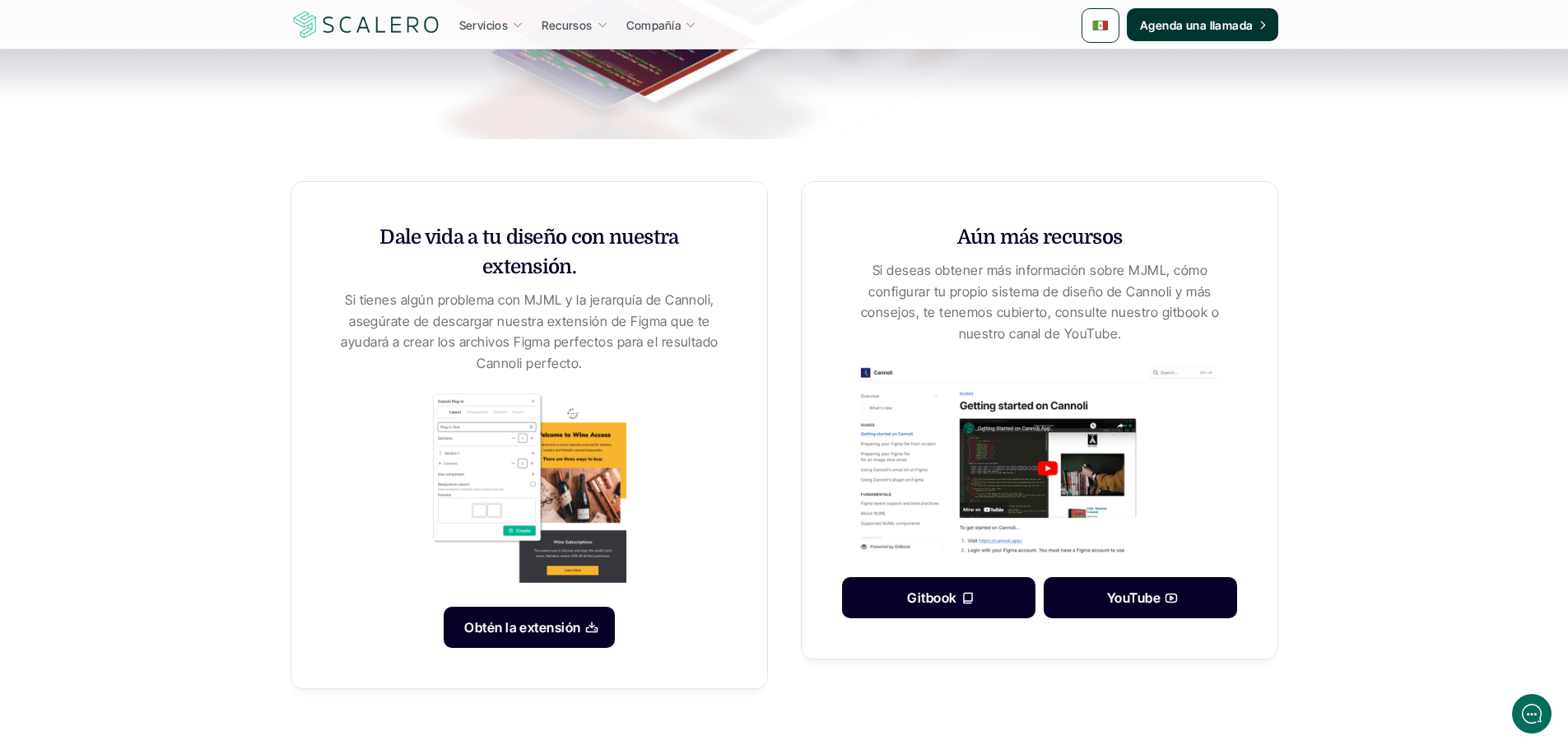 click on "Dale vida a tu diseño con nuestra extensión.  Si tienes algún problema con MJML y la jerarquía de Cannoli, asegúrate de descargar nuestra extensión de Figma que te ayudará a crear los archivos Figma perfectos para el resultado Cannoli perfecto.  Obtén la extensión  Aún más recursos  Si deseas obtener más información sobre MJML, cómo configurar tu propio sistema de diseño de Cannoli y más consejos, te tenemos cubierto, consulte nuestro gitbook o nuestro canal de YouTube.  Gitbook  YouTube" at bounding box center (784, 435) 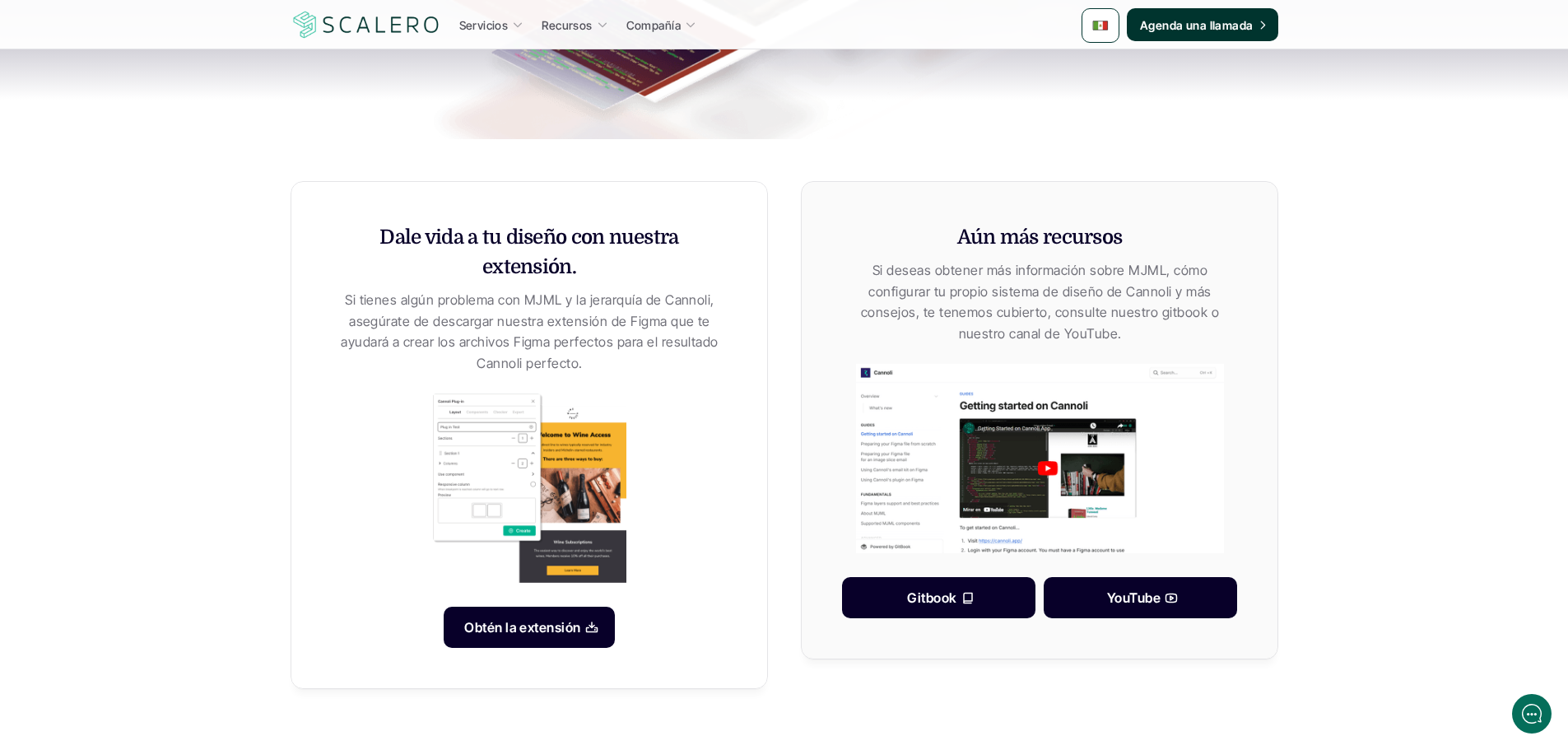 drag, startPoint x: 1119, startPoint y: 236, endPoint x: 954, endPoint y: 231, distance: 165.07574 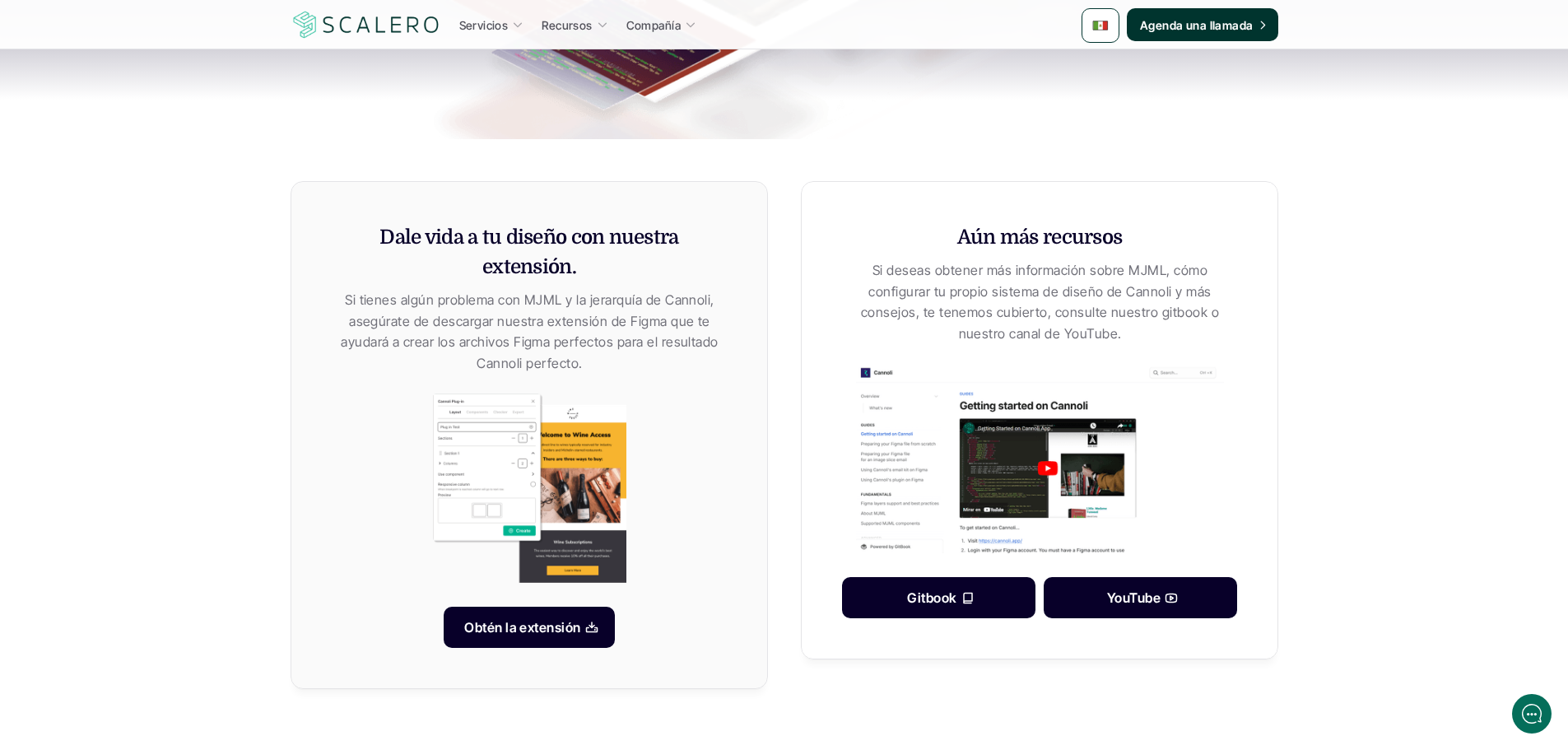drag, startPoint x: 583, startPoint y: 363, endPoint x: 328, endPoint y: 303, distance: 261.96374 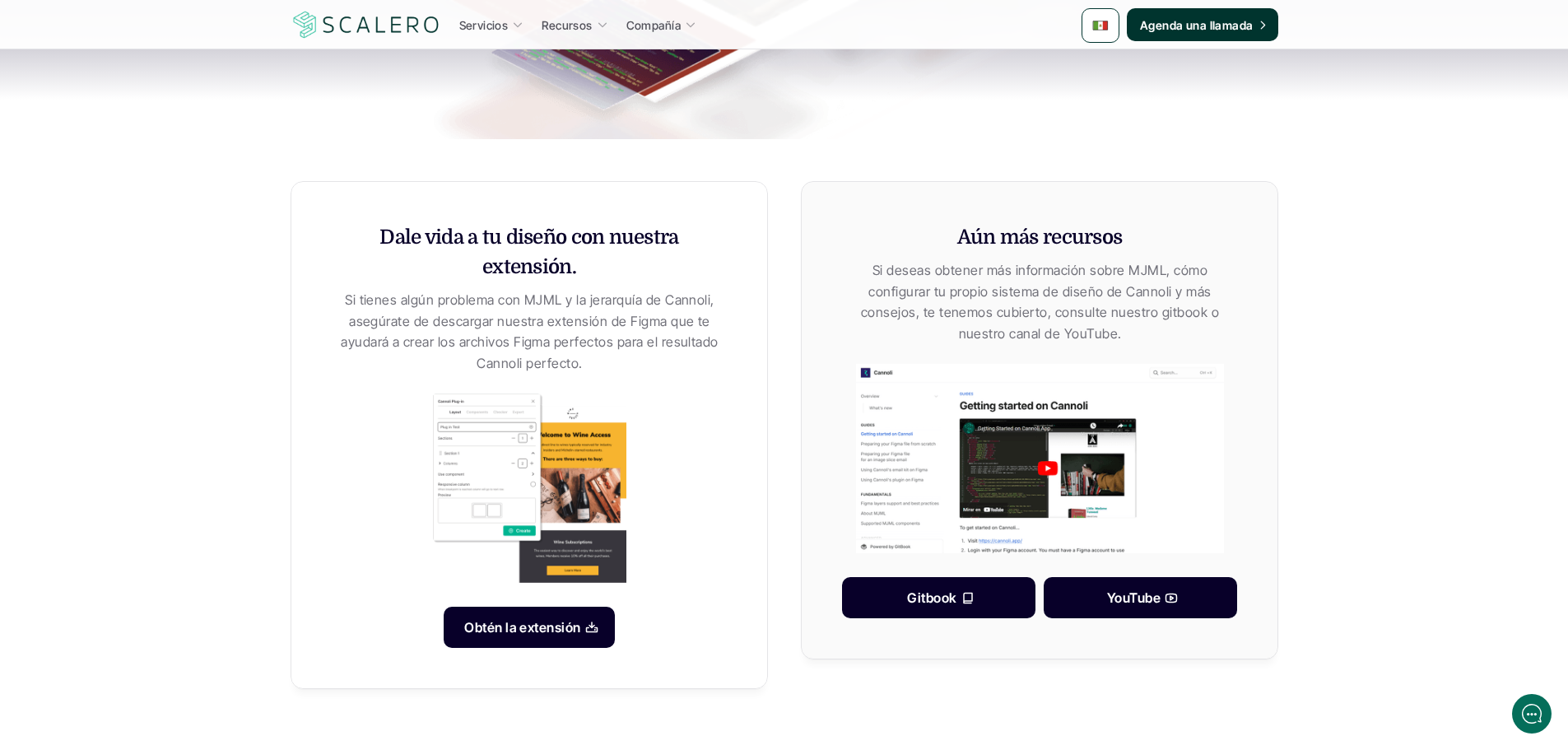 drag, startPoint x: 1118, startPoint y: 338, endPoint x: 866, endPoint y: 277, distance: 259.2778 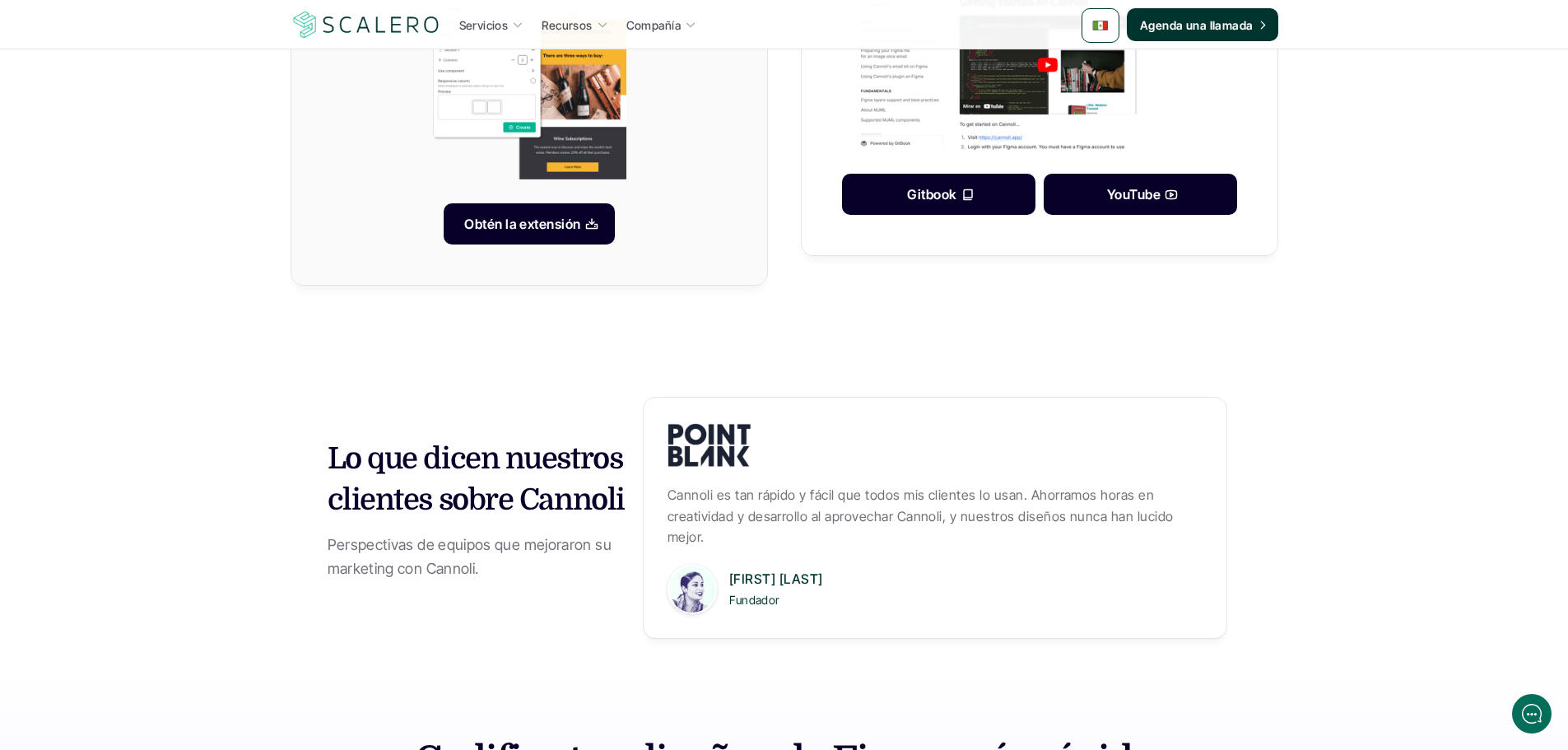 scroll, scrollTop: 1317, scrollLeft: 0, axis: vertical 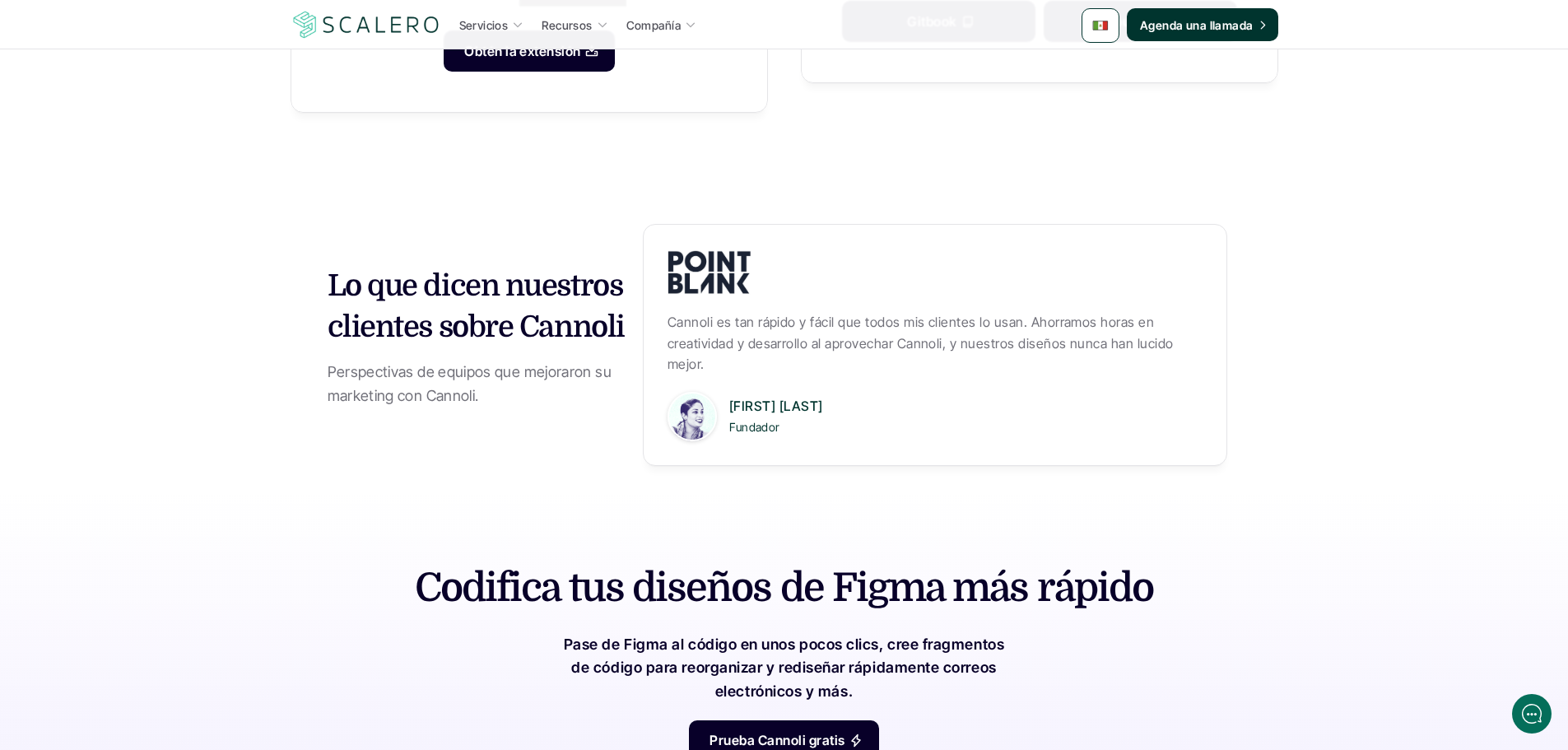 drag, startPoint x: 621, startPoint y: 329, endPoint x: 321, endPoint y: 291, distance: 302.39709 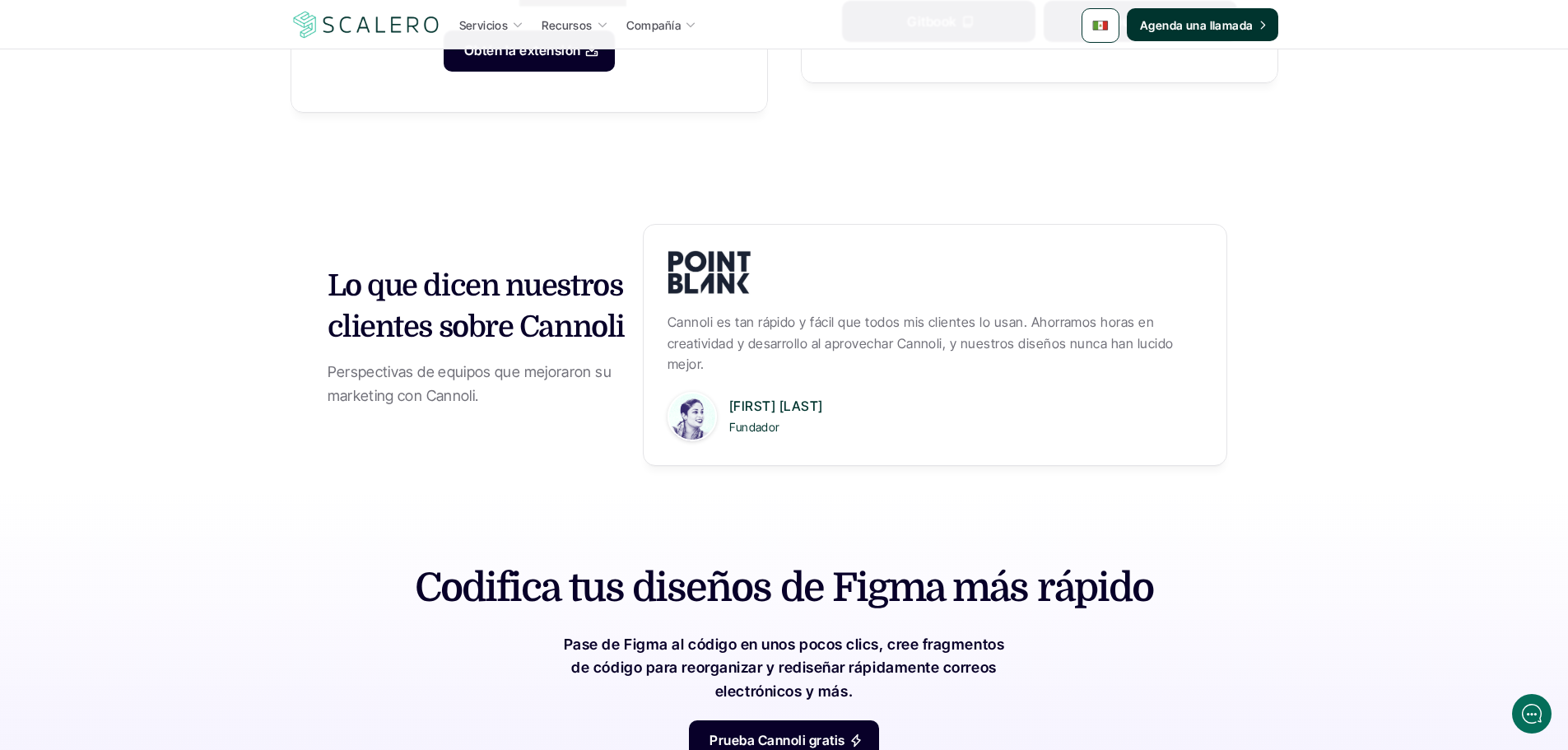 drag, startPoint x: 705, startPoint y: 366, endPoint x: 665, endPoint y: 320, distance: 60.959003 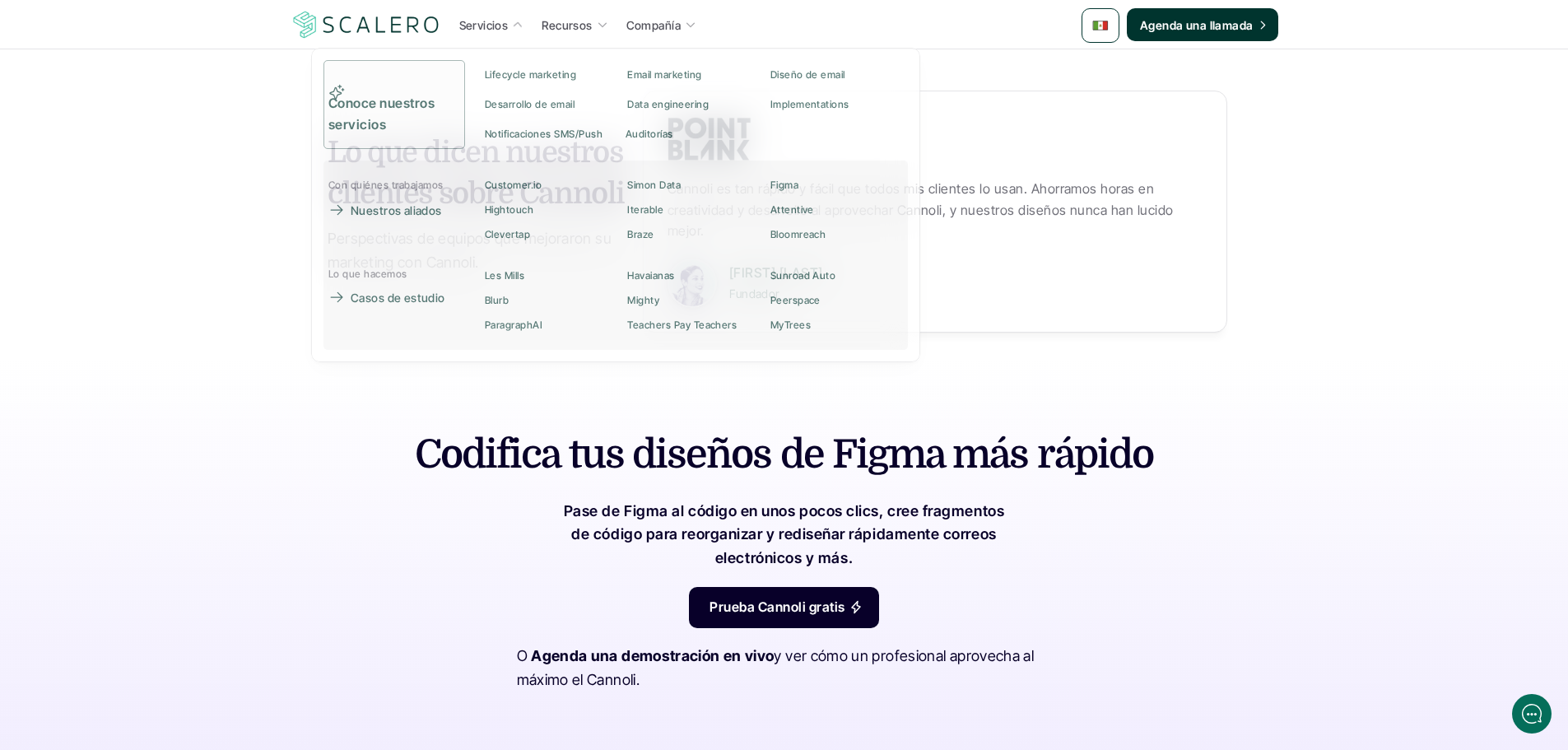 scroll, scrollTop: 1647, scrollLeft: 0, axis: vertical 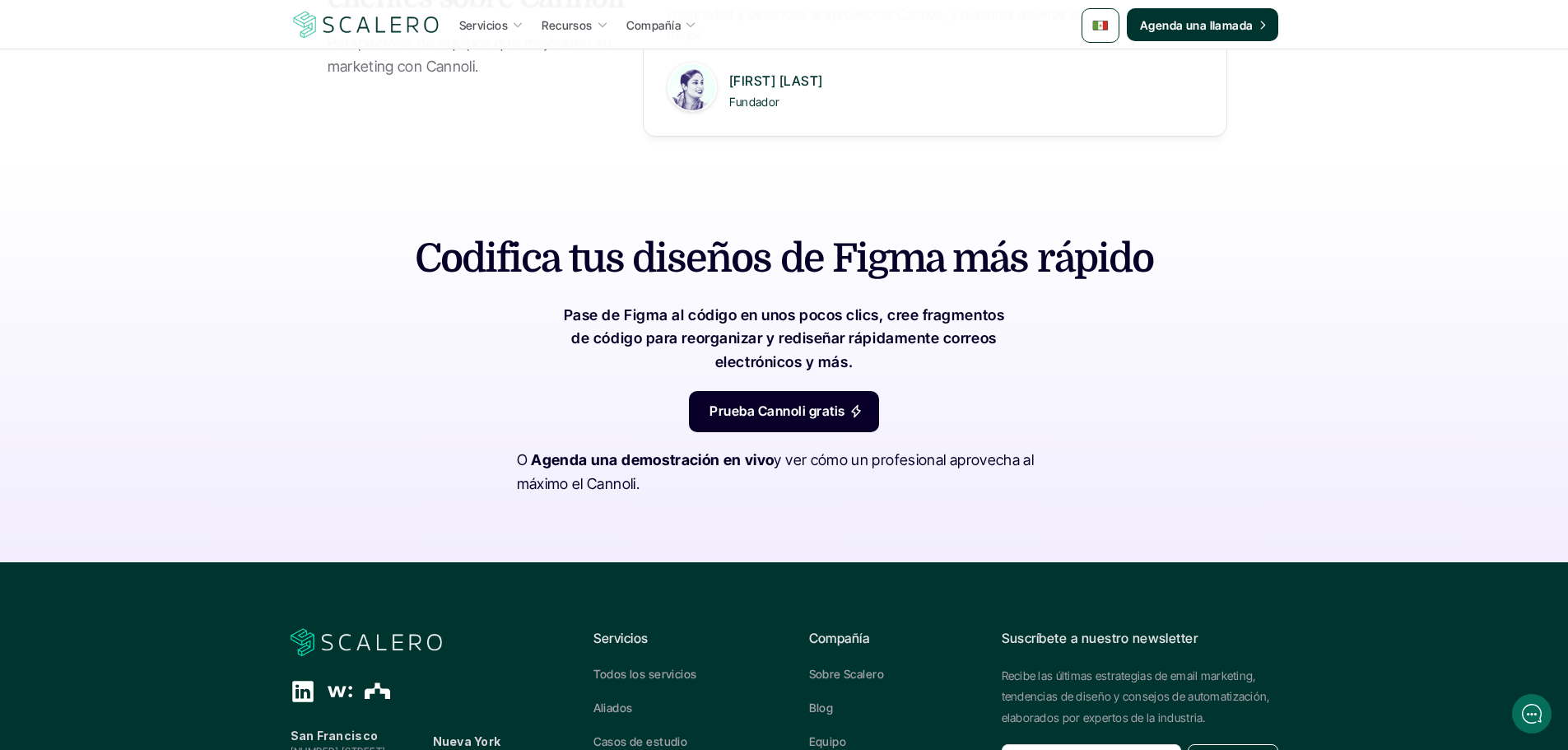 click on "Codifica tus diseños de Figma más rápido" at bounding box center (784, 259) 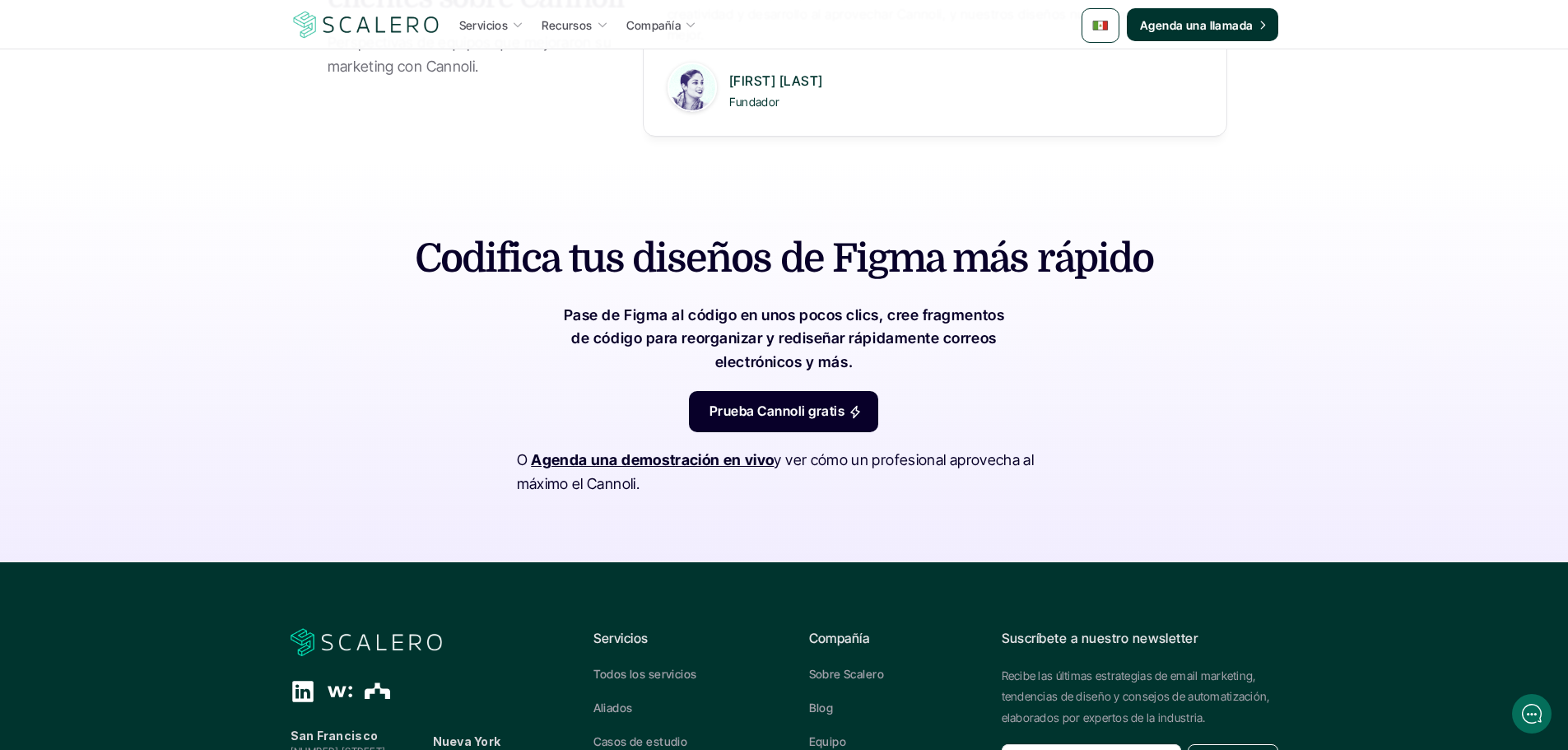 drag, startPoint x: 642, startPoint y: 482, endPoint x: 541, endPoint y: 463, distance: 102.77159 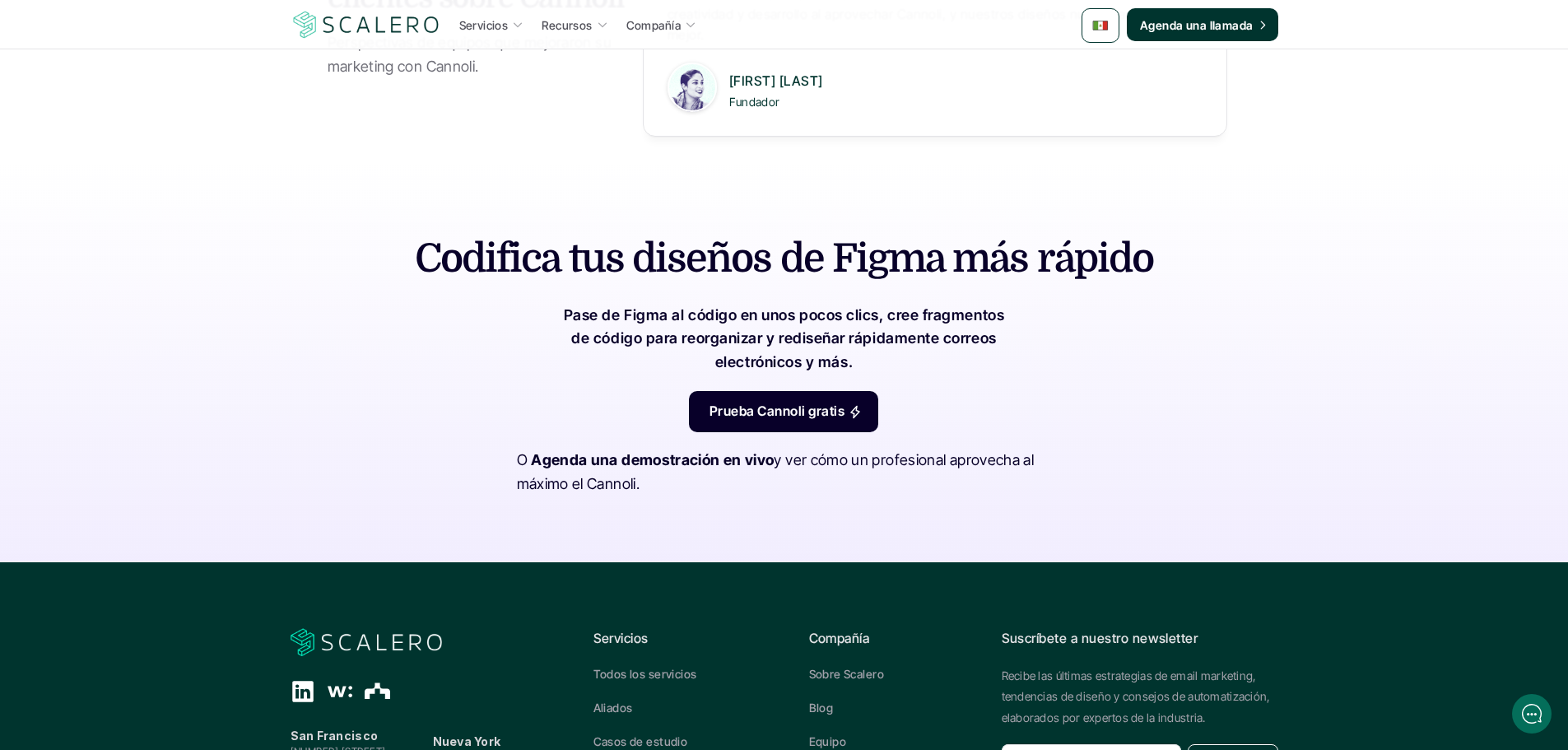 click on "Codifica tus diseños de Figma más rápido" at bounding box center [784, 259] 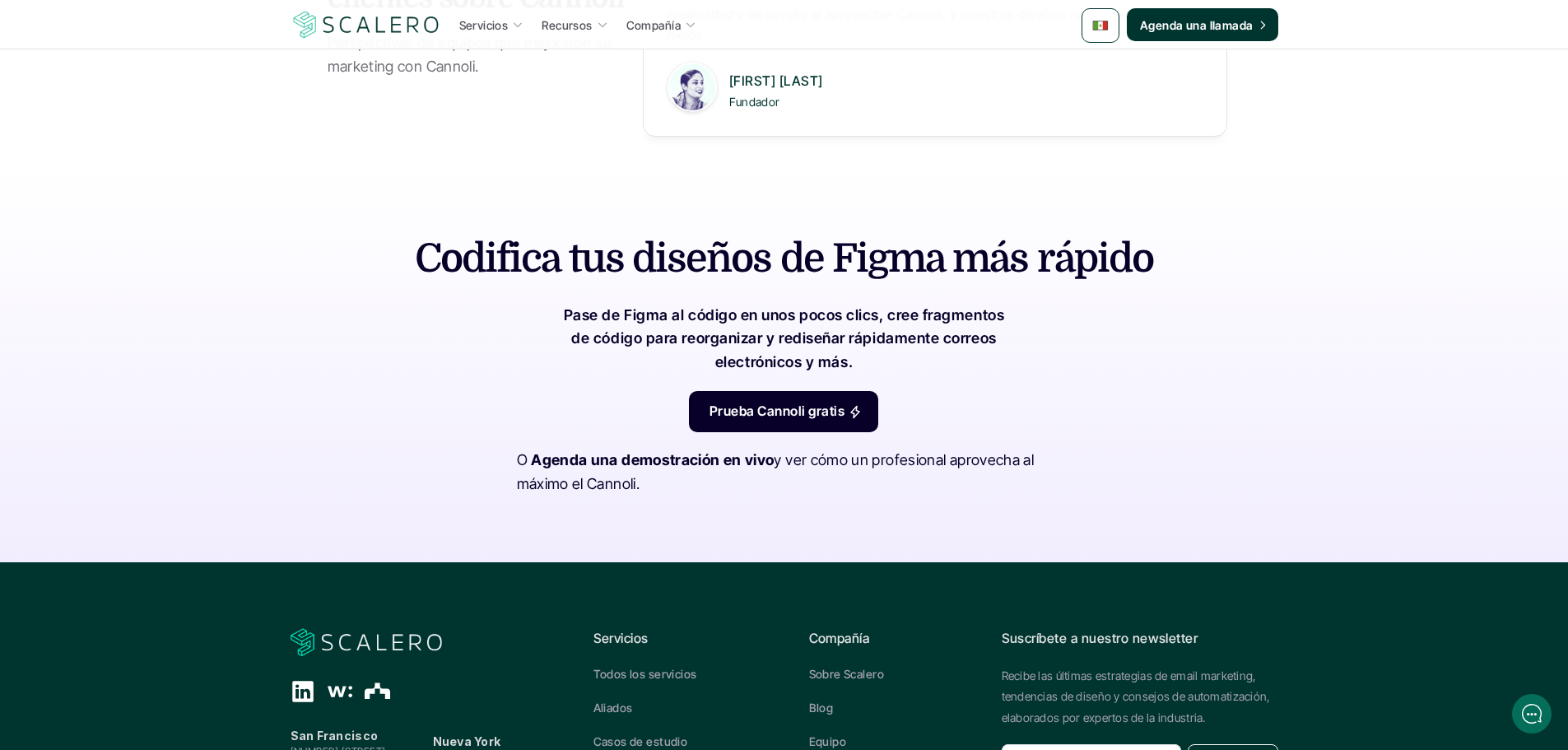 drag, startPoint x: 760, startPoint y: 343, endPoint x: 550, endPoint y: 310, distance: 212.57704 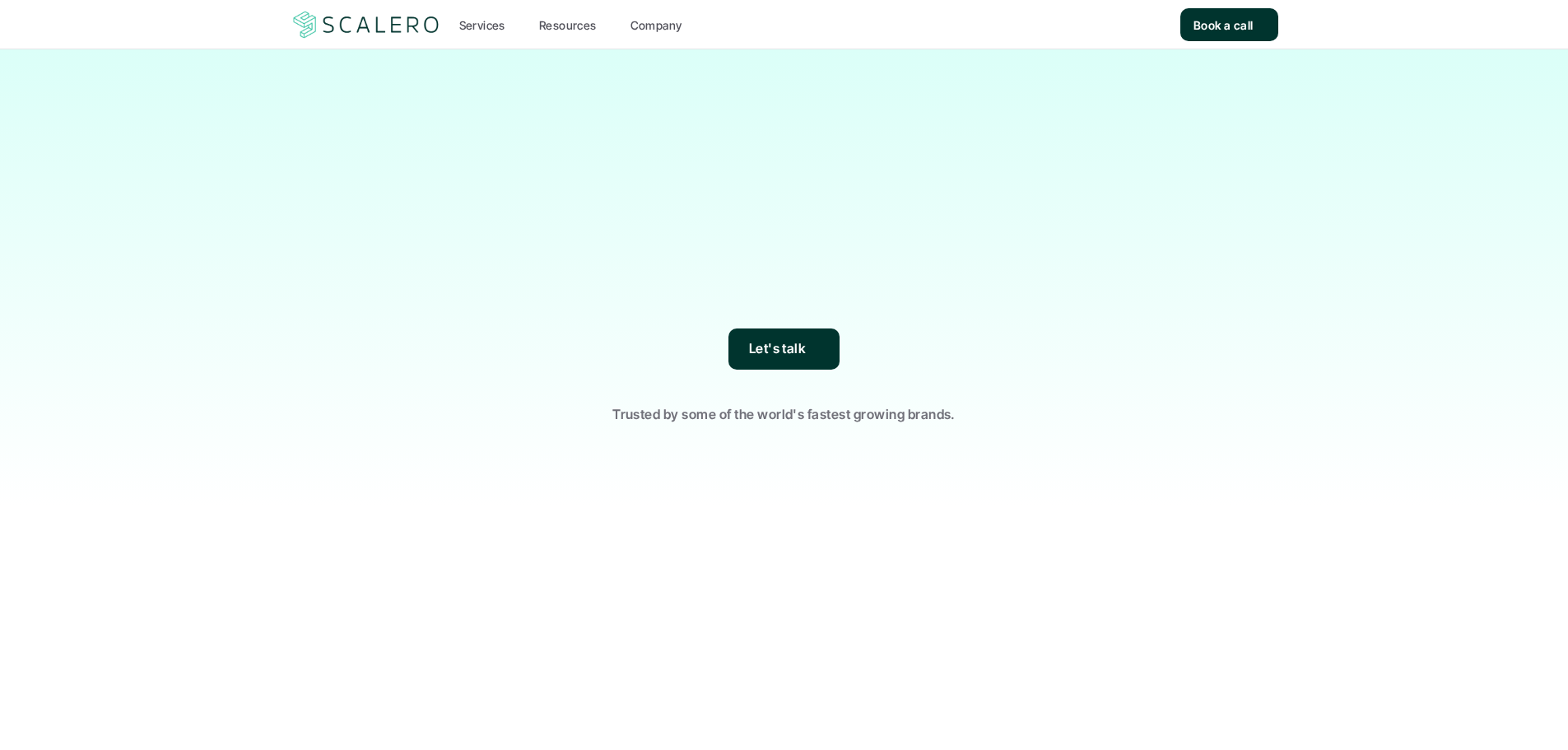 scroll, scrollTop: 0, scrollLeft: 0, axis: both 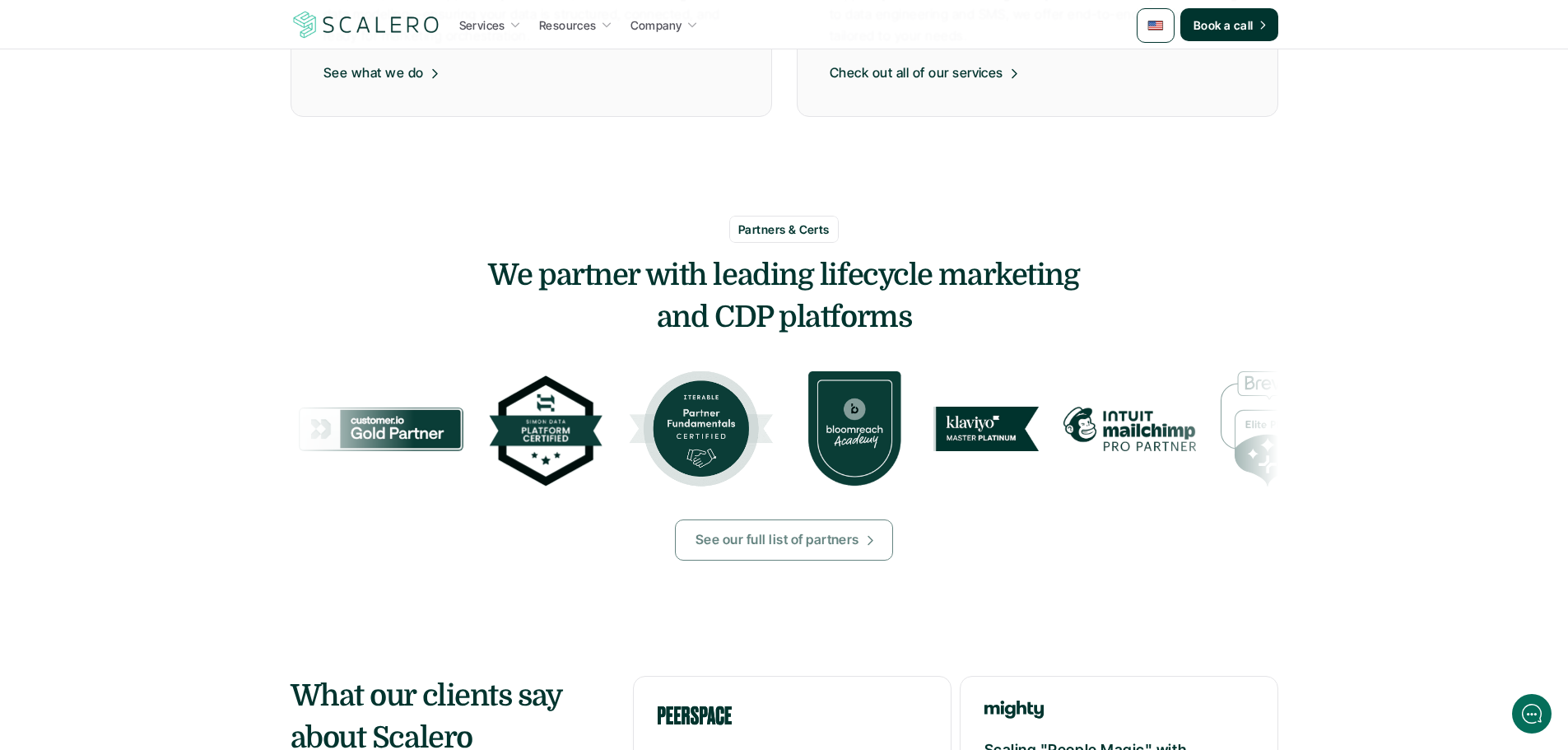 click on "See our full list of partners" at bounding box center [777, 540] 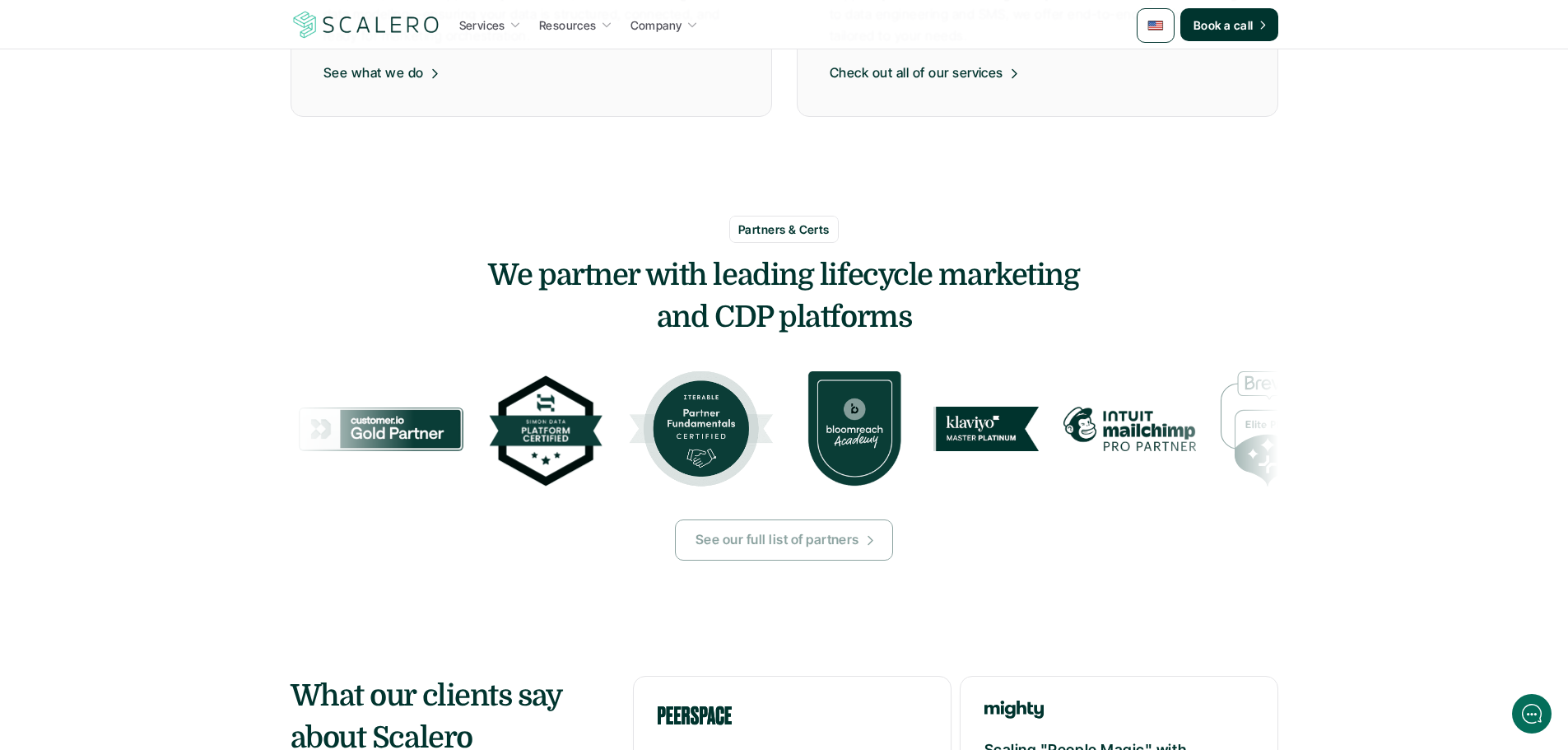 scroll, scrollTop: 0, scrollLeft: 0, axis: both 